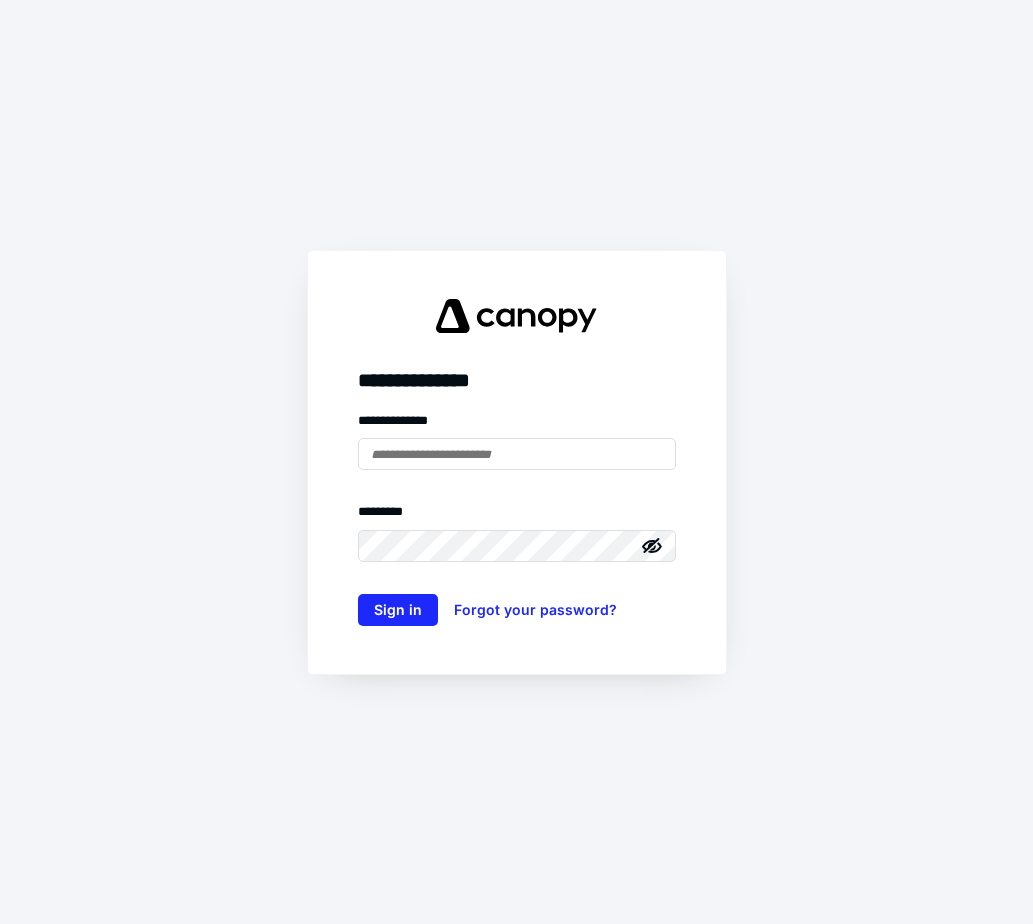 scroll, scrollTop: 0, scrollLeft: 0, axis: both 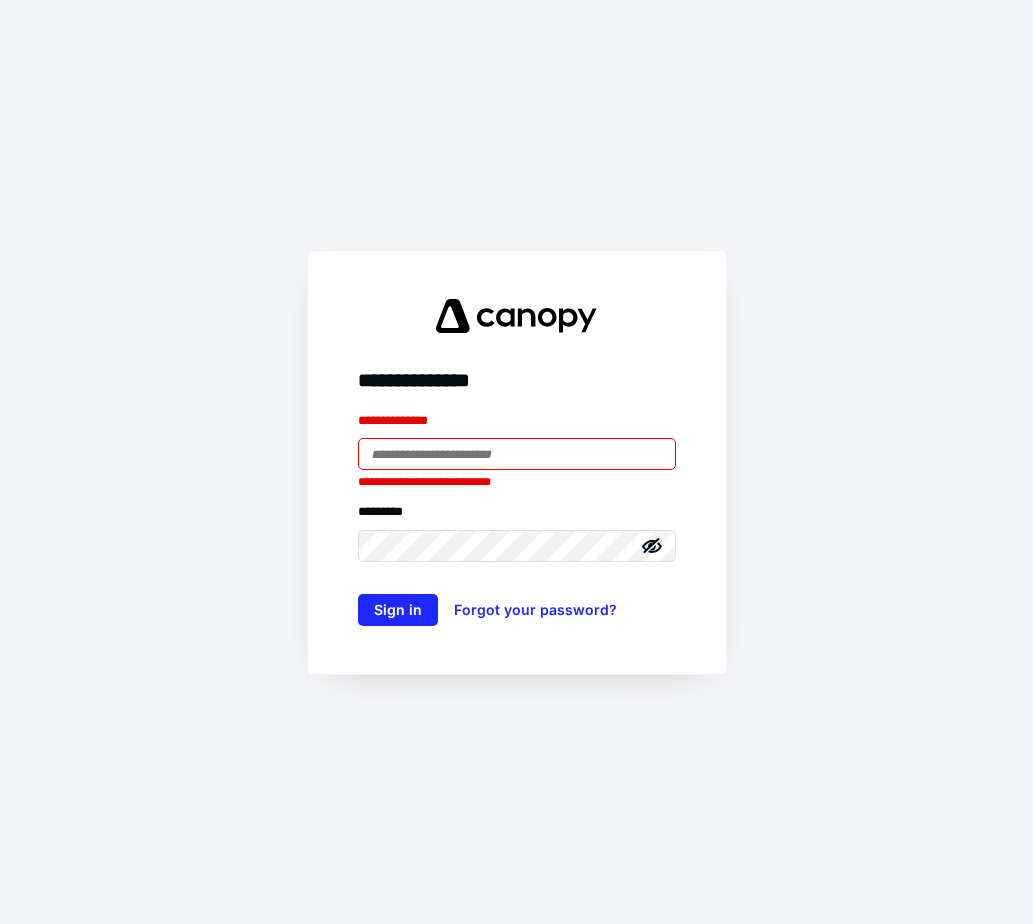 type on "**********" 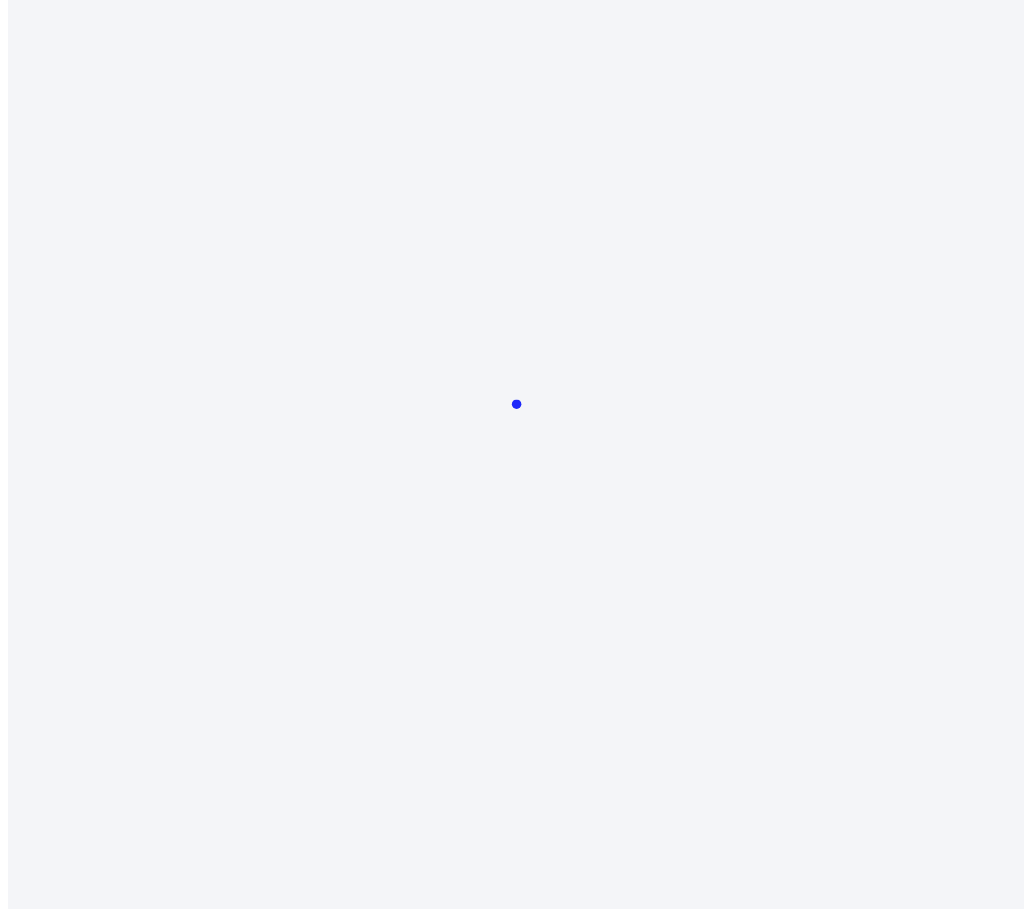 scroll, scrollTop: 0, scrollLeft: 0, axis: both 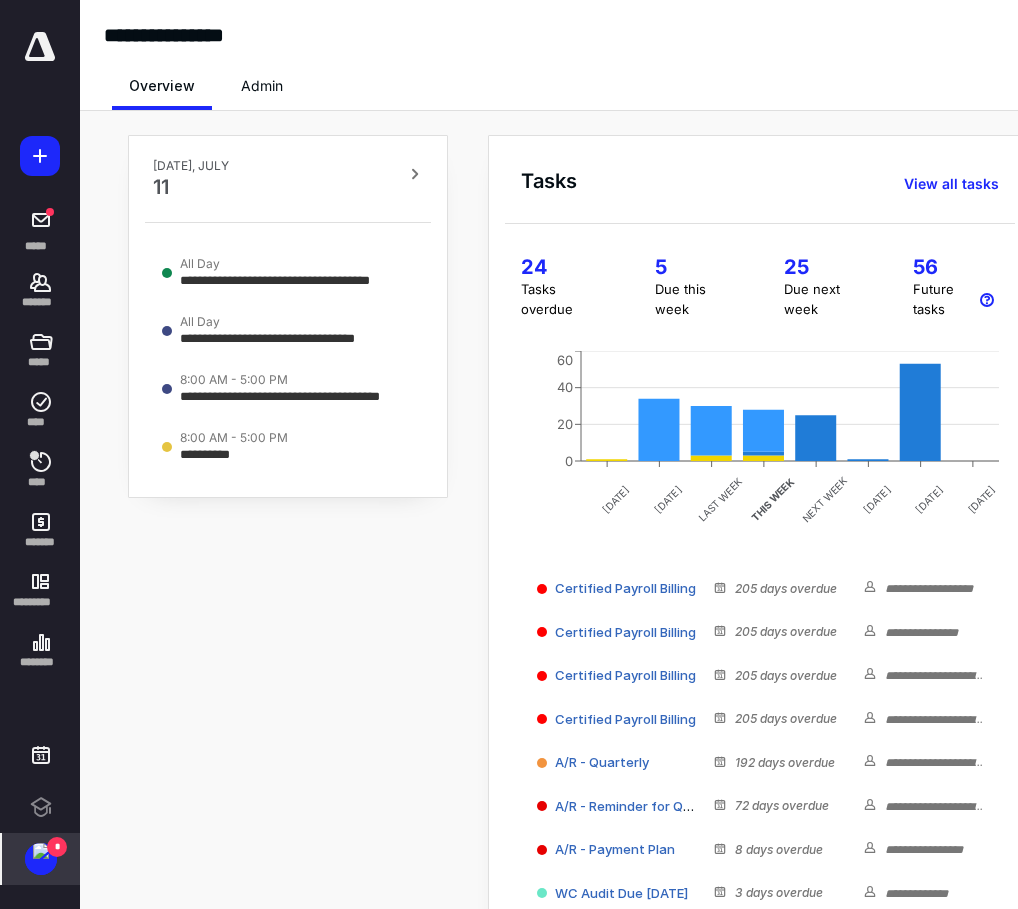 click at bounding box center [41, 851] 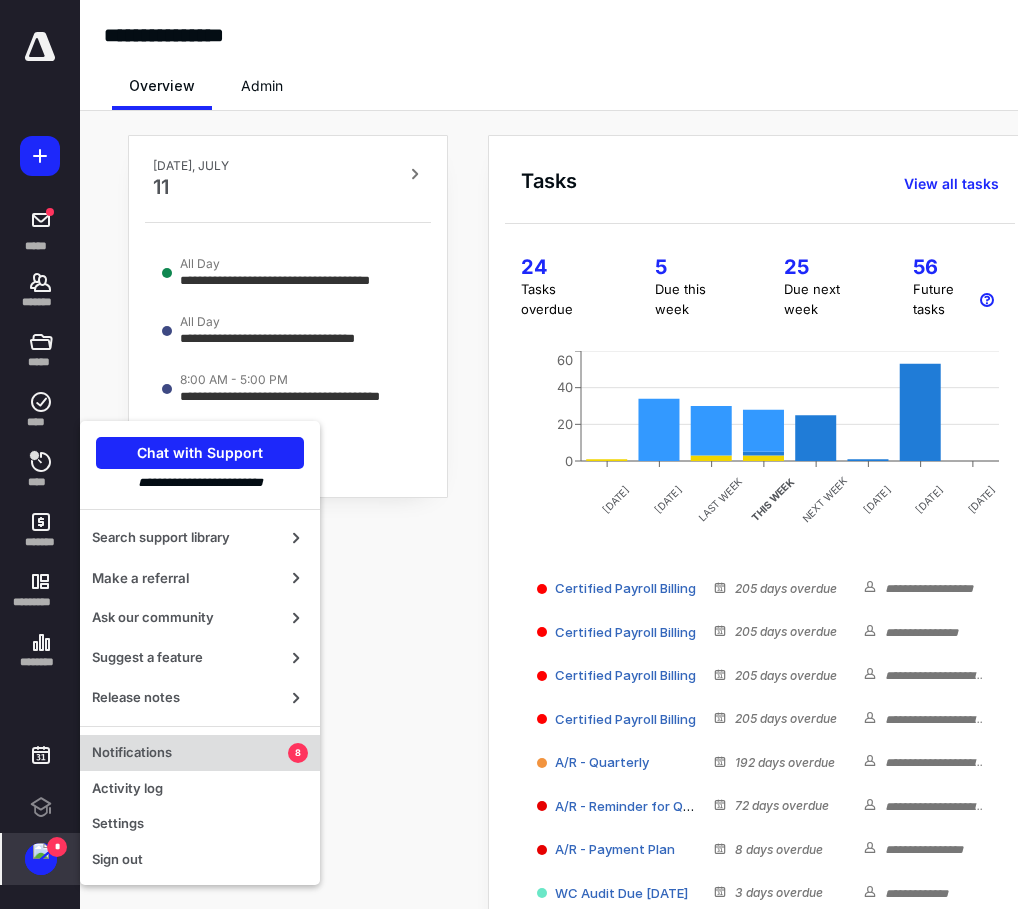 click on "Notifications" at bounding box center (190, 753) 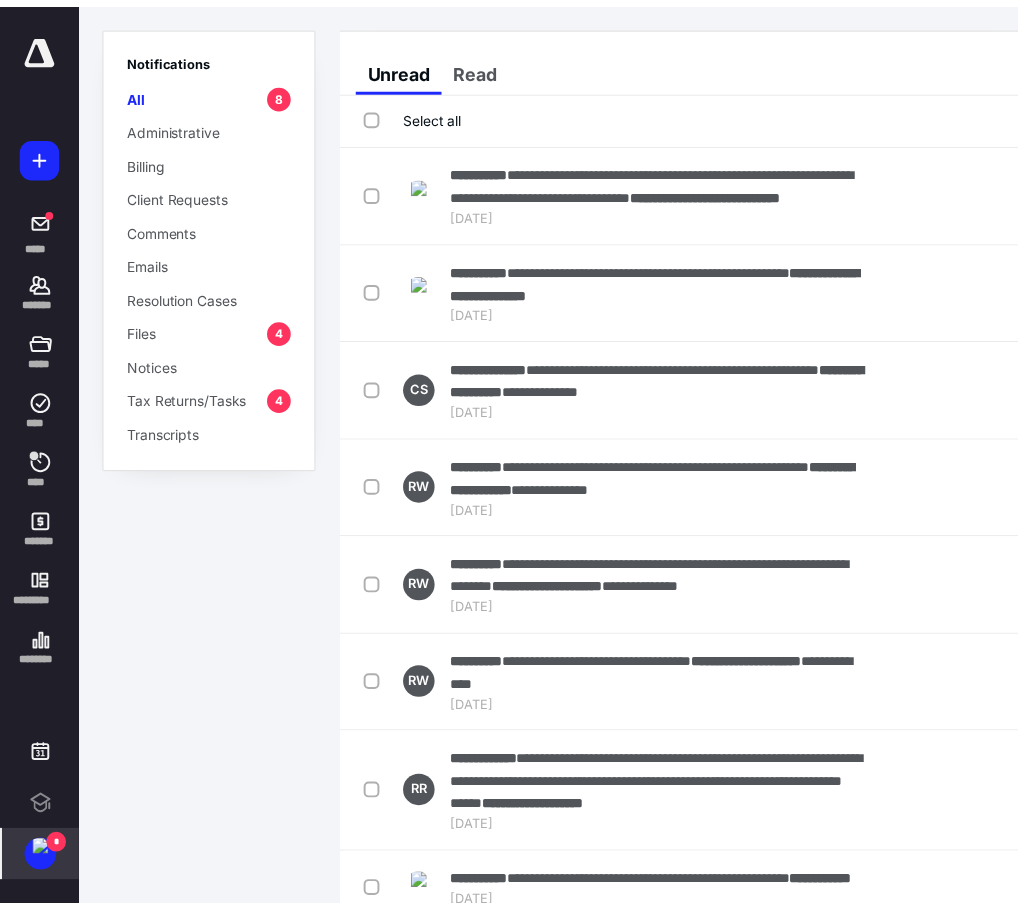 scroll, scrollTop: 0, scrollLeft: 25, axis: horizontal 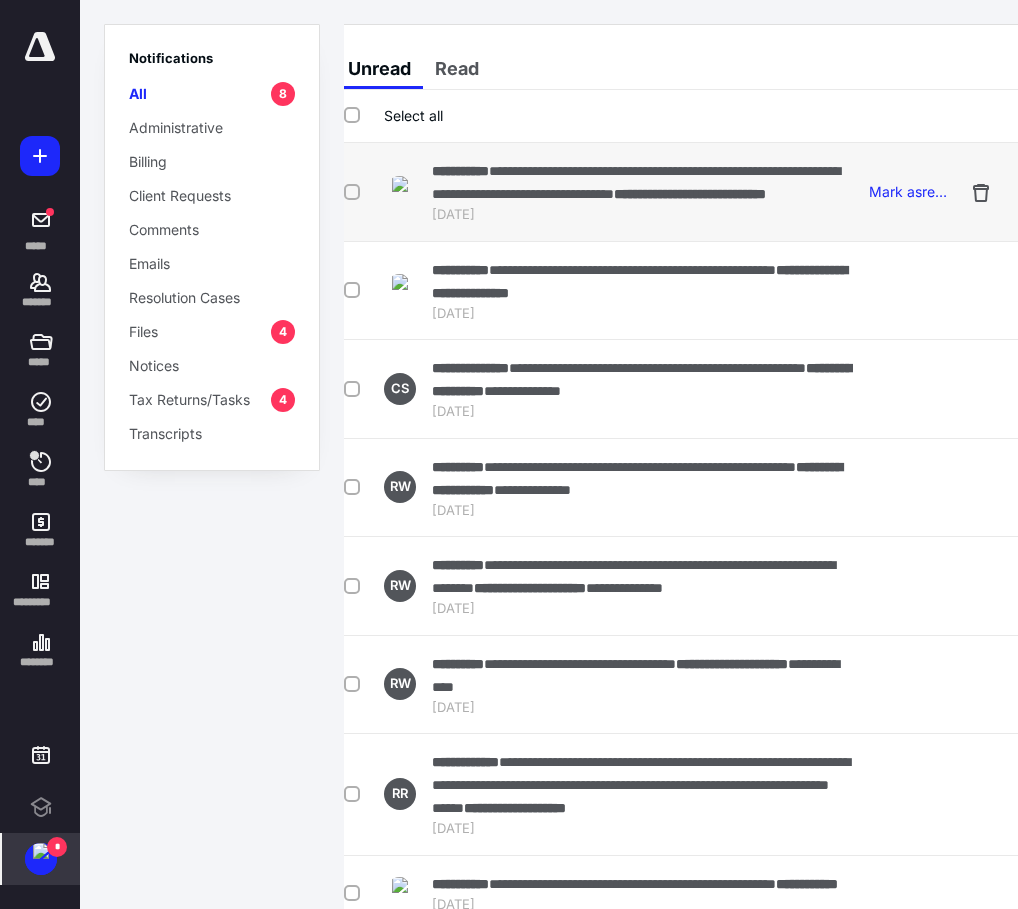 click at bounding box center (356, 191) 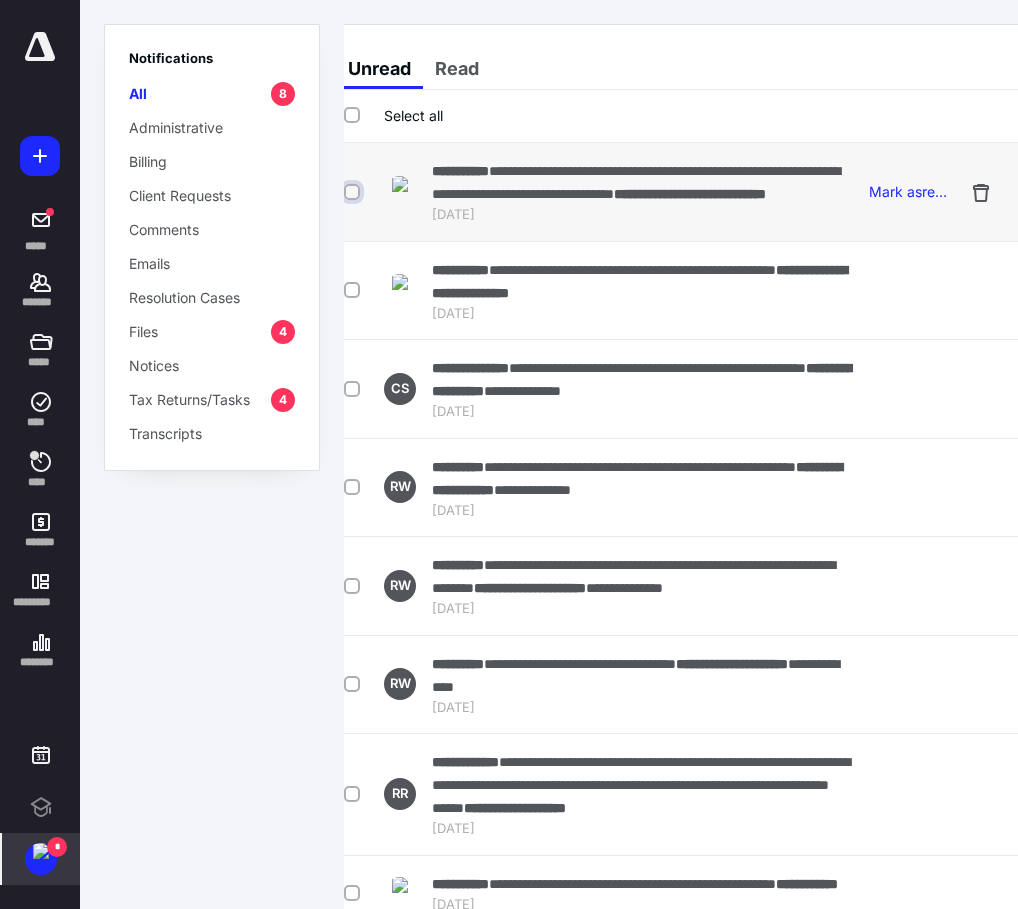 click at bounding box center [354, 192] 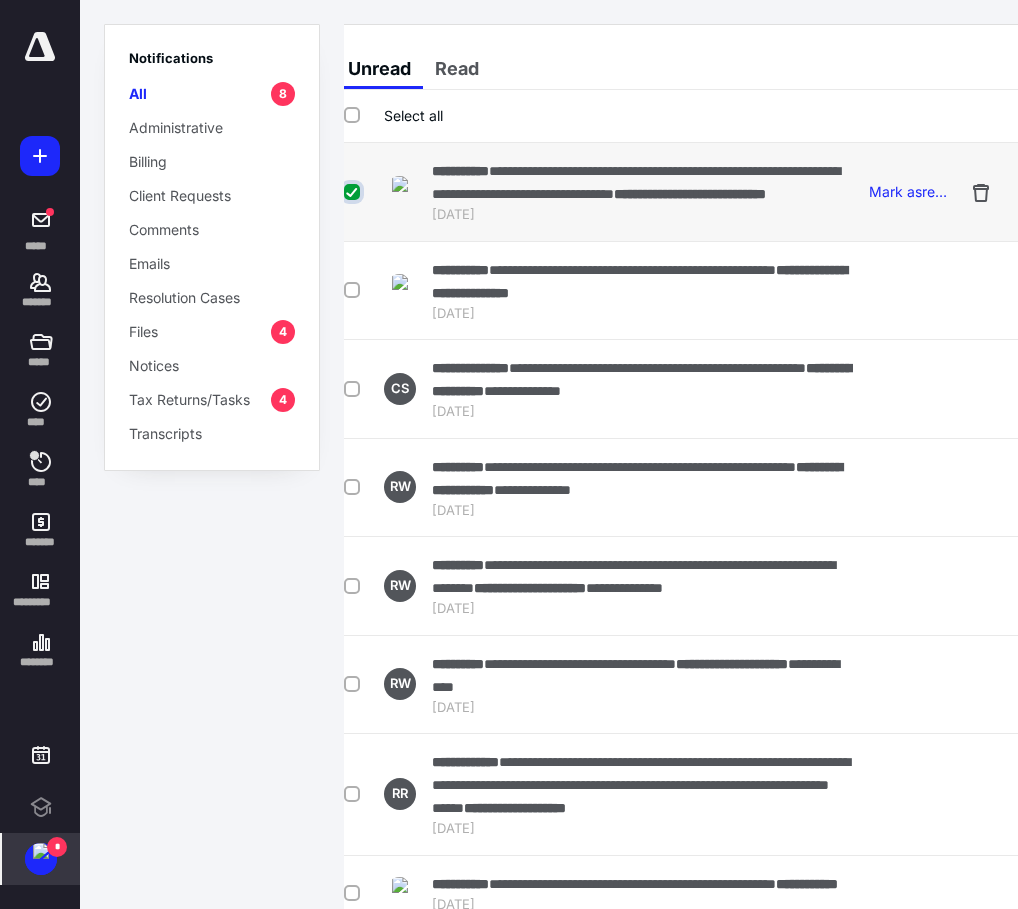 checkbox on "true" 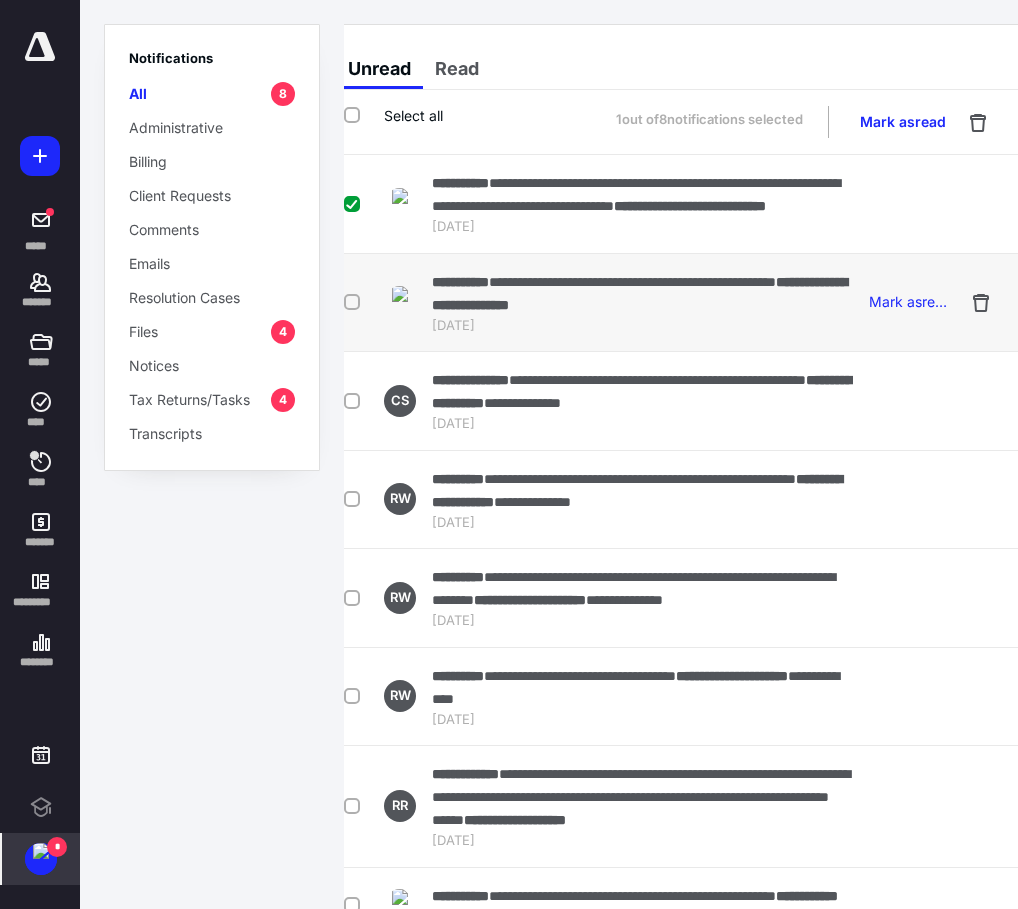 click at bounding box center [356, 301] 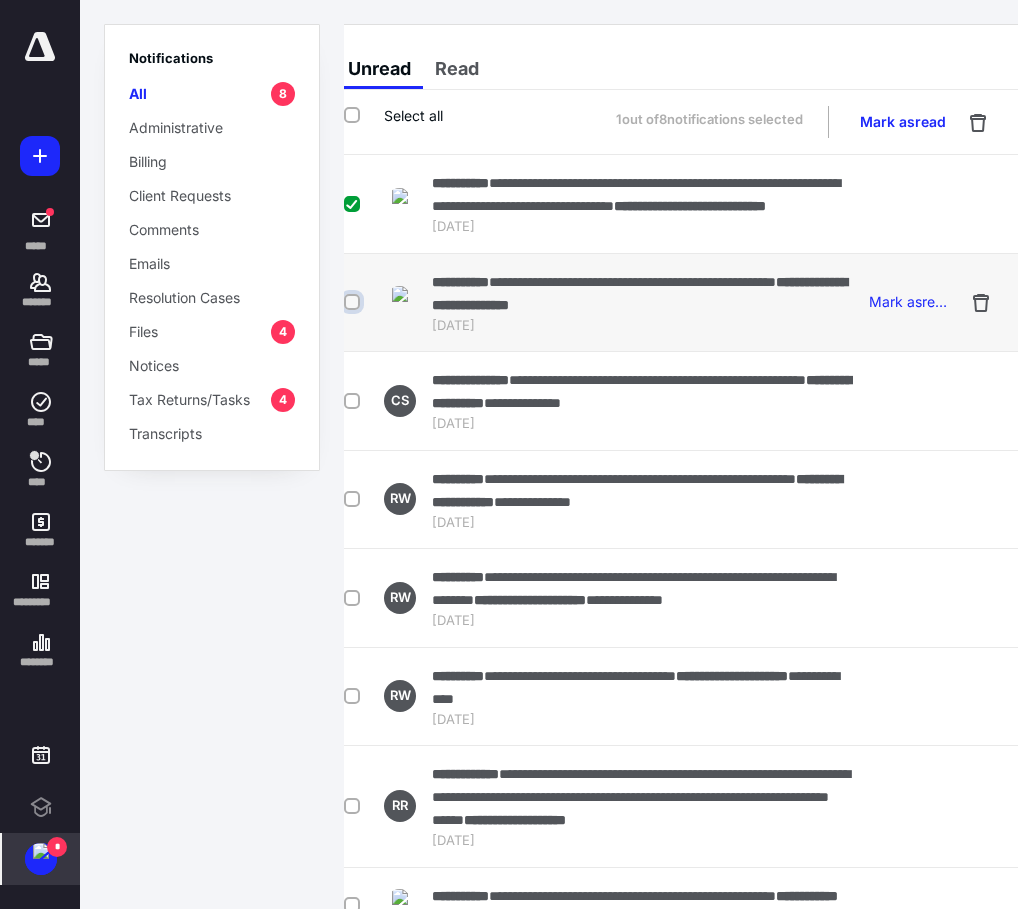 click at bounding box center [354, 302] 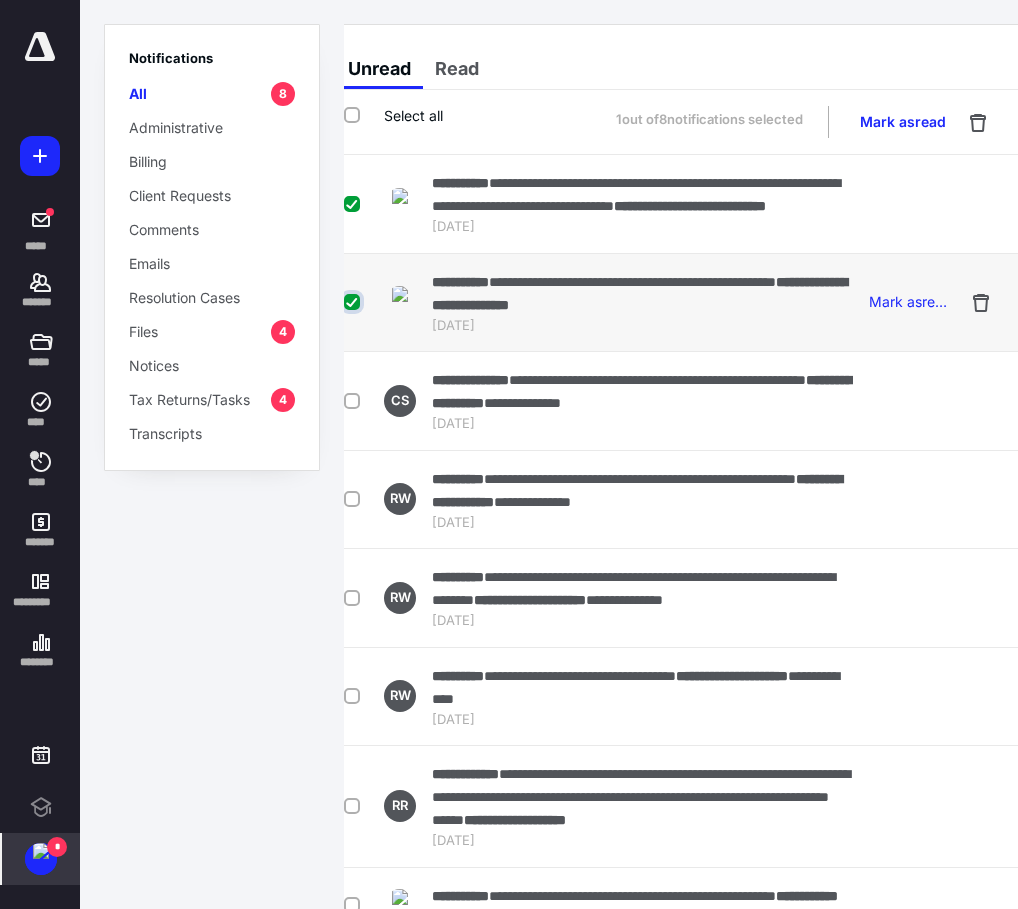 checkbox on "true" 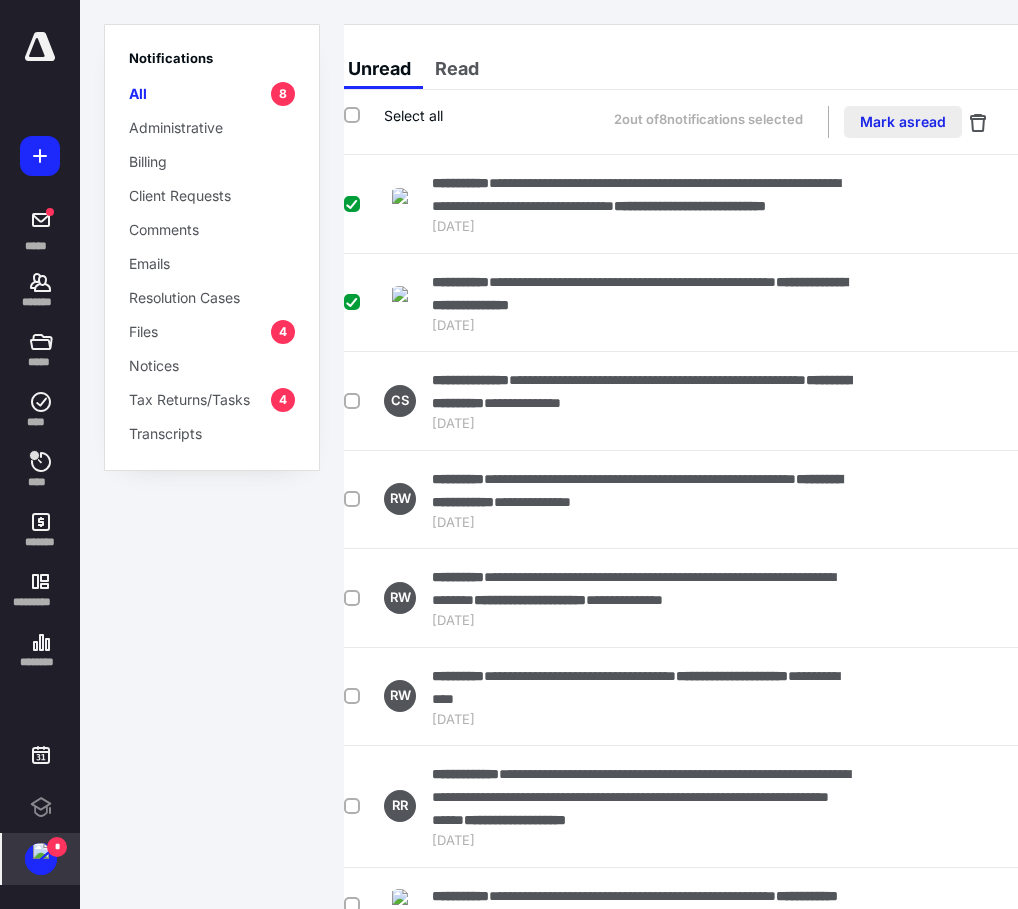 click on "Mark as  read" at bounding box center (903, 122) 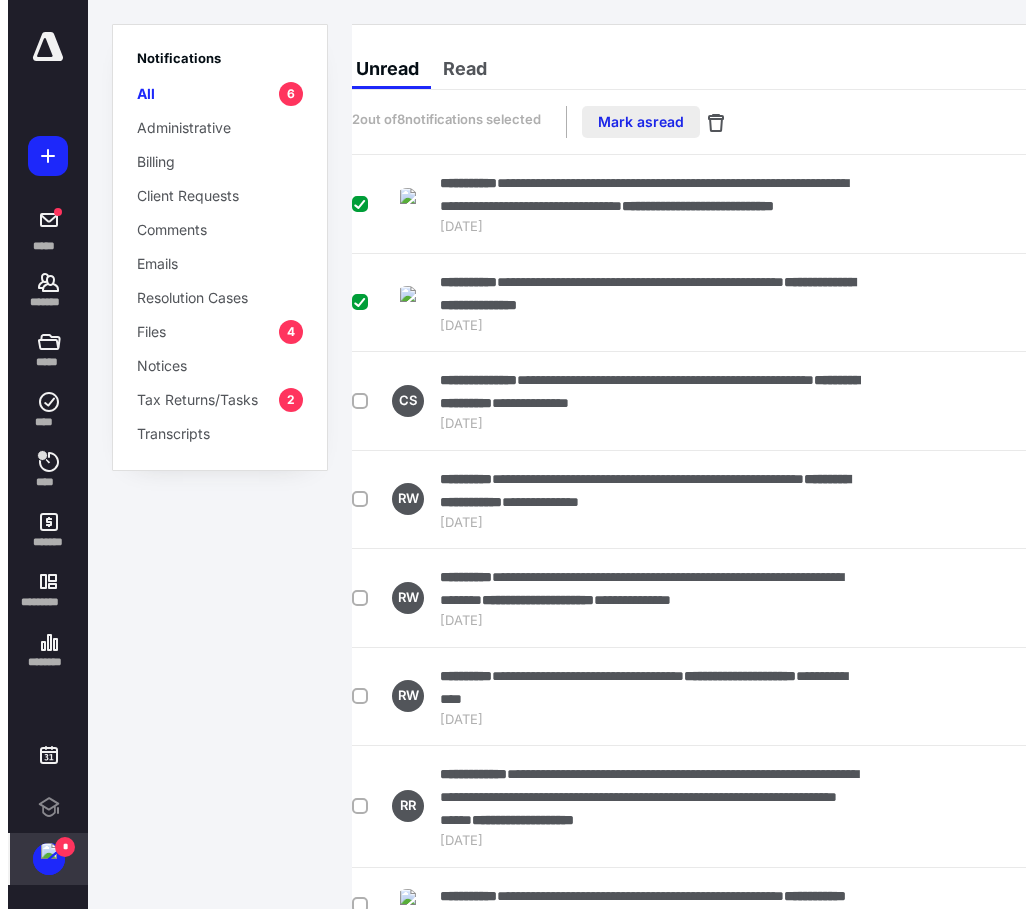 scroll, scrollTop: 0, scrollLeft: 12, axis: horizontal 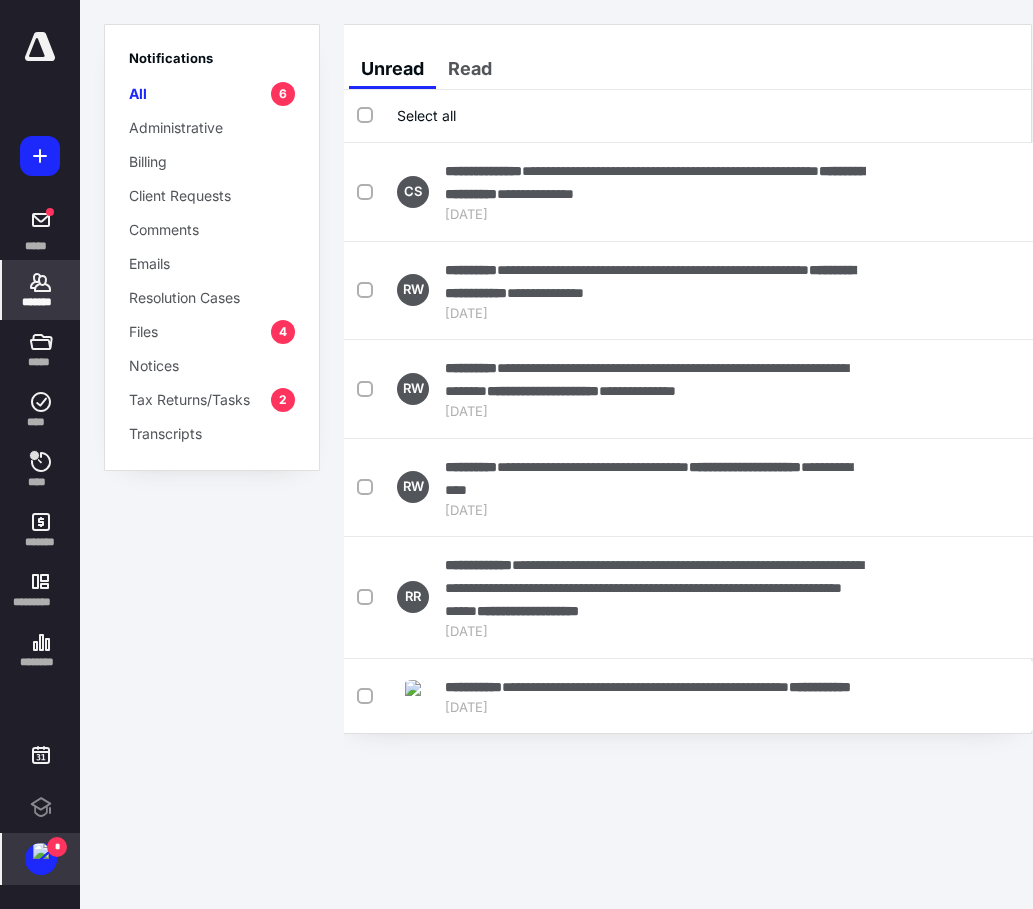 click on "*******" at bounding box center (41, 290) 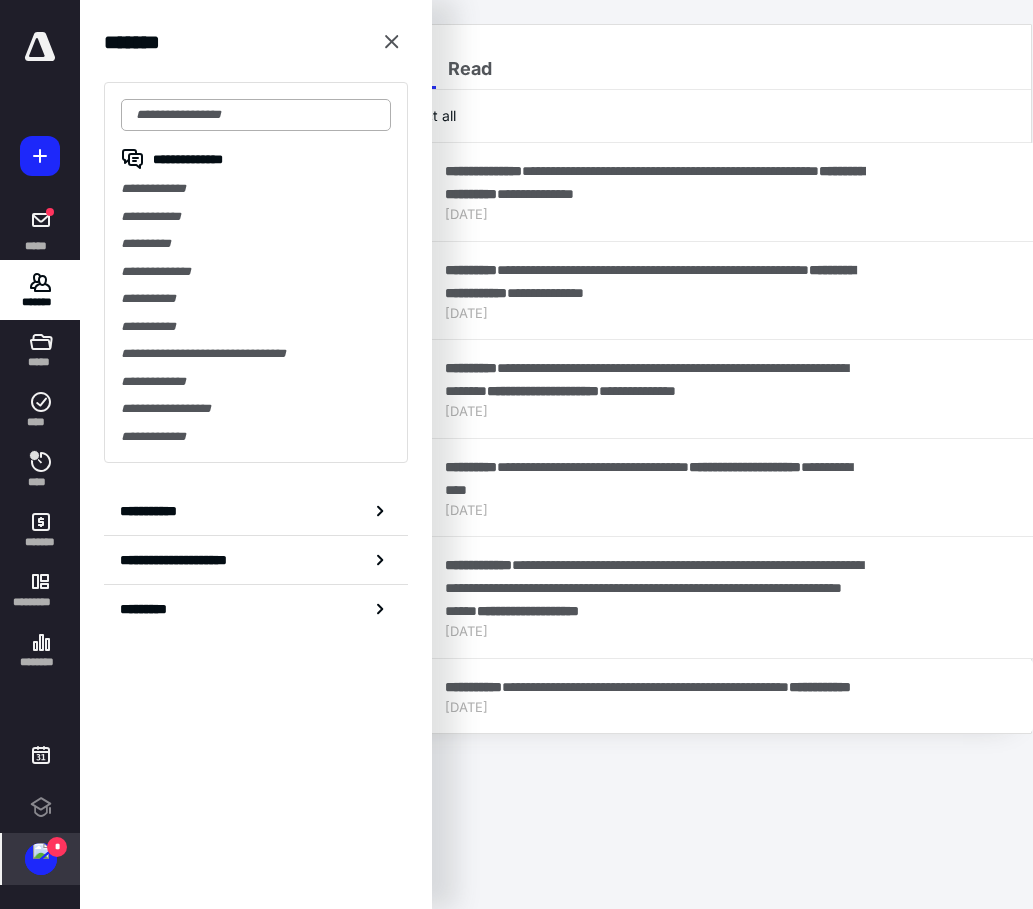 click at bounding box center (256, 115) 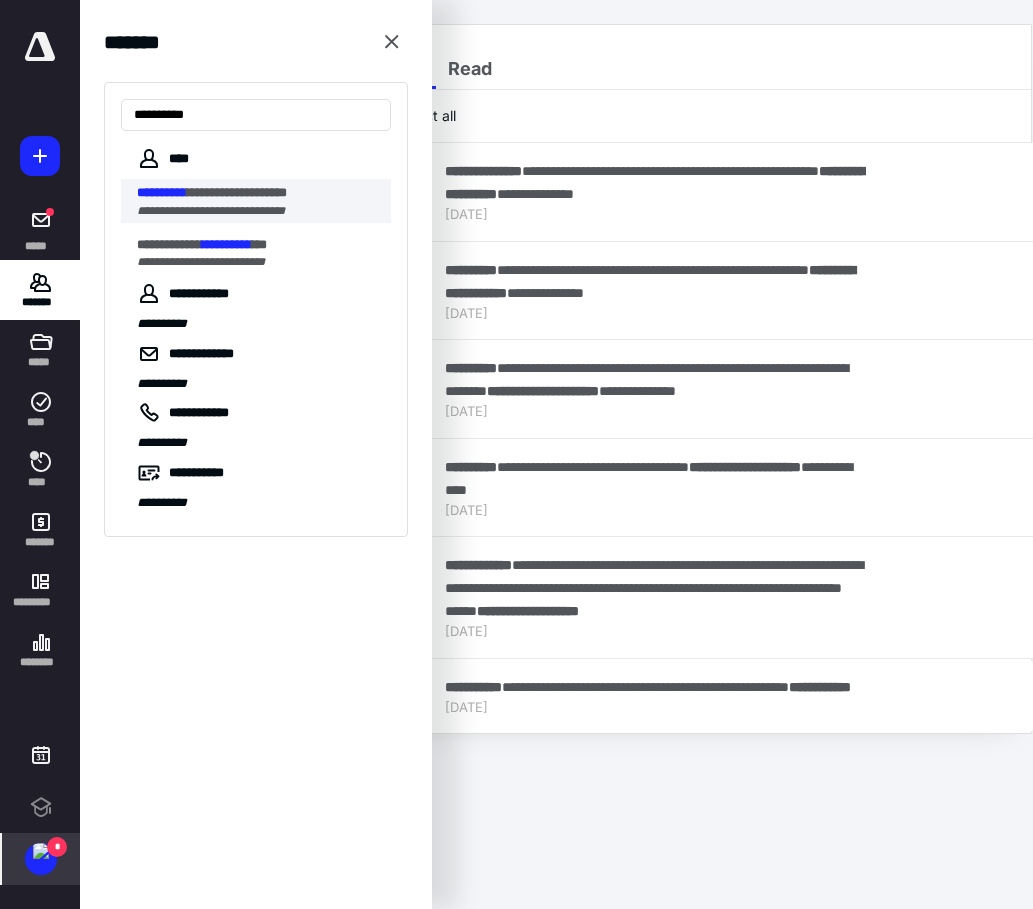 type on "**********" 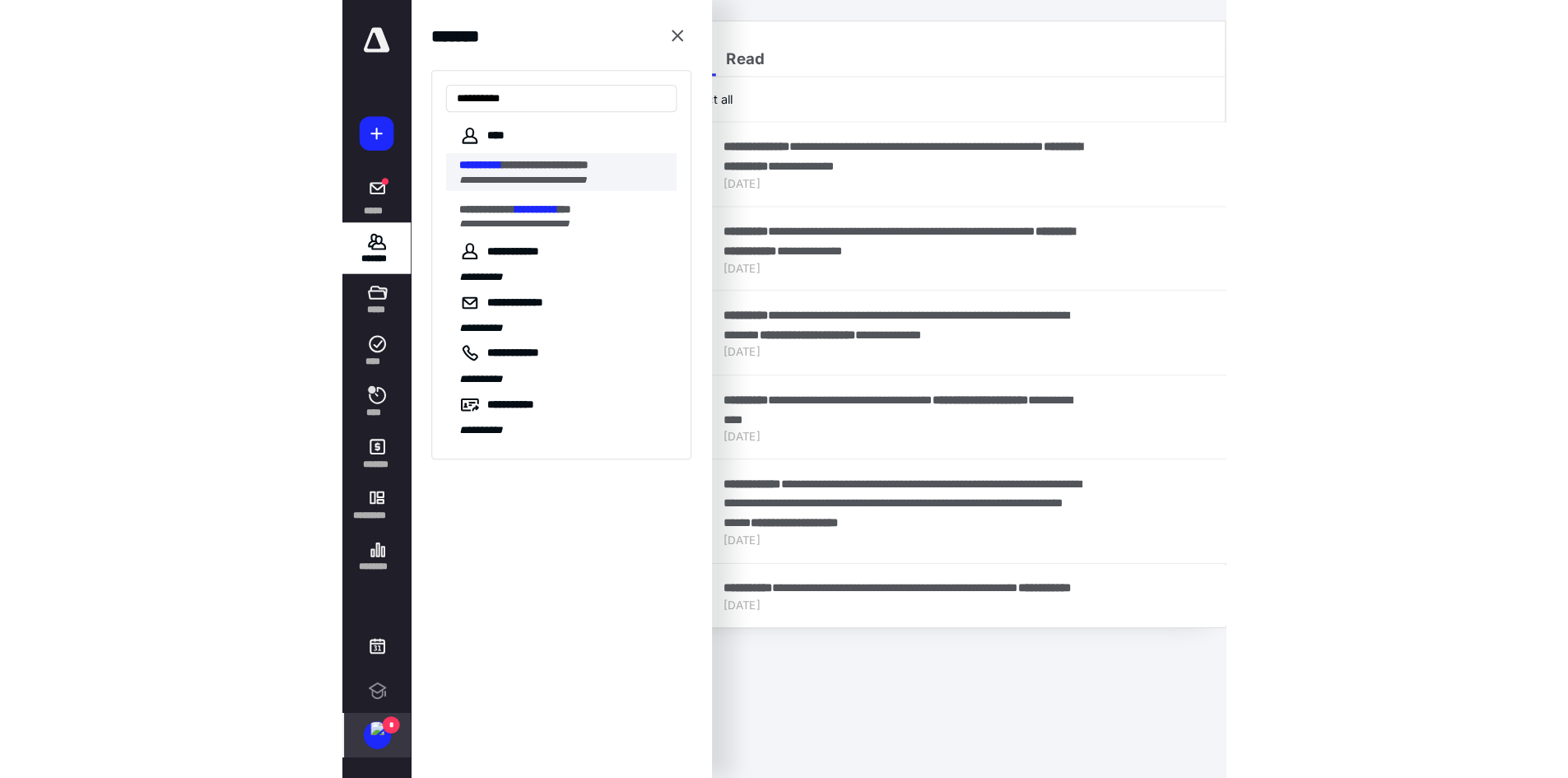 scroll, scrollTop: 0, scrollLeft: 0, axis: both 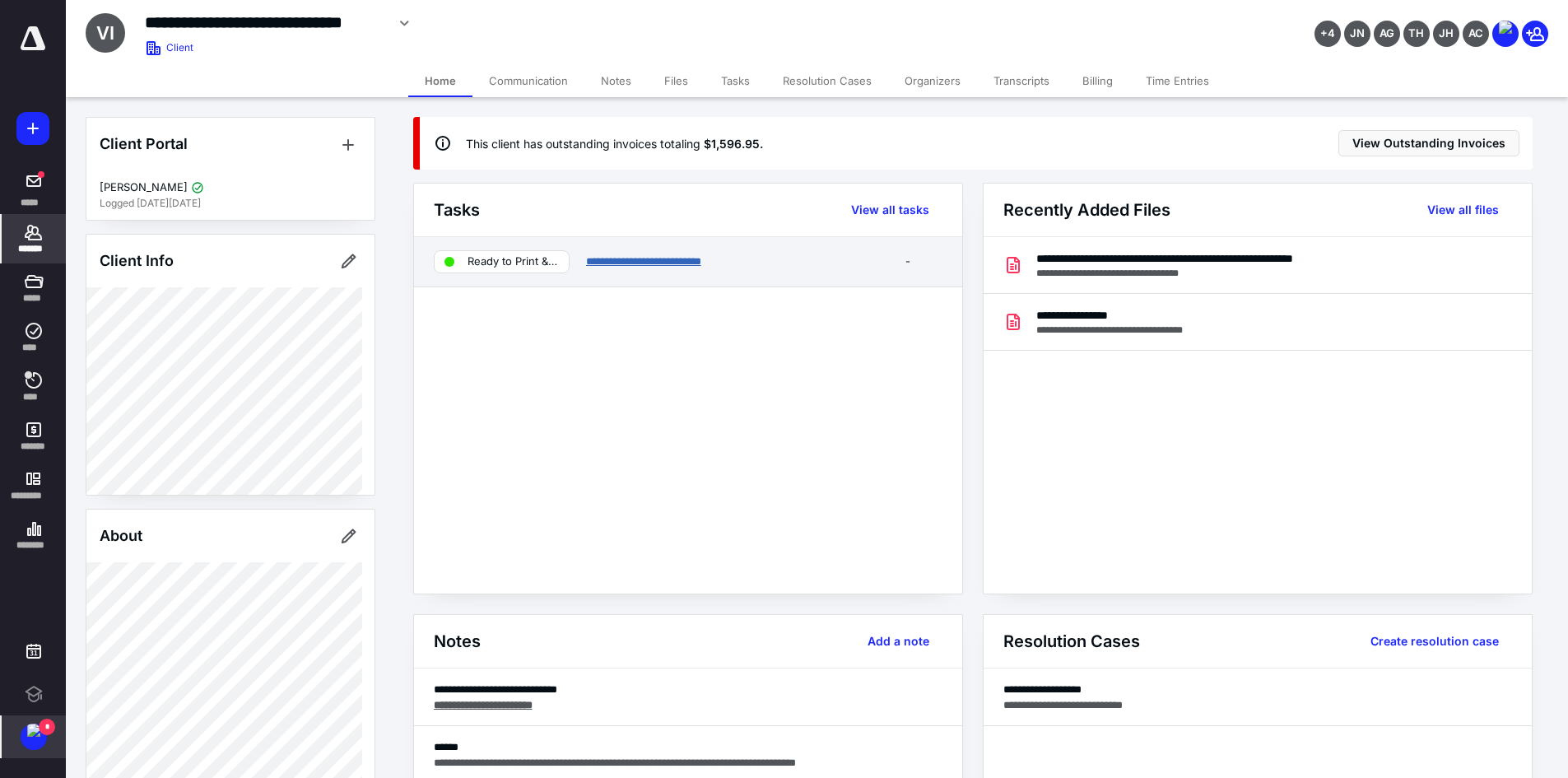 click on "**********" at bounding box center (644, 261) 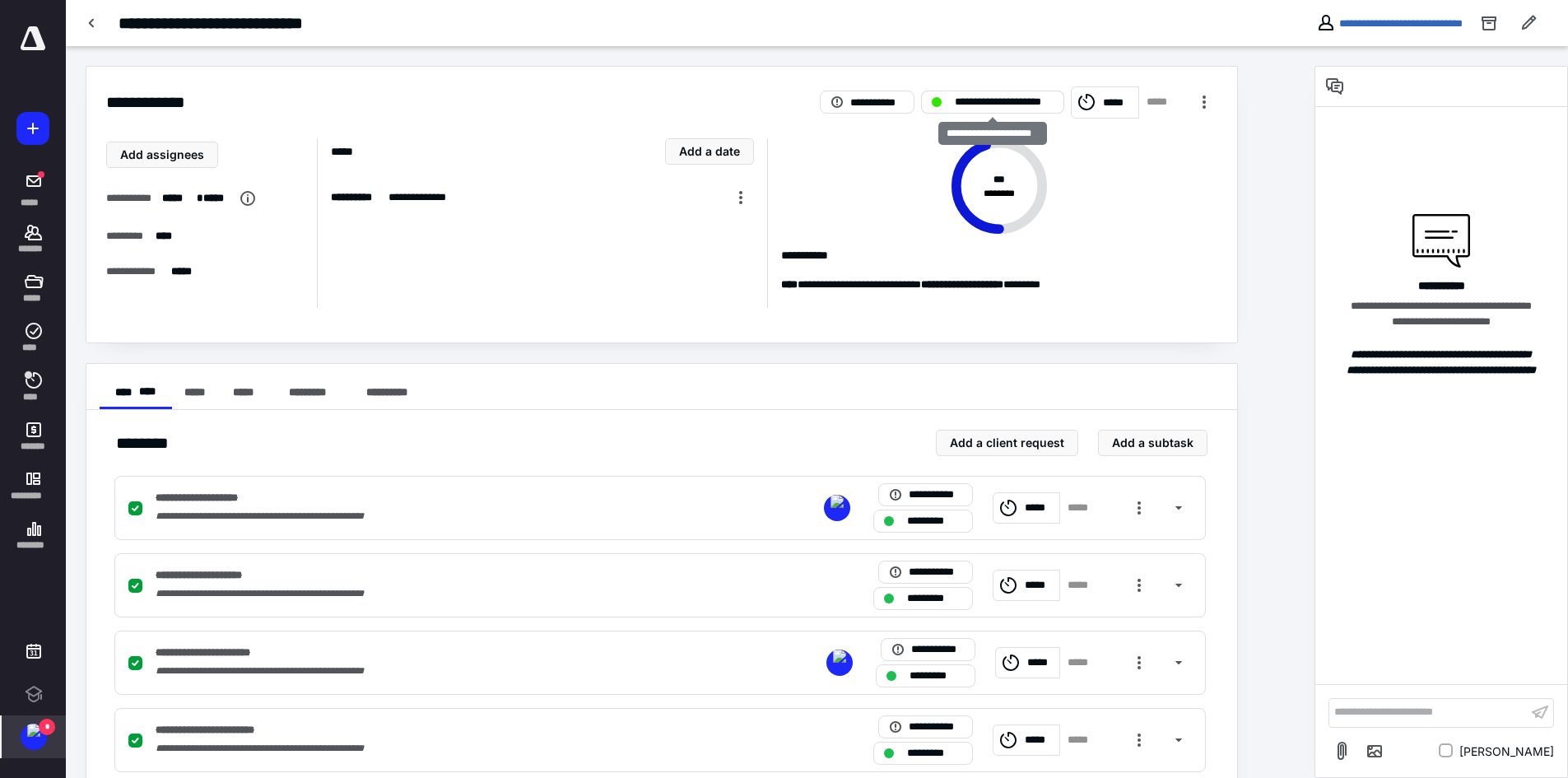 click on "**********" at bounding box center (1004, 102) 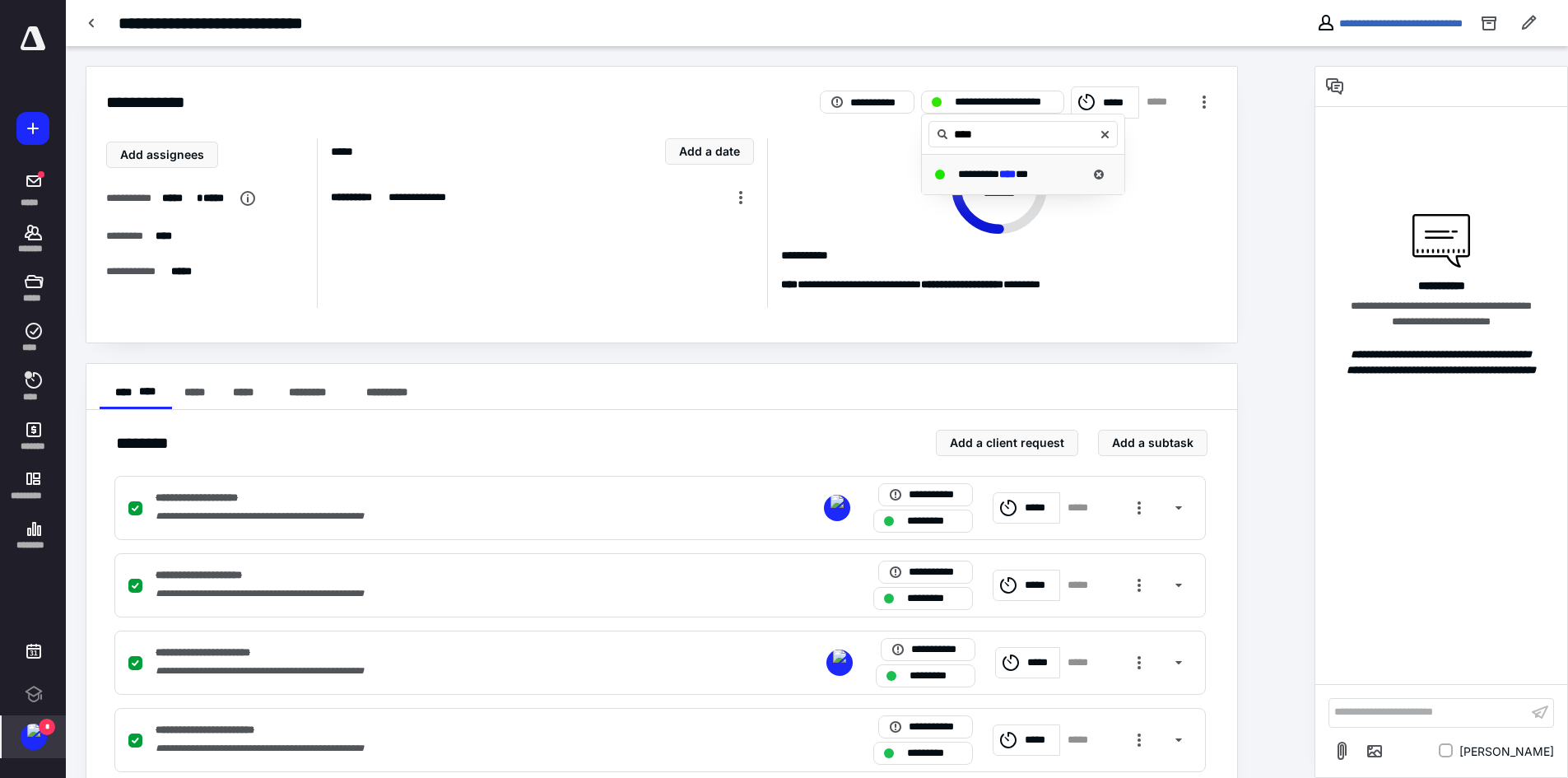 type on "****" 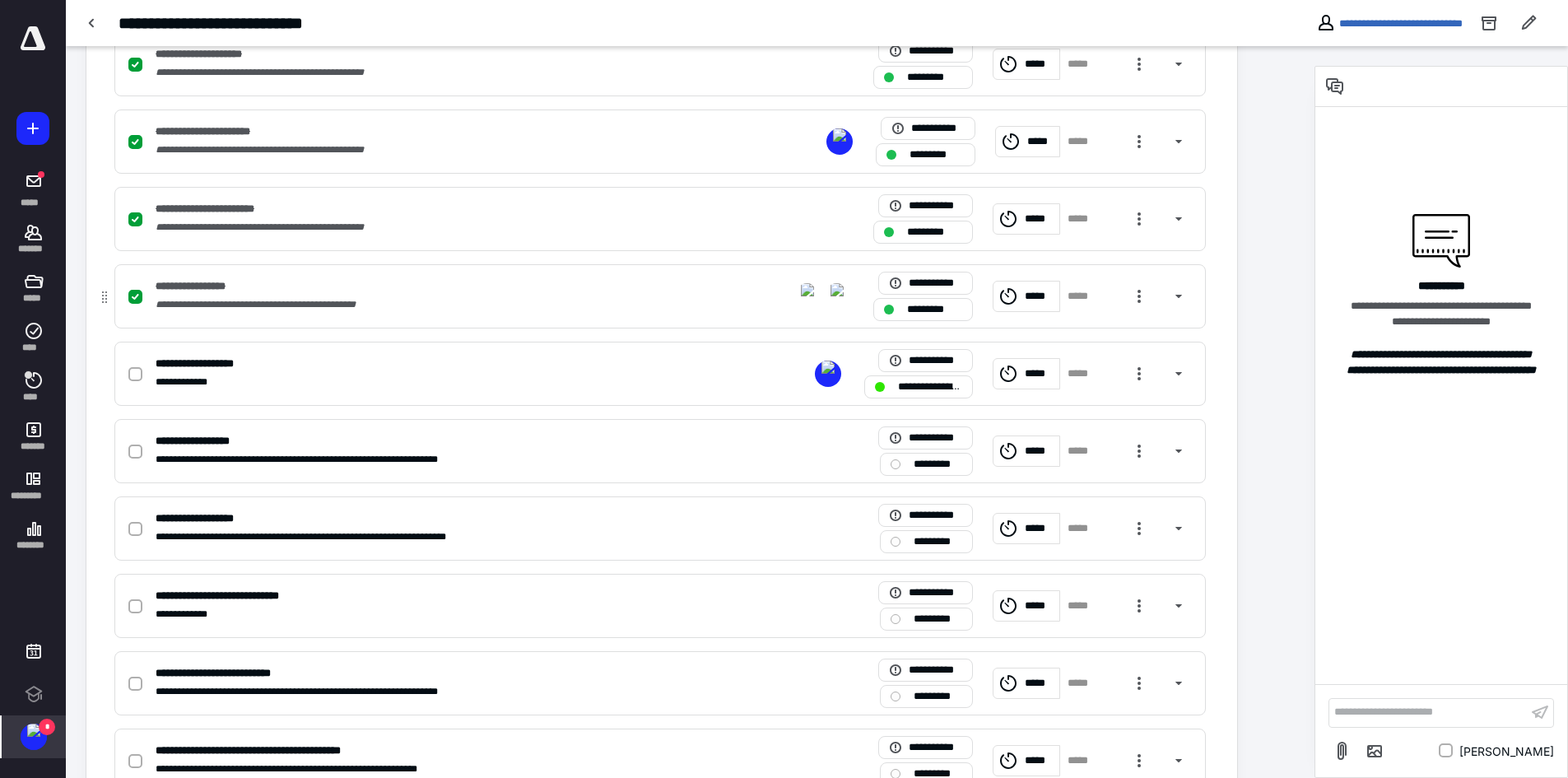 scroll, scrollTop: 576, scrollLeft: 0, axis: vertical 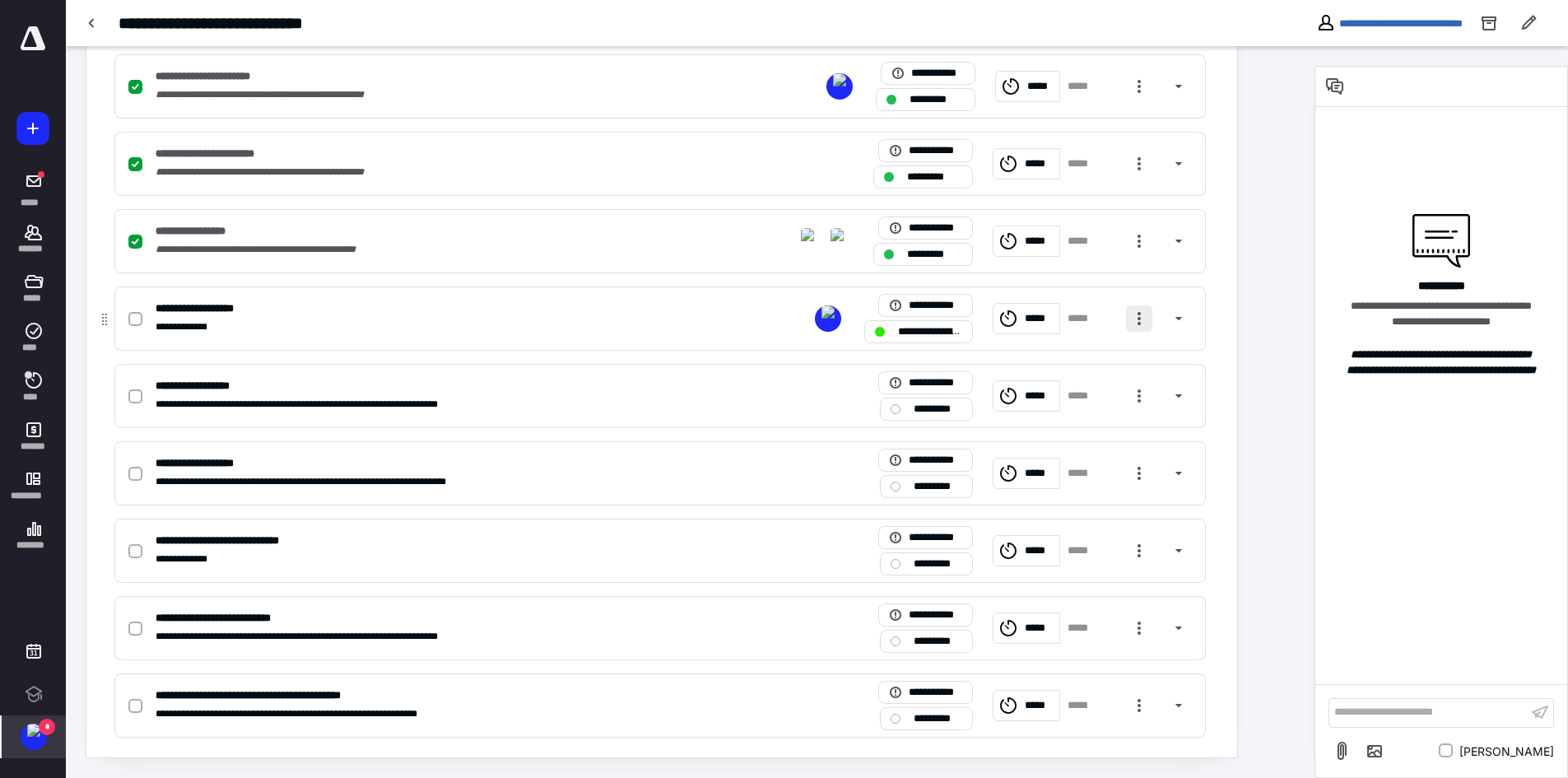 click at bounding box center [1139, 319] 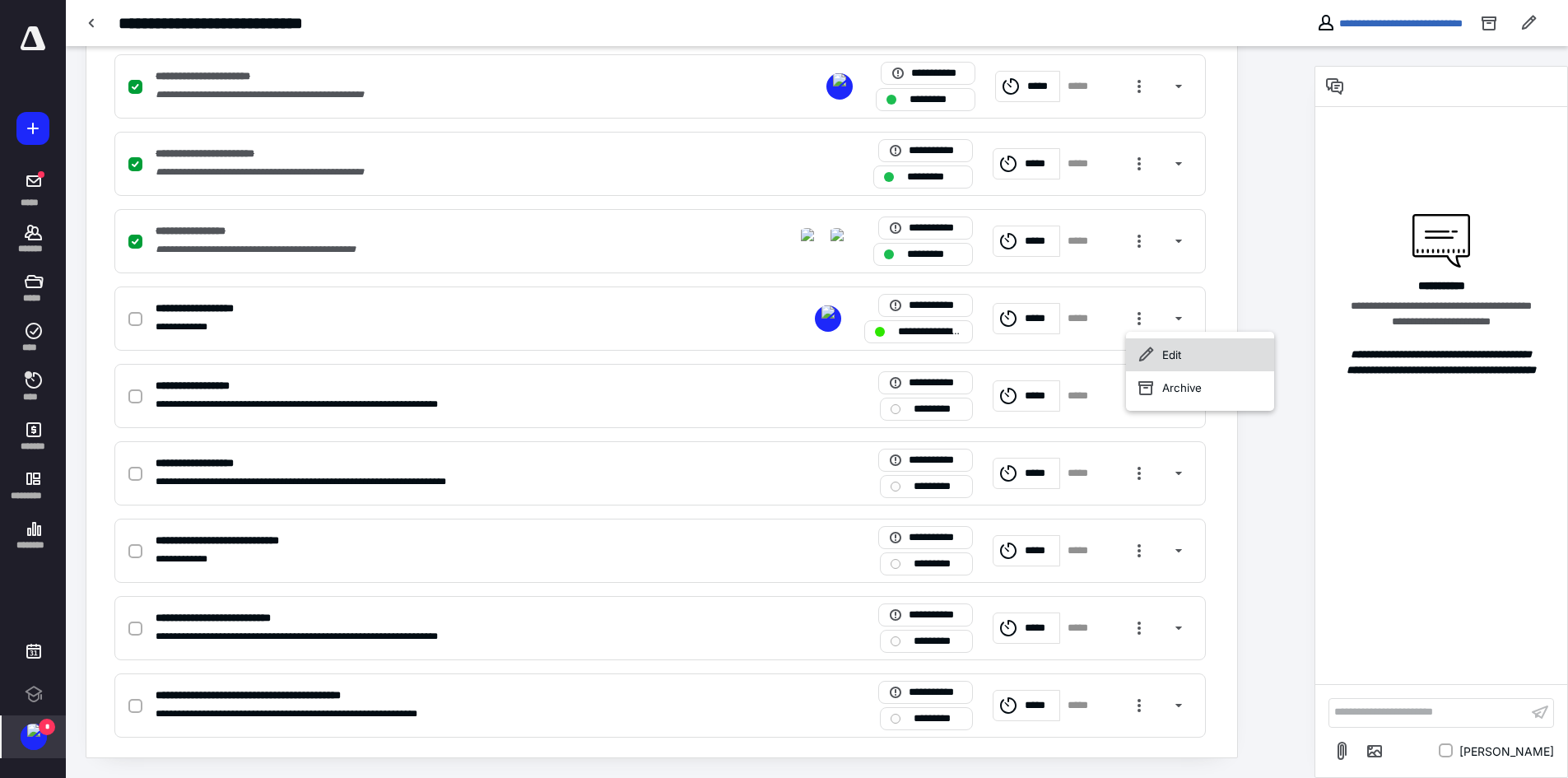 click 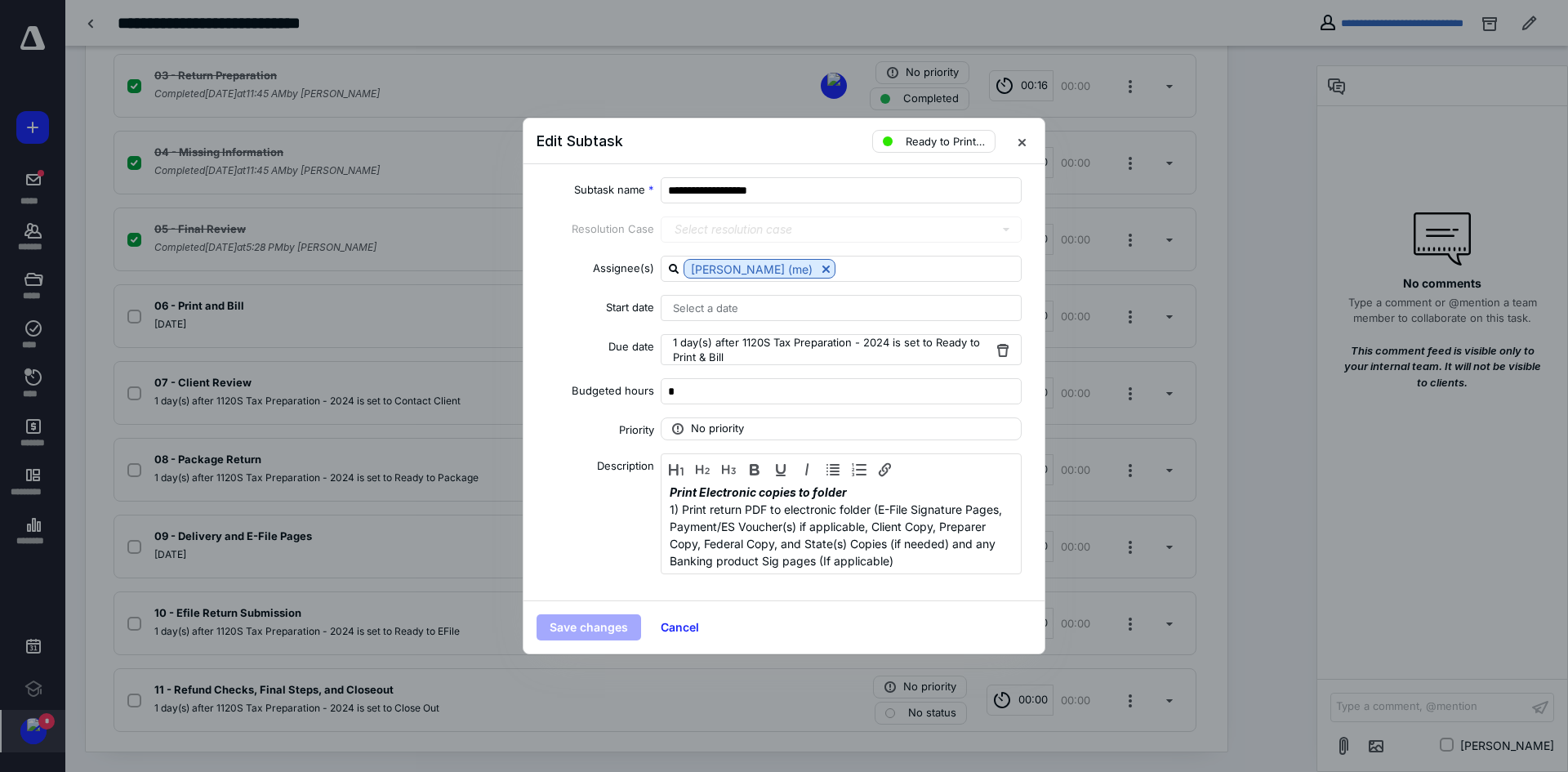 click on "Select a date" at bounding box center (706, 308) 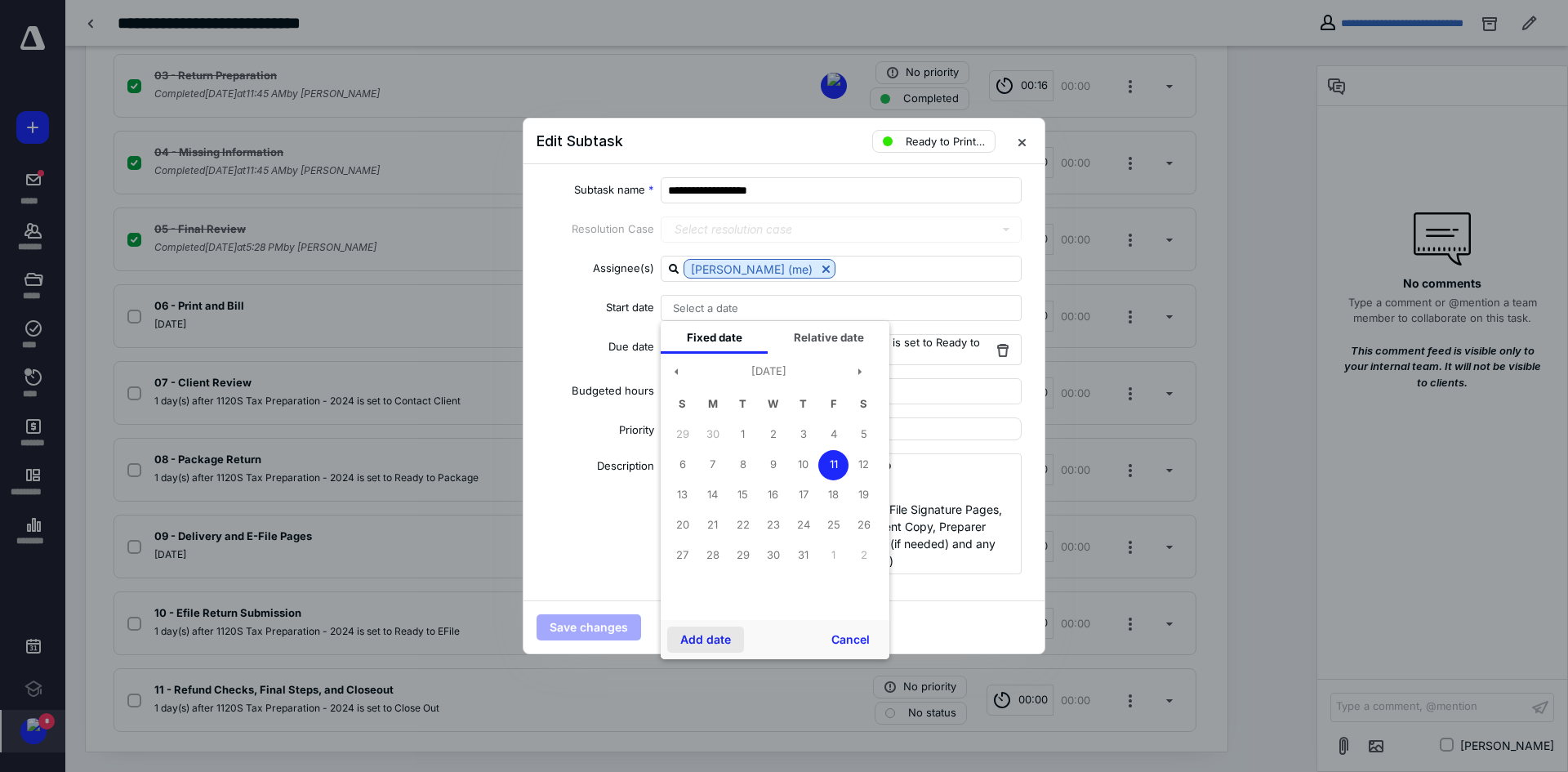 click on "Add date" at bounding box center [706, 640] 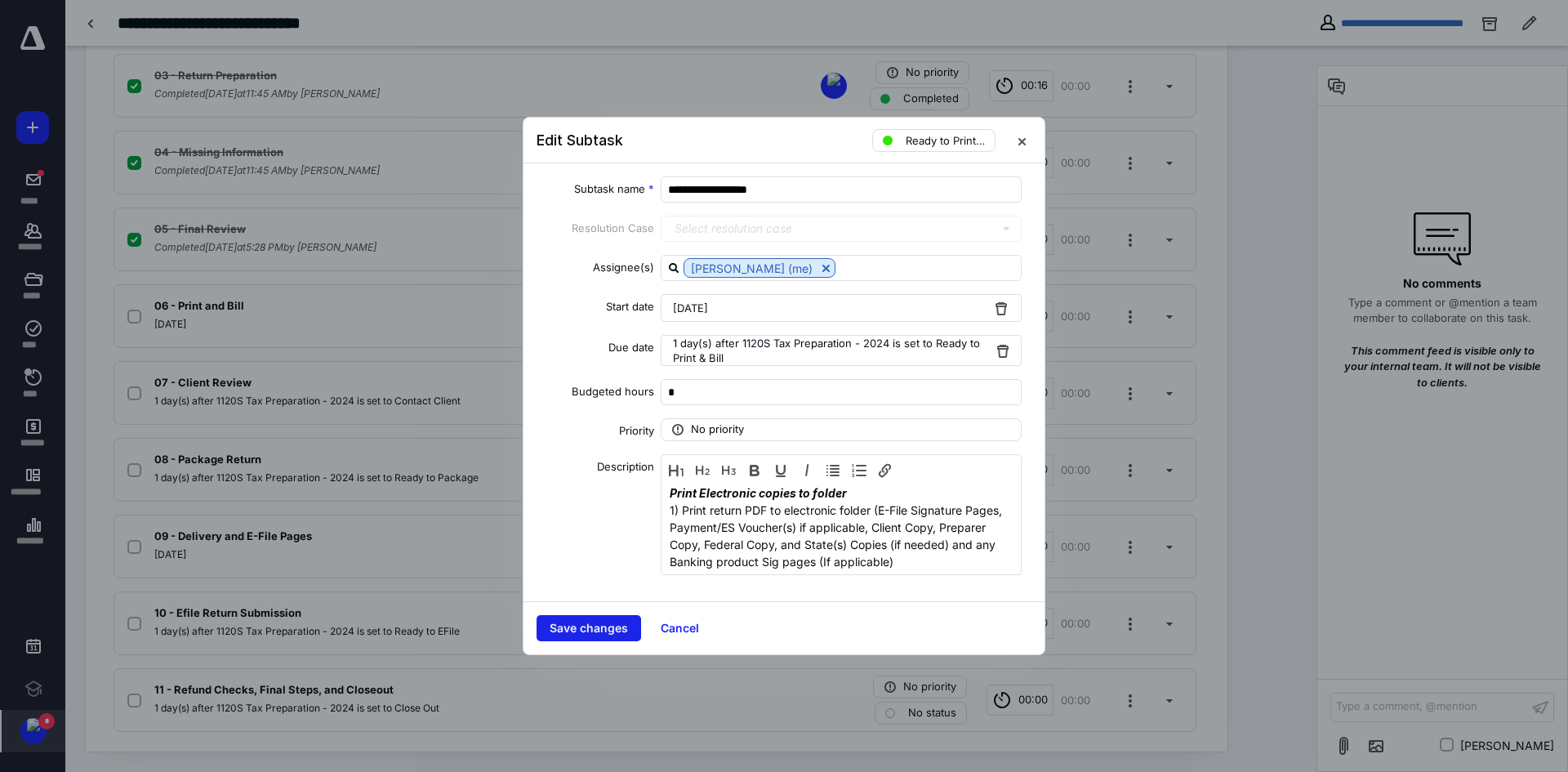 click on "Save changes" at bounding box center (589, 628) 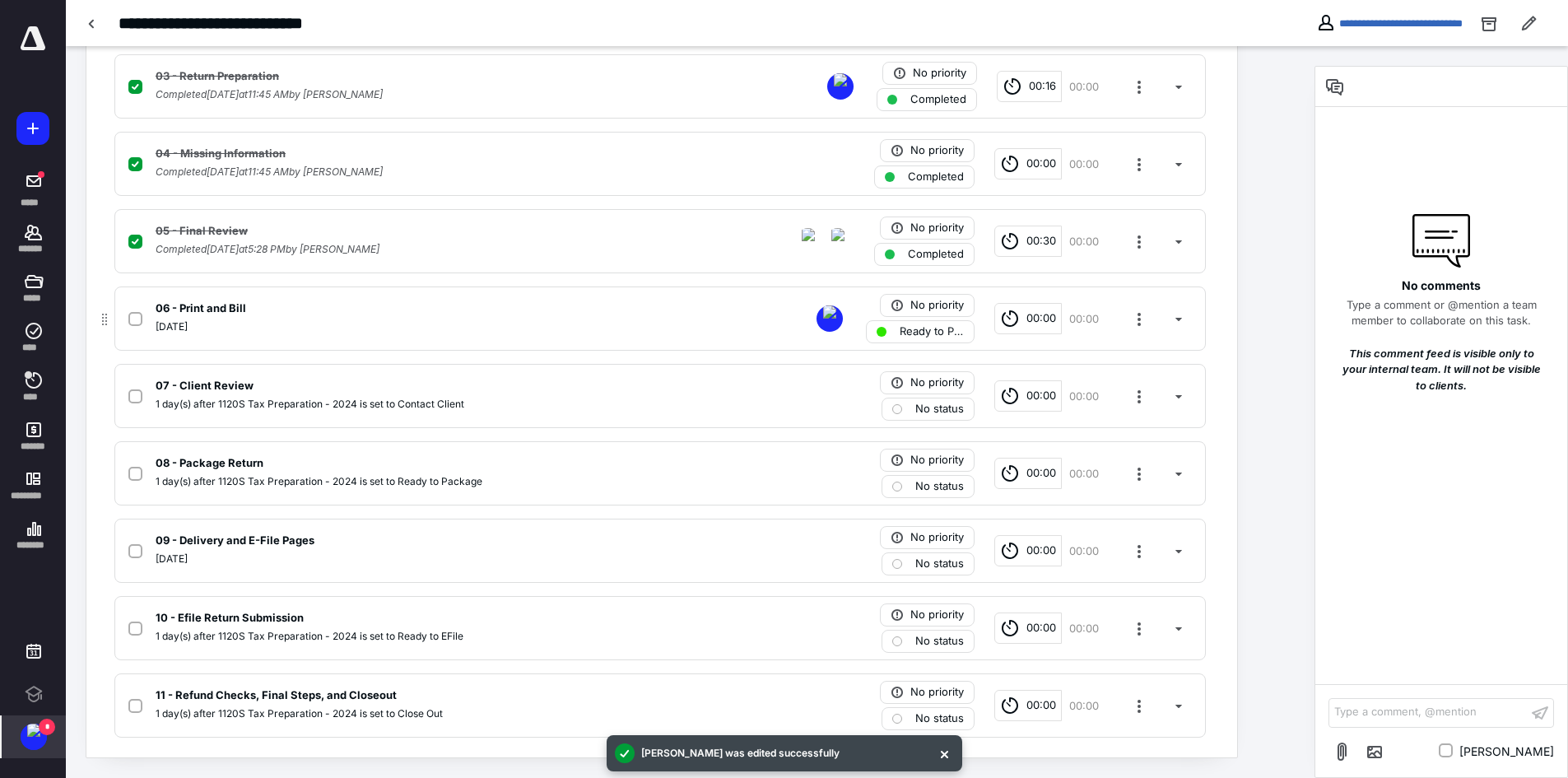 click on "00:00" at bounding box center (1041, 319) 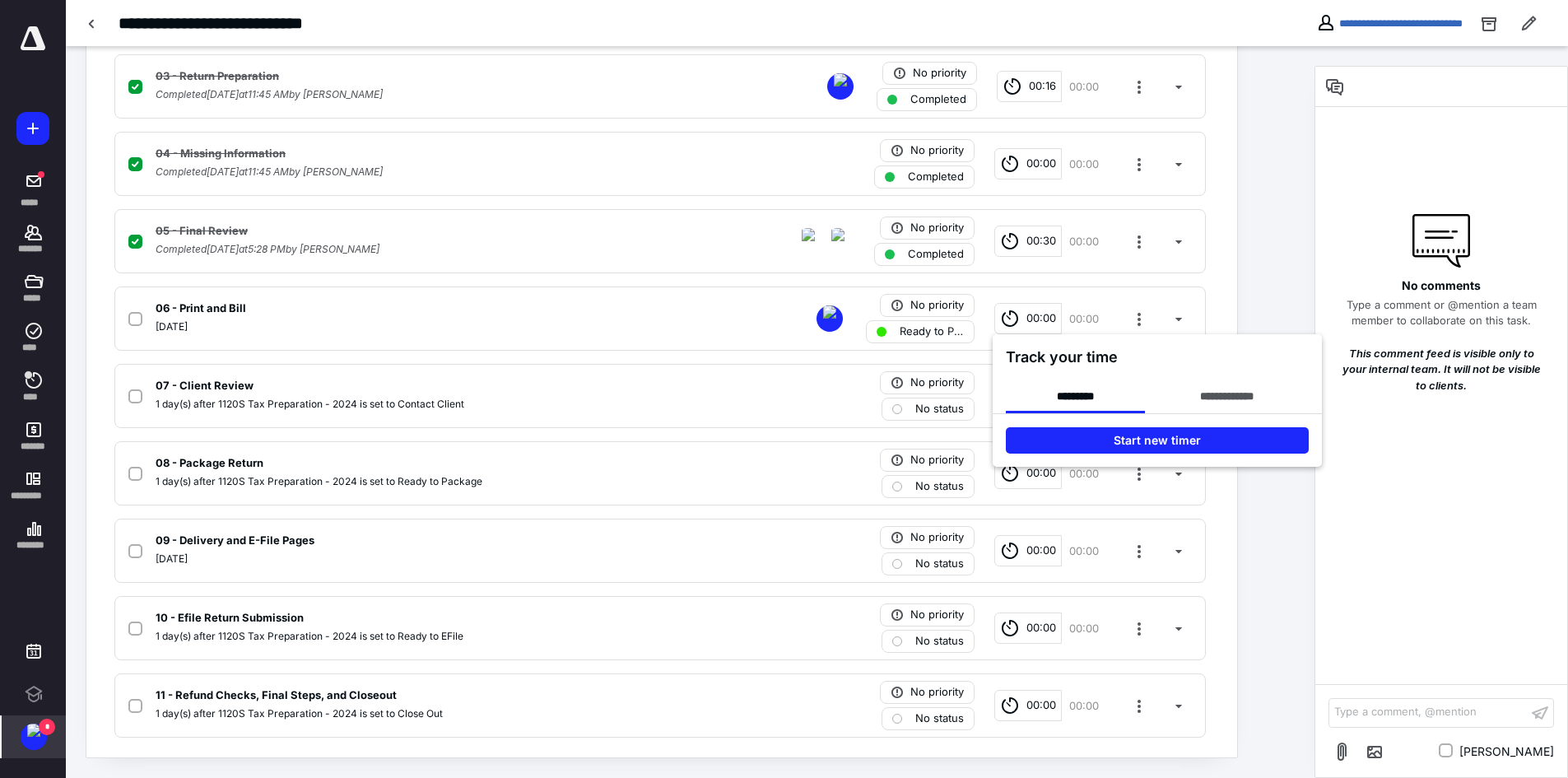 click at bounding box center (784, 389) 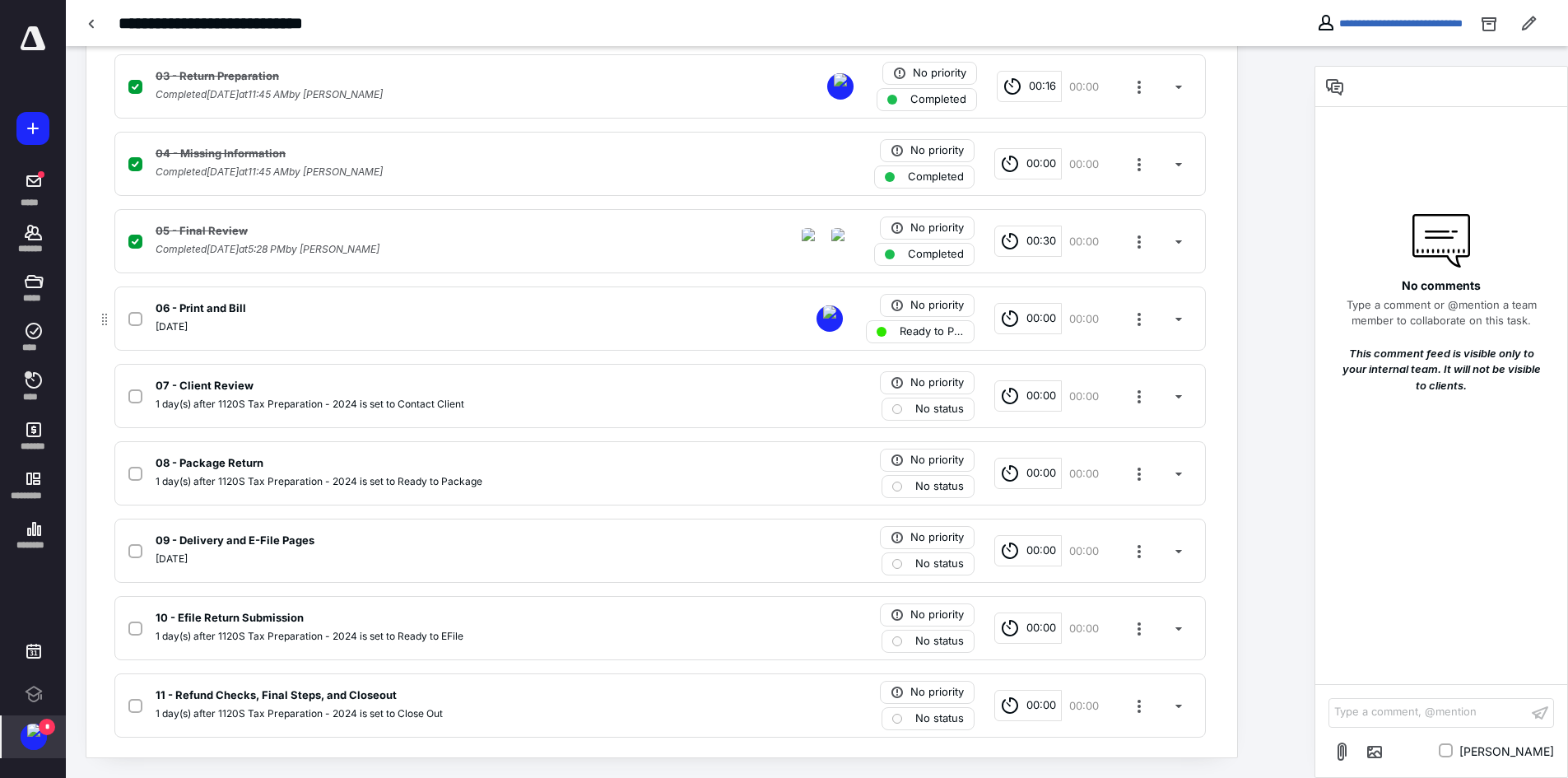 click on "00:00" at bounding box center (1041, 319) 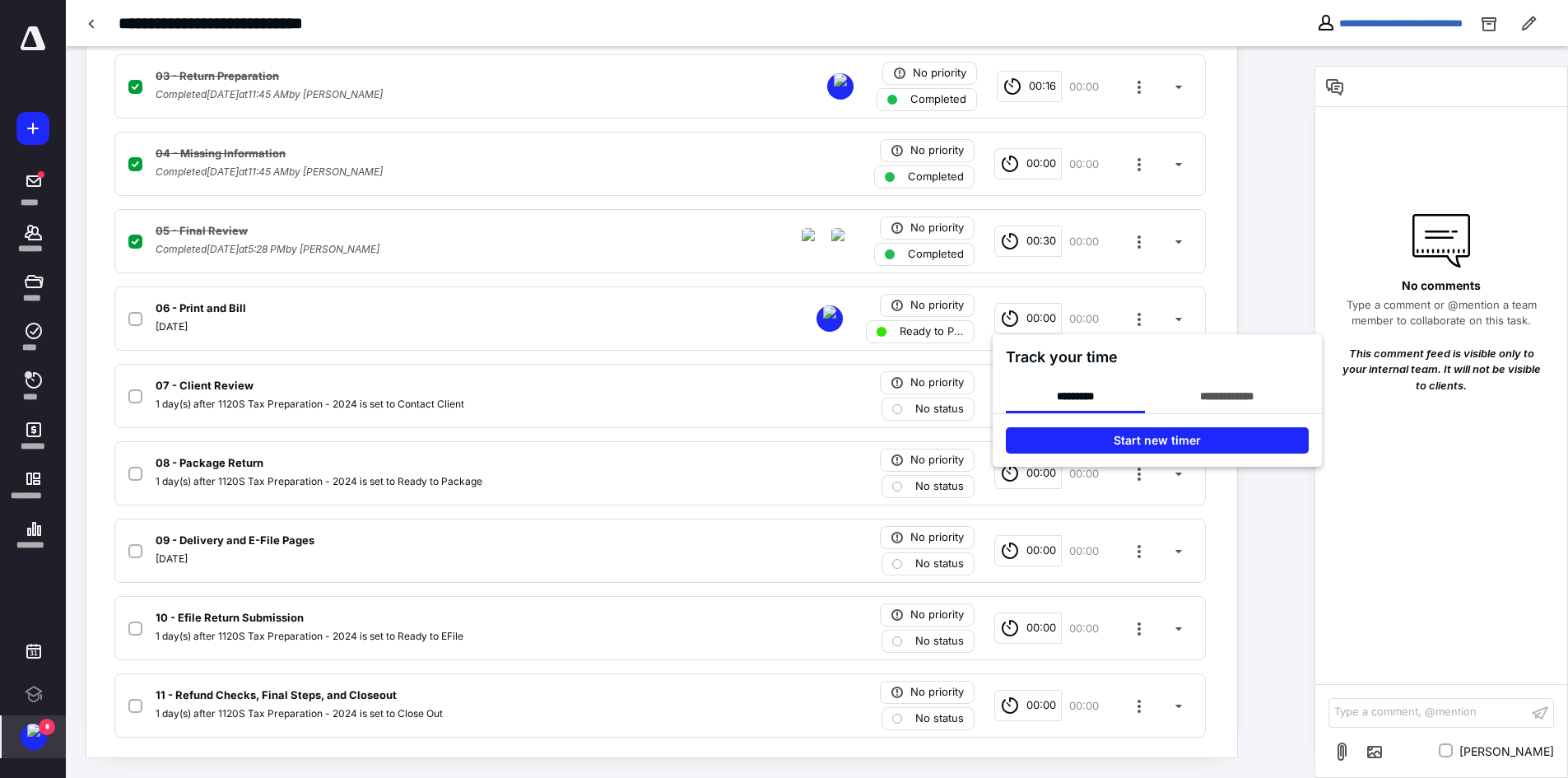 click at bounding box center (784, 389) 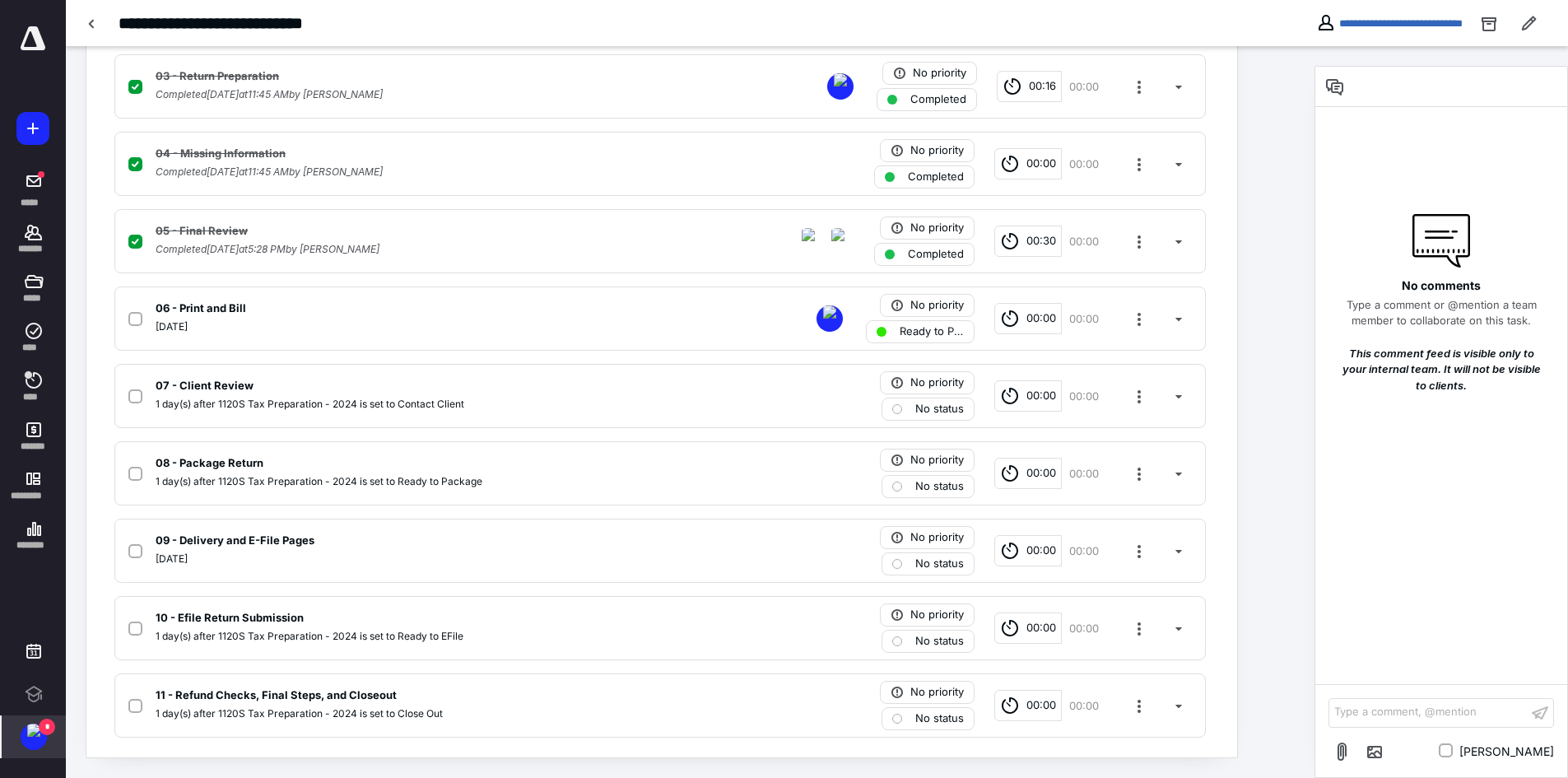 click 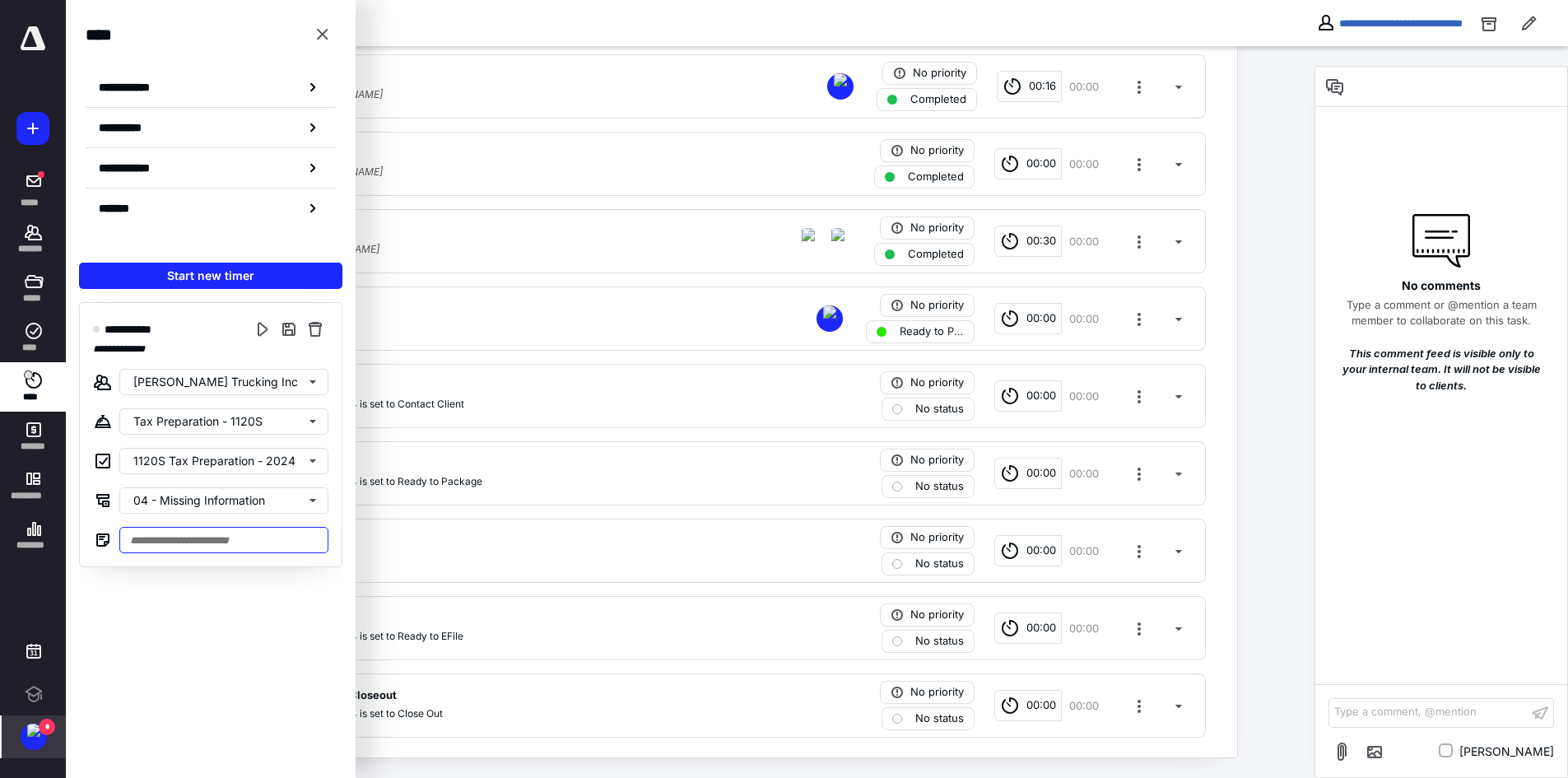 click at bounding box center (224, 540) 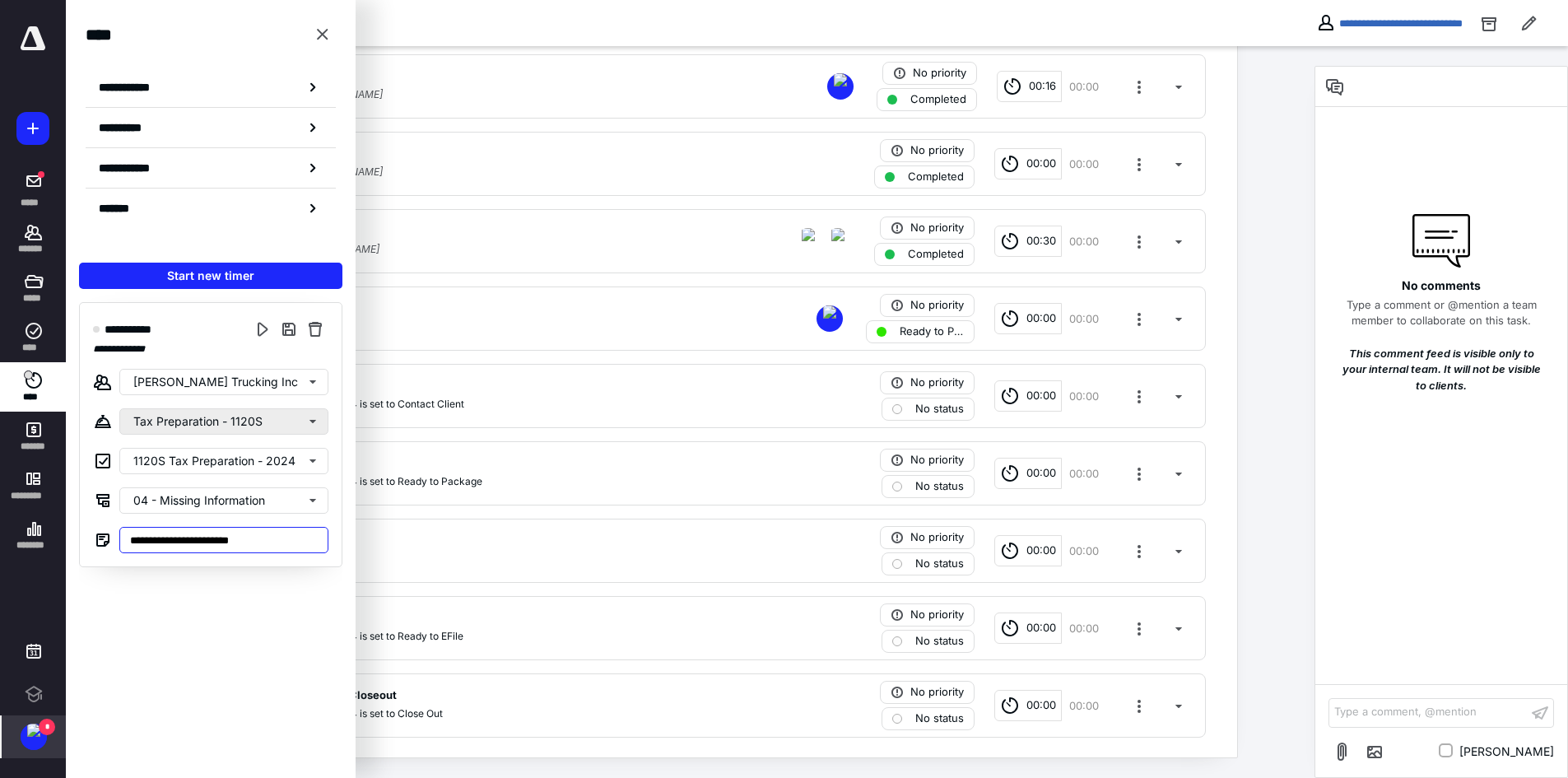 type on "**********" 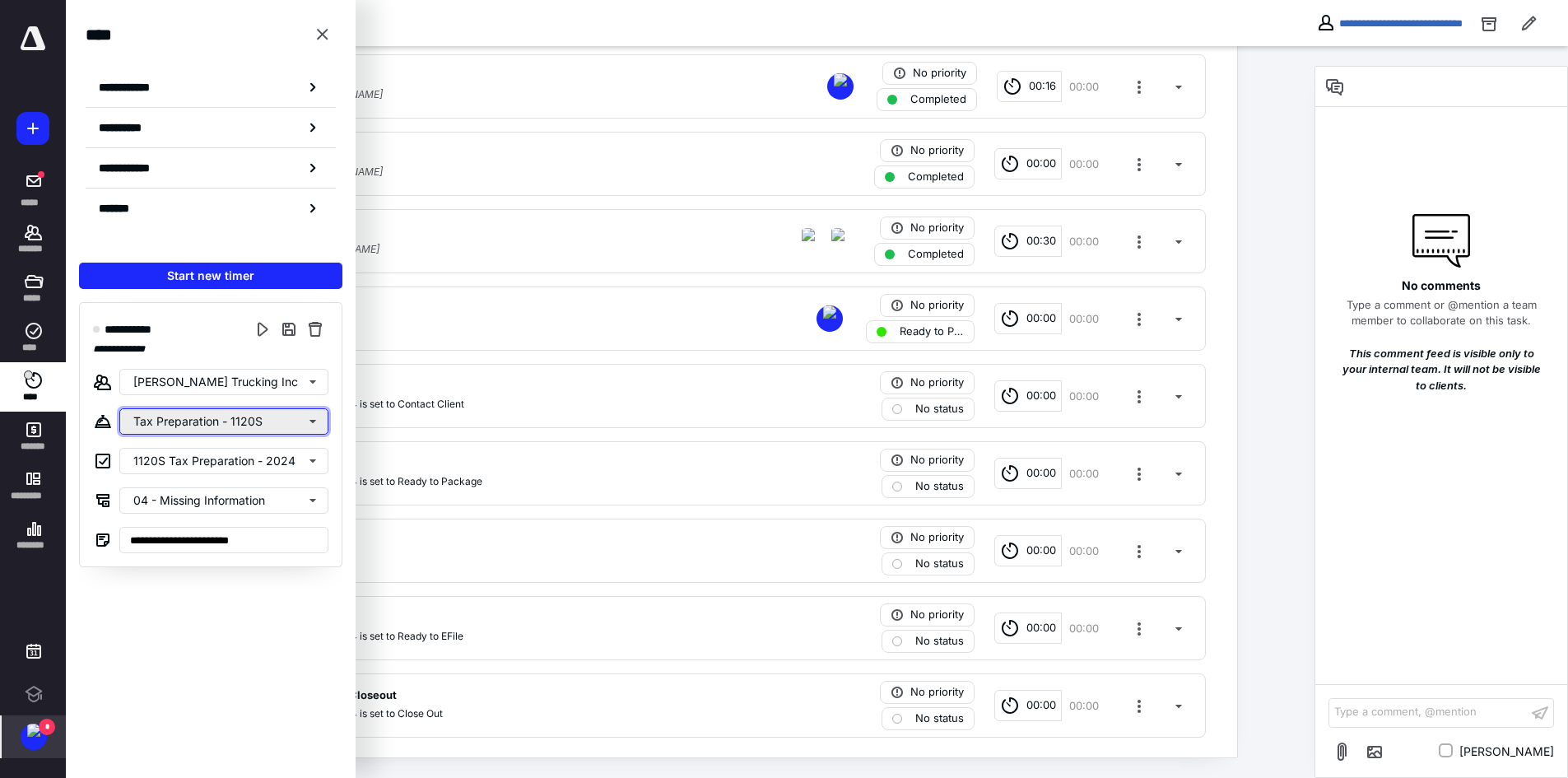 click on "Tax Preparation - 1120S" at bounding box center [224, 422] 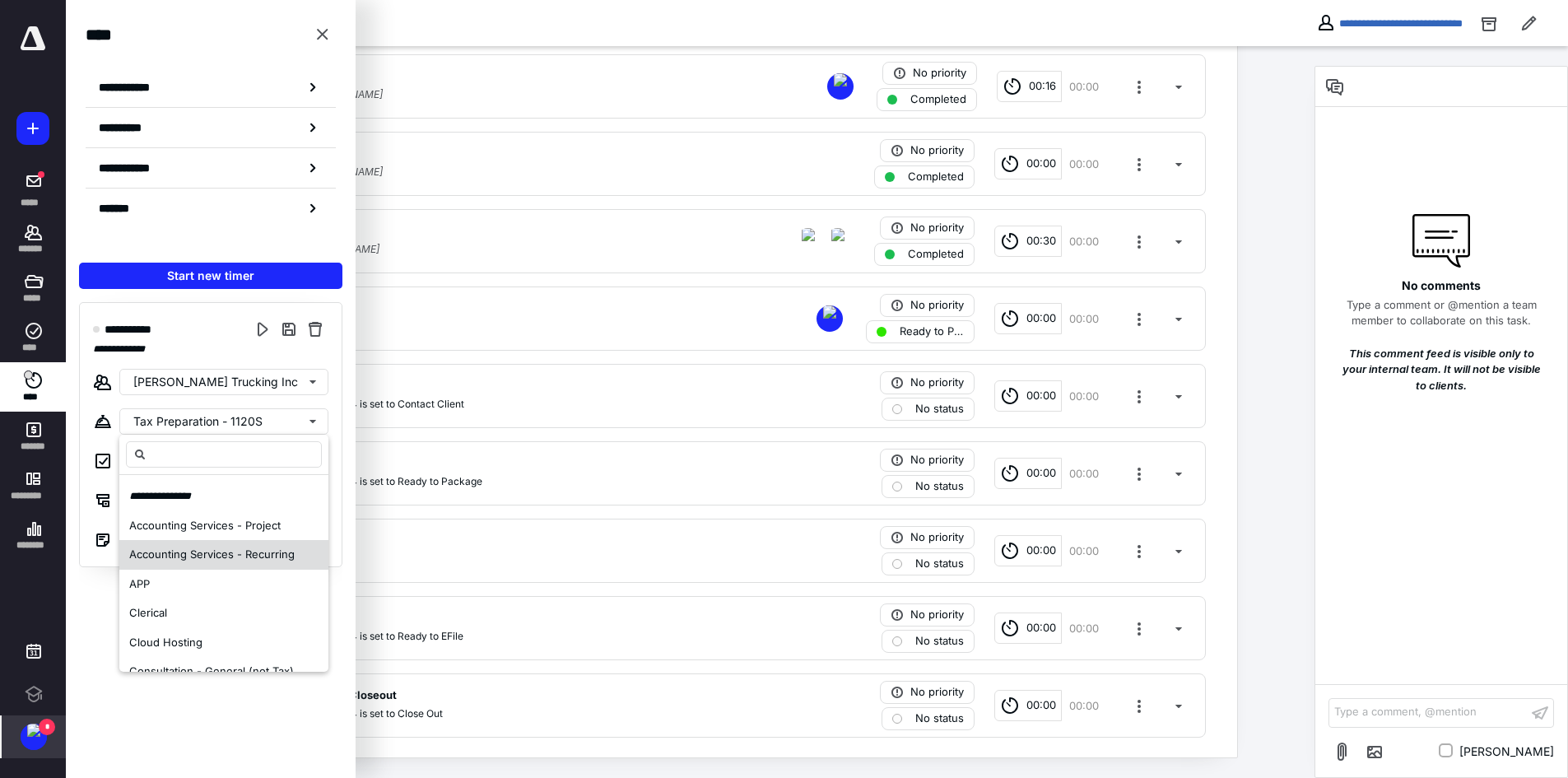 click on "Accounting Services - Recurring" at bounding box center (212, 554) 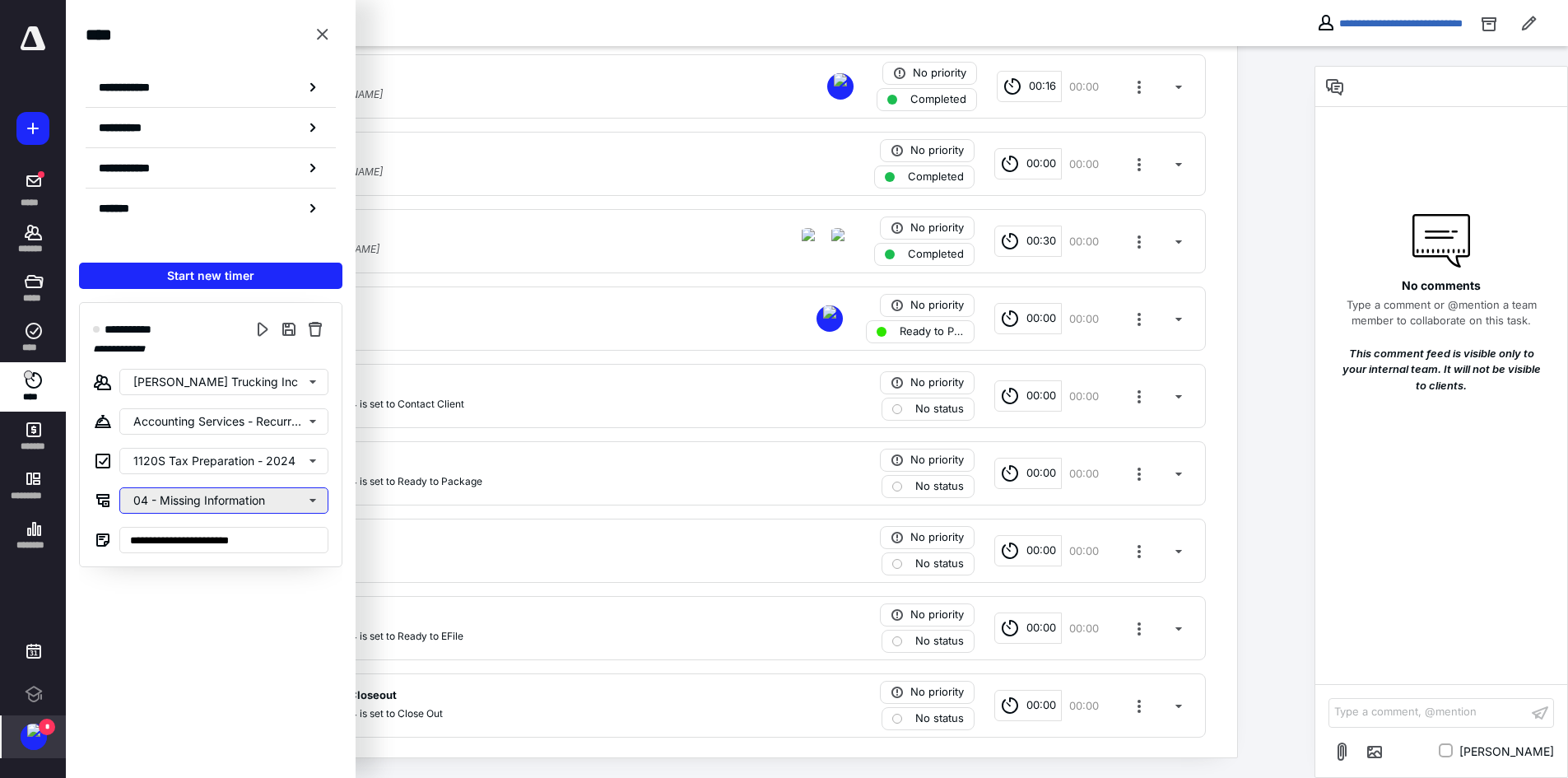 click on "04 - Missing Information" at bounding box center [224, 501] 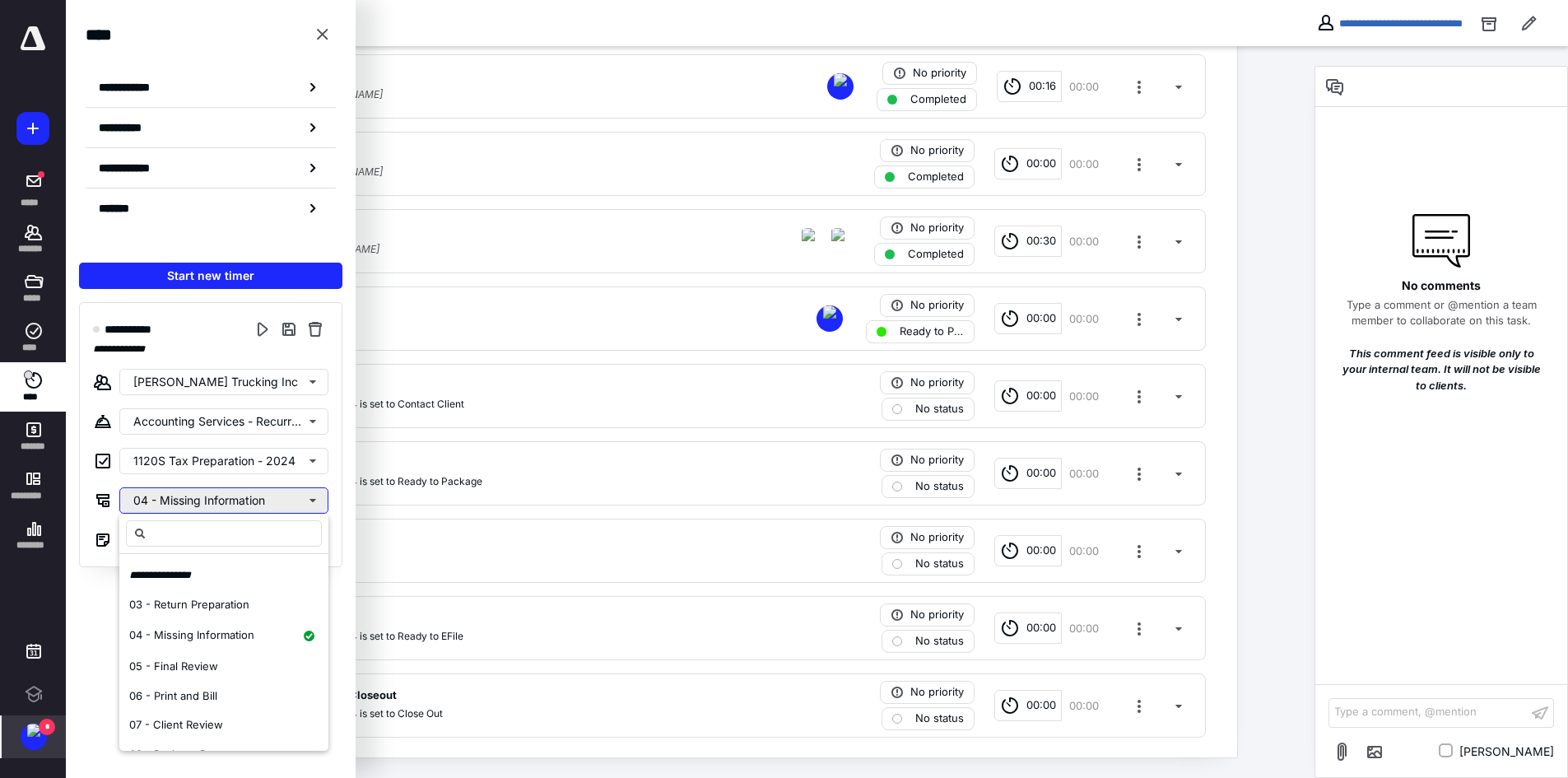 click on "04 - Missing Information" at bounding box center (224, 501) 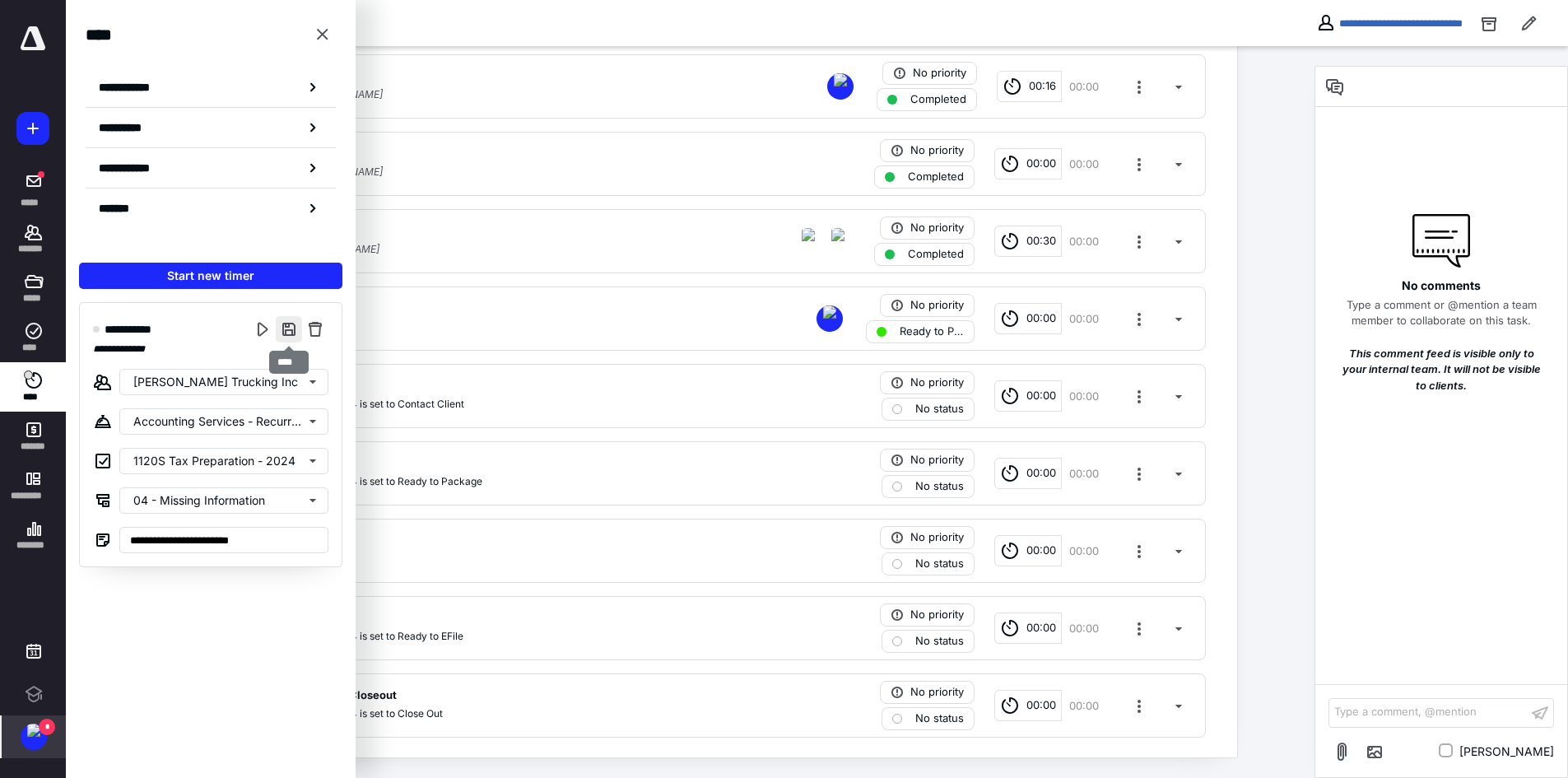 click at bounding box center [289, 329] 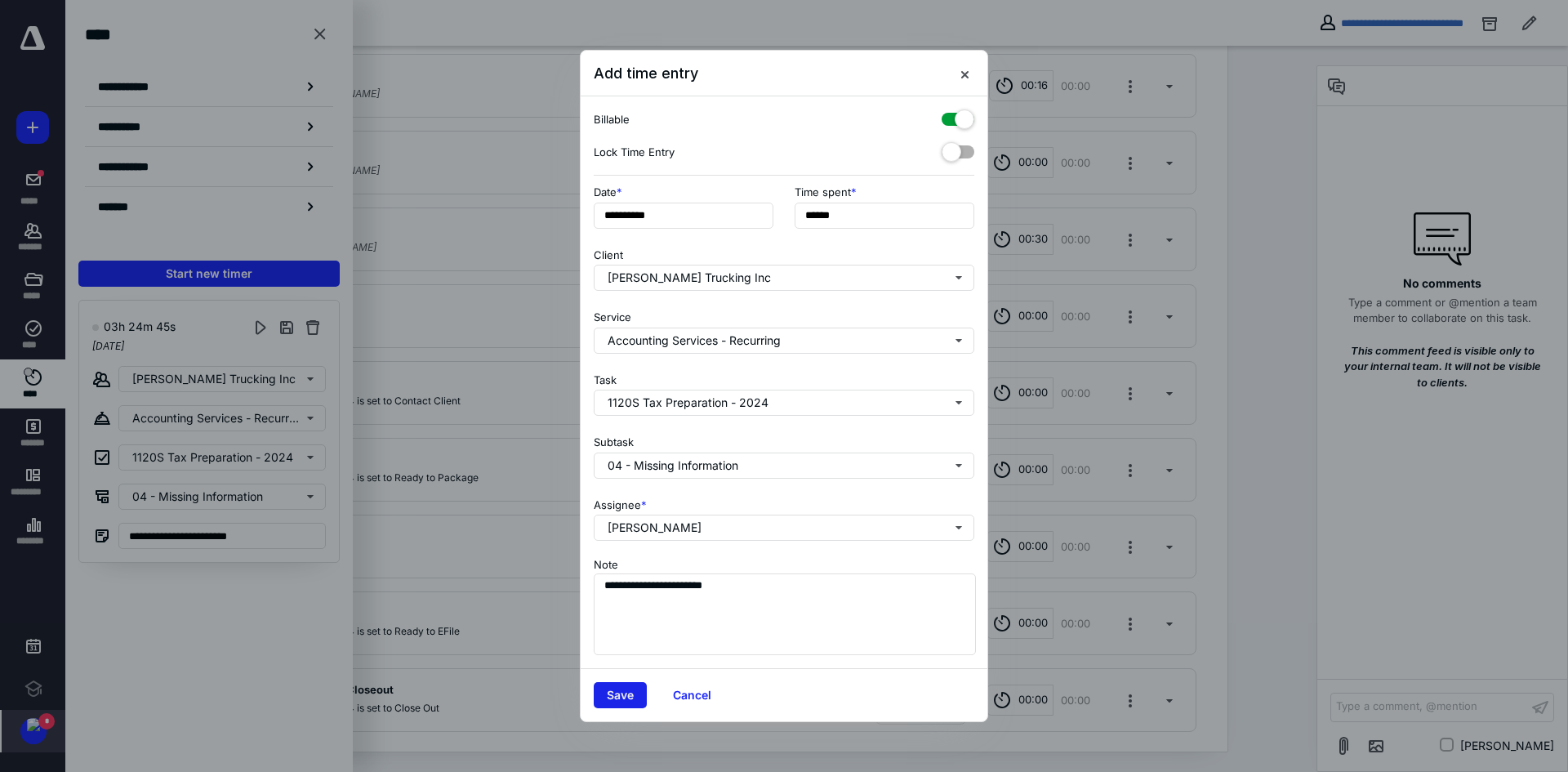 click on "Save" at bounding box center [620, 695] 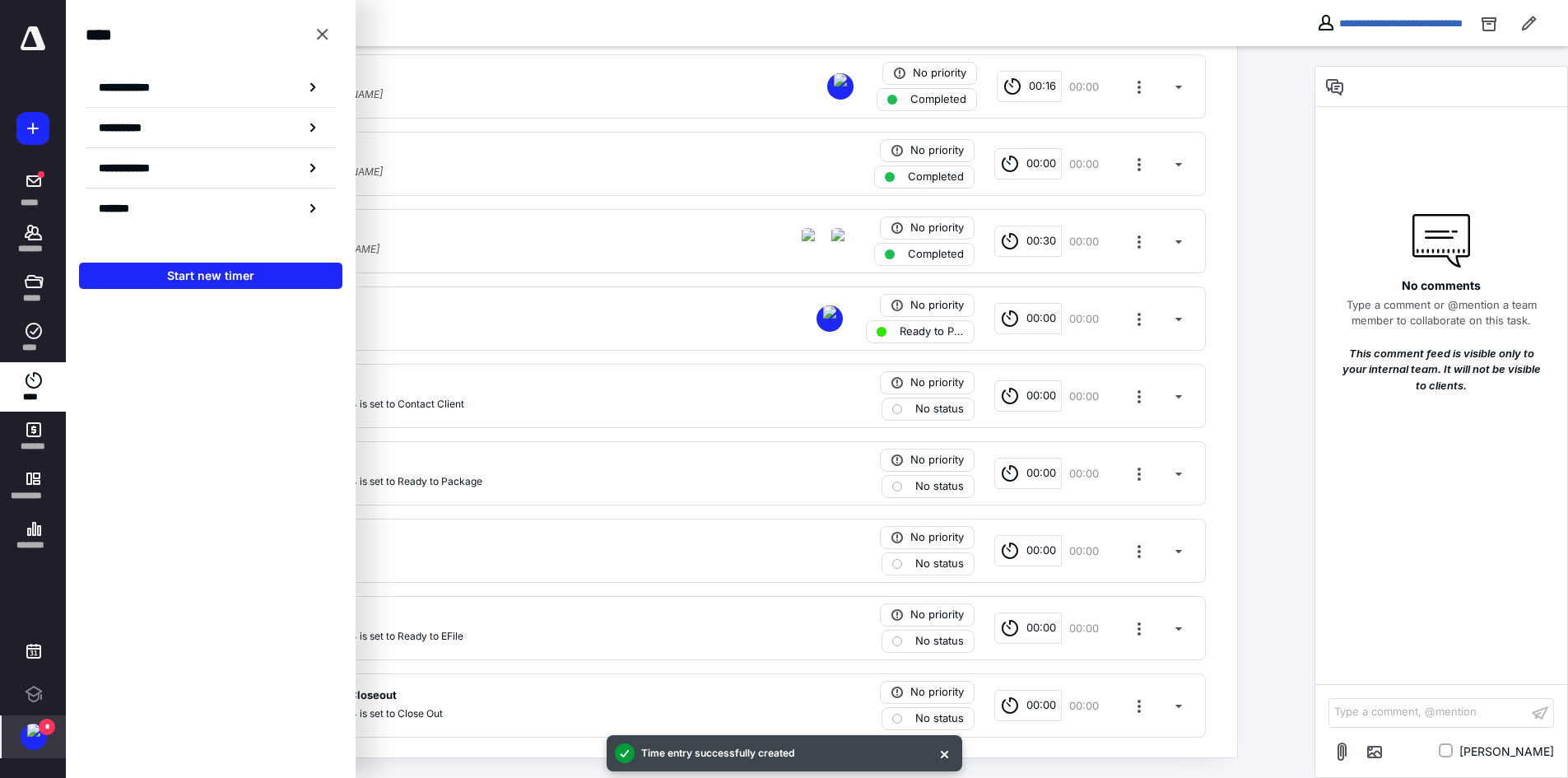 click at bounding box center [323, 35] 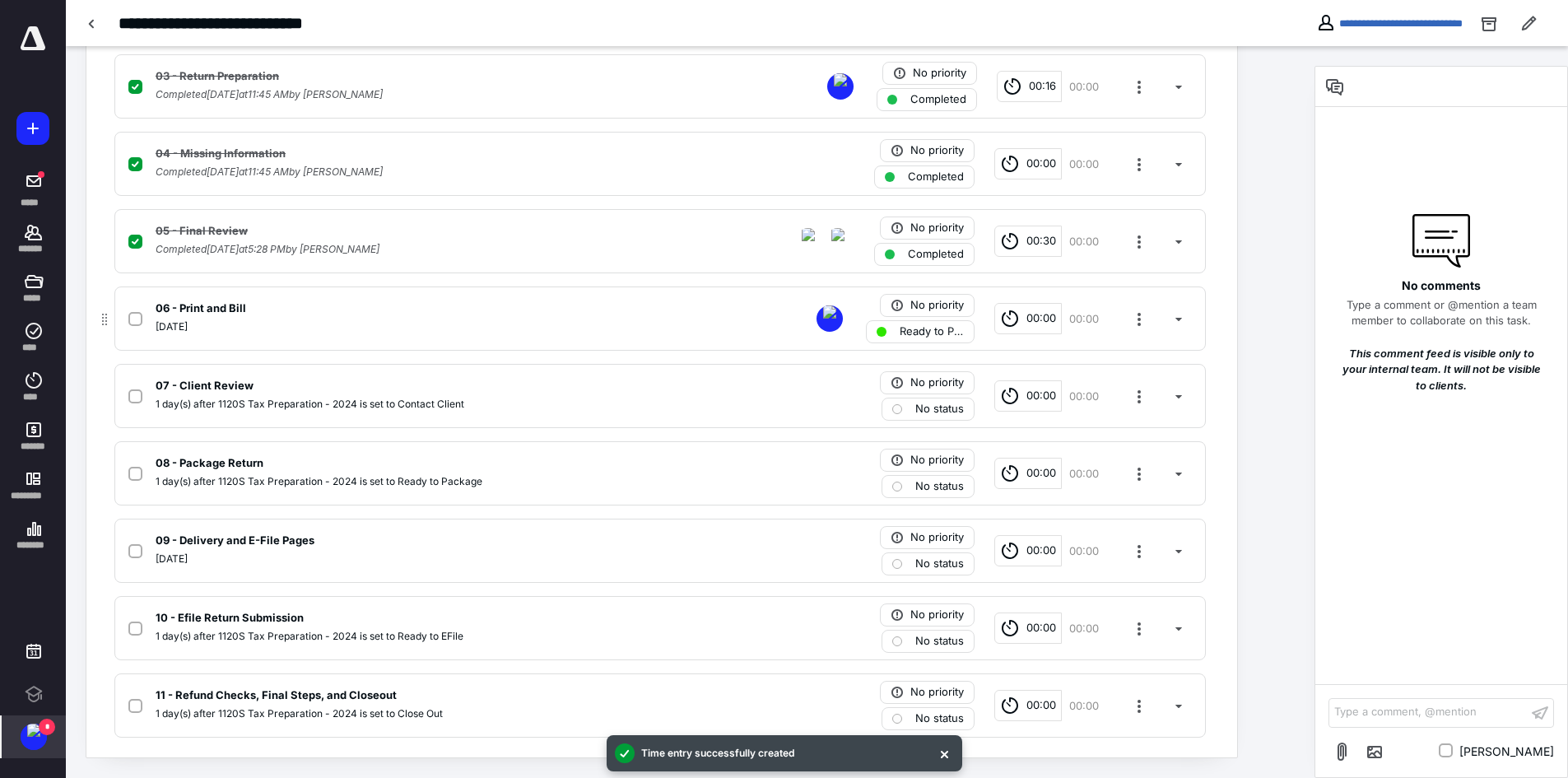 click on "00:00" at bounding box center [1041, 319] 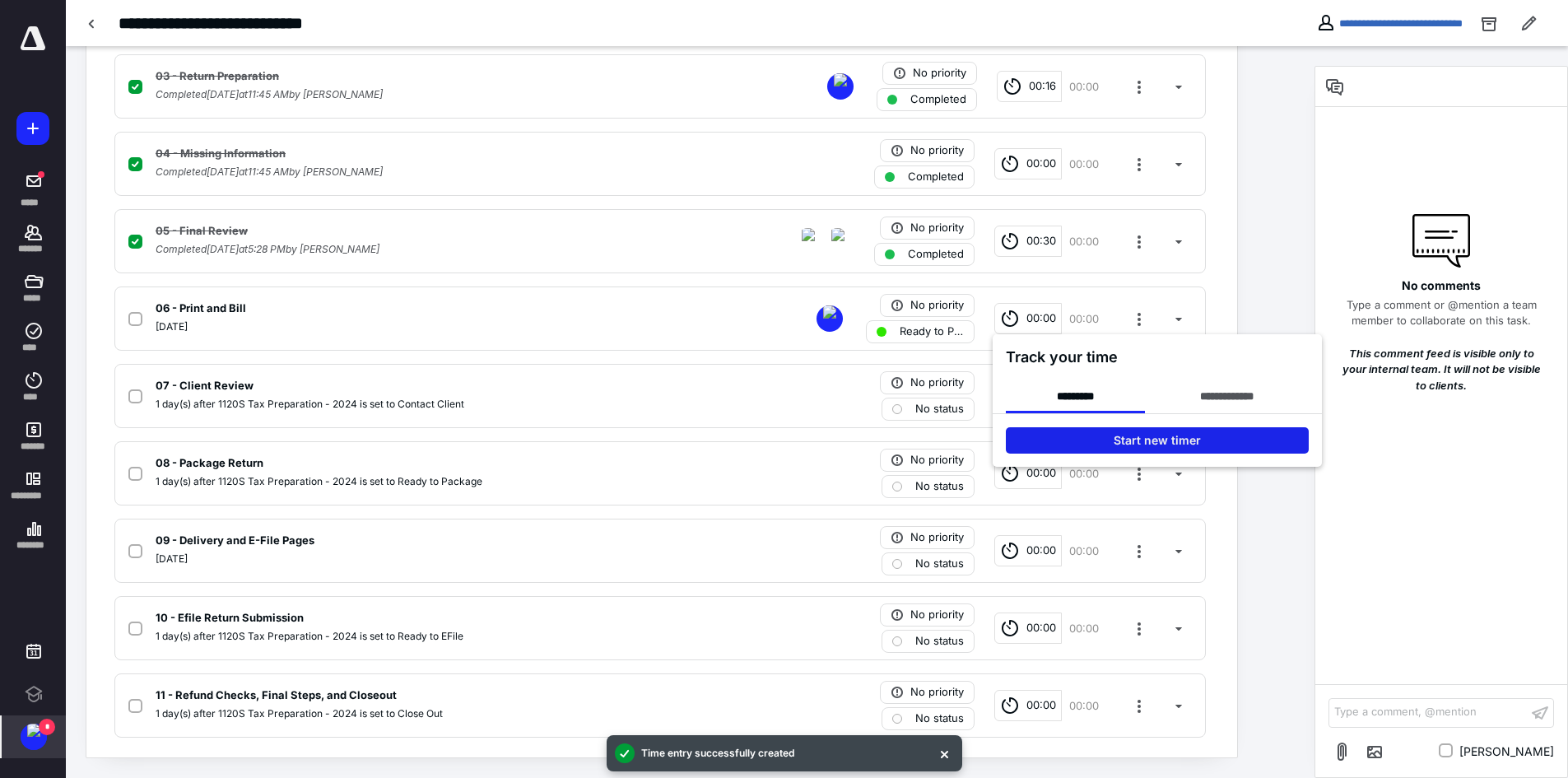 click on "Start new timer" at bounding box center (1157, 440) 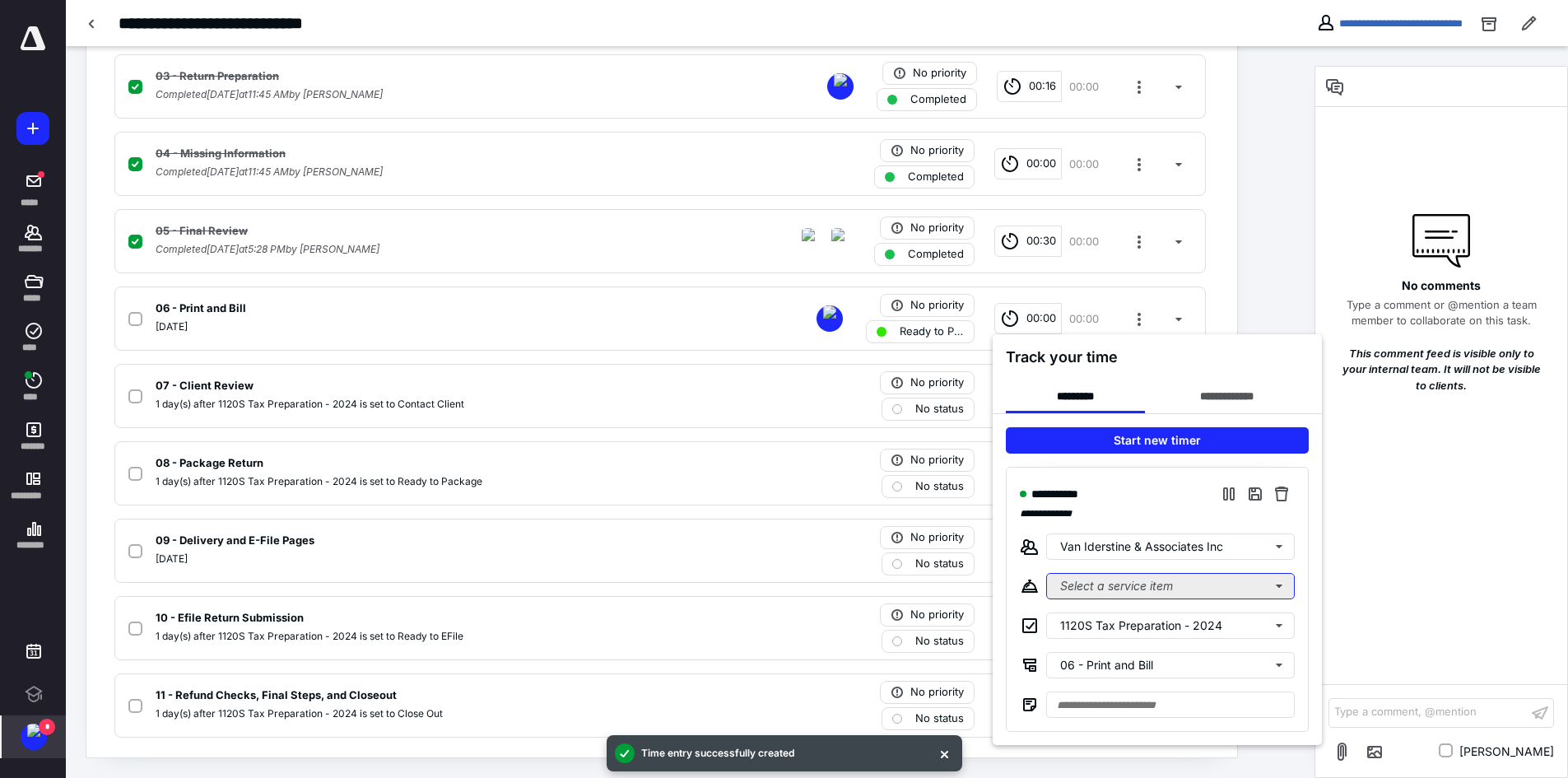 click on "Select a service item" at bounding box center (1170, 586) 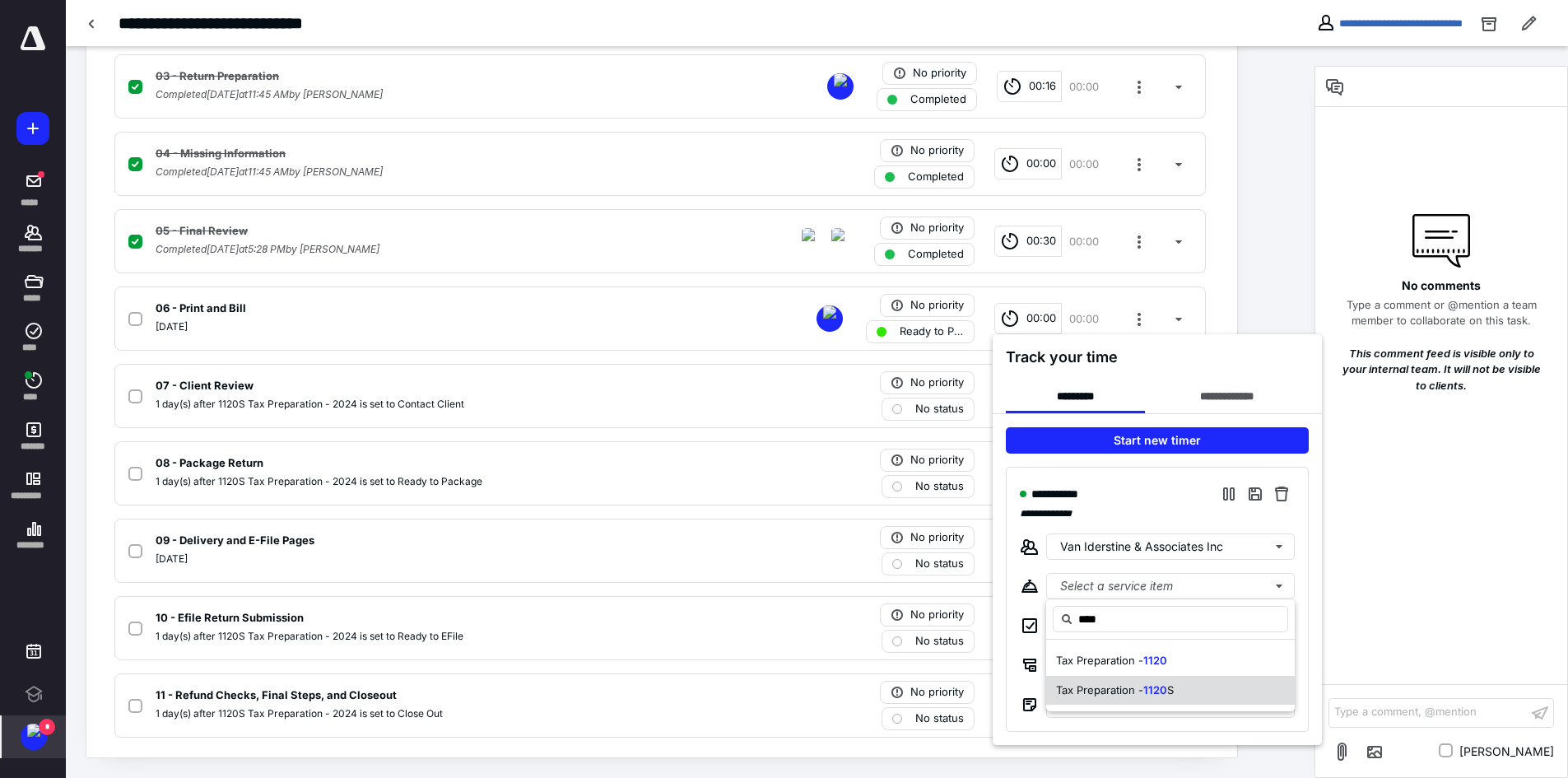 click on "Tax Preparation -" at bounding box center (1100, 690) 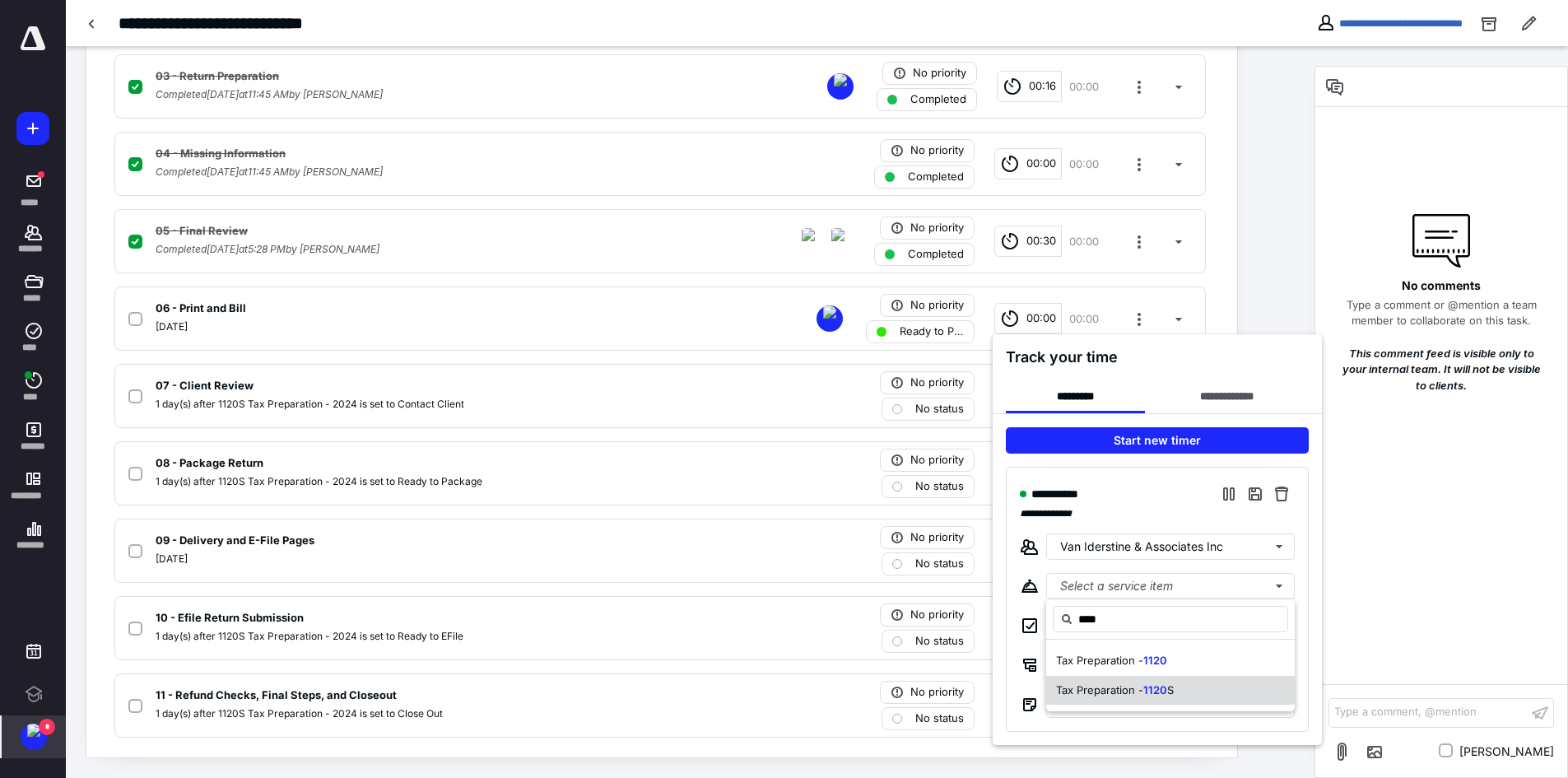 type on "****" 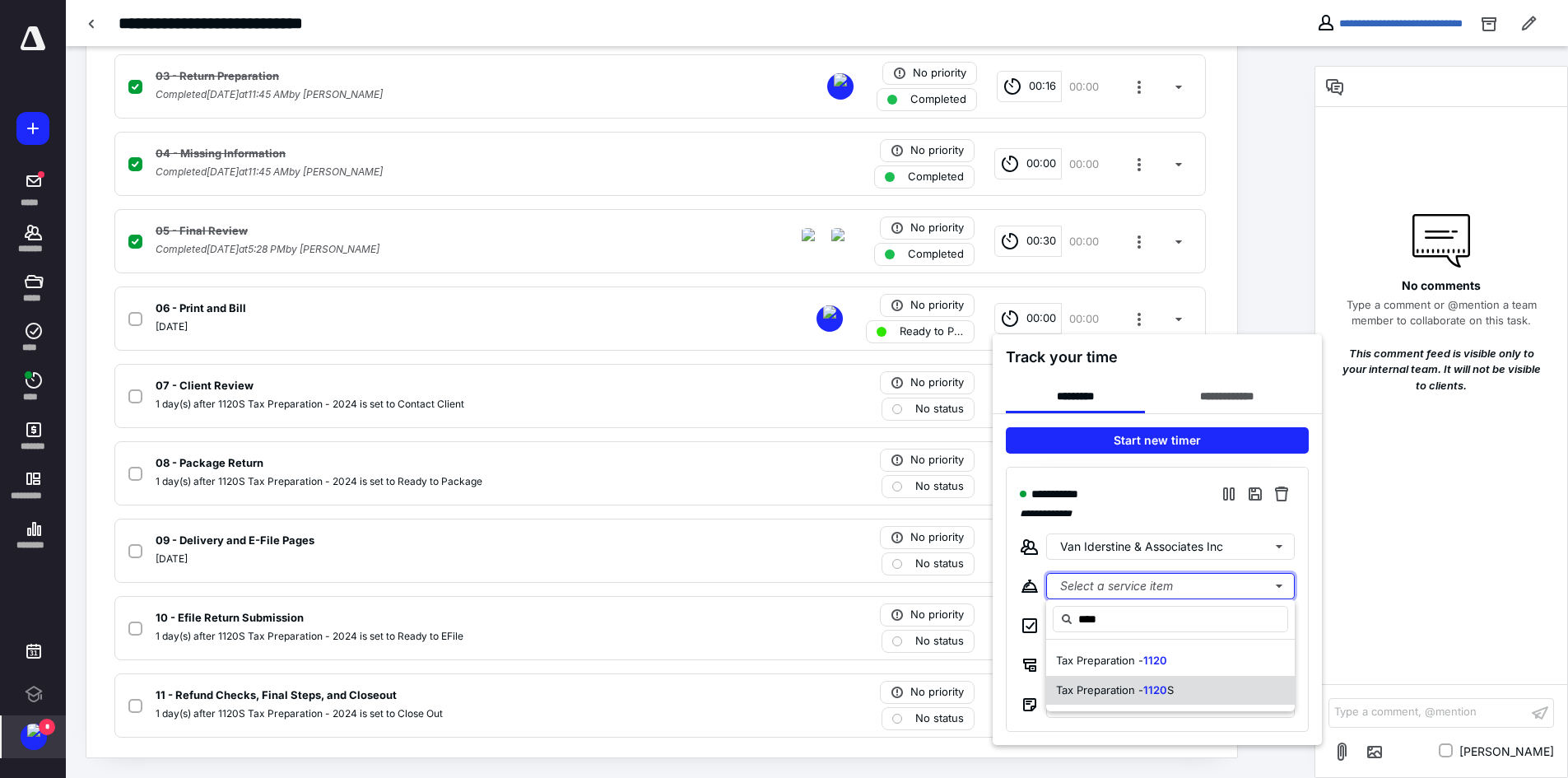 type 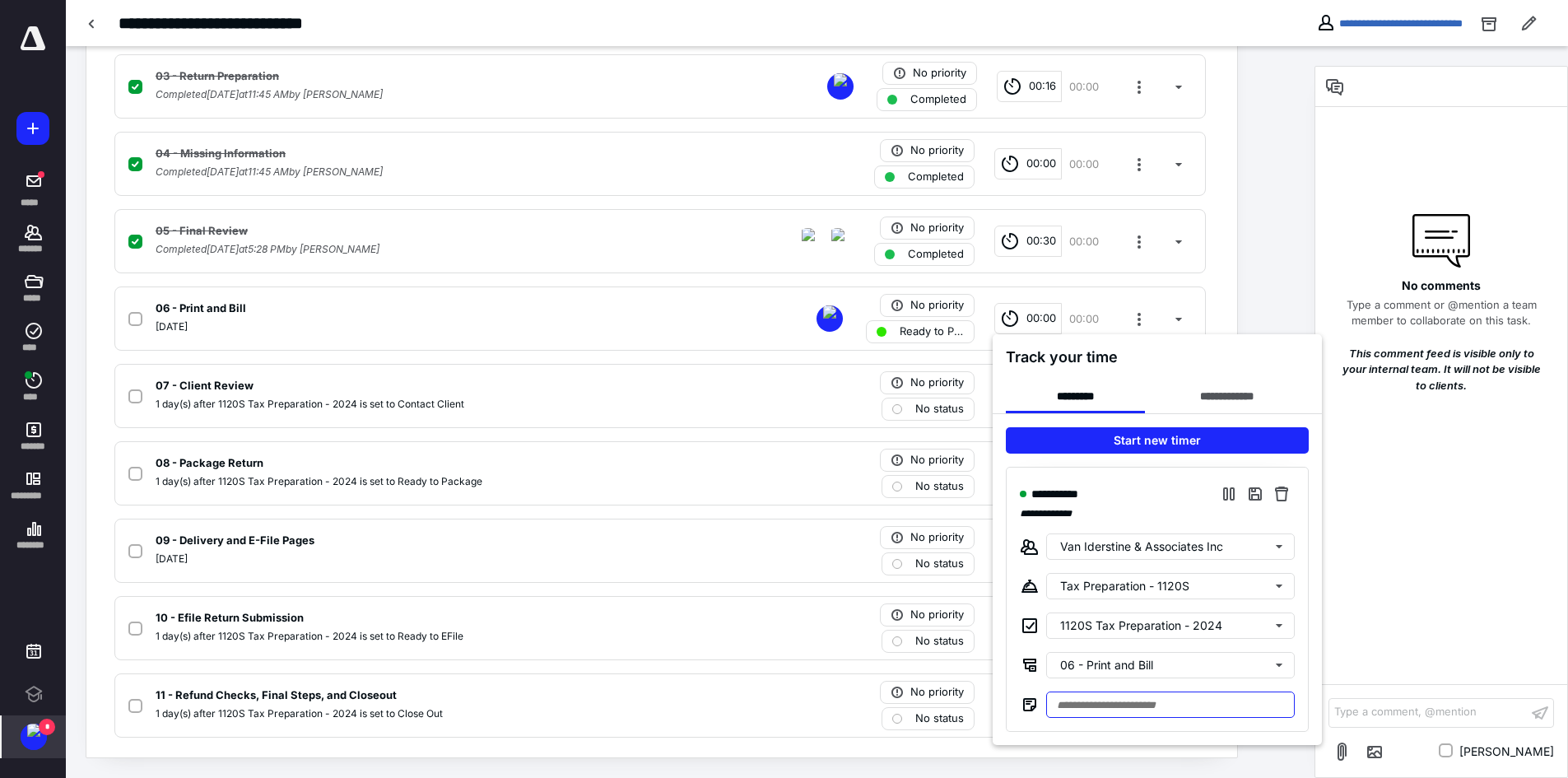 click at bounding box center (1170, 705) 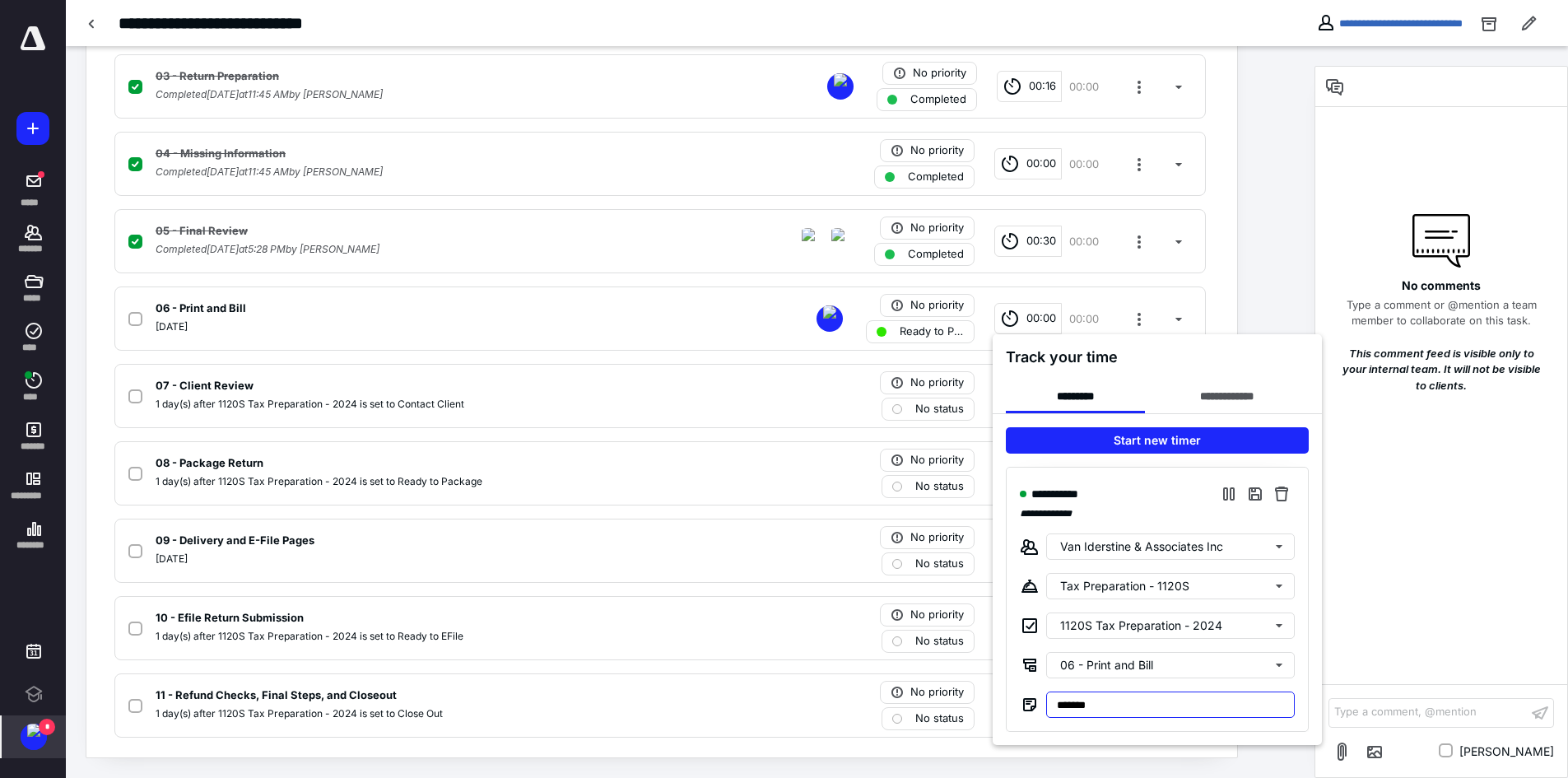 type on "*******" 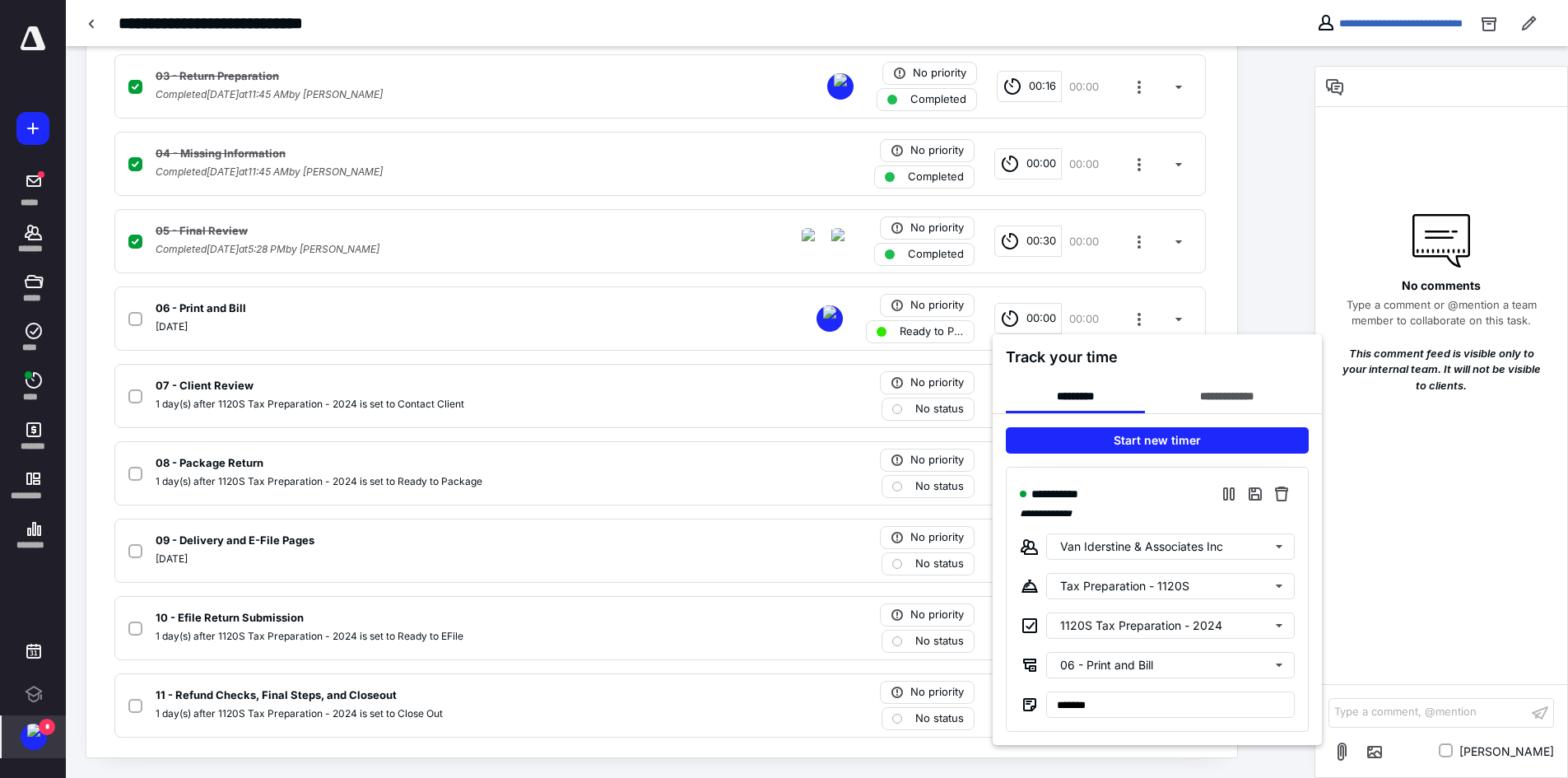 click at bounding box center [784, 389] 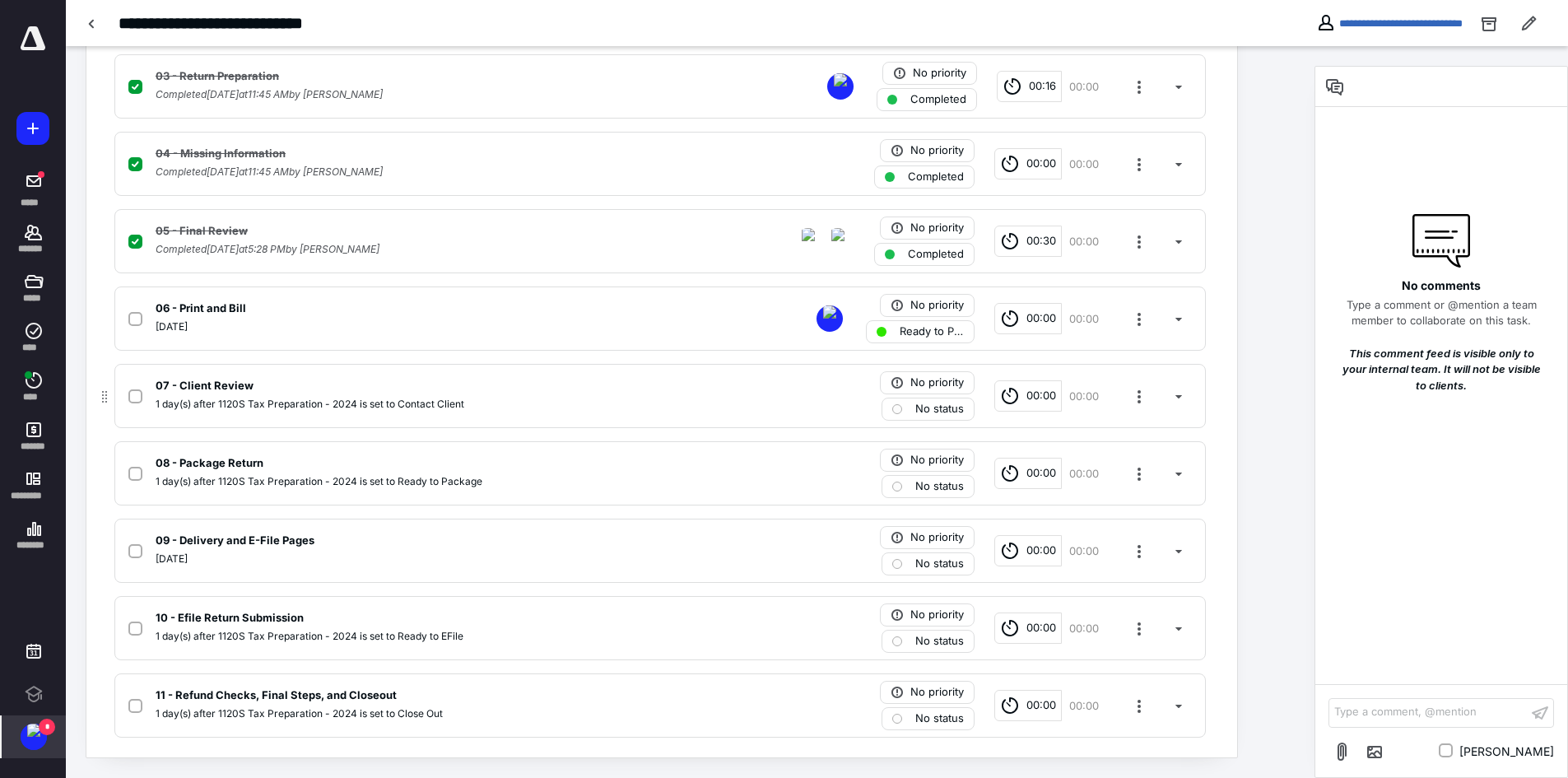 click 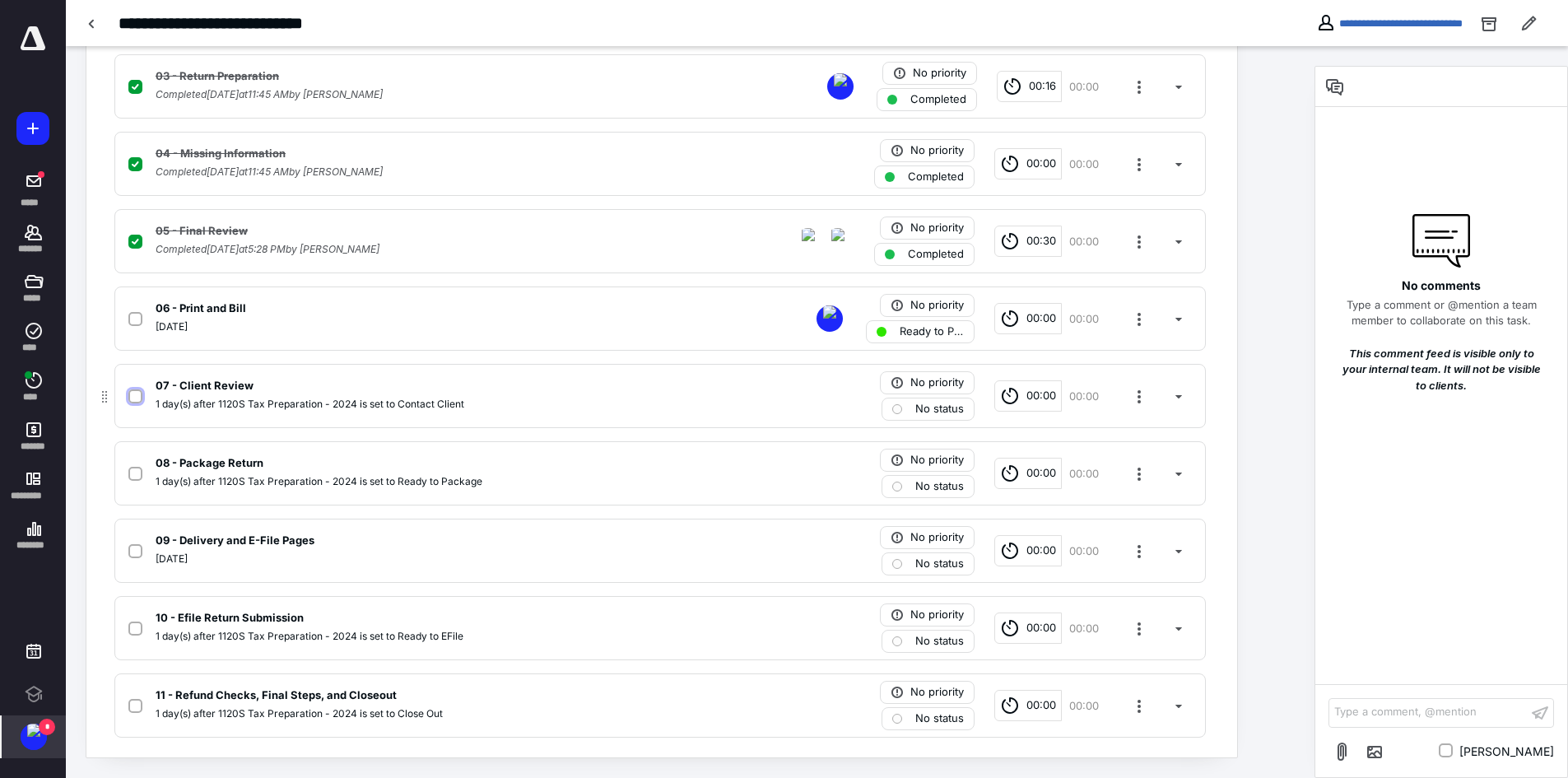 click at bounding box center (135, 397) 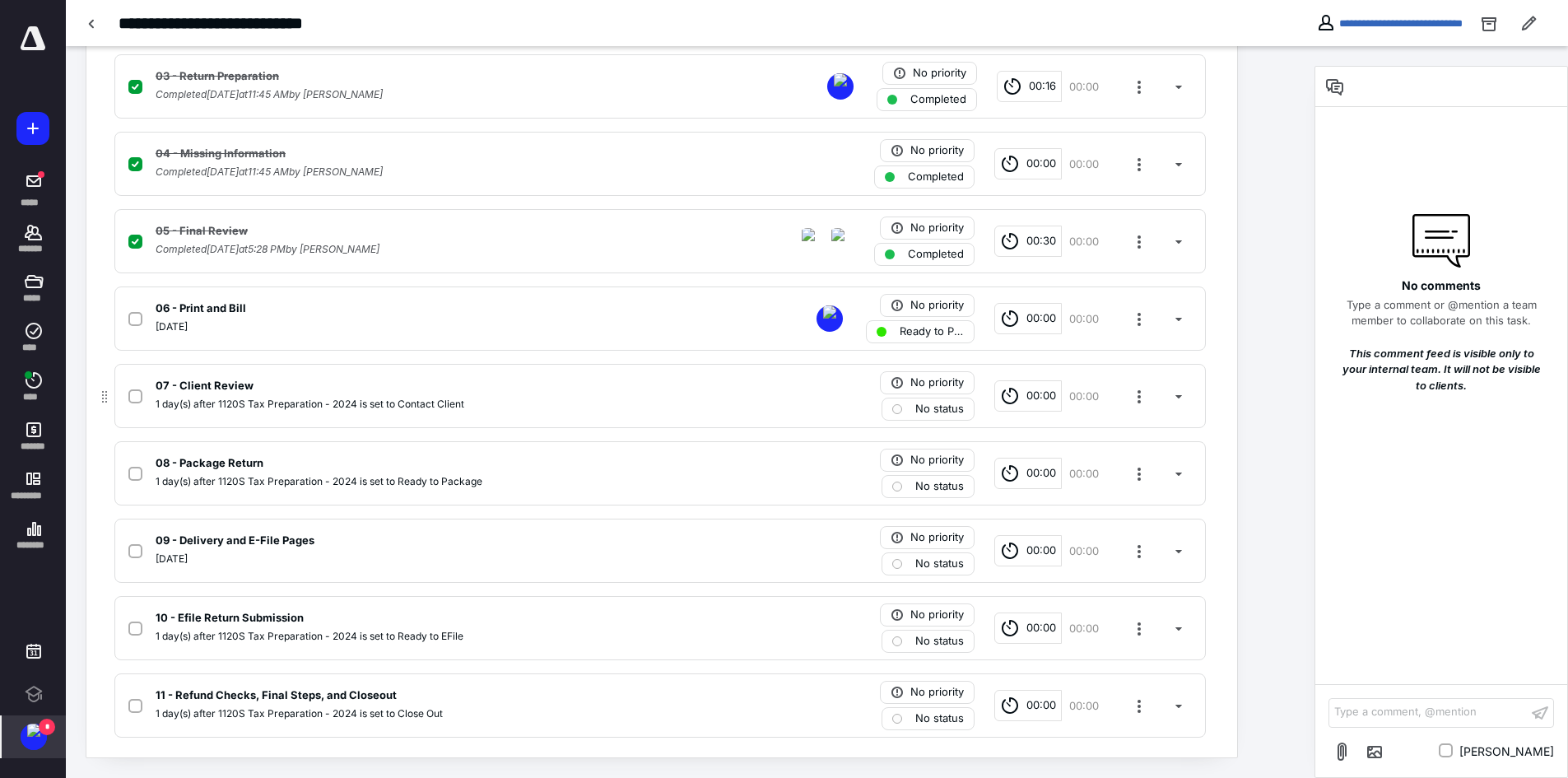checkbox on "true" 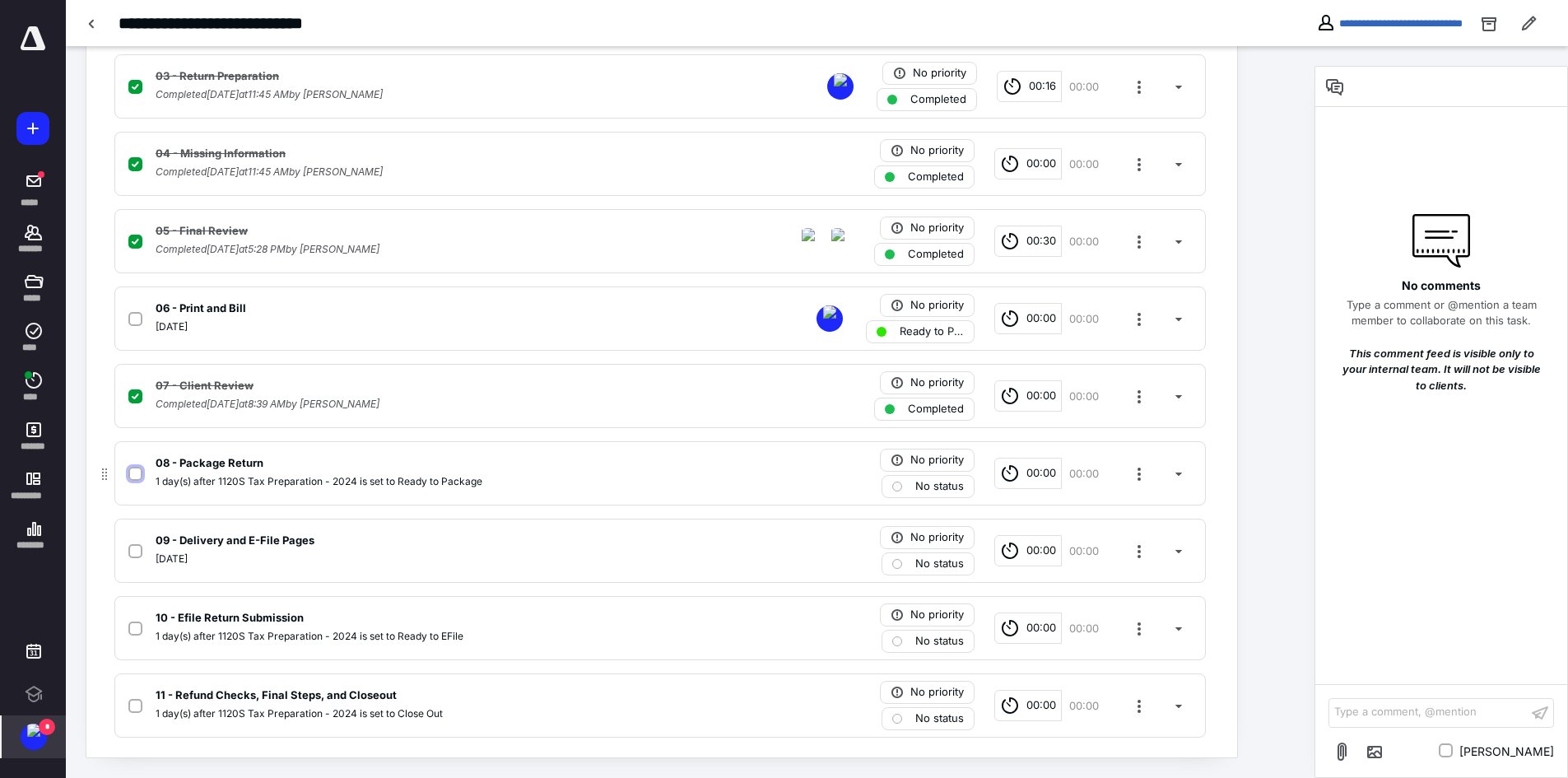 click at bounding box center [135, 474] 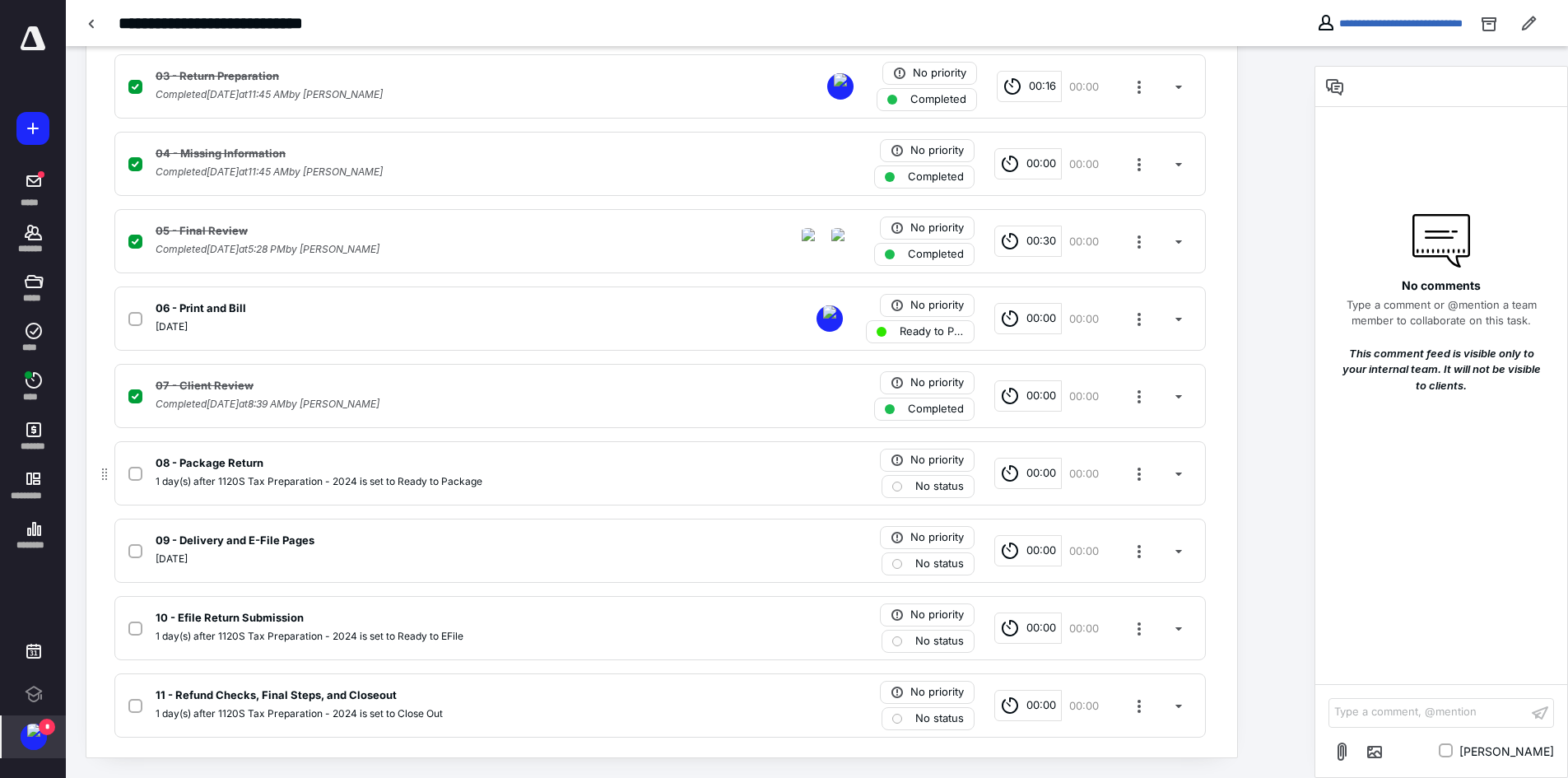 checkbox on "true" 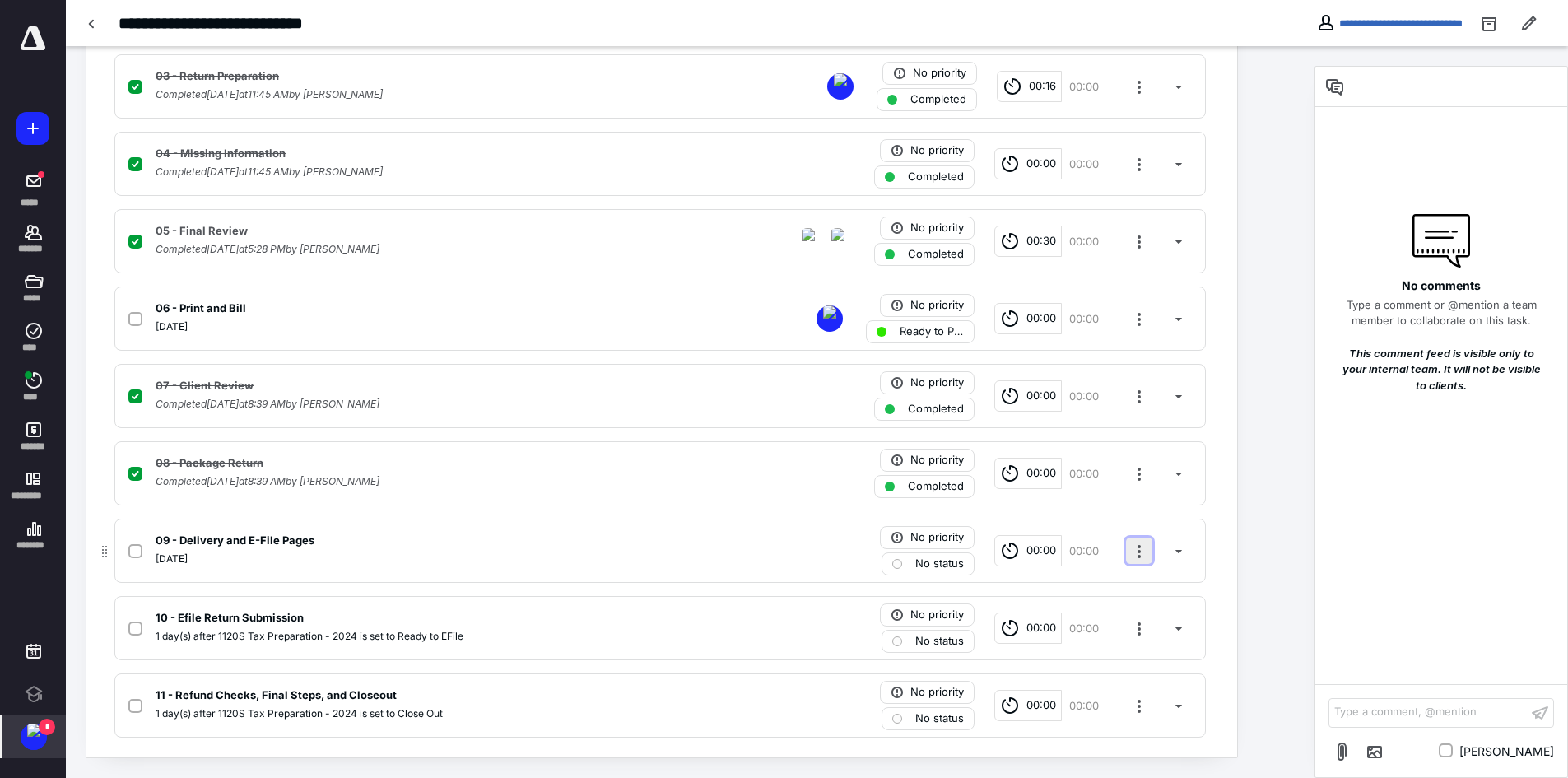 click at bounding box center (1139, 551) 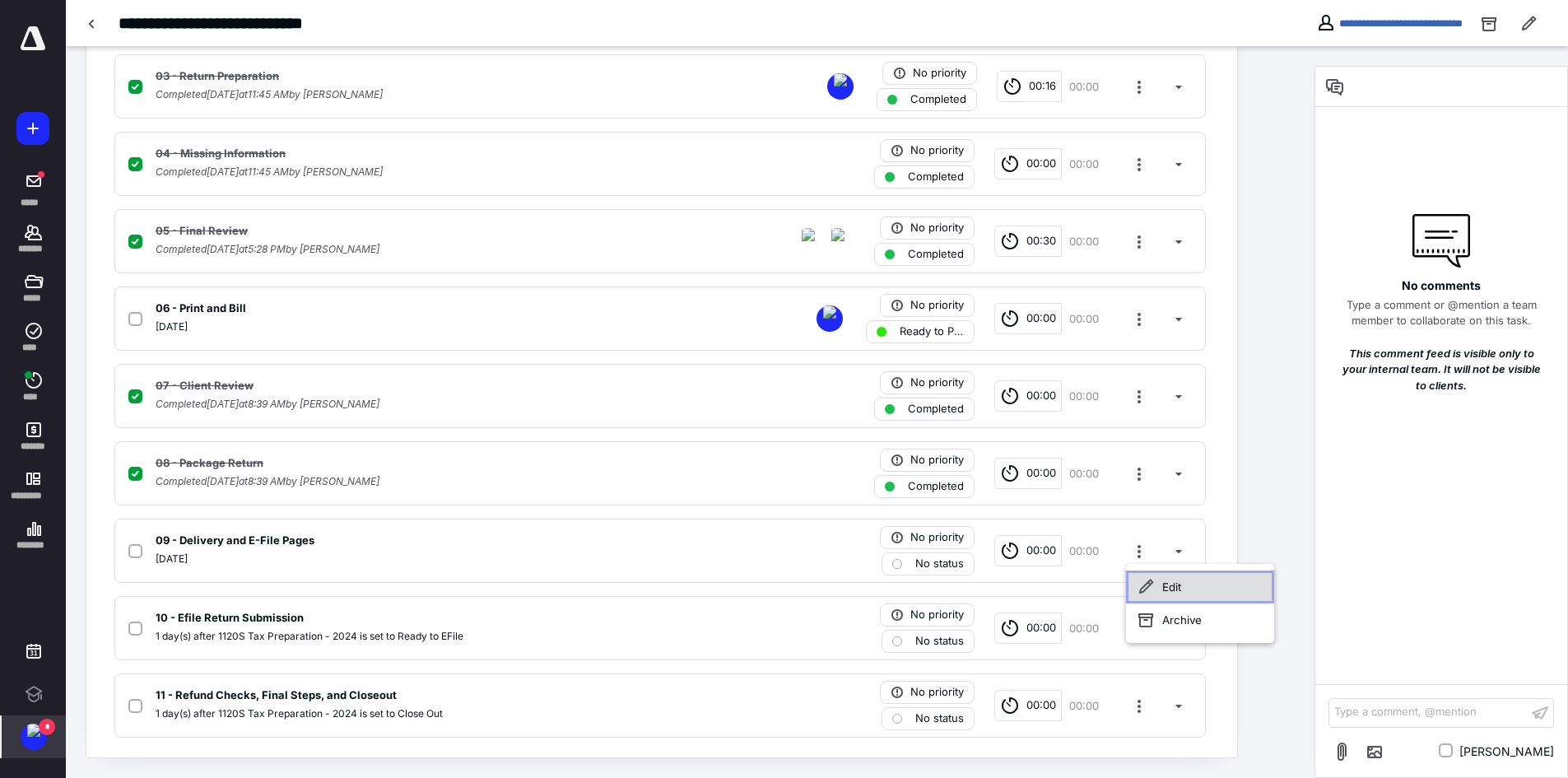 click 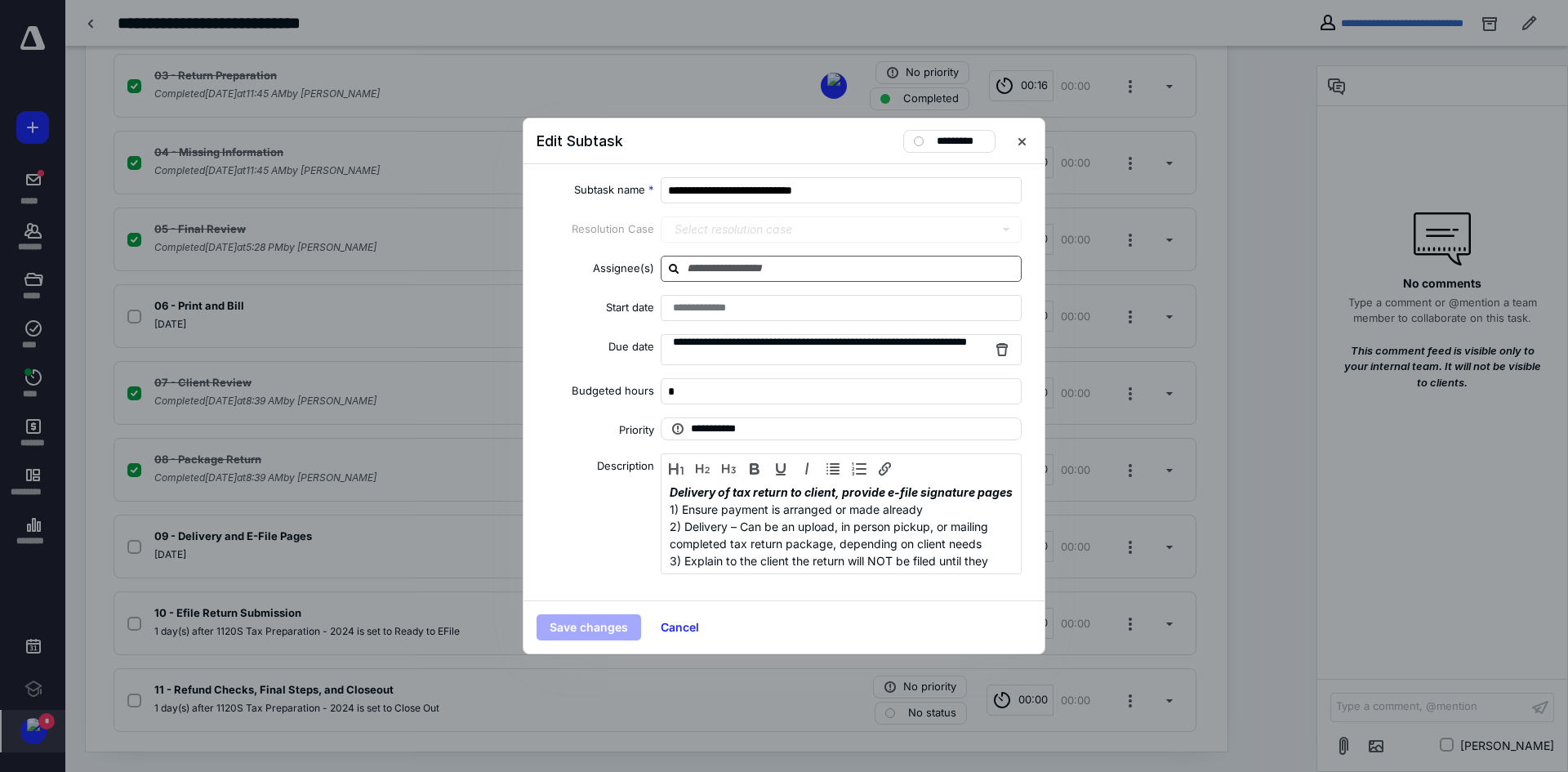 click at bounding box center (851, 268) 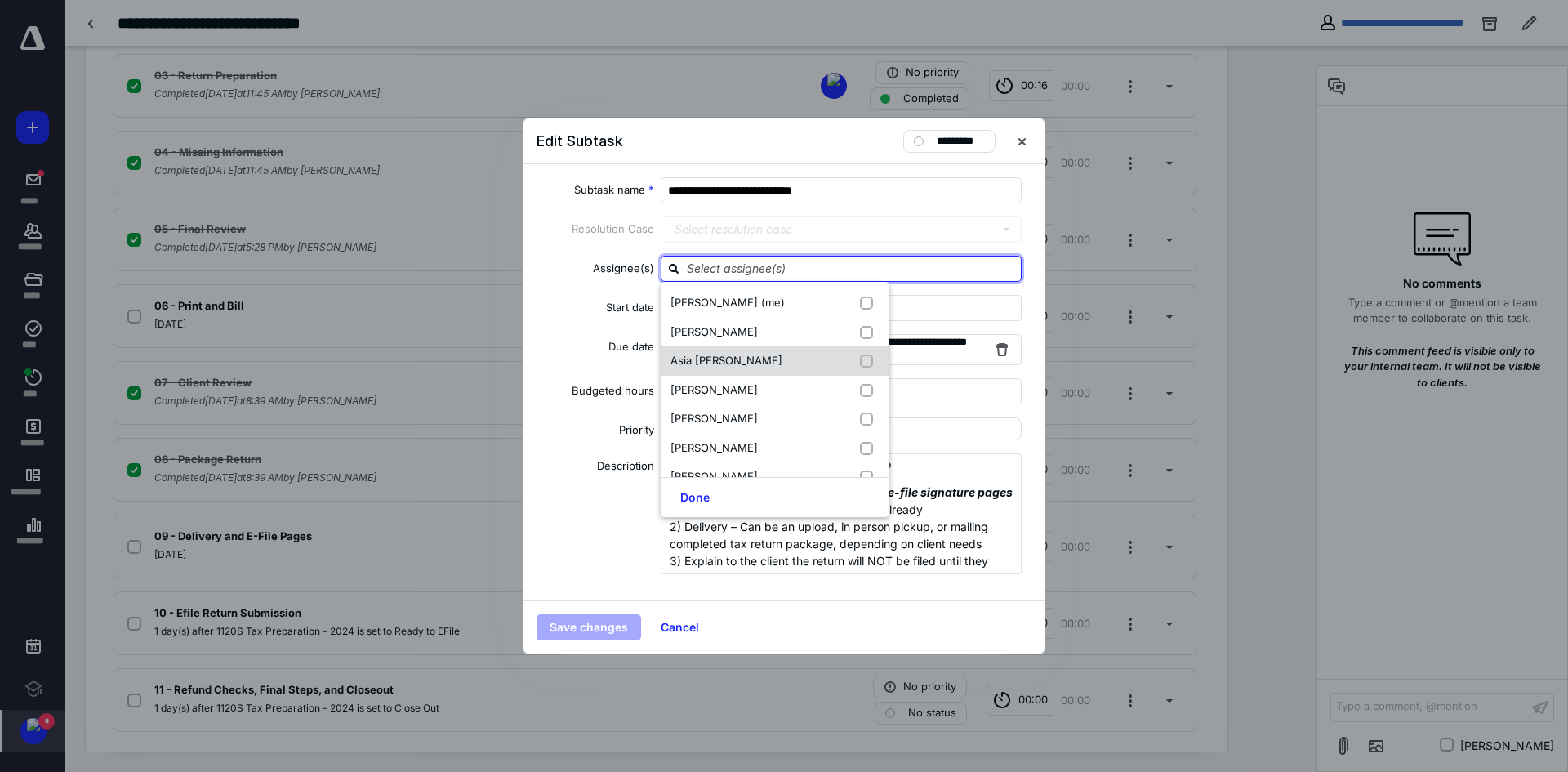 click on "Asia [PERSON_NAME]" at bounding box center (726, 360) 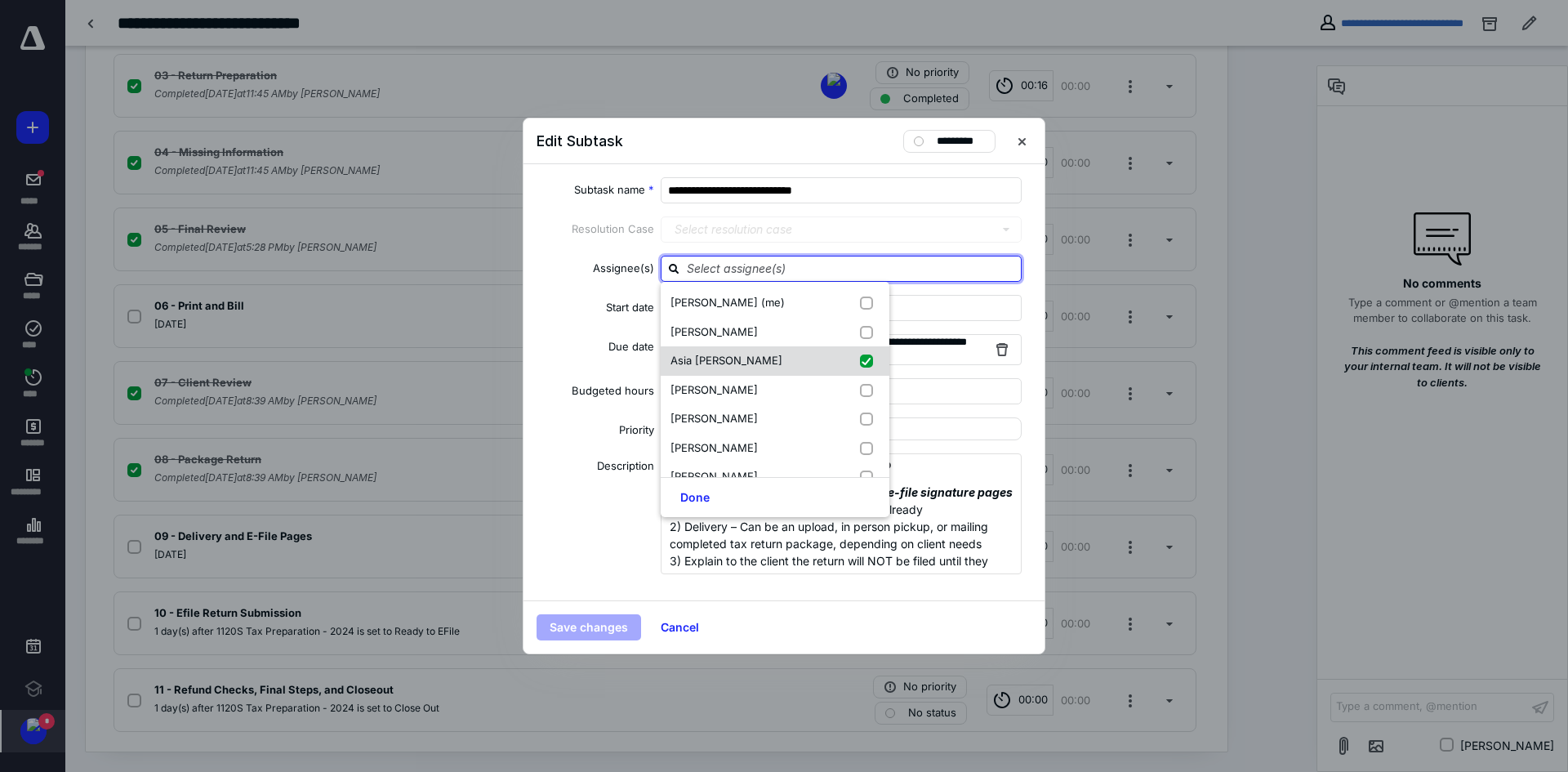 checkbox on "true" 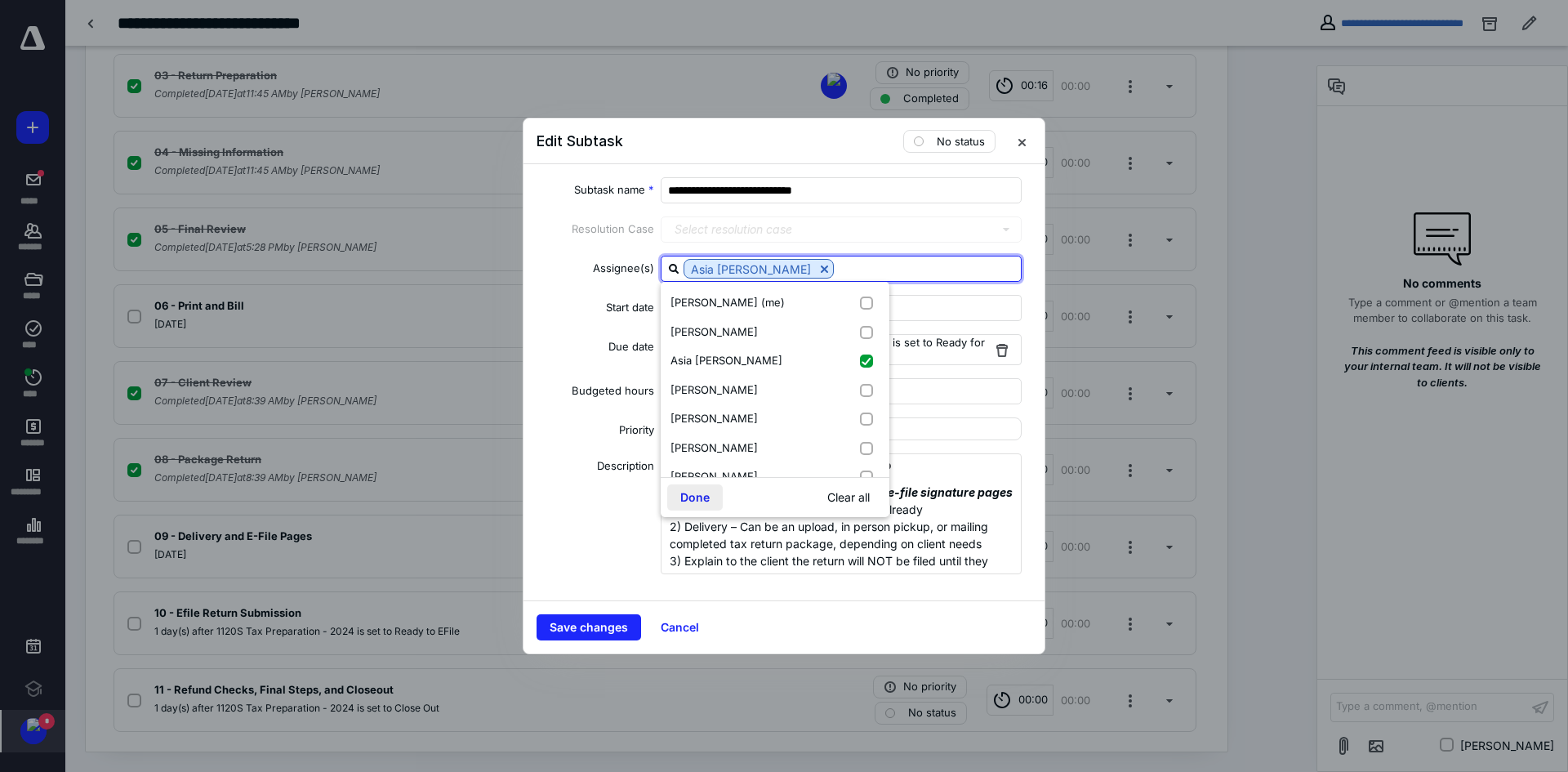 click on "Done" at bounding box center (695, 498) 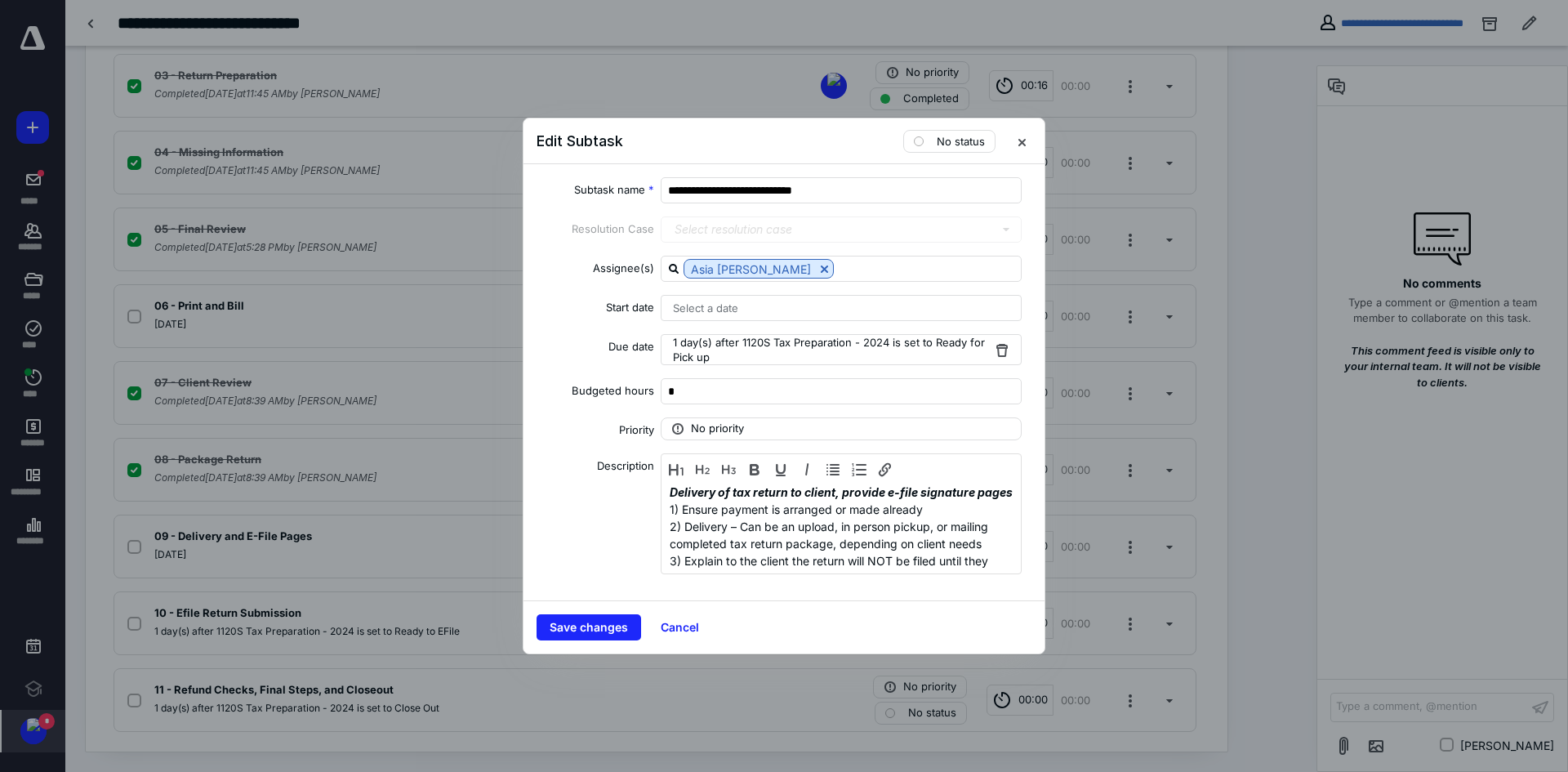 click on "Select a date" at bounding box center (706, 308) 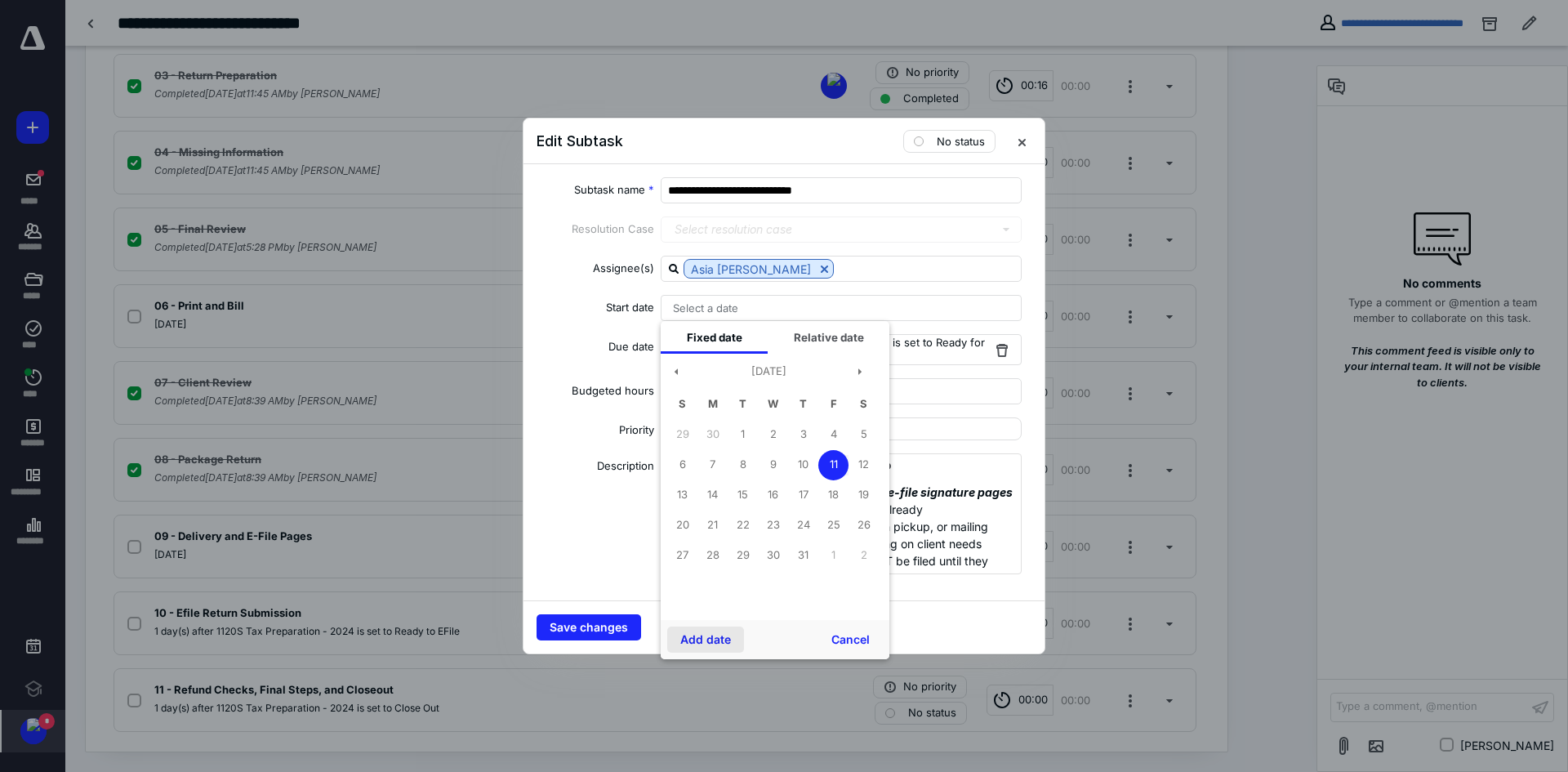 click on "Add date" at bounding box center [706, 640] 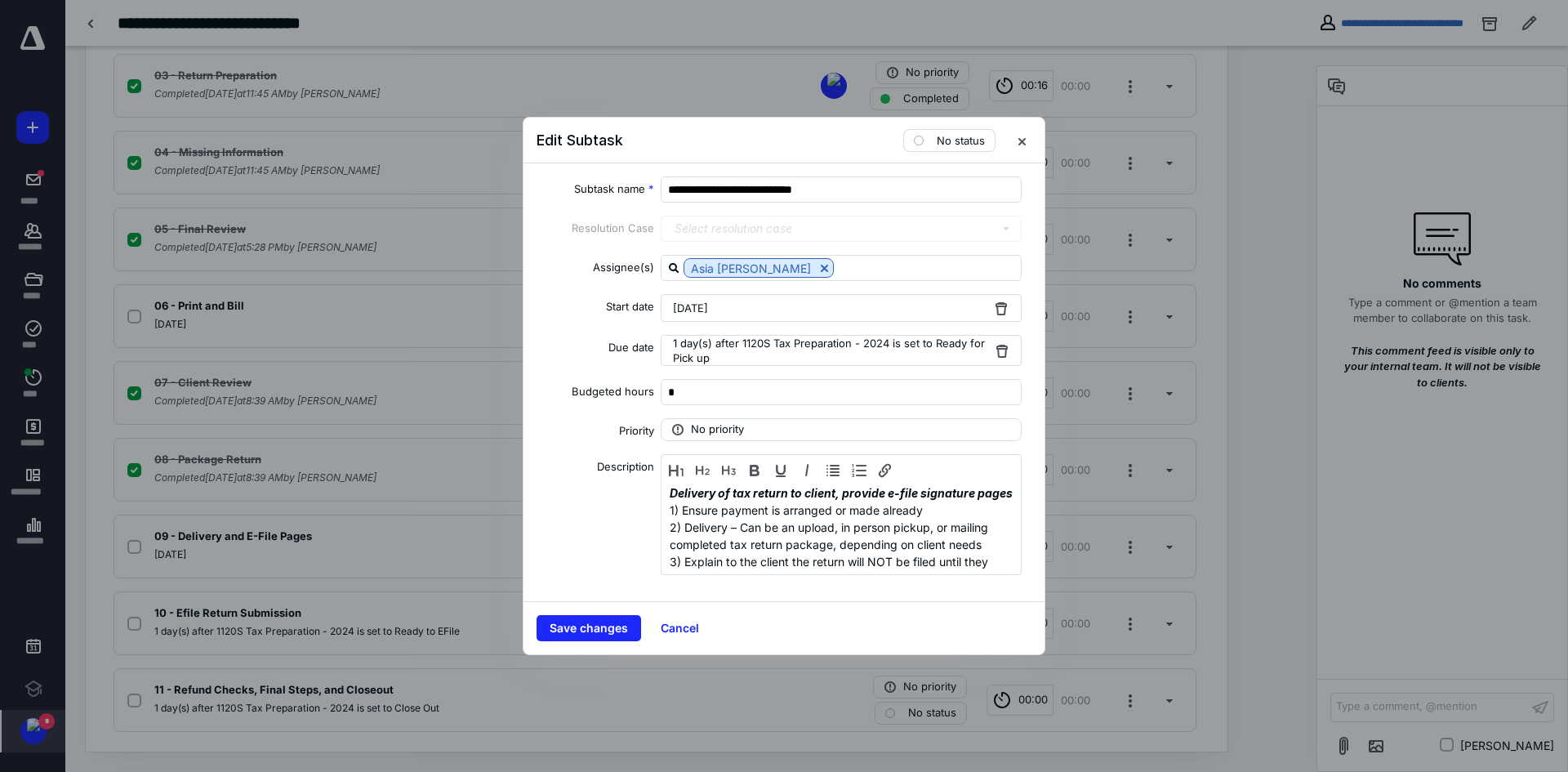 click at bounding box center [919, 141] 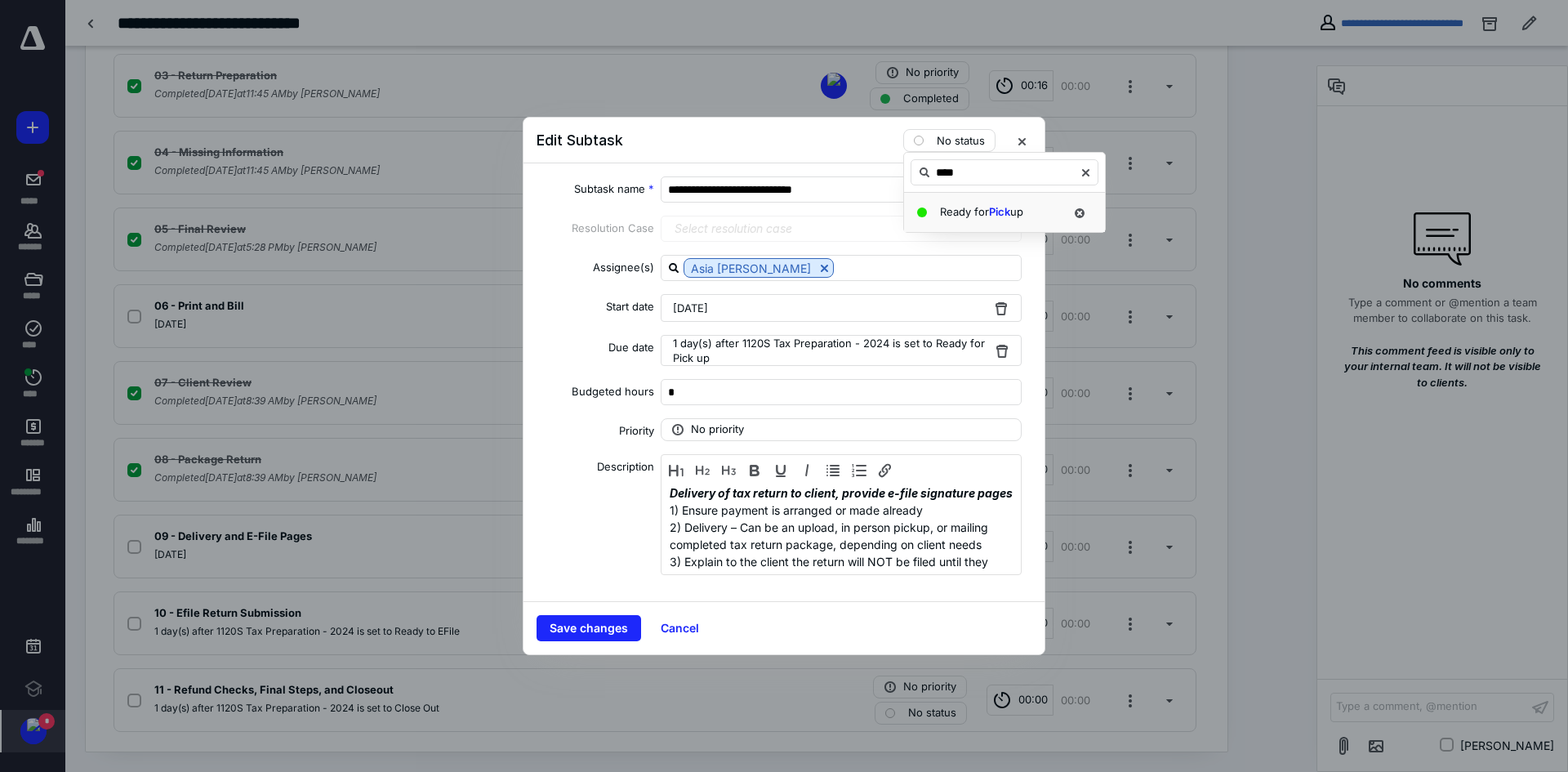 type on "****" 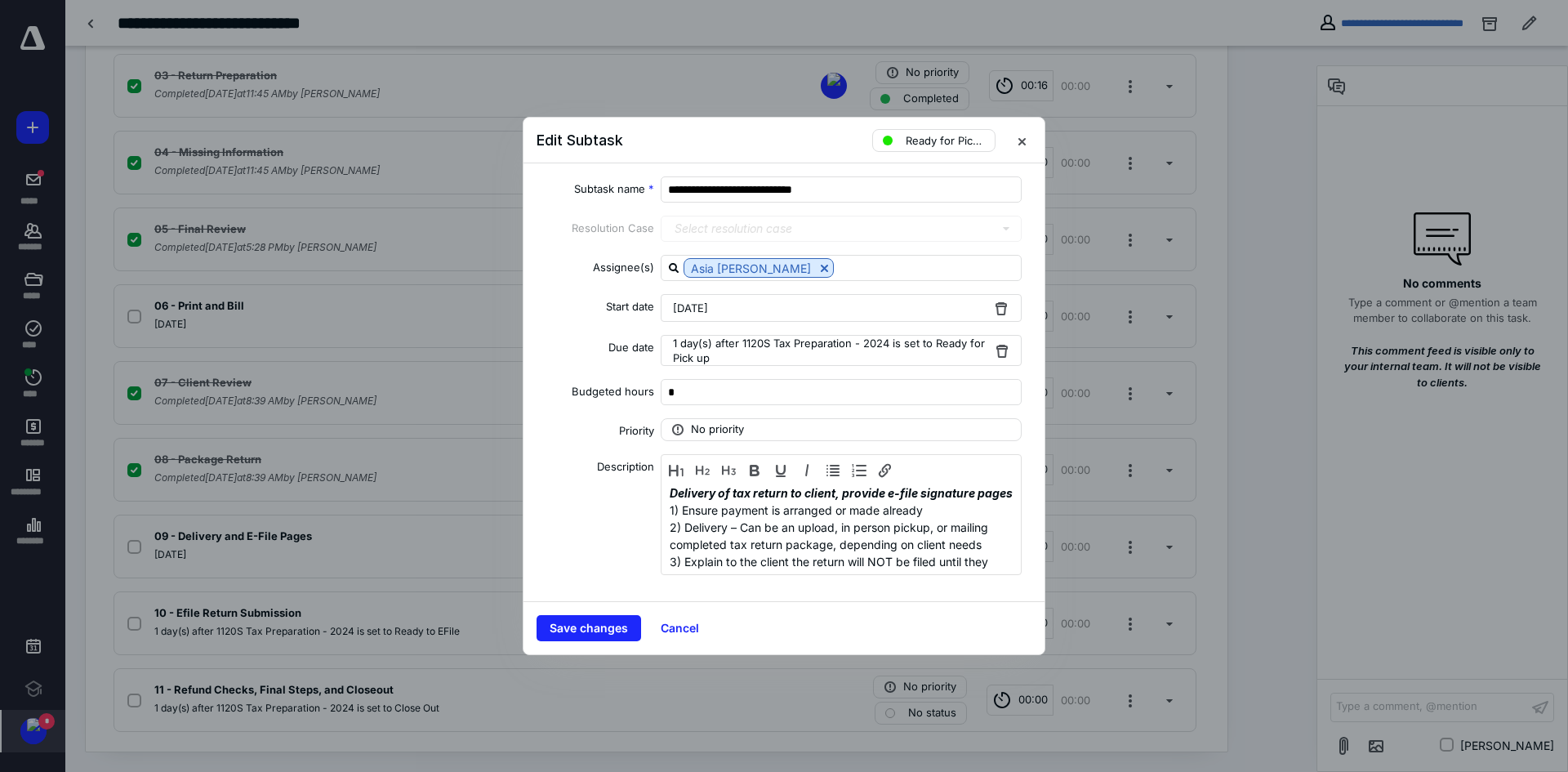 click on "Save changes" at bounding box center (589, 628) 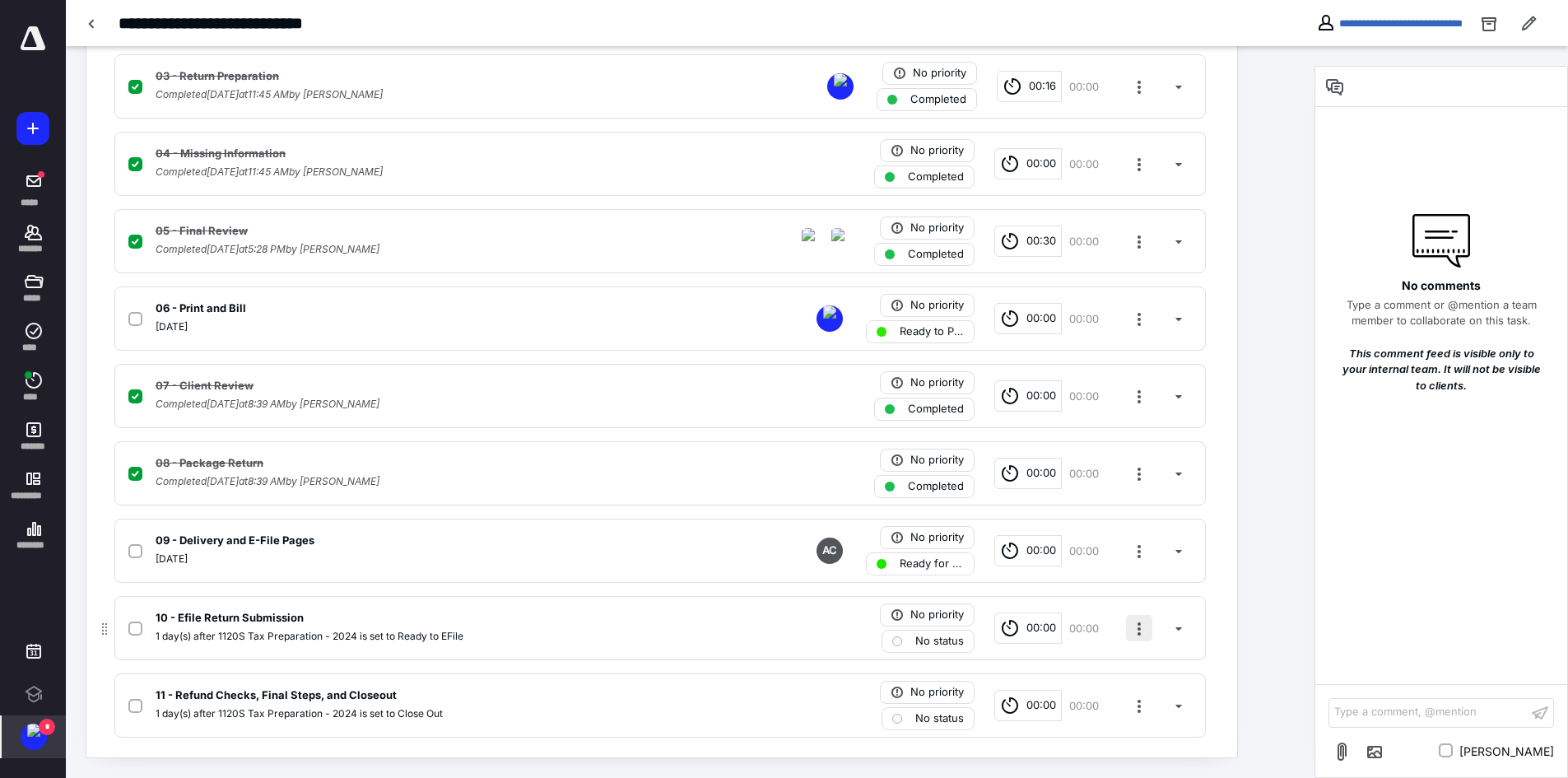 click at bounding box center [1139, 628] 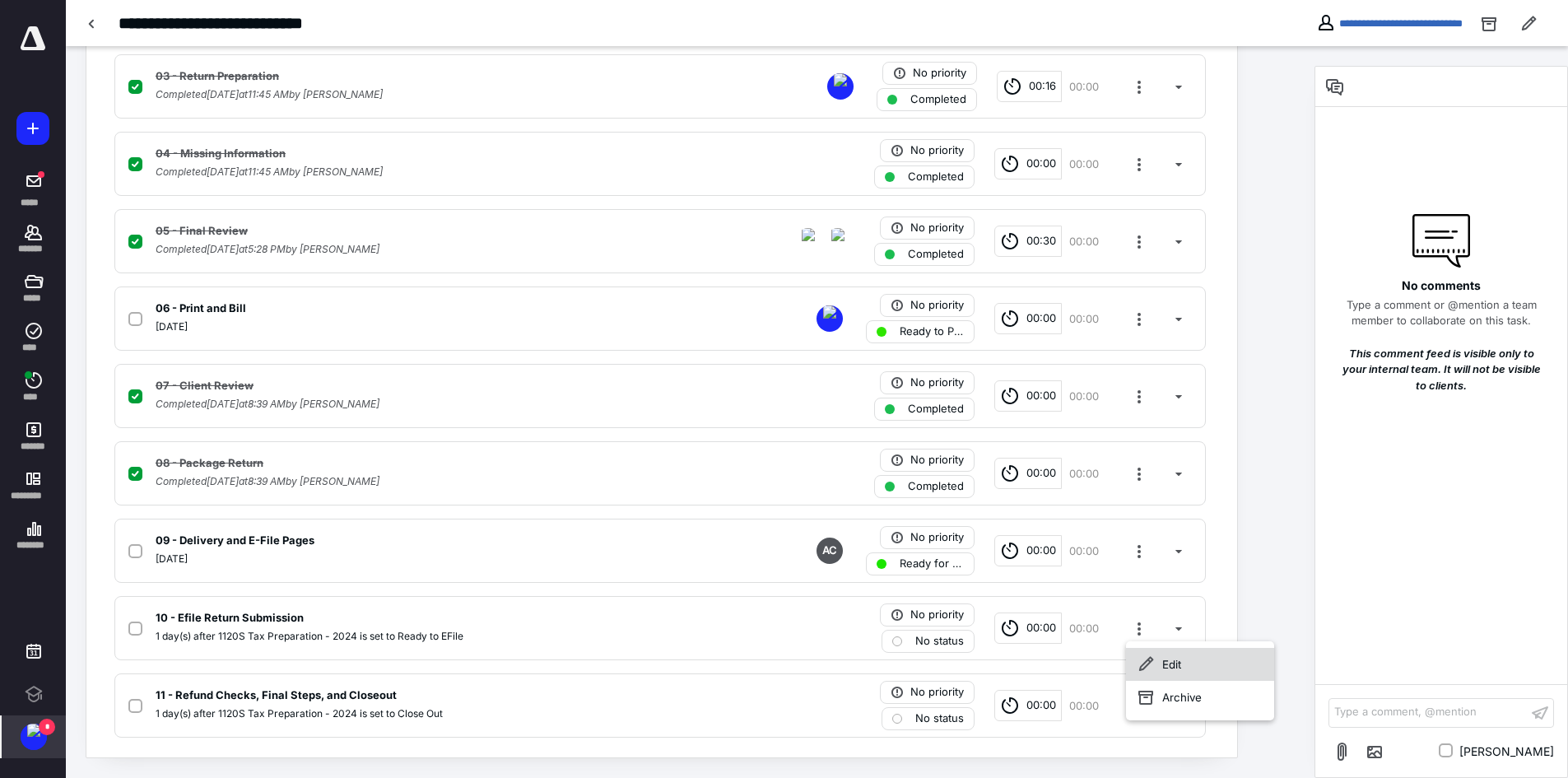 click on "Edit" at bounding box center [1200, 664] 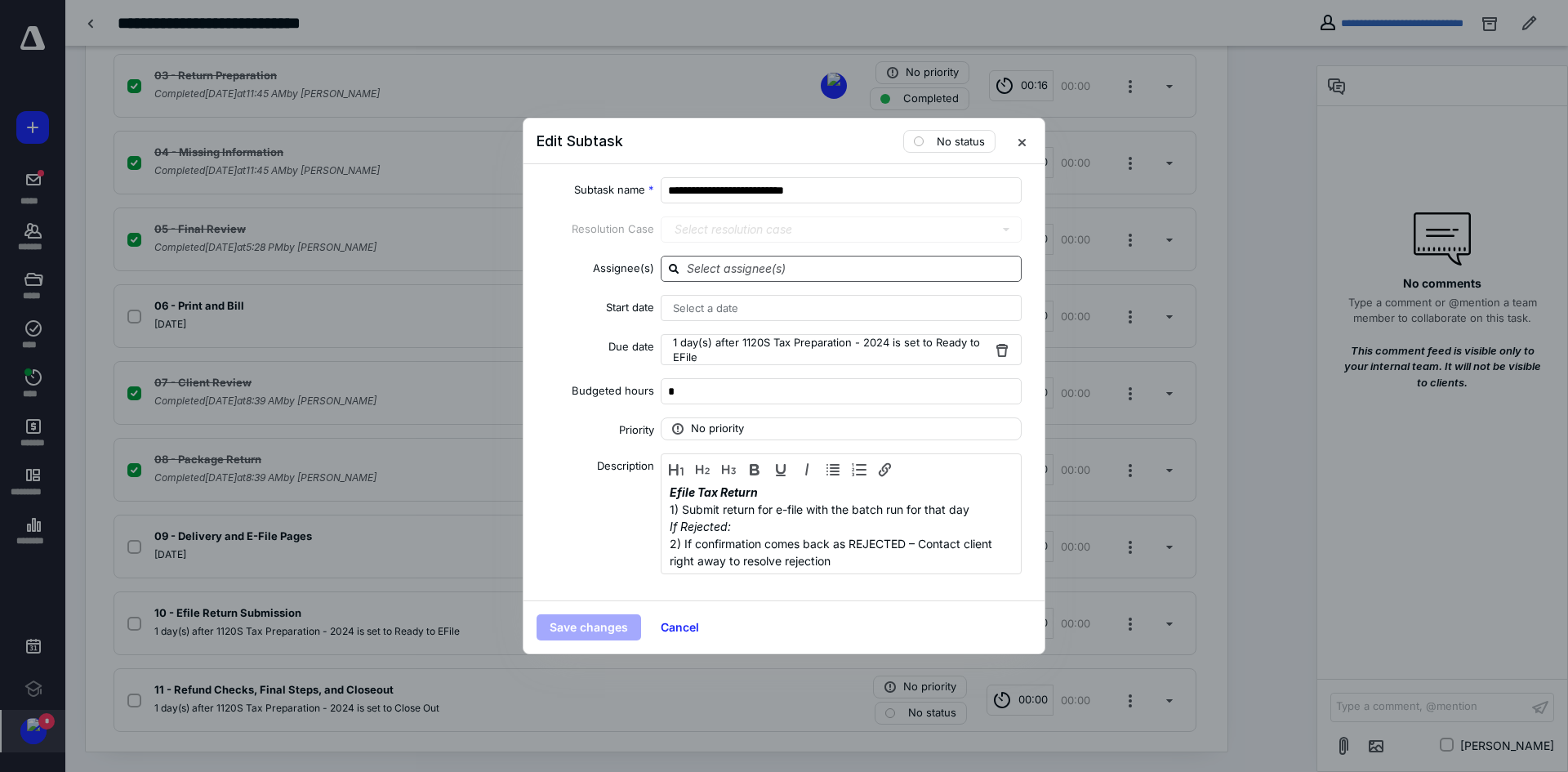 click at bounding box center (851, 268) 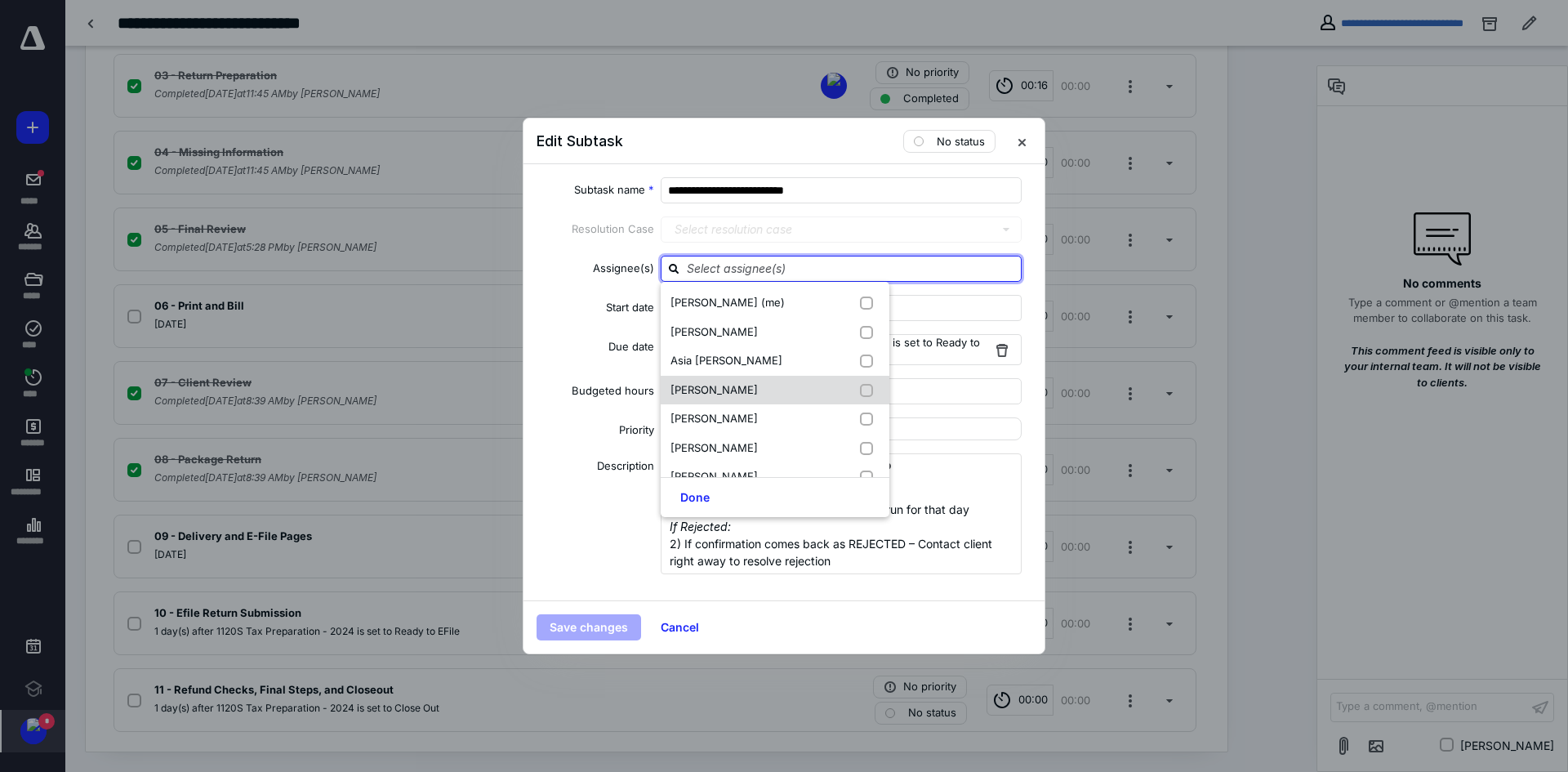 click on "[PERSON_NAME]" at bounding box center (714, 390) 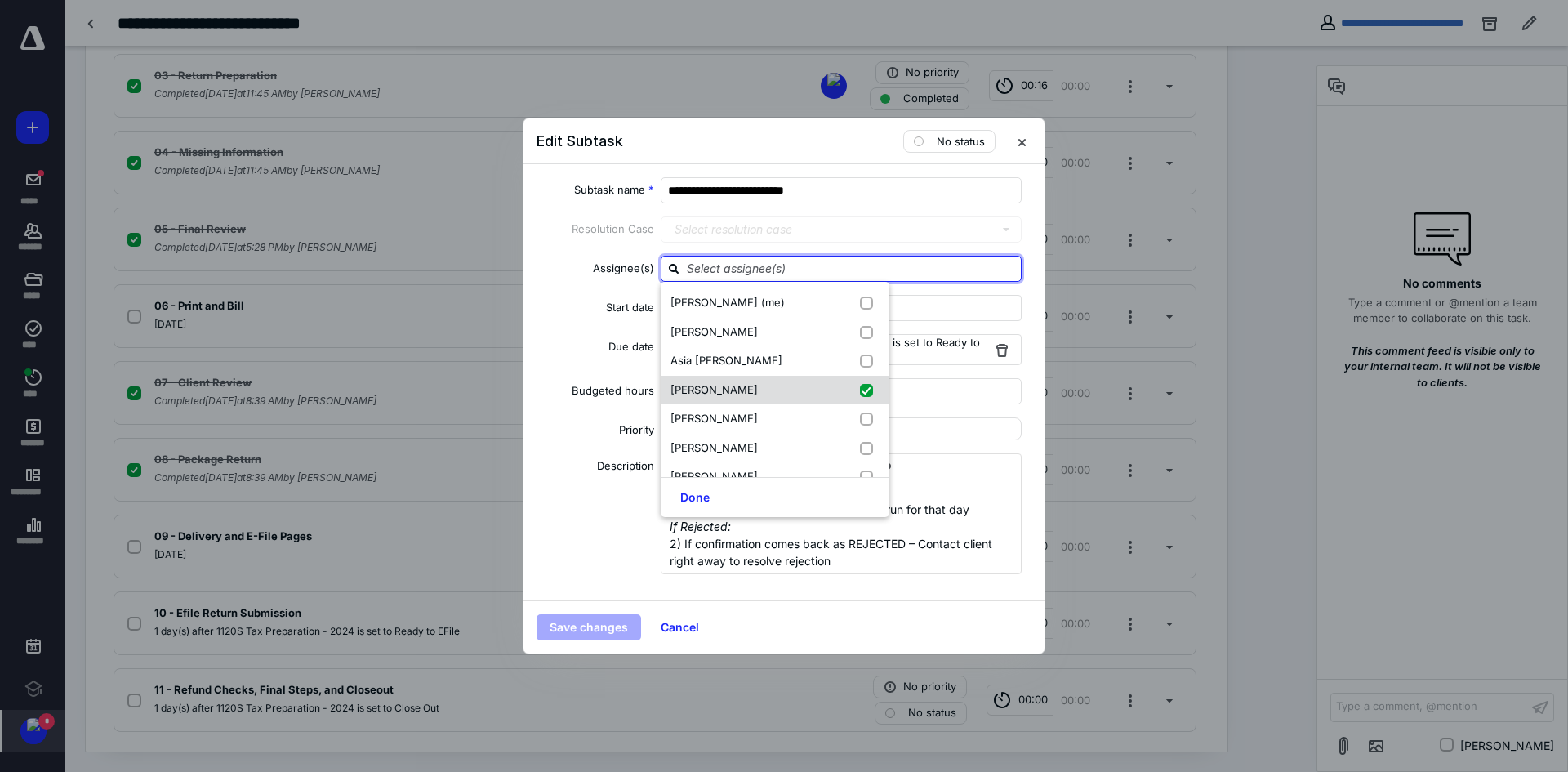 checkbox on "true" 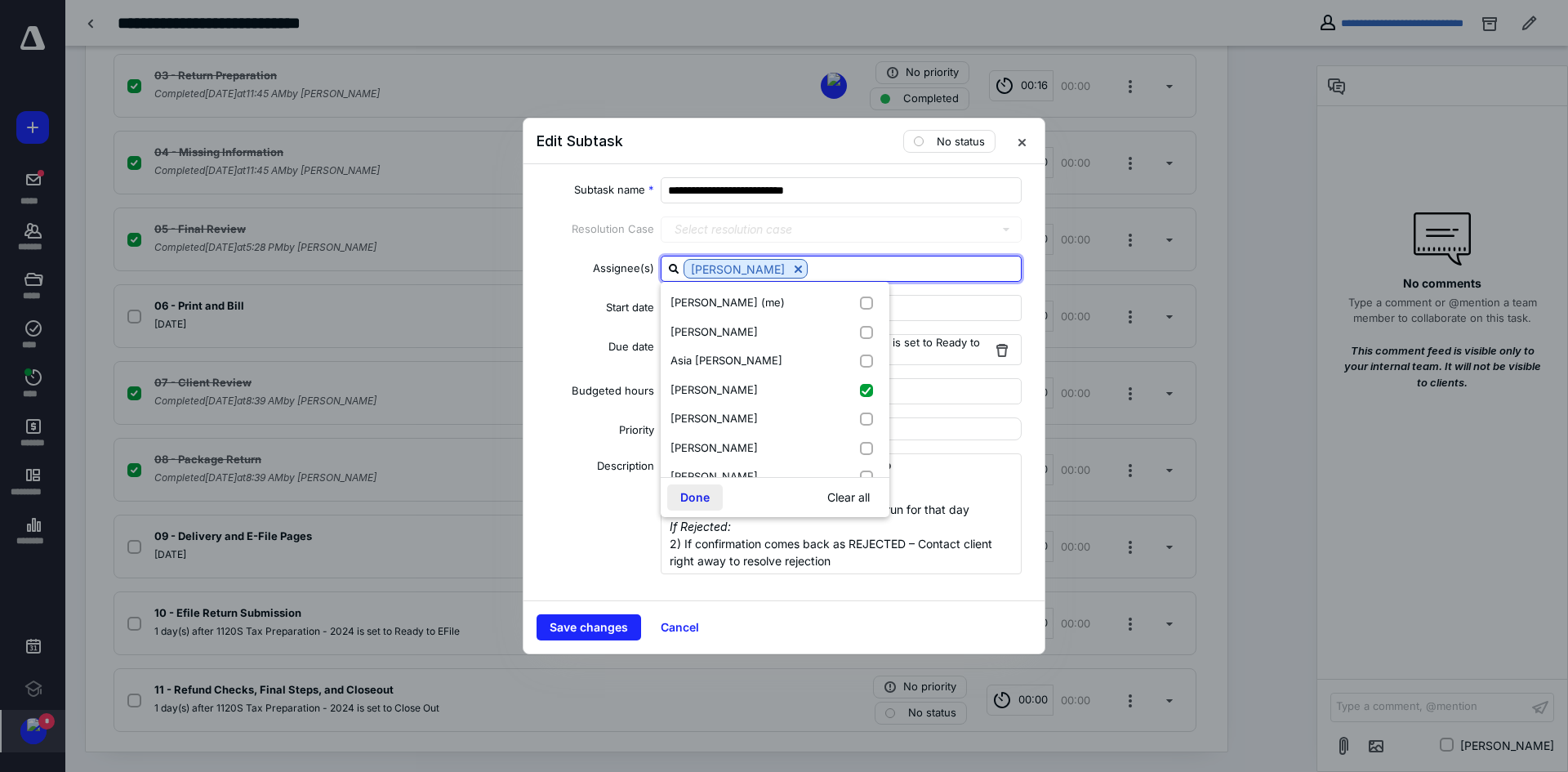 click on "Done" at bounding box center (695, 498) 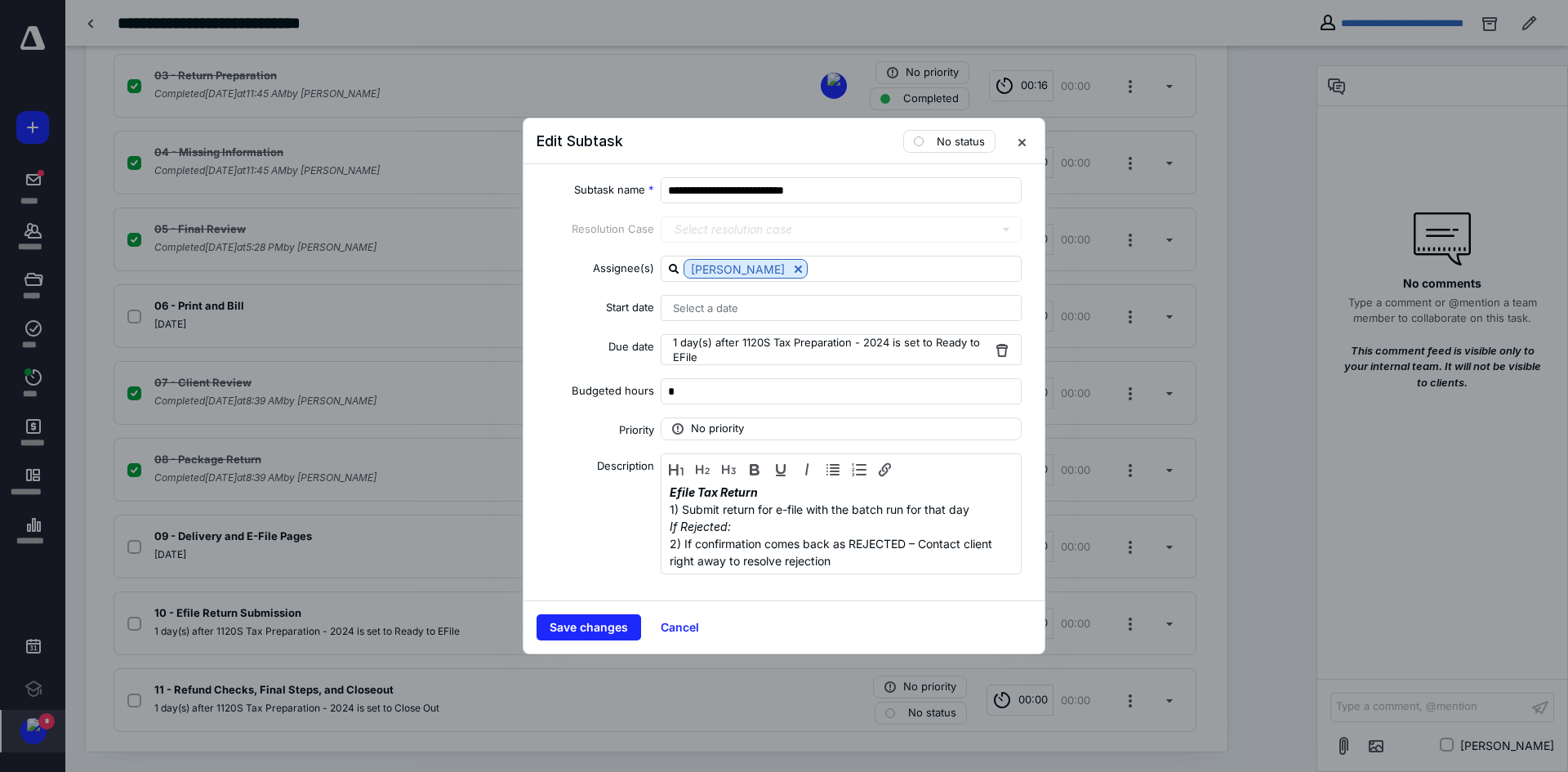 click on "Select a date" at bounding box center (706, 308) 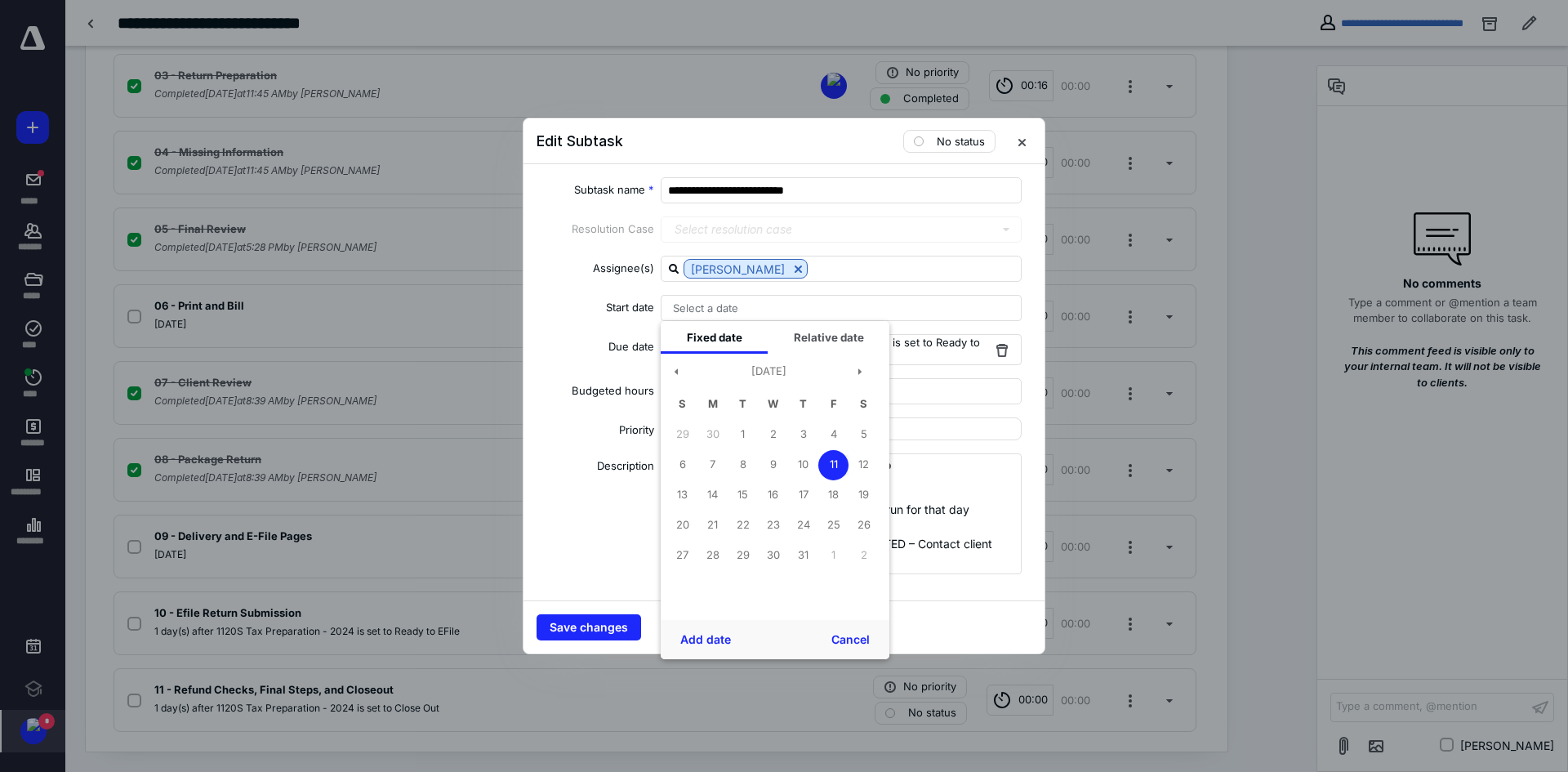 click on "**********" at bounding box center (784, 382) 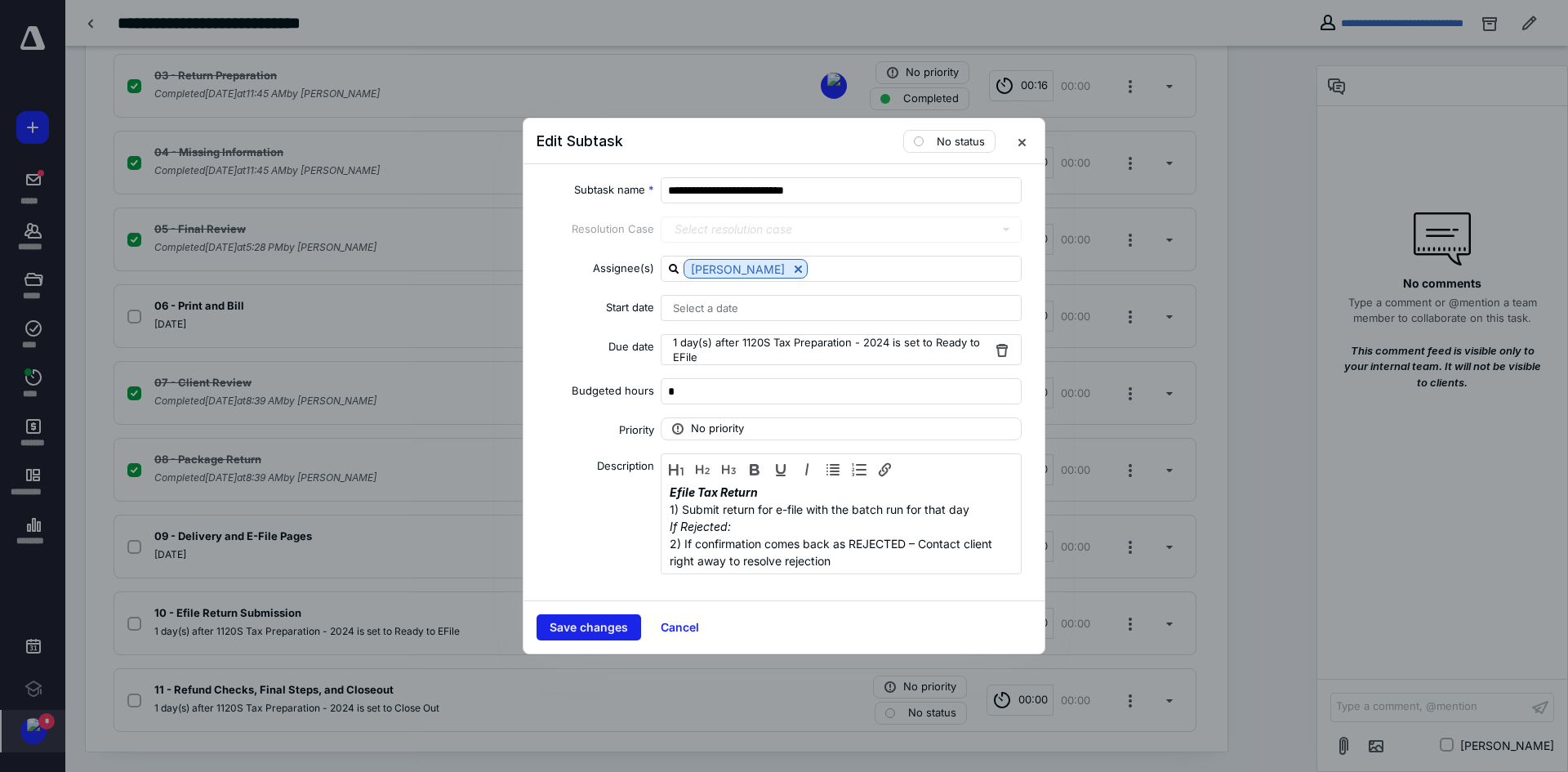 click on "Save changes" at bounding box center [589, 627] 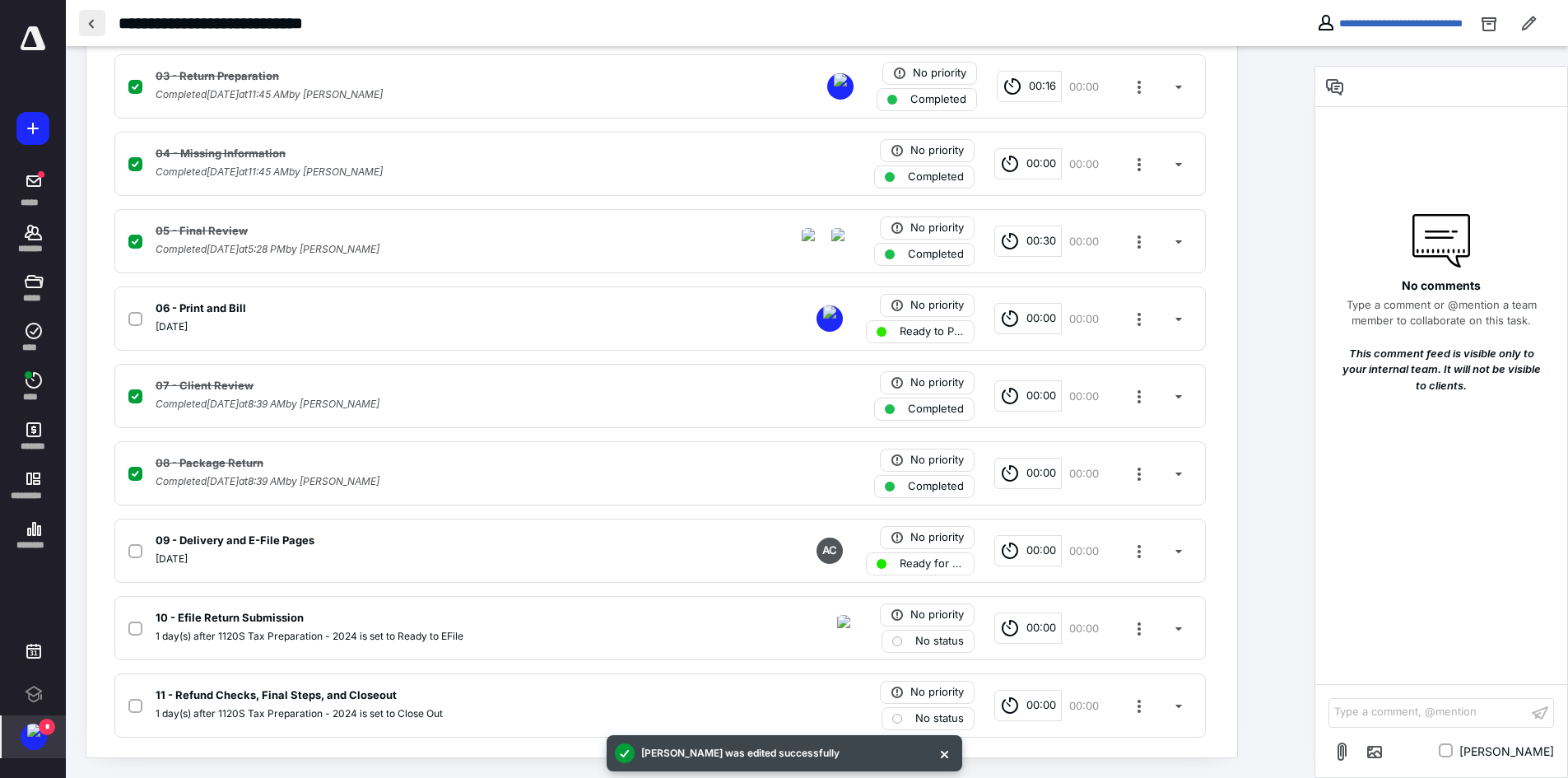 click at bounding box center (92, 23) 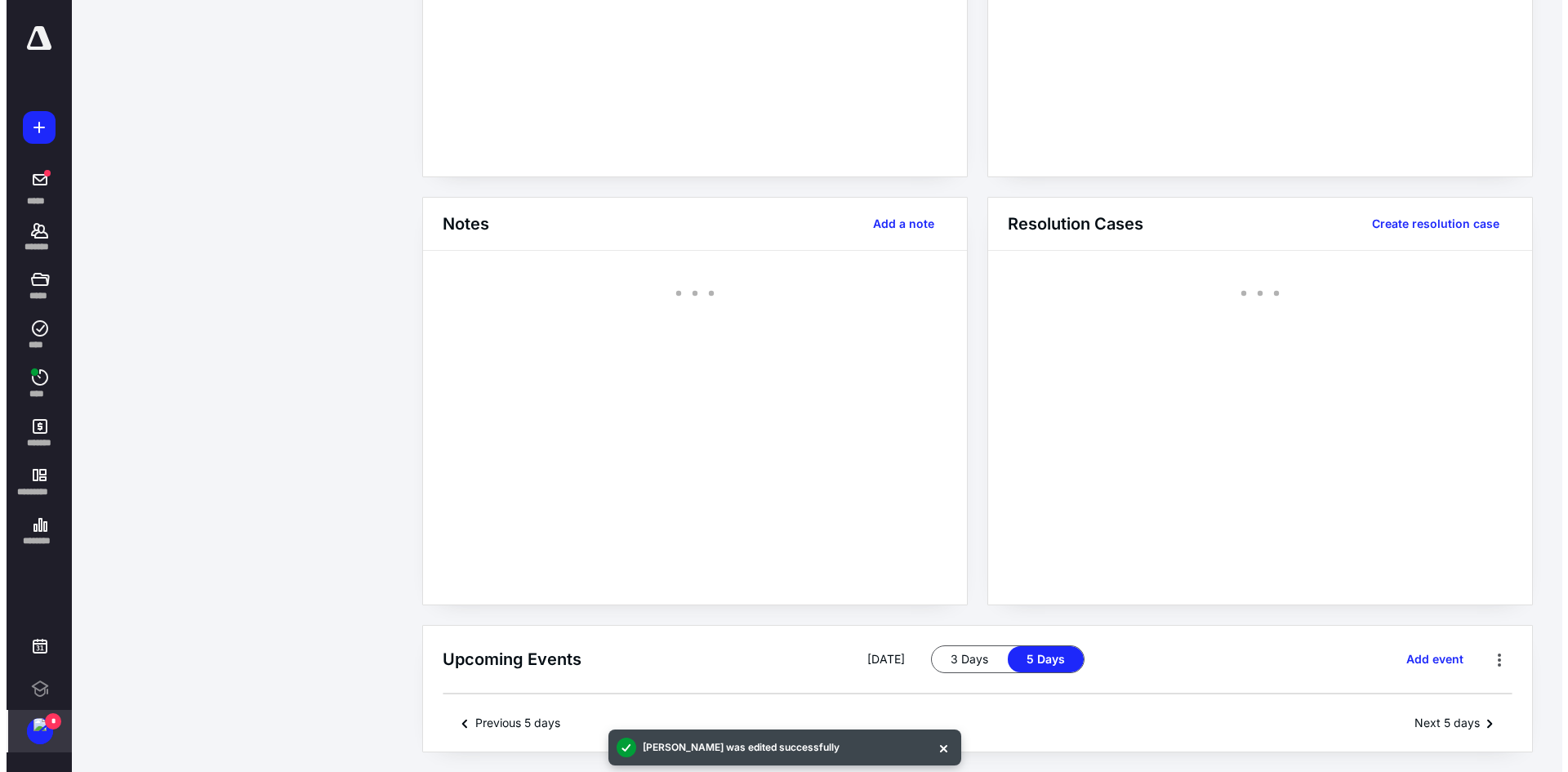 scroll, scrollTop: 0, scrollLeft: 0, axis: both 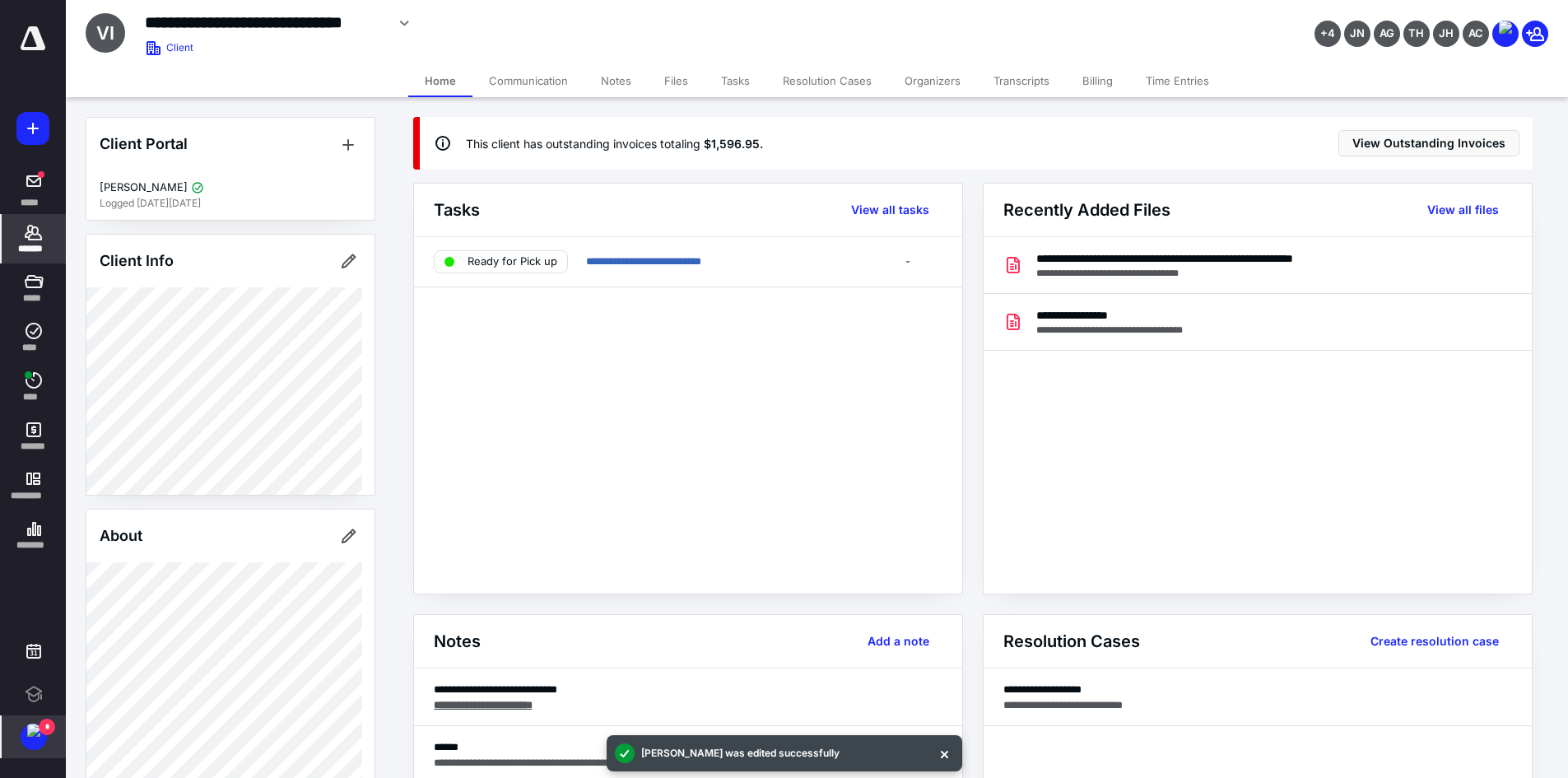 click on "Billing" at bounding box center (1097, 81) 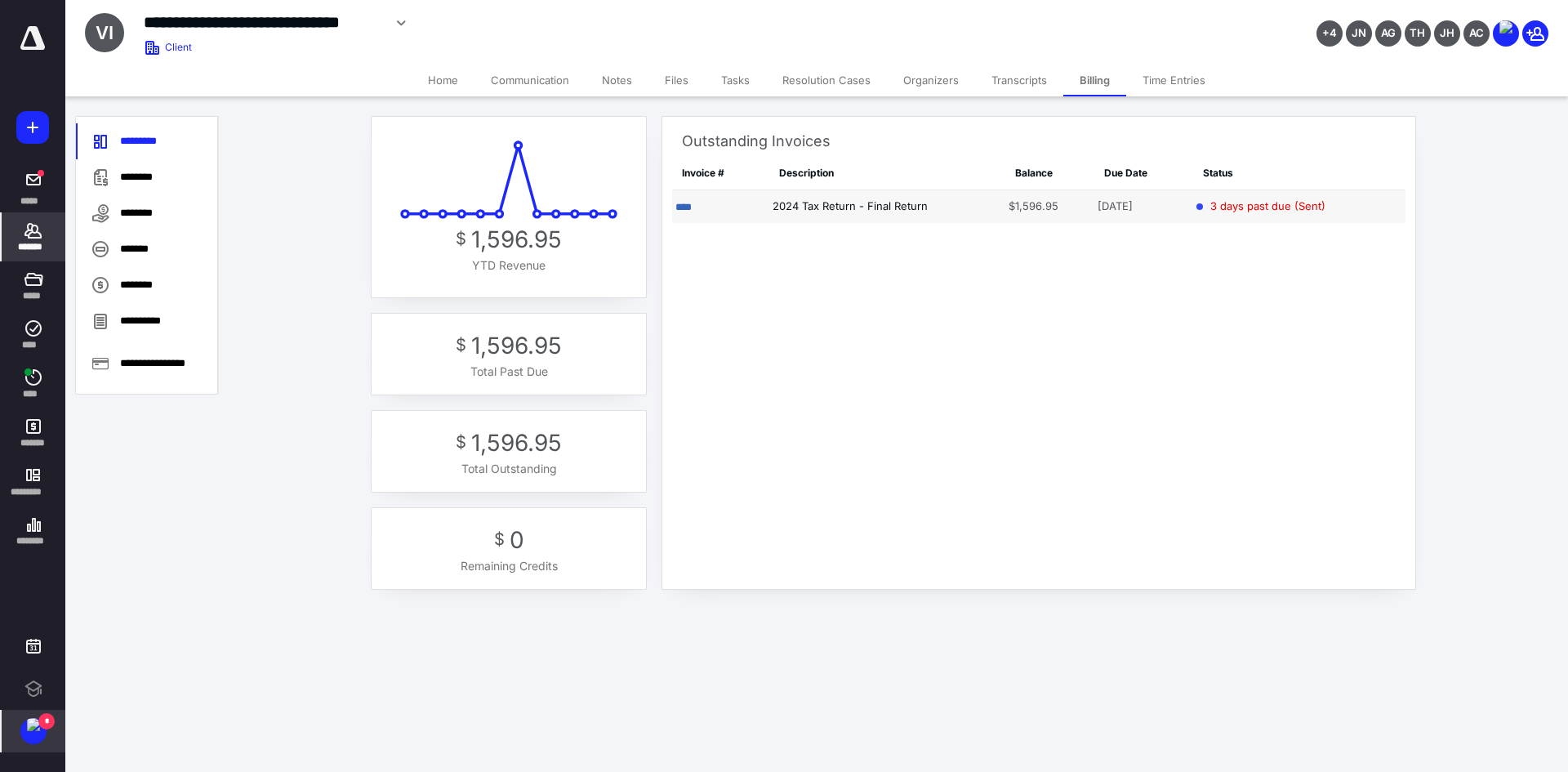 click on "2024 Tax Return - Final Return" at bounding box center [887, 207] 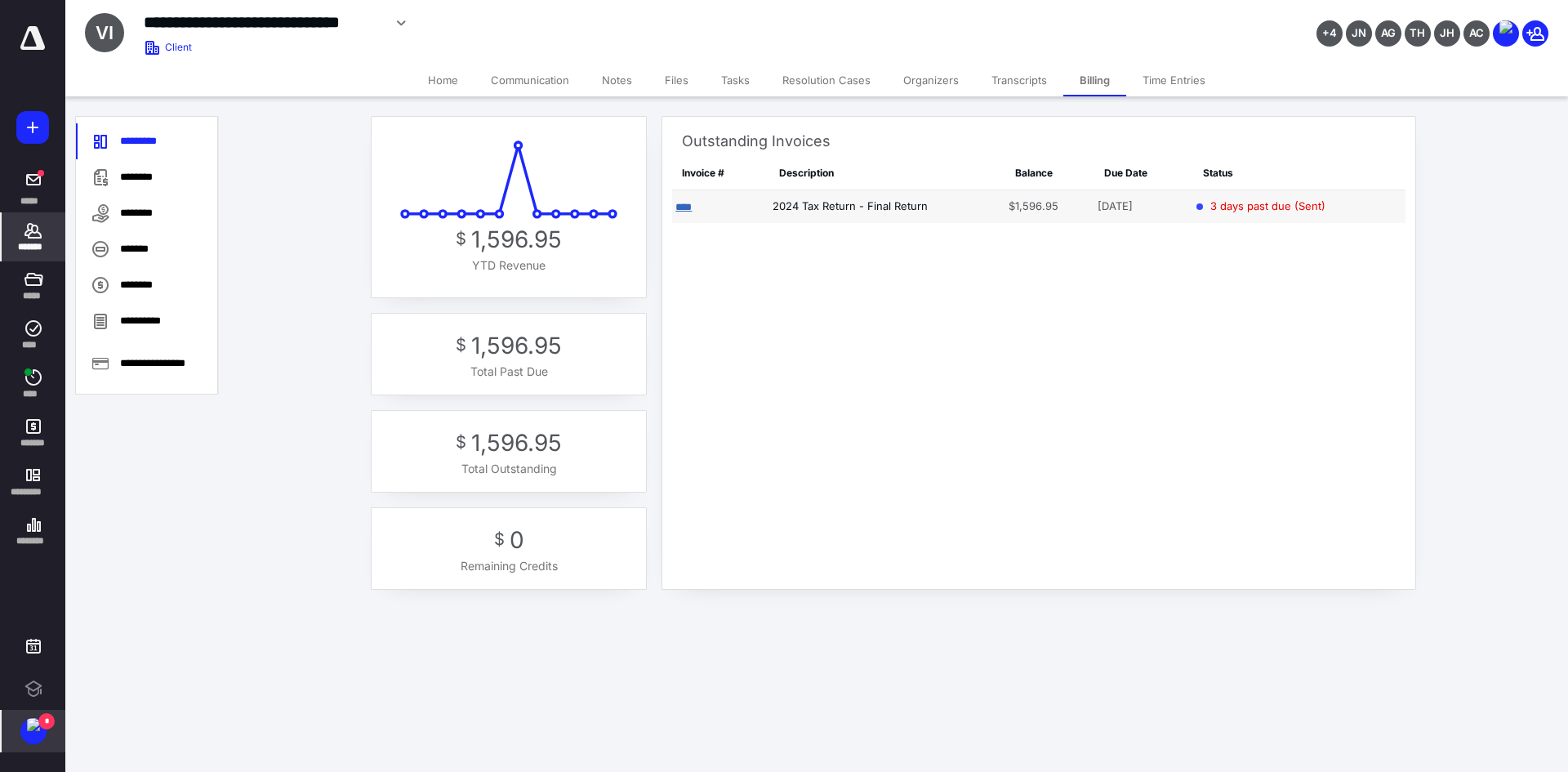 click on "****" at bounding box center (684, 207) 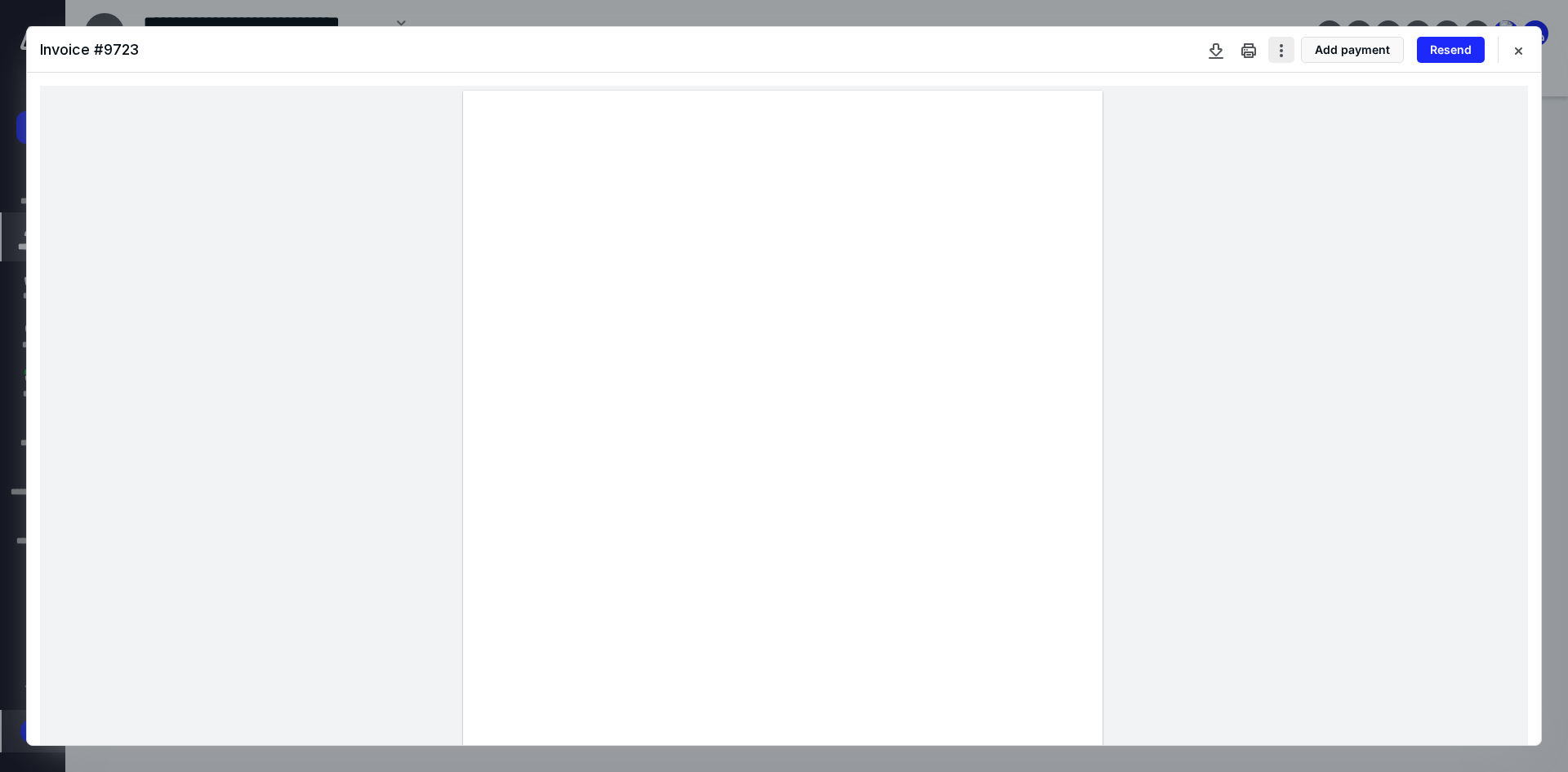 click at bounding box center (1281, 50) 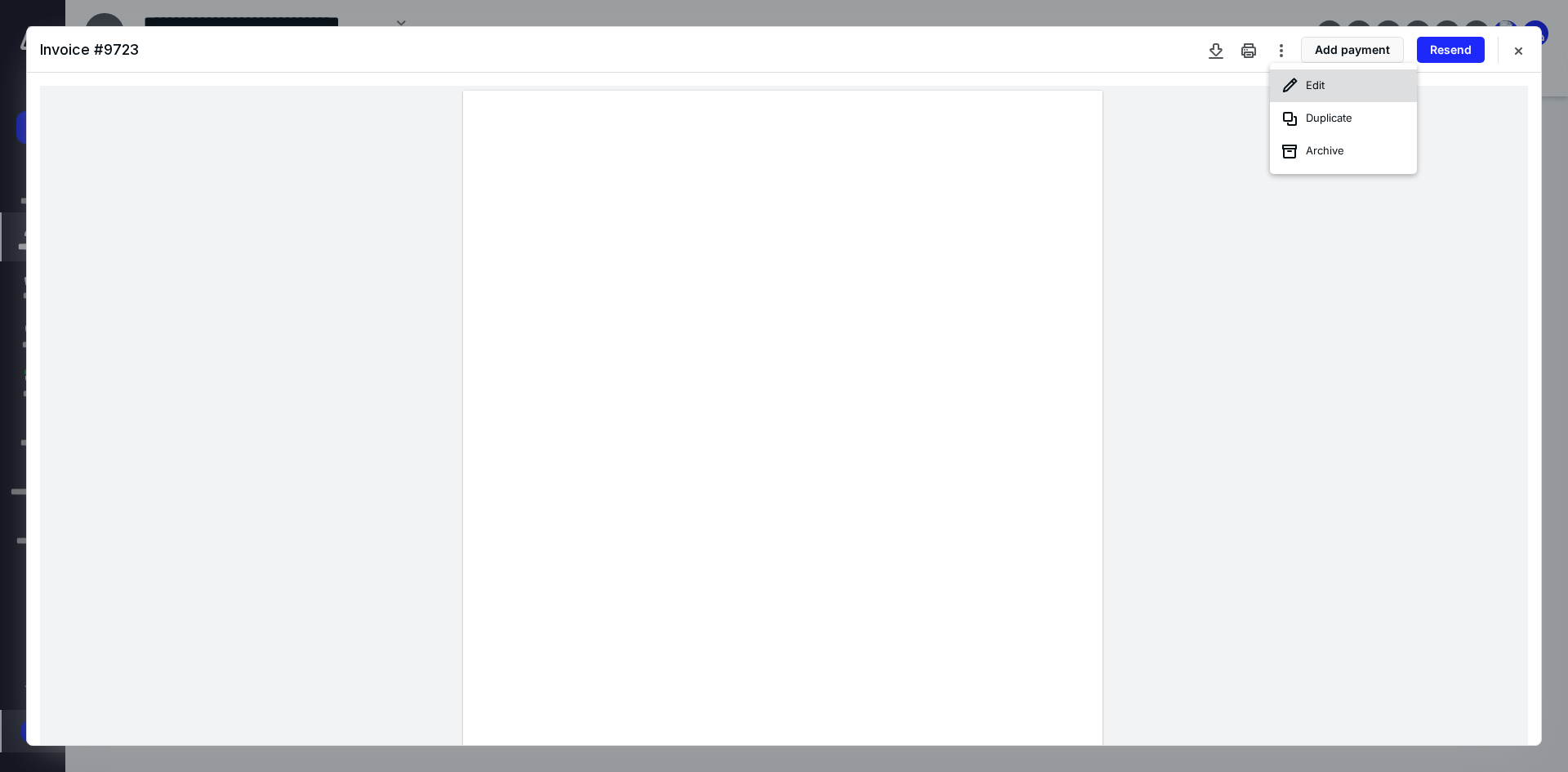 click 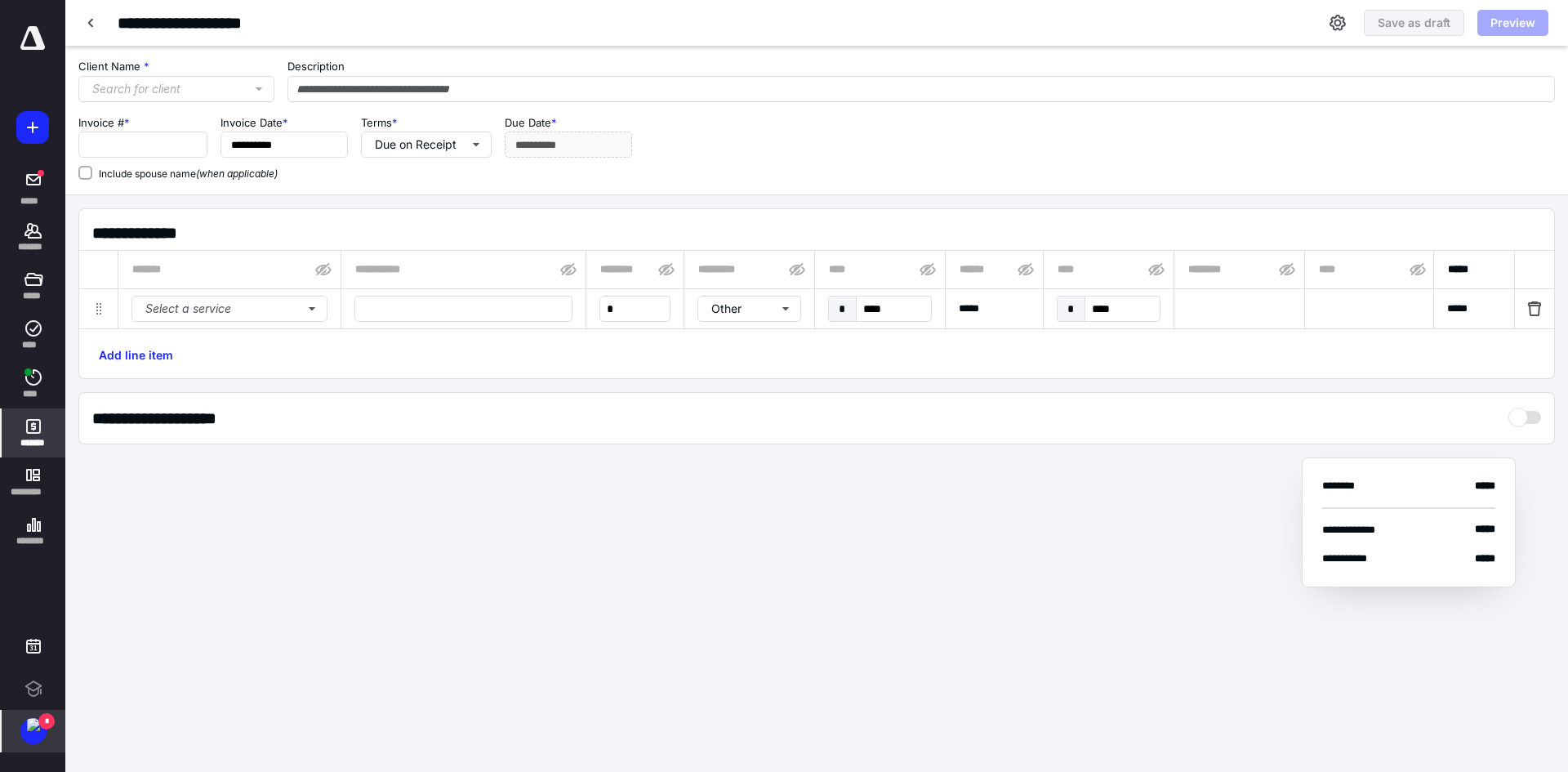 type on "**********" 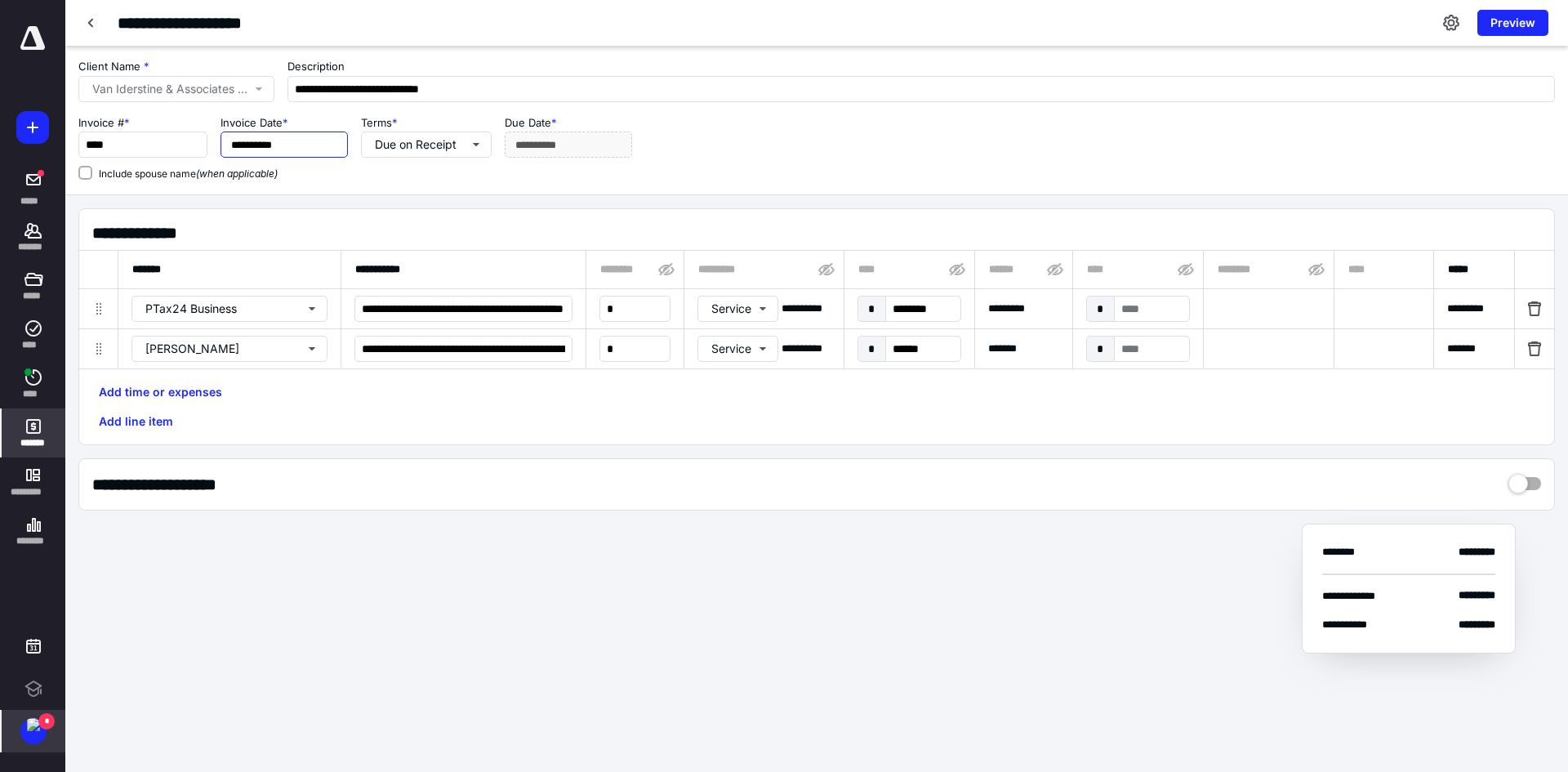 click on "**********" at bounding box center [284, 145] 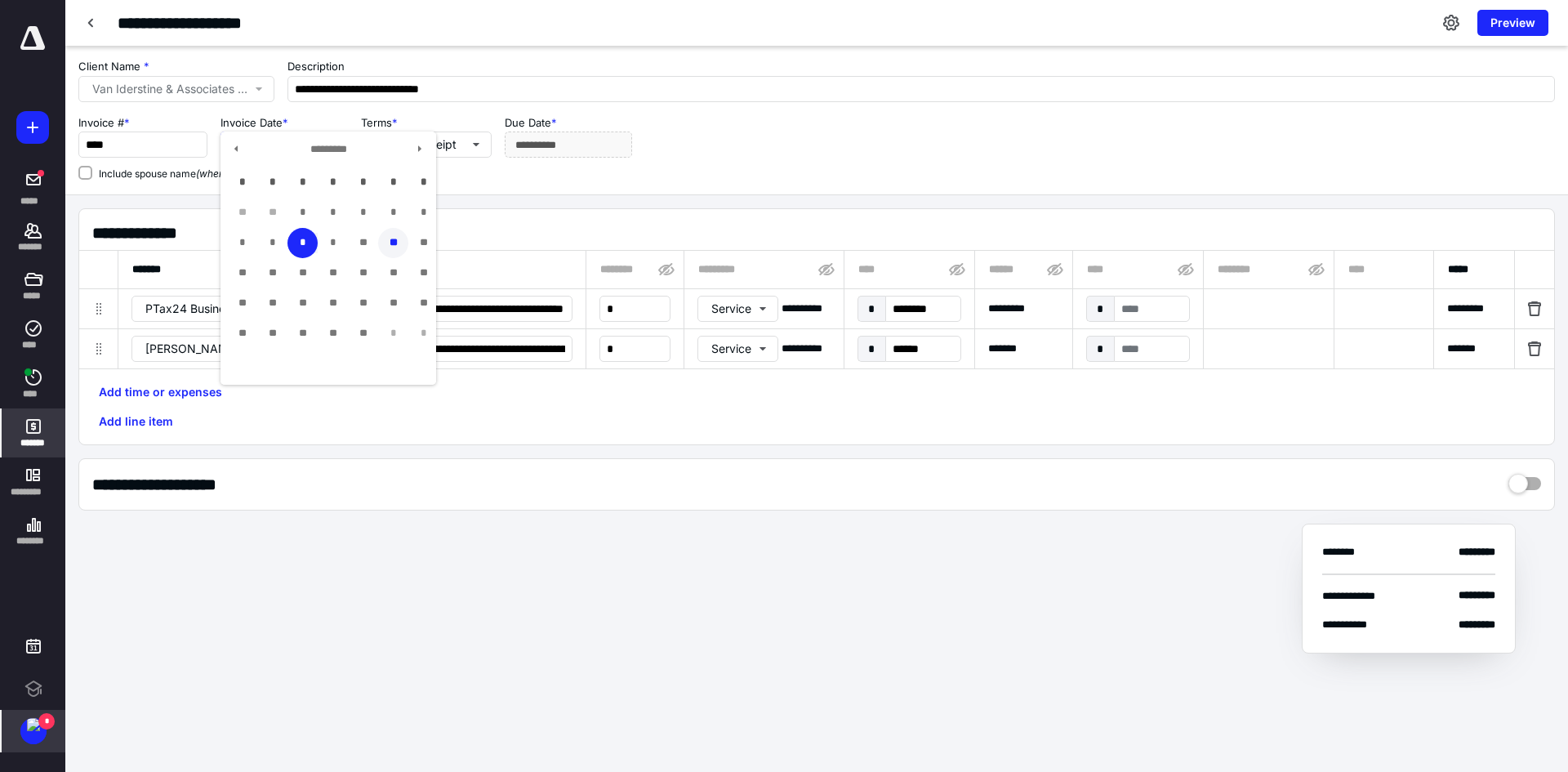 click on "**" at bounding box center (393, 243) 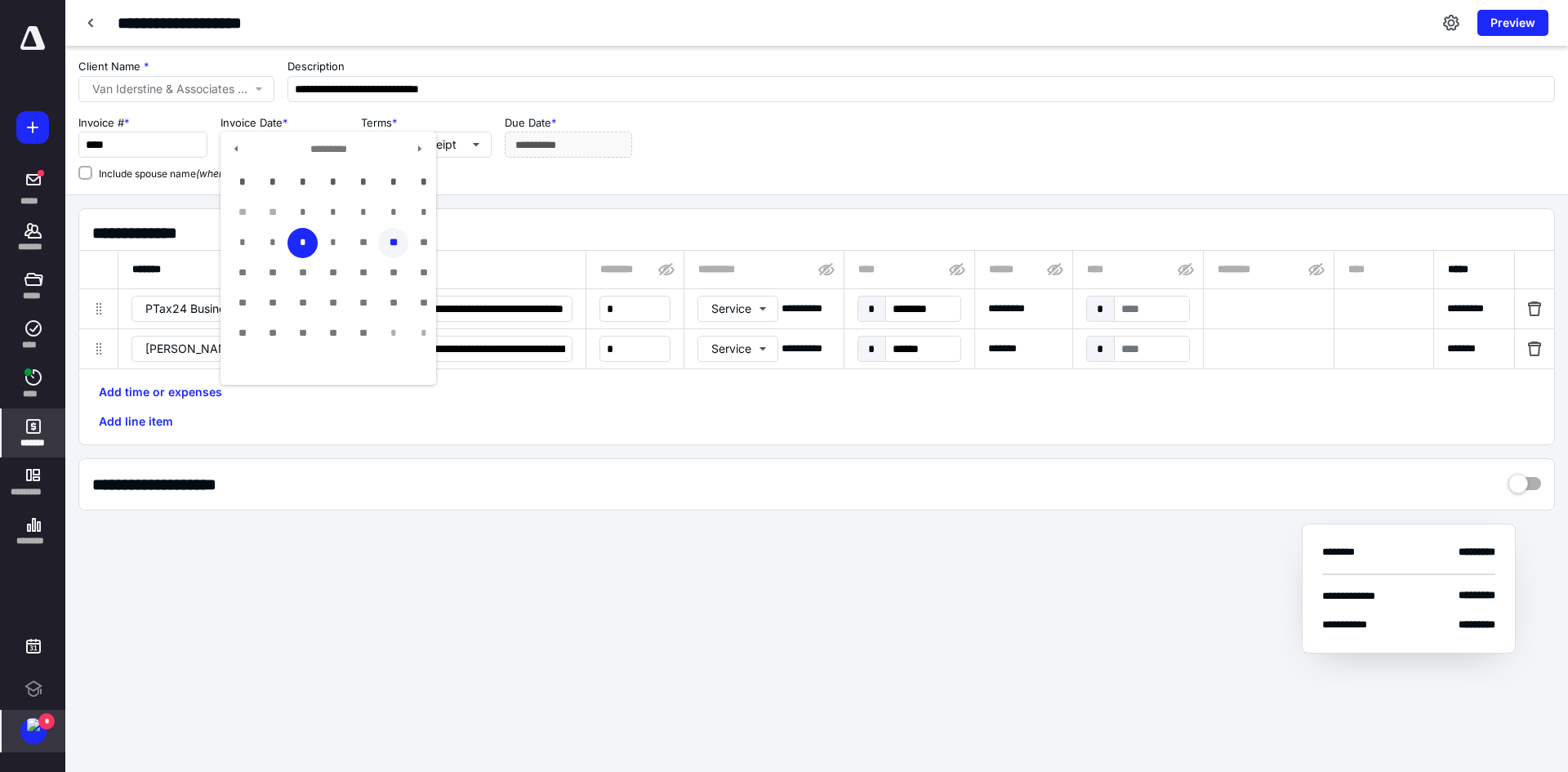 type on "**********" 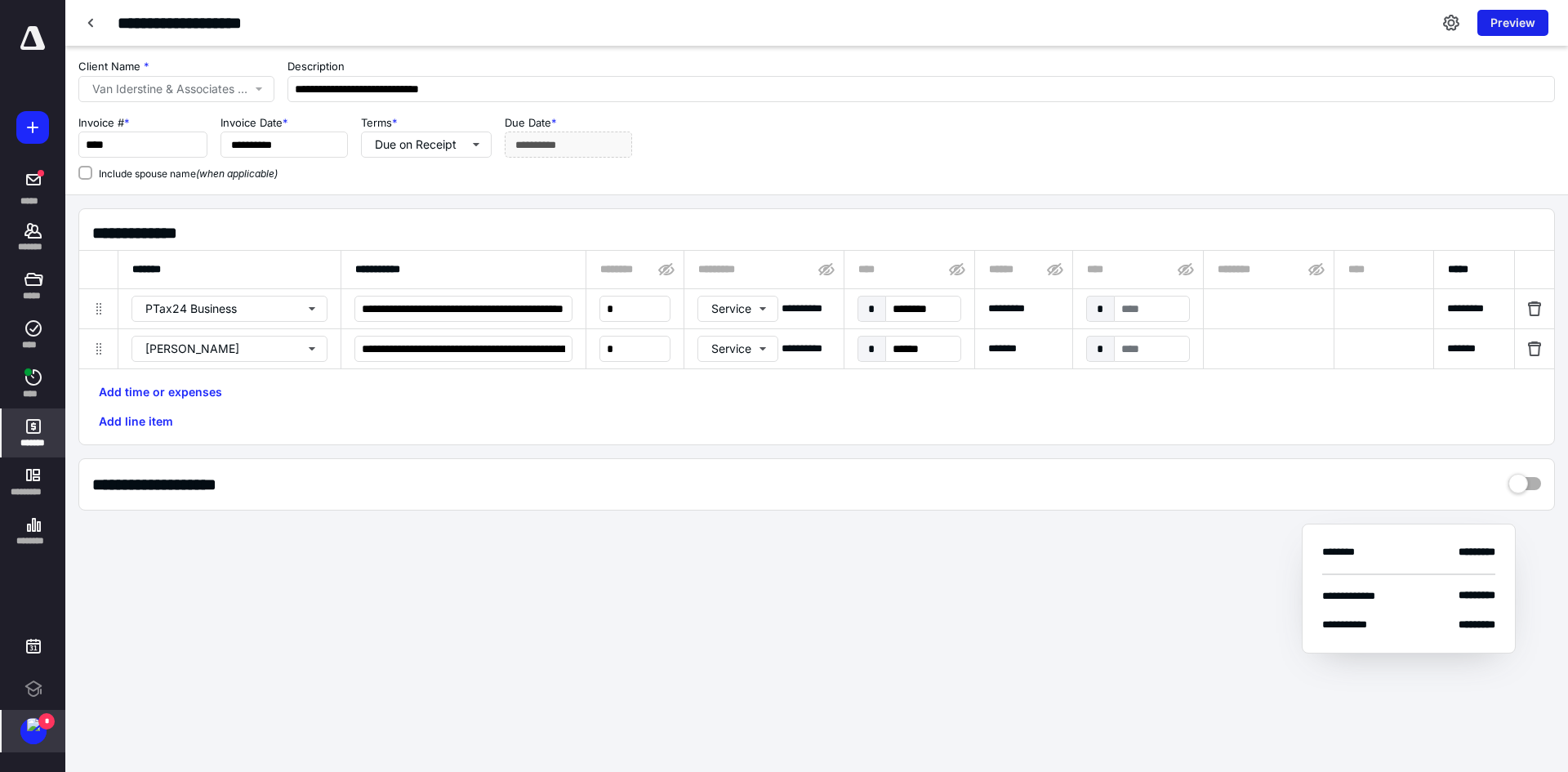 click on "Preview" at bounding box center [1512, 23] 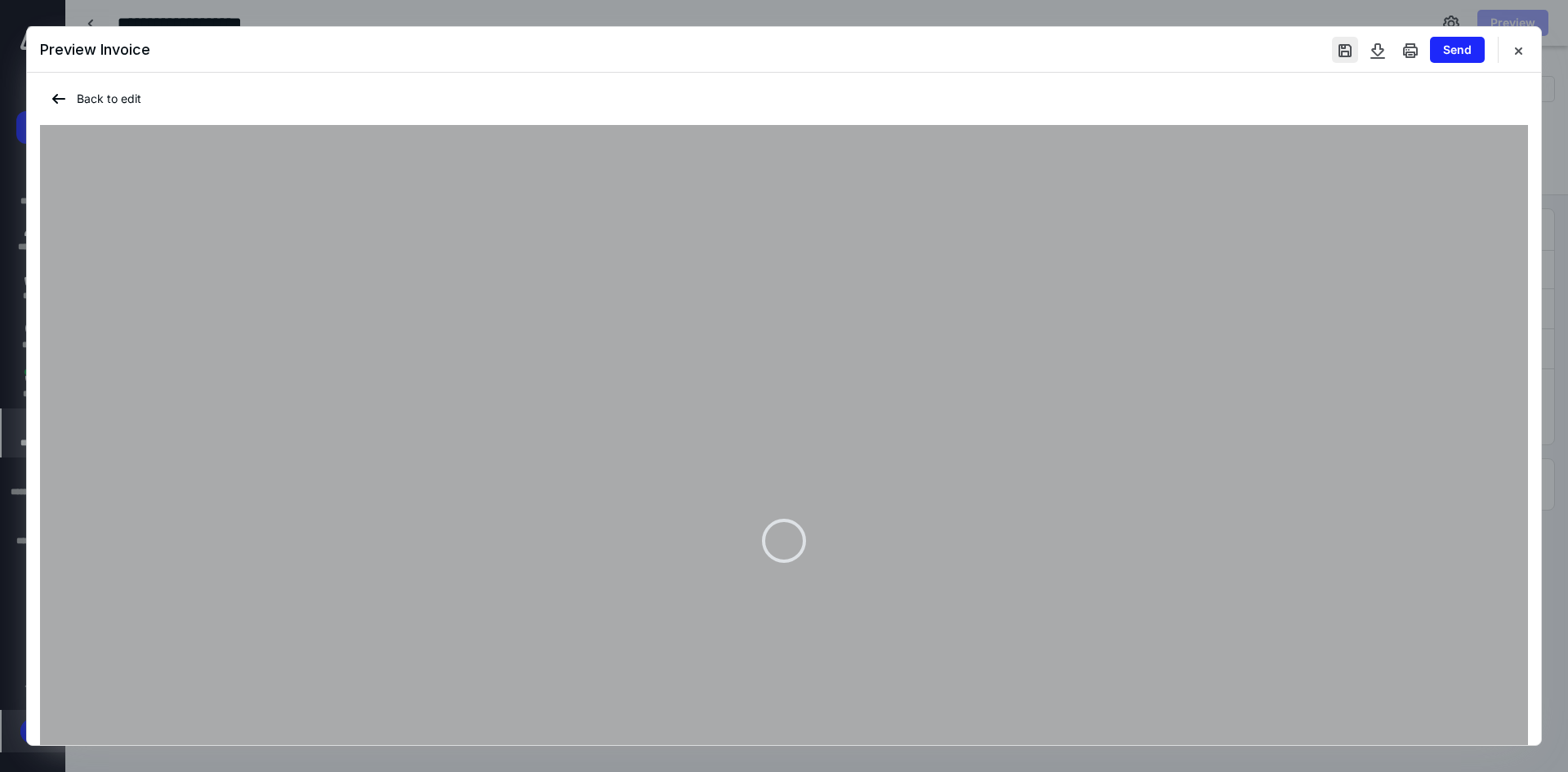 click at bounding box center (1345, 50) 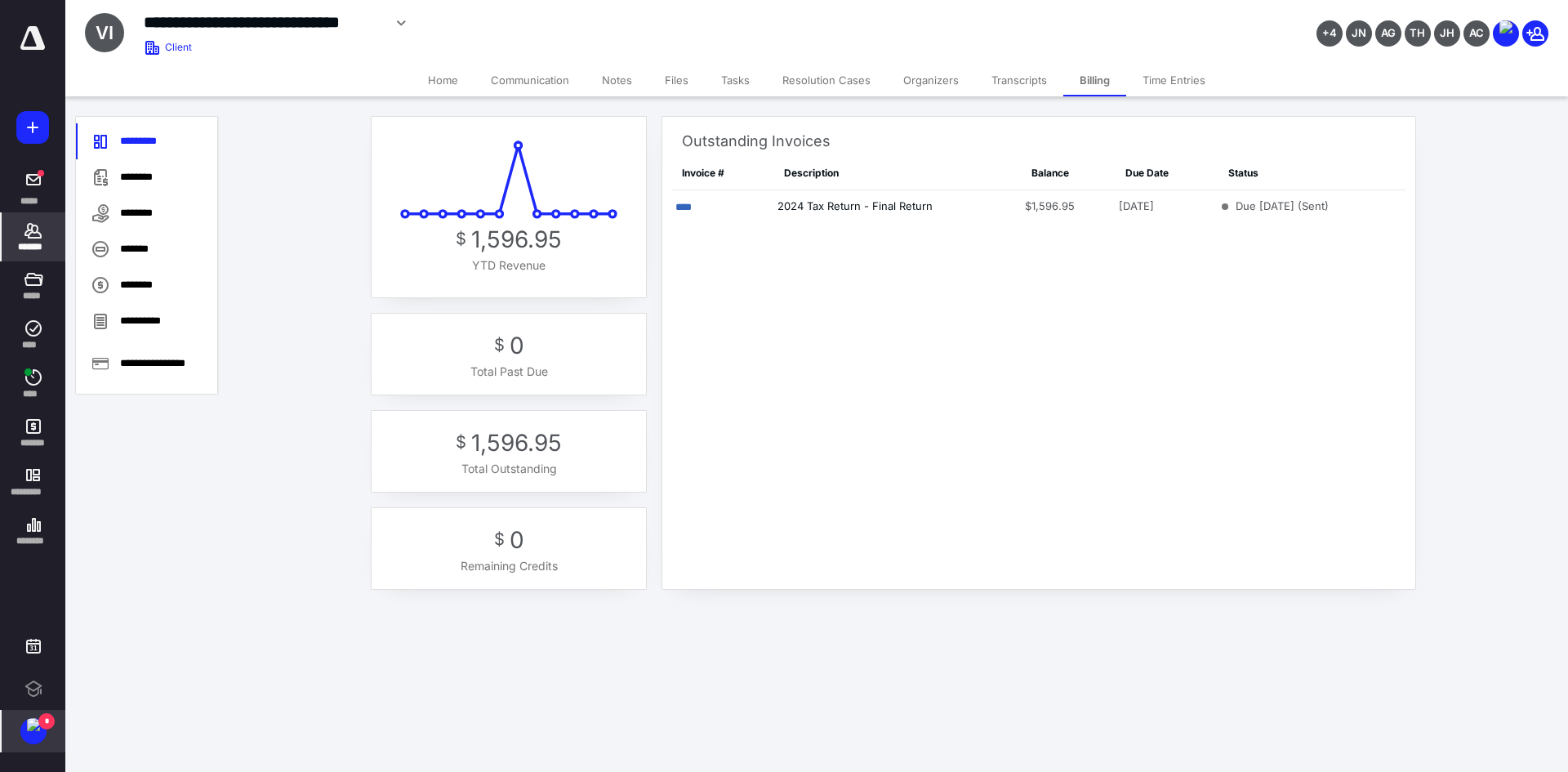 click on "Home" at bounding box center [443, 80] 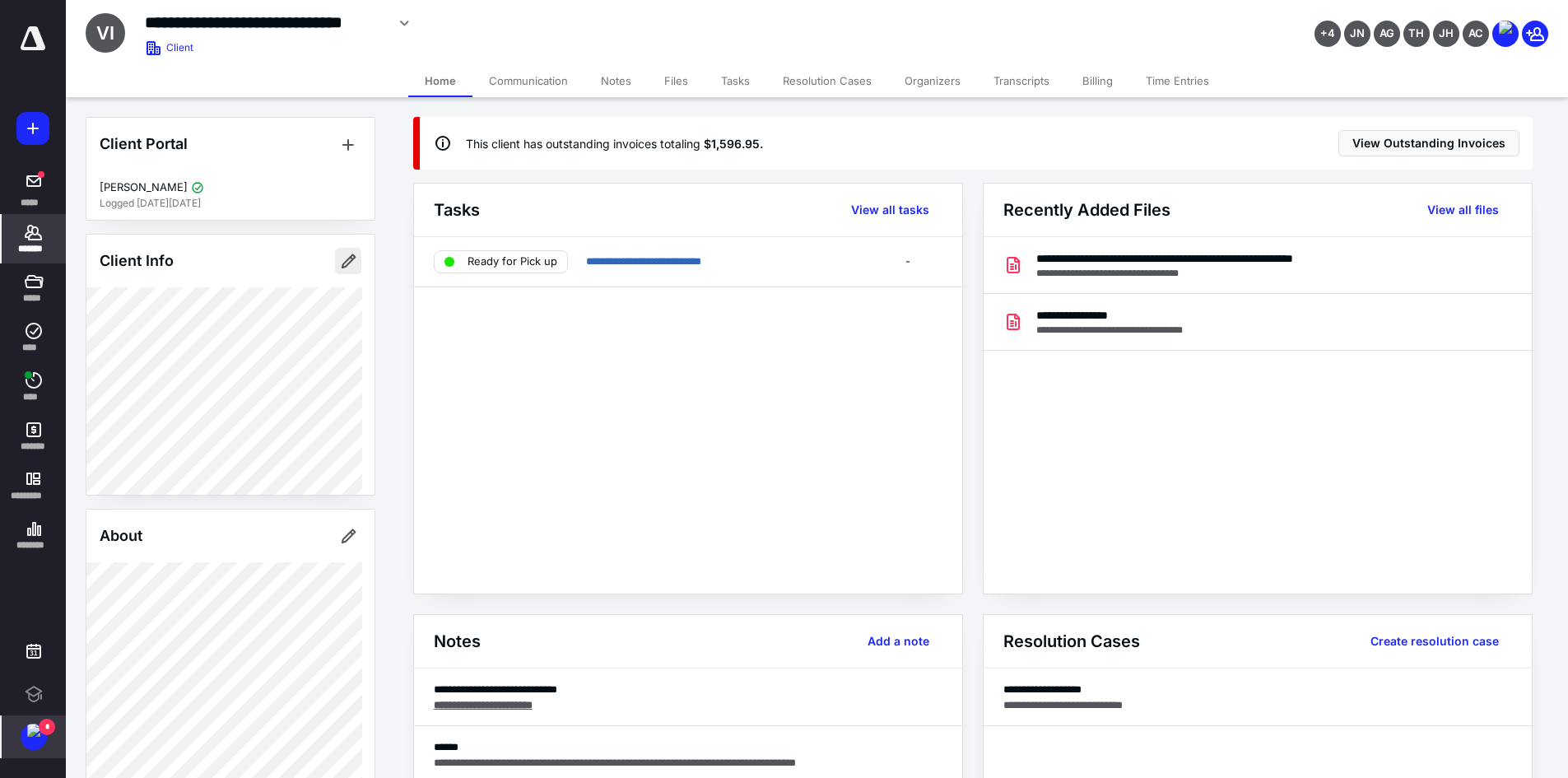click at bounding box center (348, 261) 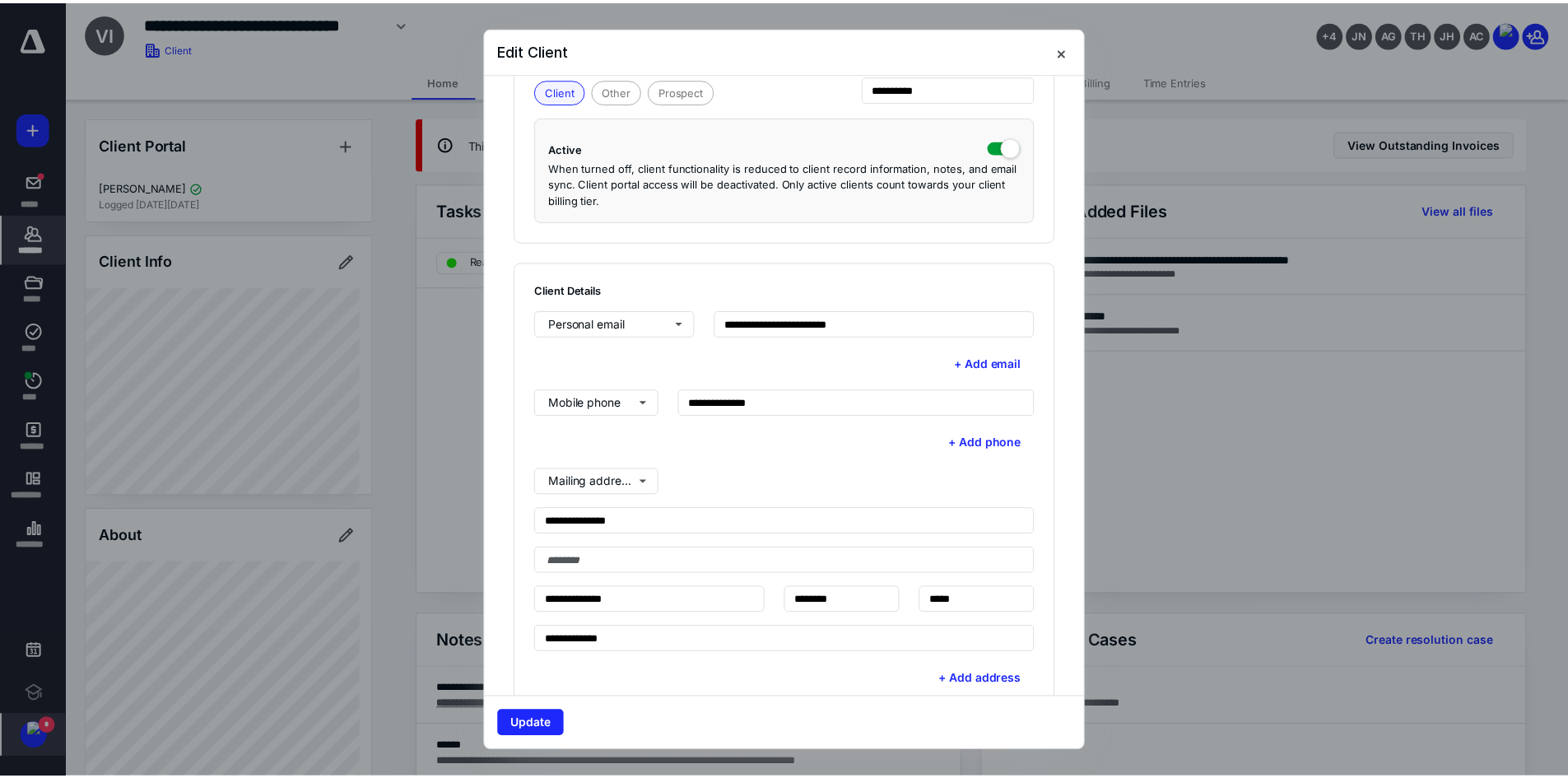 scroll, scrollTop: 154, scrollLeft: 0, axis: vertical 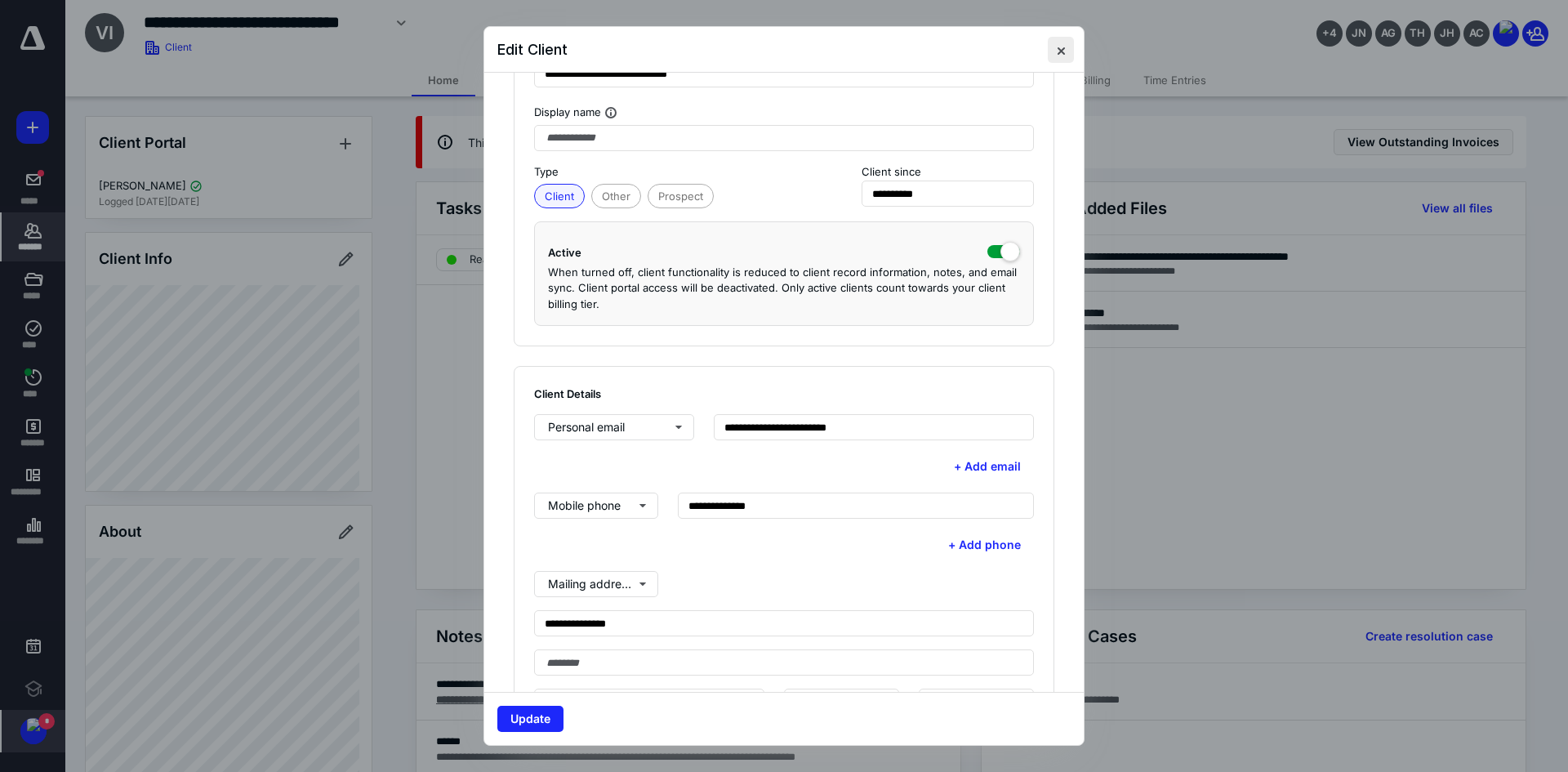click at bounding box center [1061, 50] 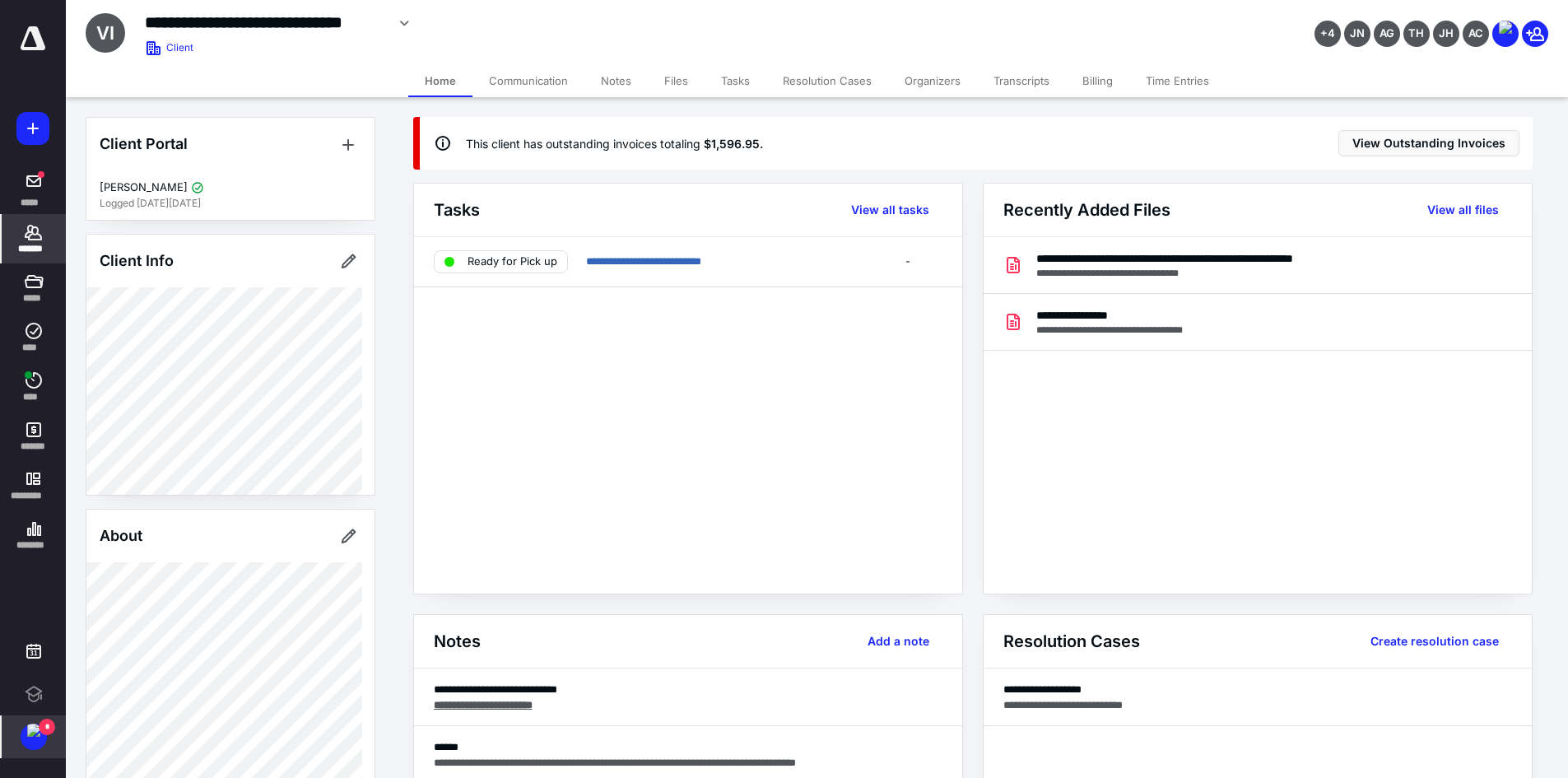 drag, startPoint x: 1310, startPoint y: 440, endPoint x: 1166, endPoint y: 167, distance: 308.65029 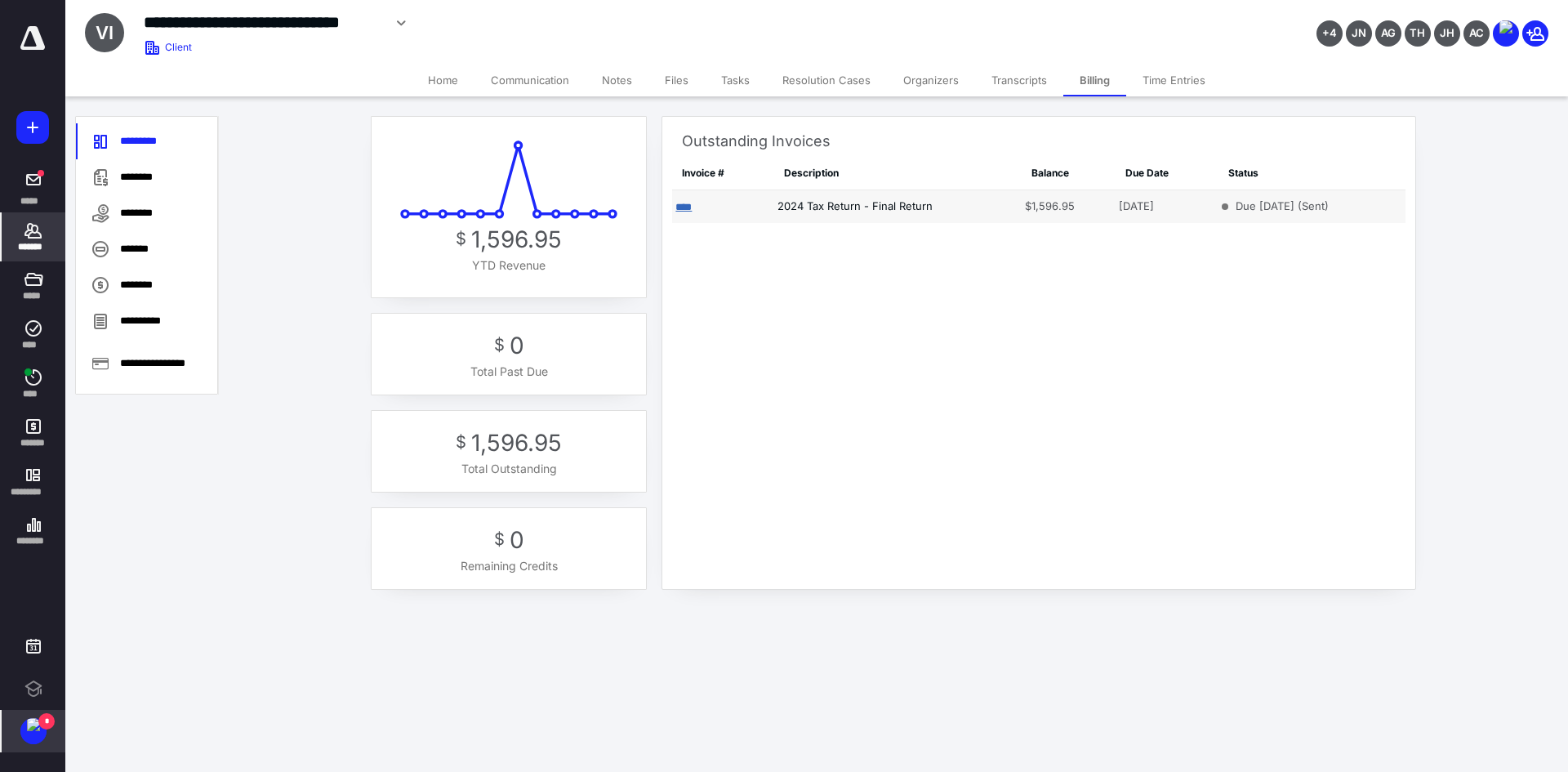 click on "****" at bounding box center [684, 207] 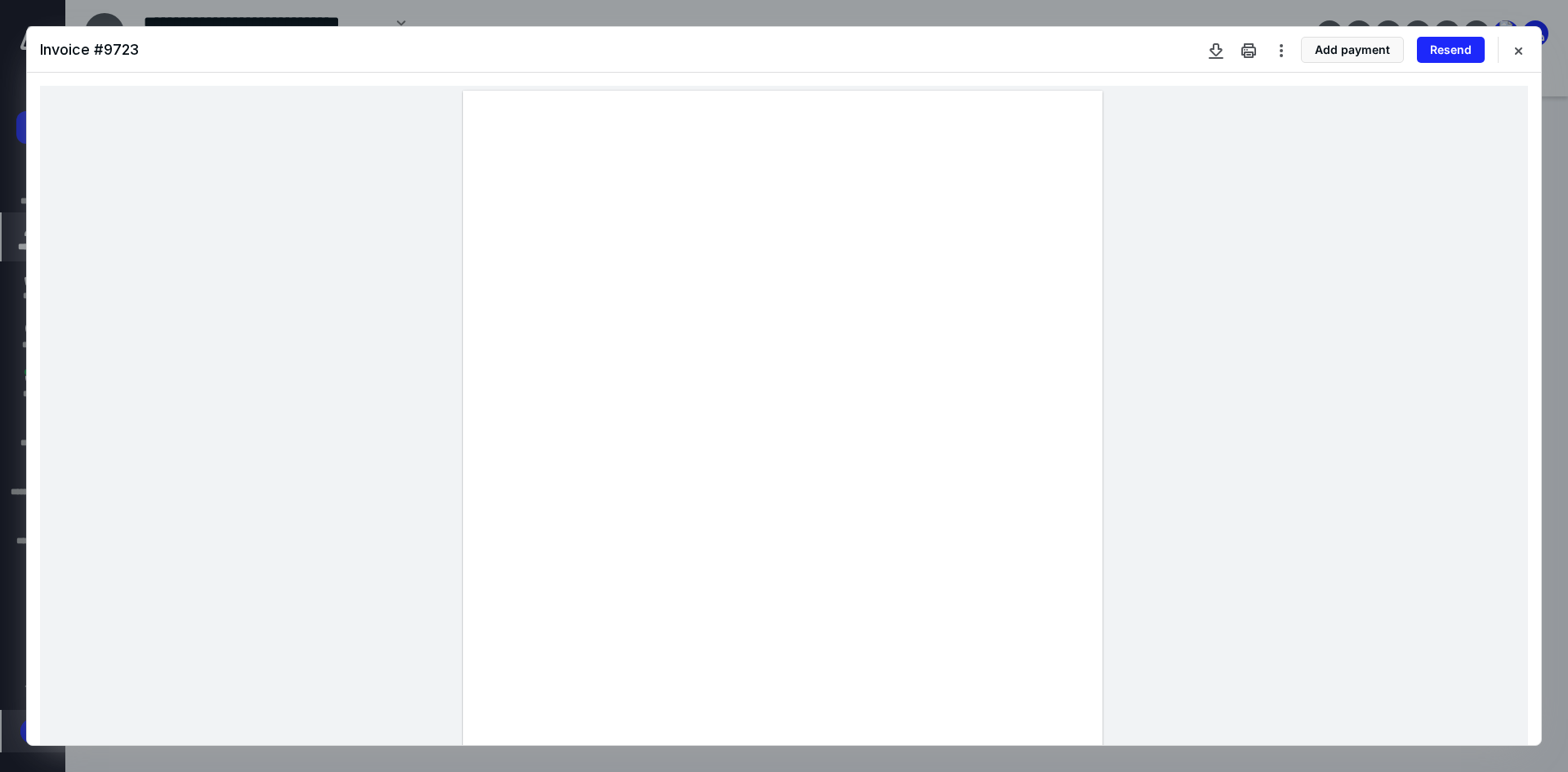 click at bounding box center (784, 504) 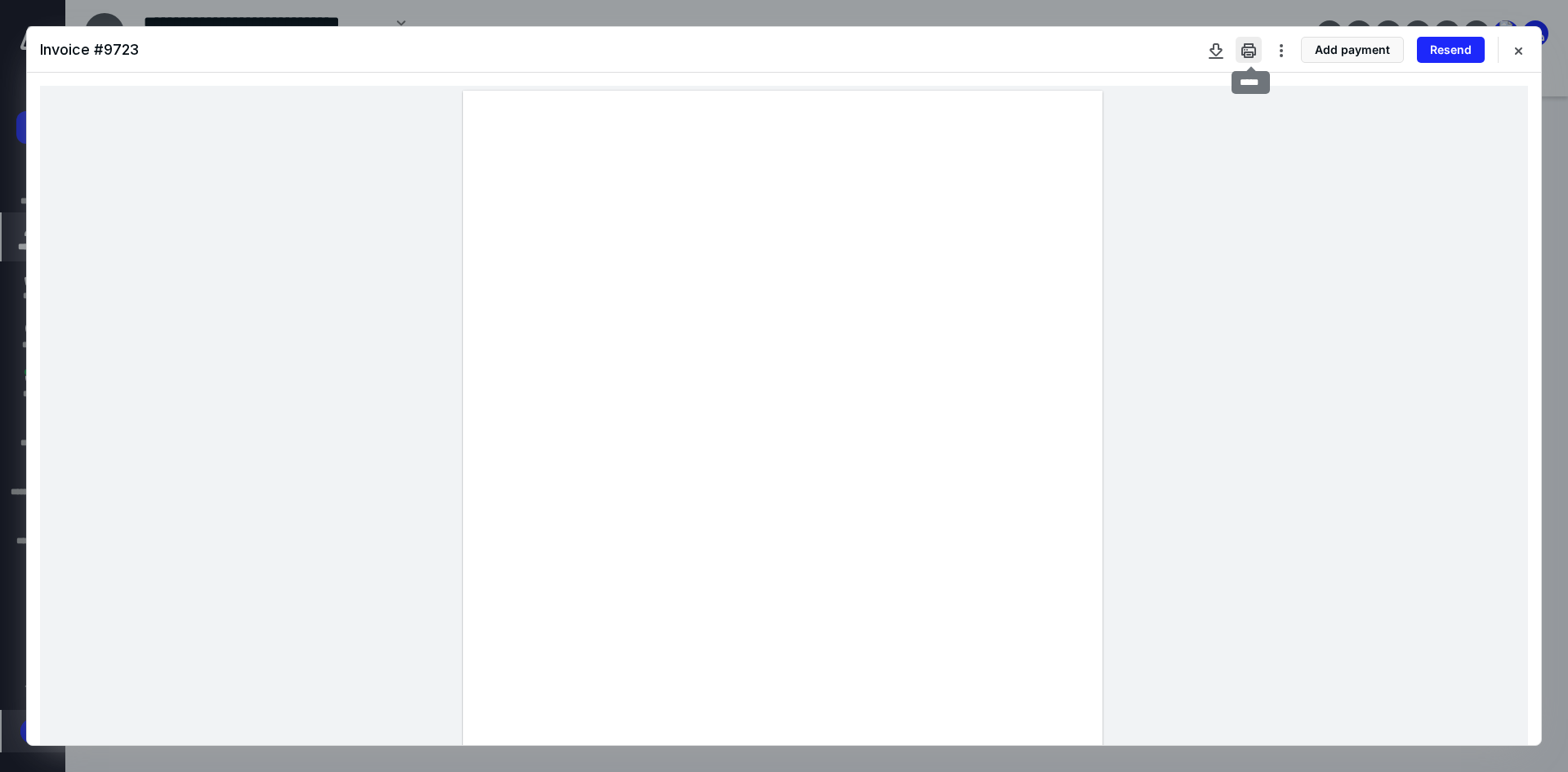 click at bounding box center [1249, 50] 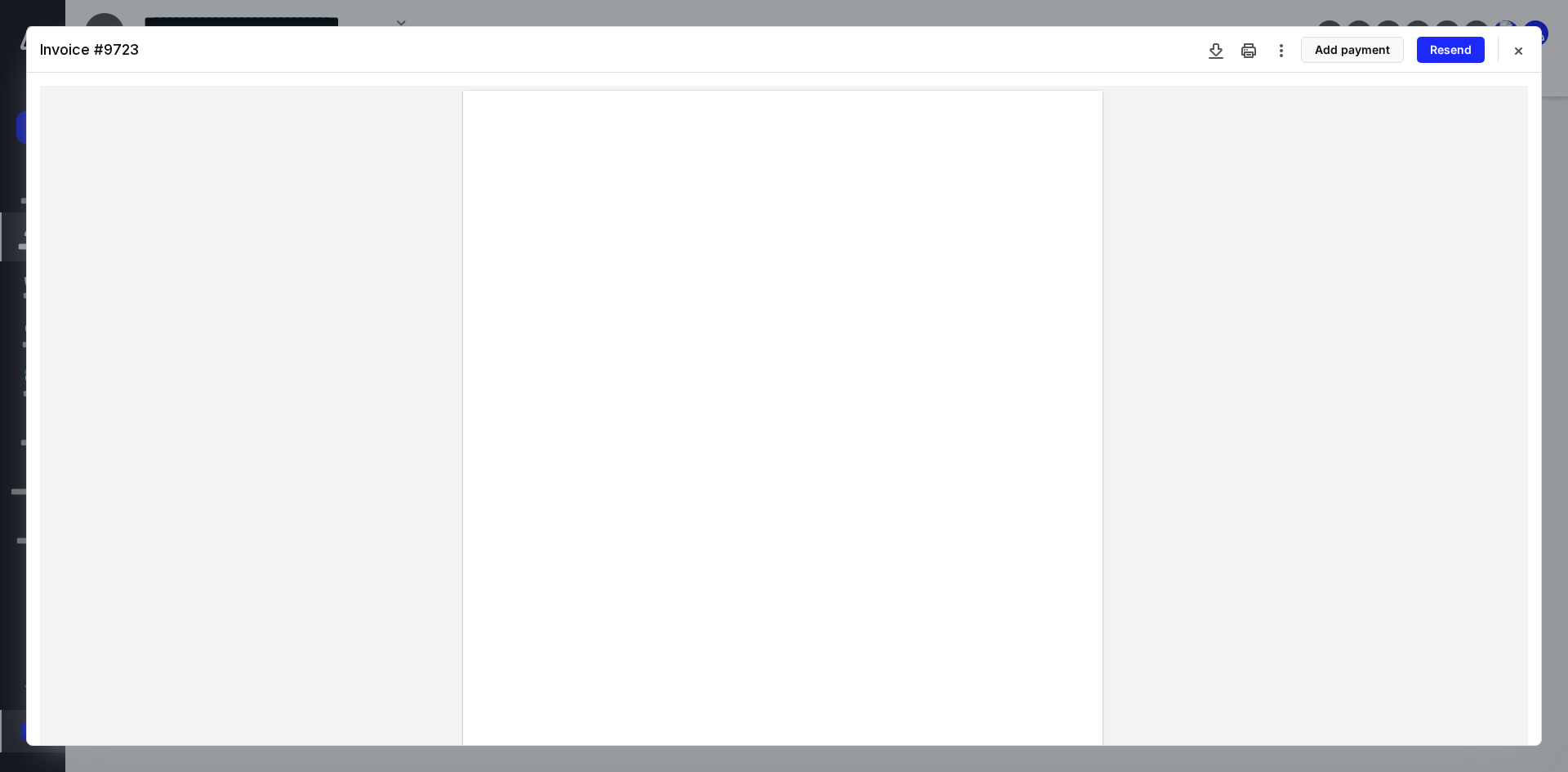 click on "Add payment Resend" at bounding box center [1367, 50] 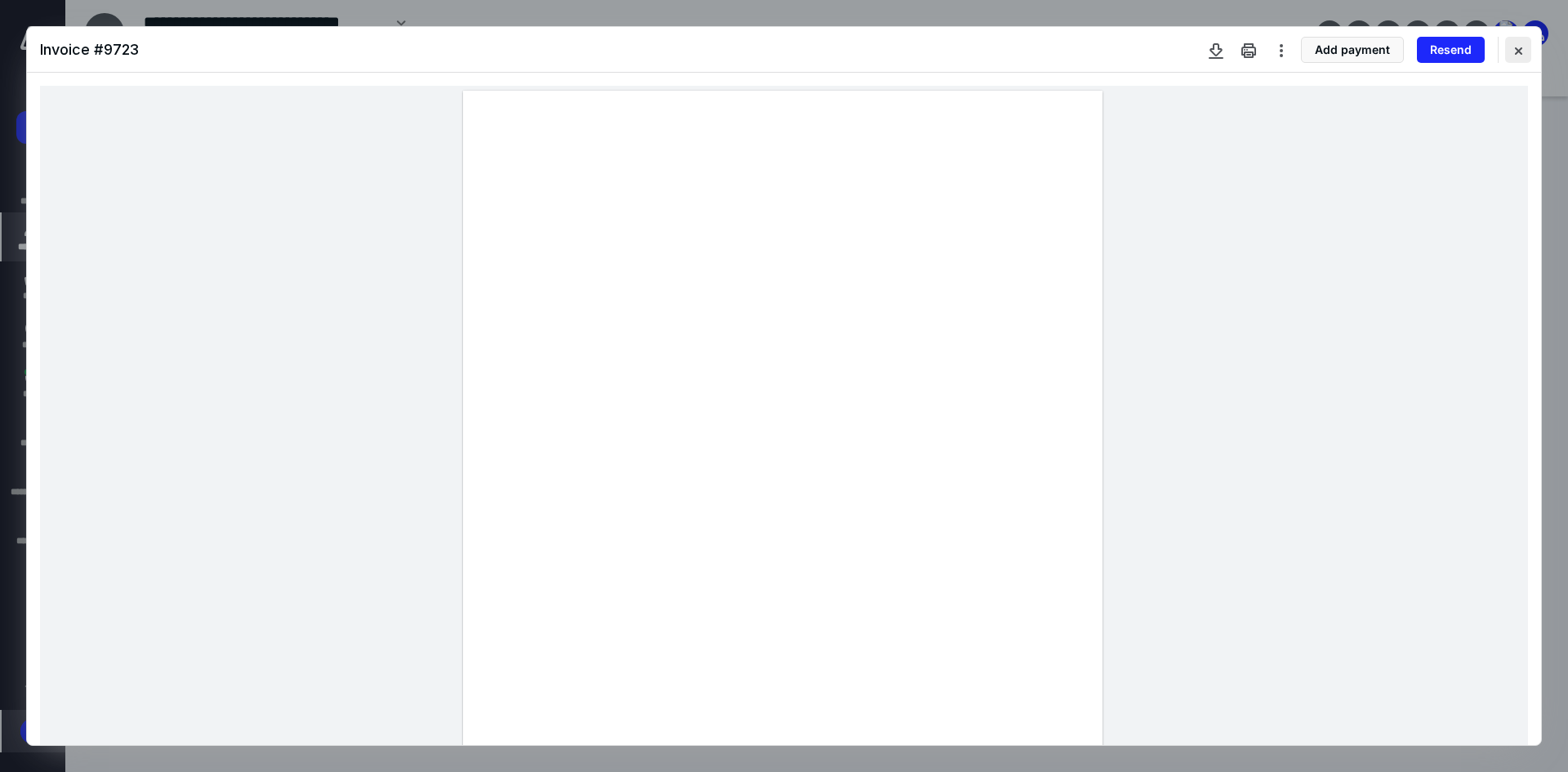 click at bounding box center [1518, 50] 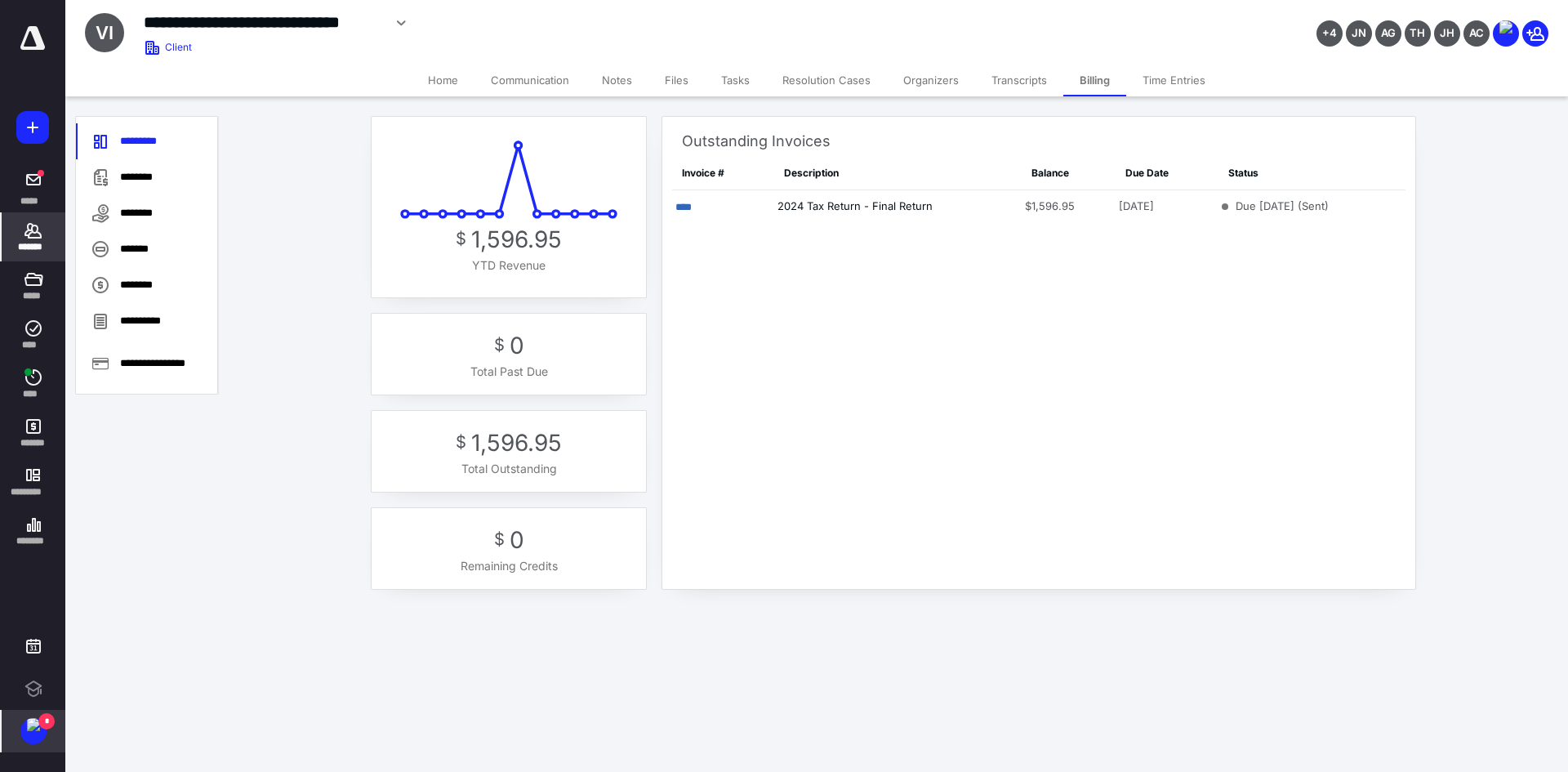 click on "Tasks" at bounding box center (735, 80) 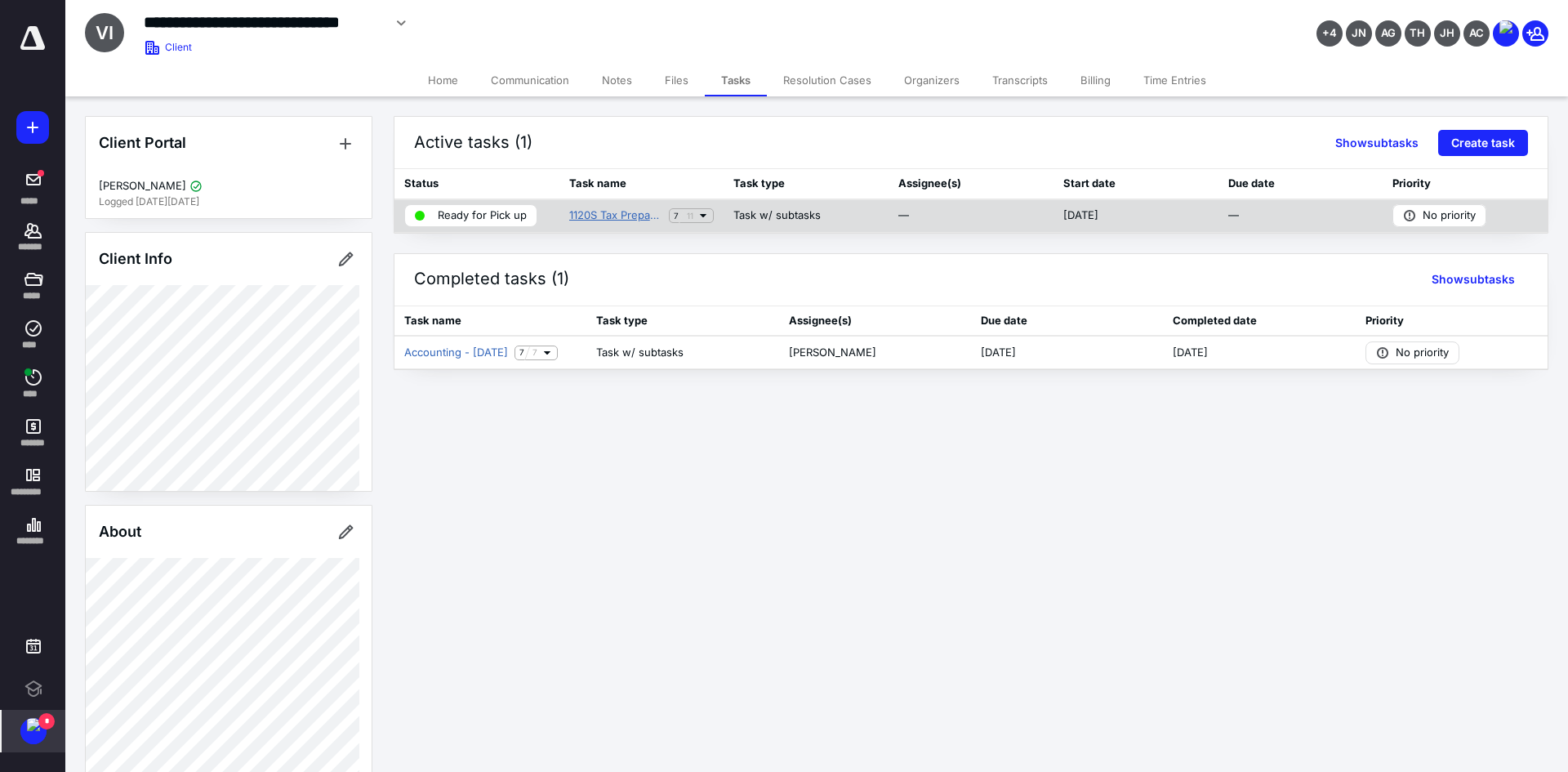 click on "1120S Tax Preparation - 2024" at bounding box center (616, 216) 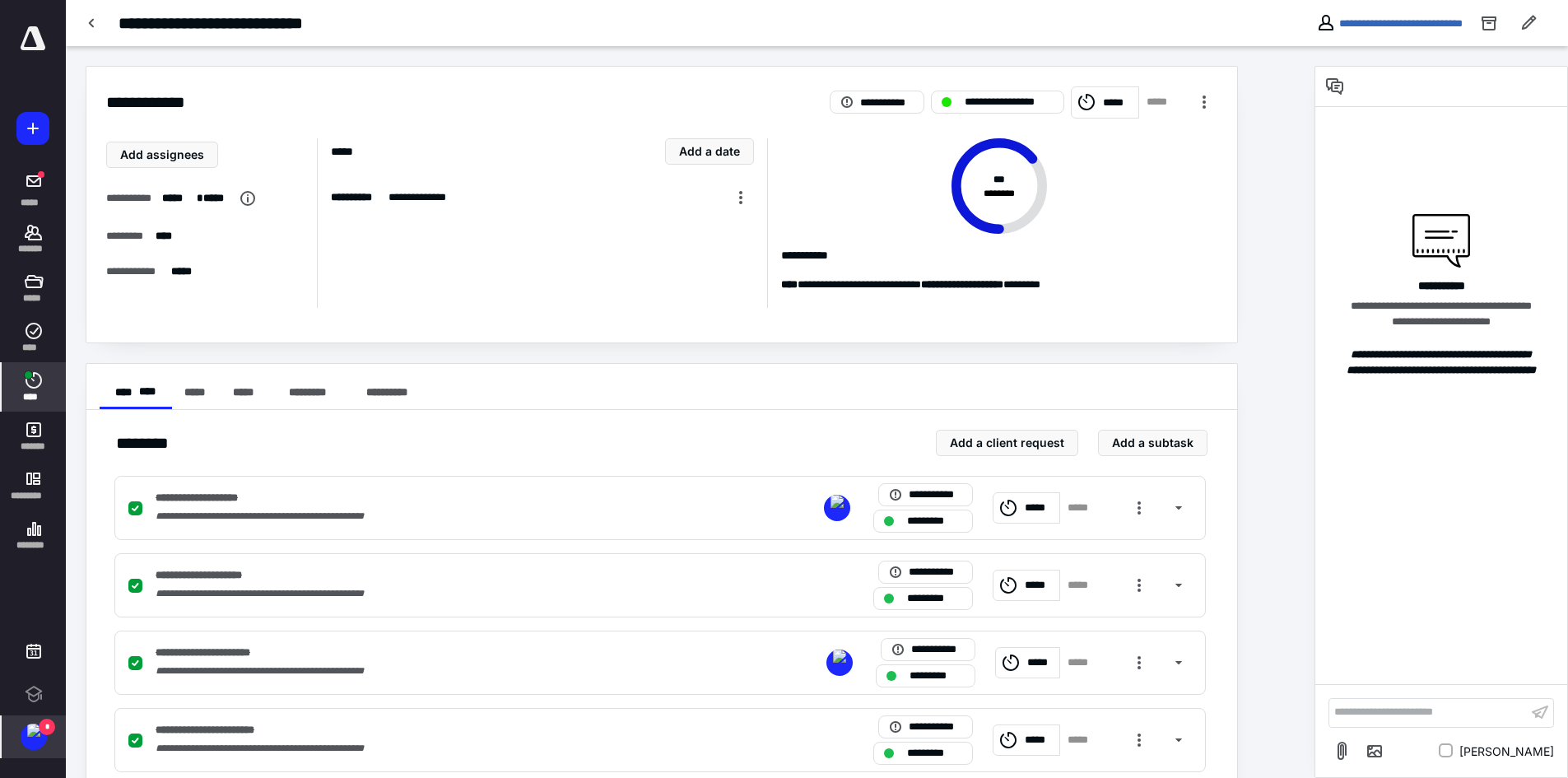 click 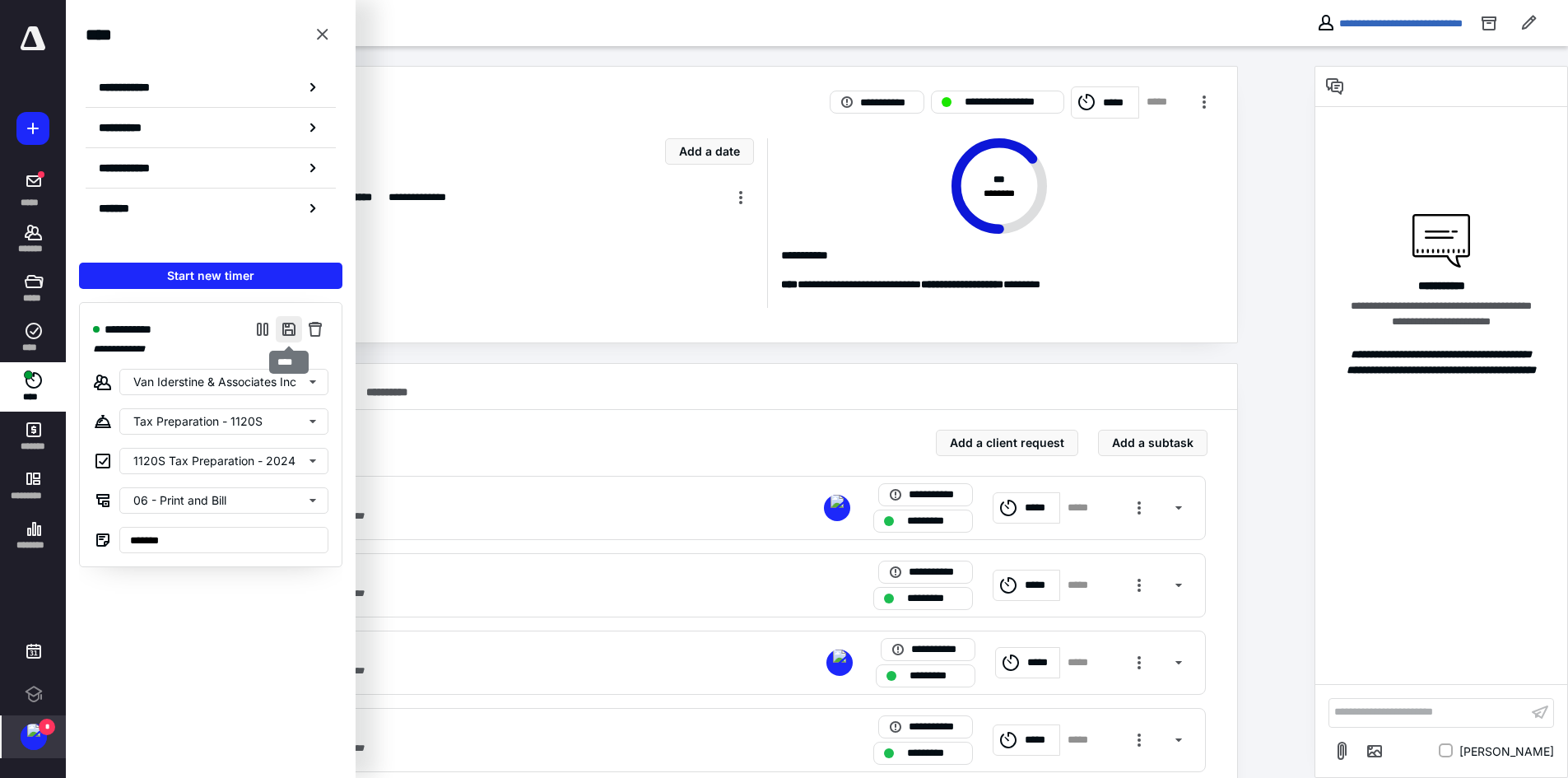 click at bounding box center [289, 329] 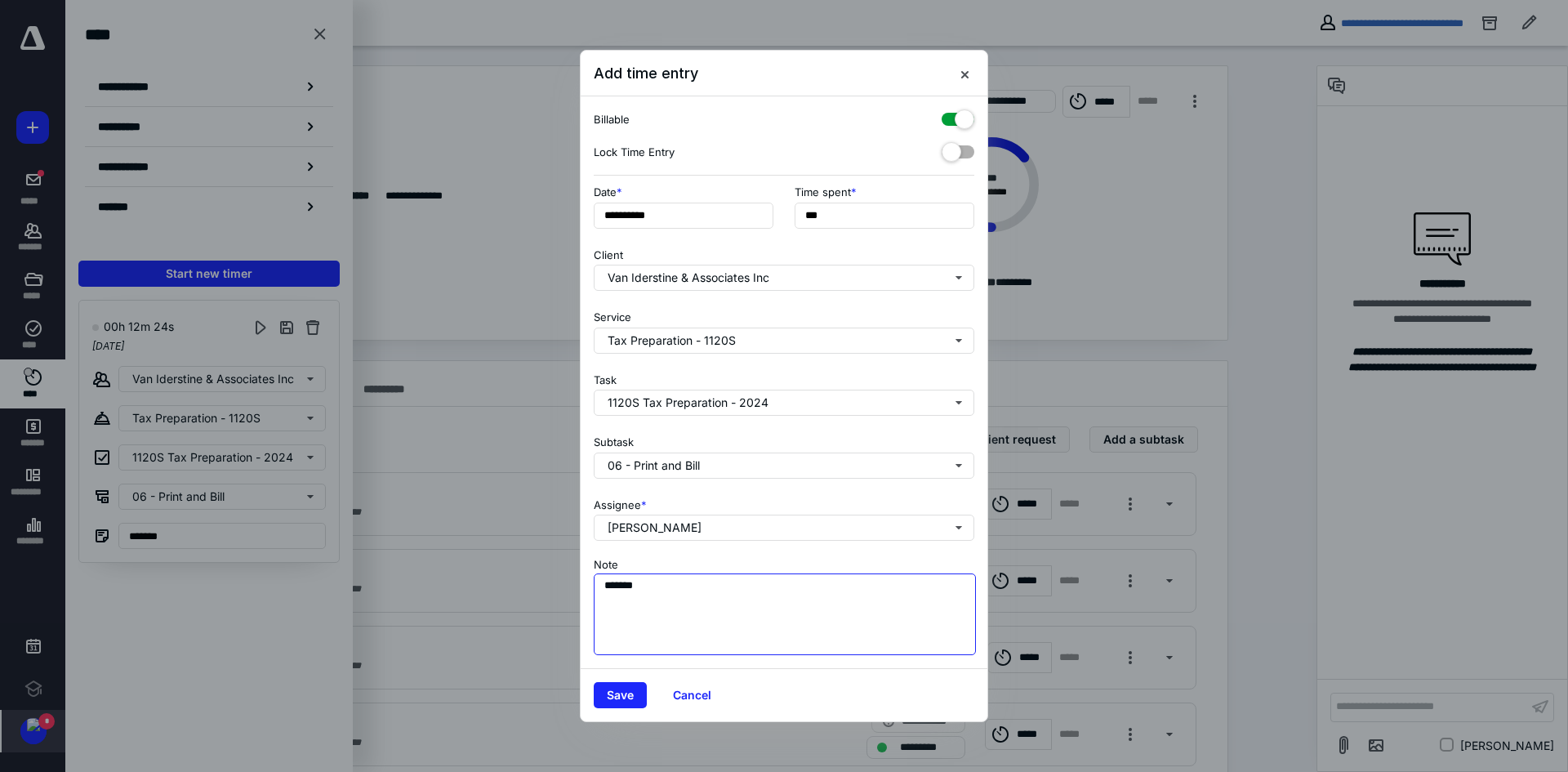 click on "*******" at bounding box center (785, 614) 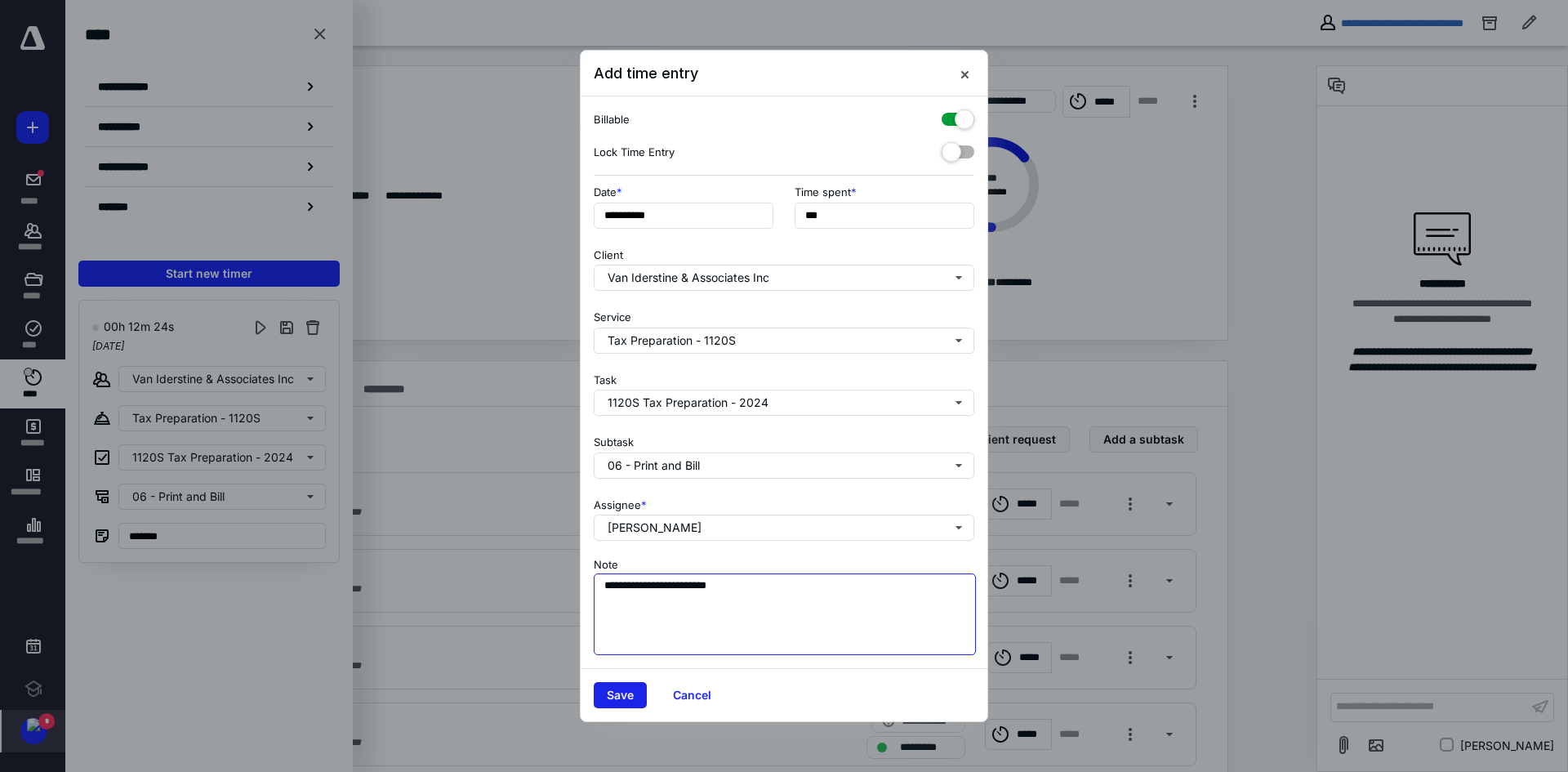 type on "**********" 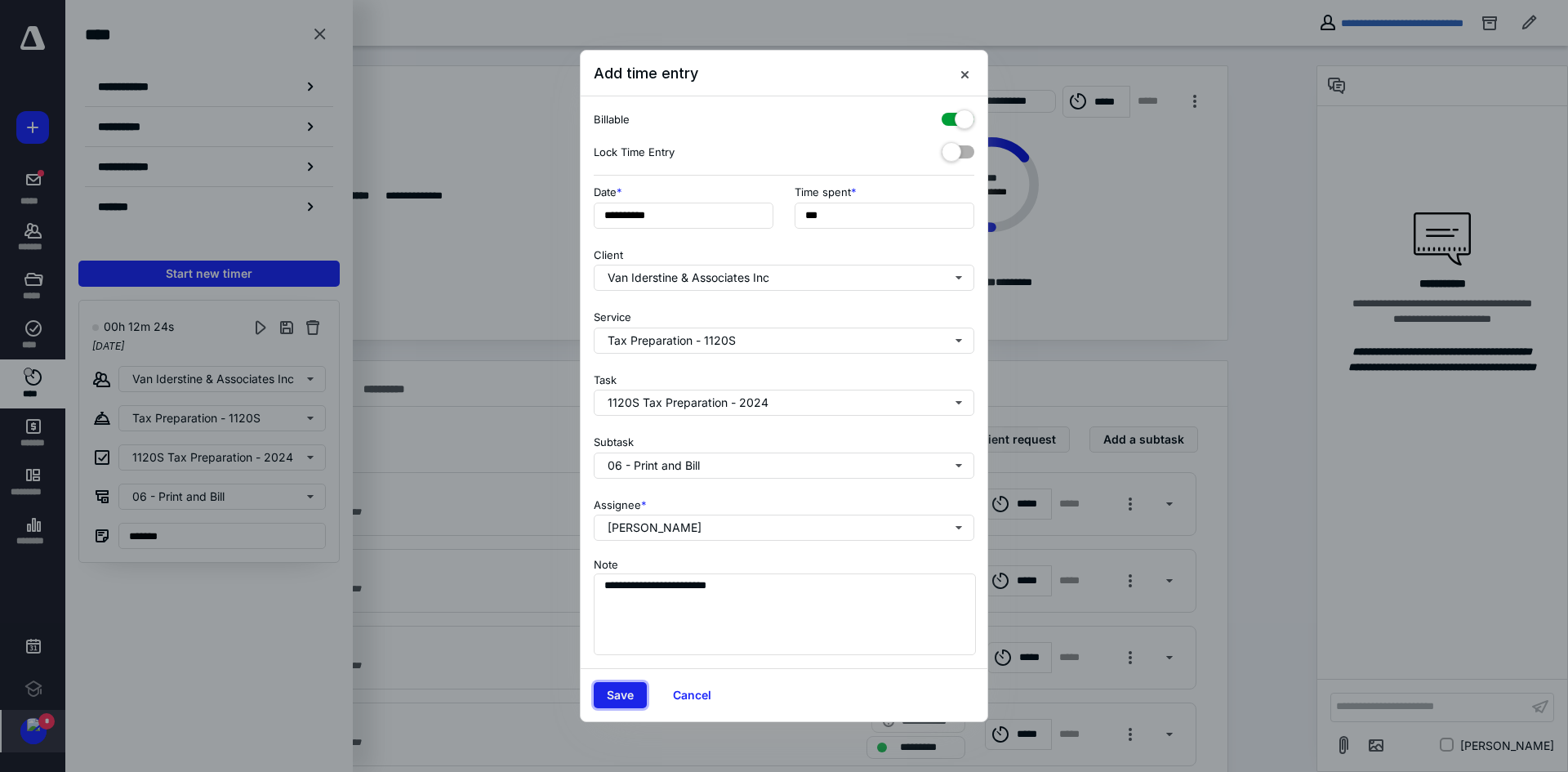 click on "Save" at bounding box center [620, 695] 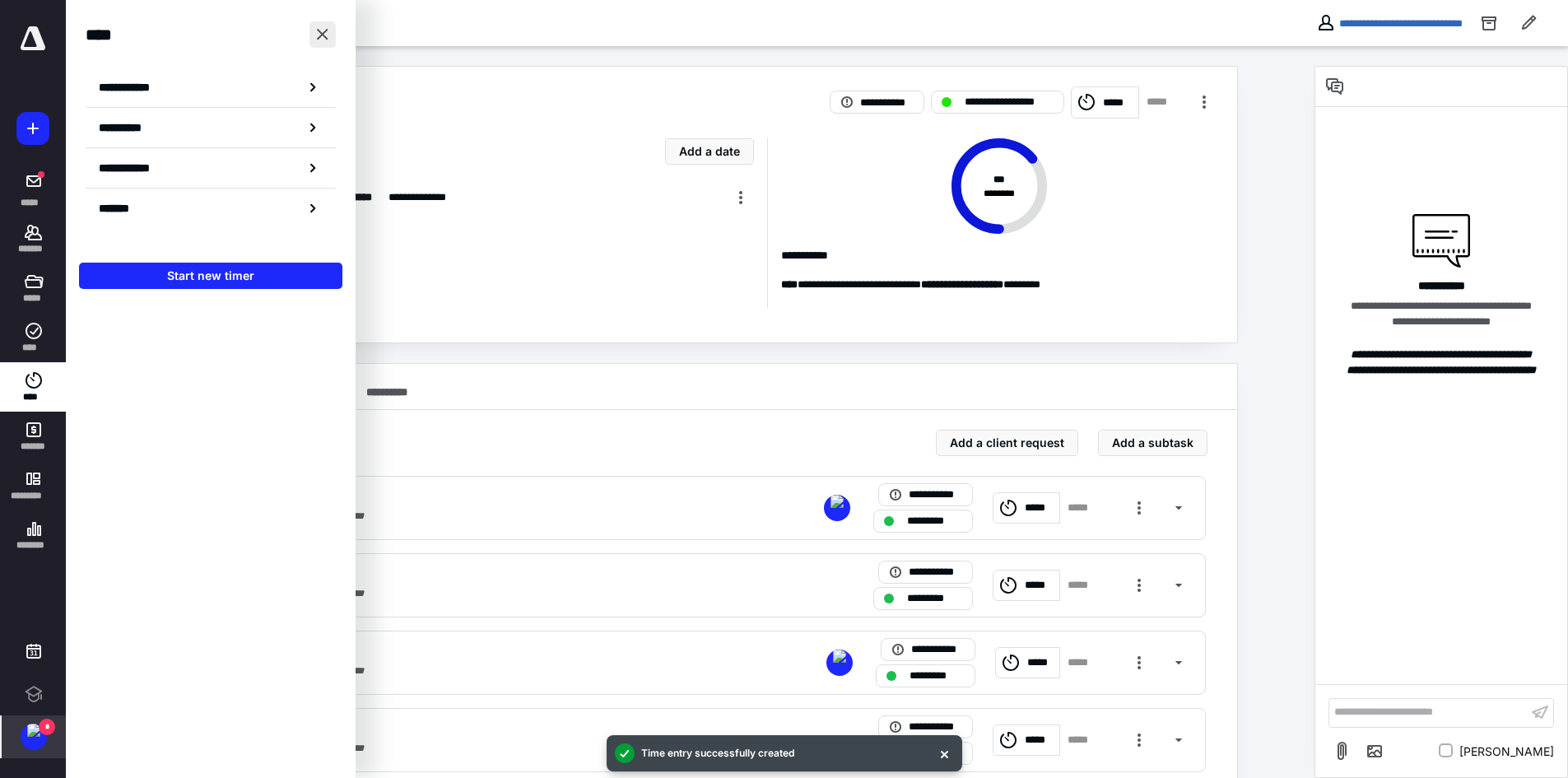 click at bounding box center (323, 35) 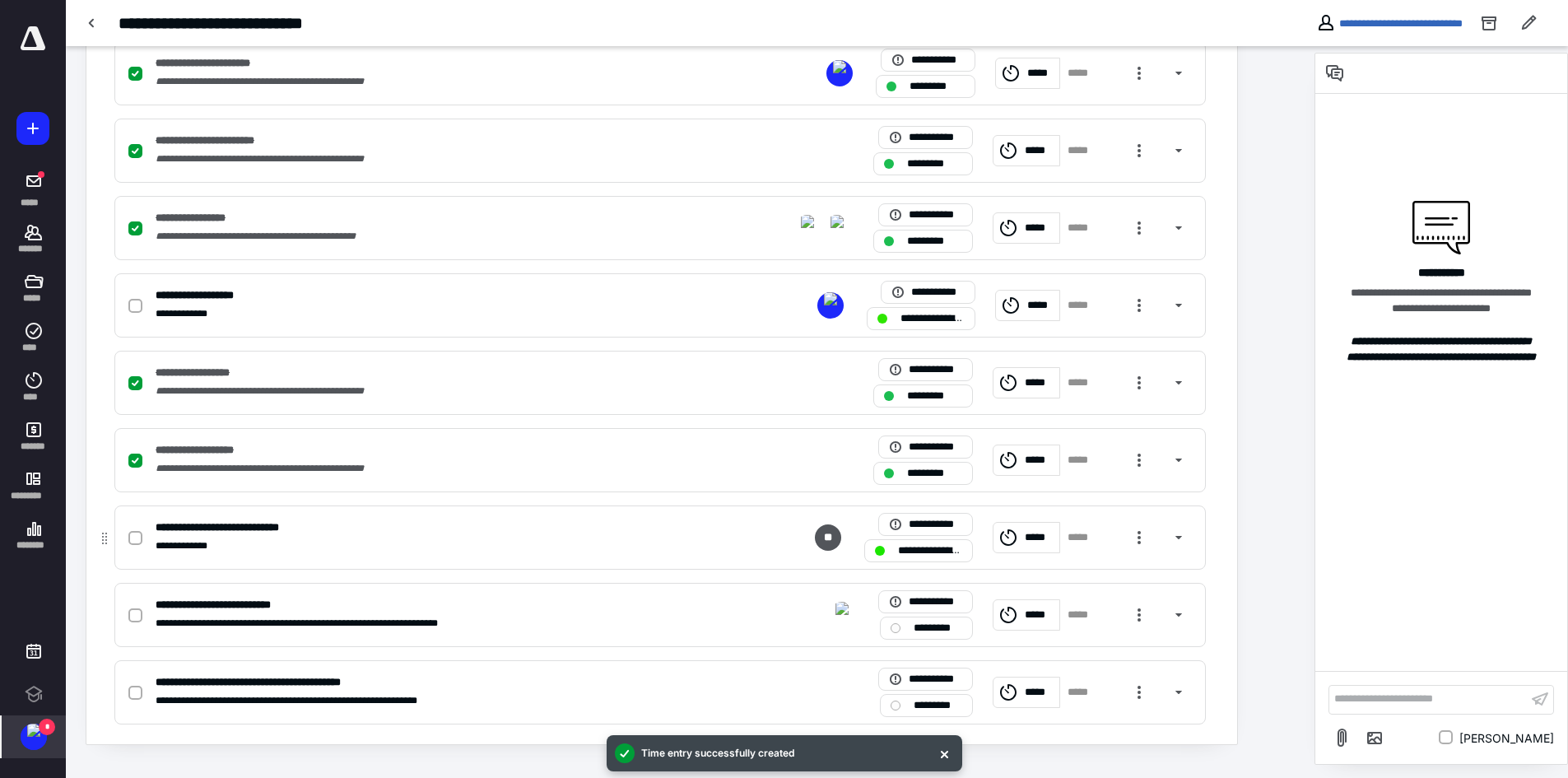 scroll, scrollTop: 593, scrollLeft: 0, axis: vertical 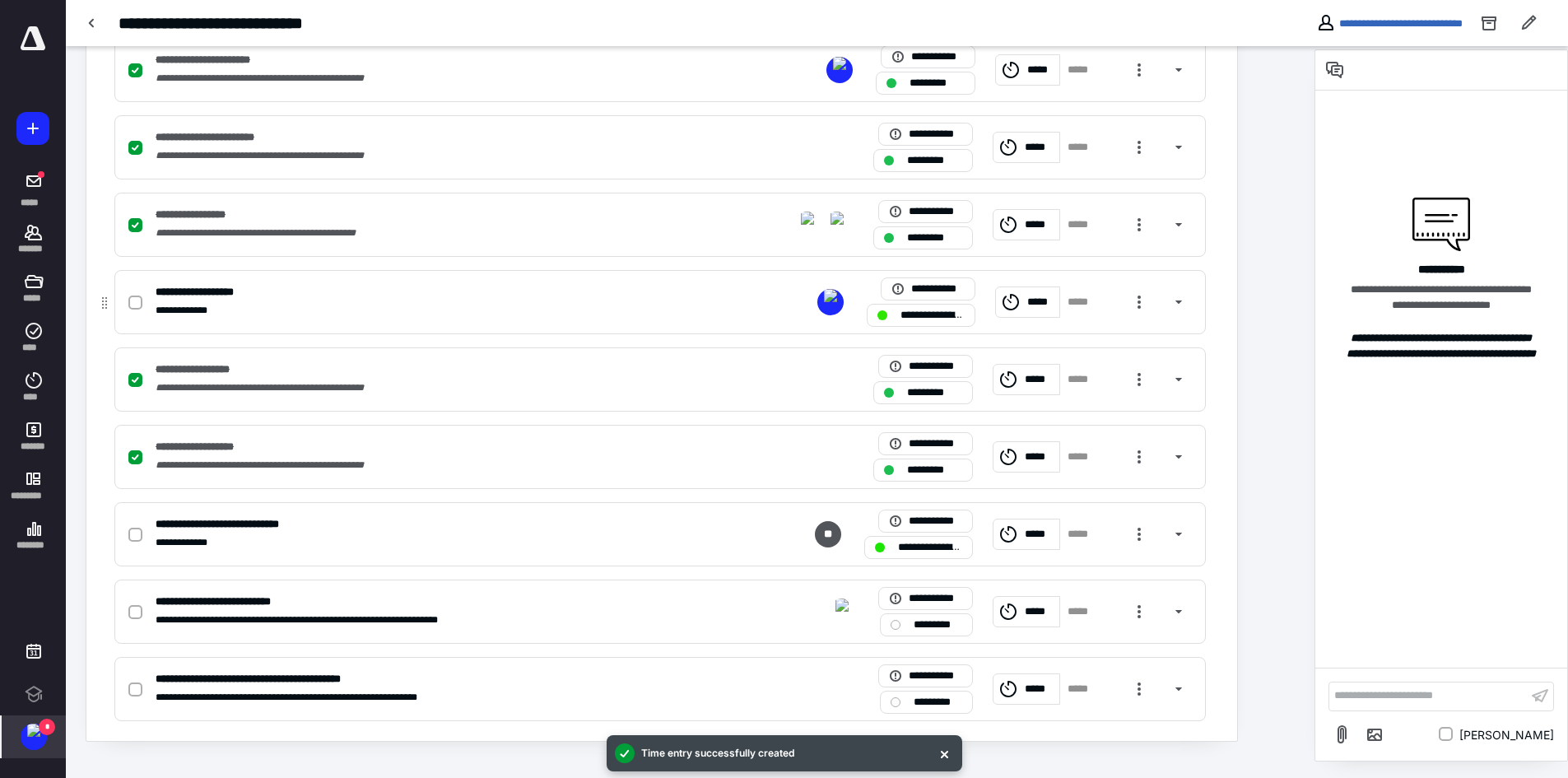 click 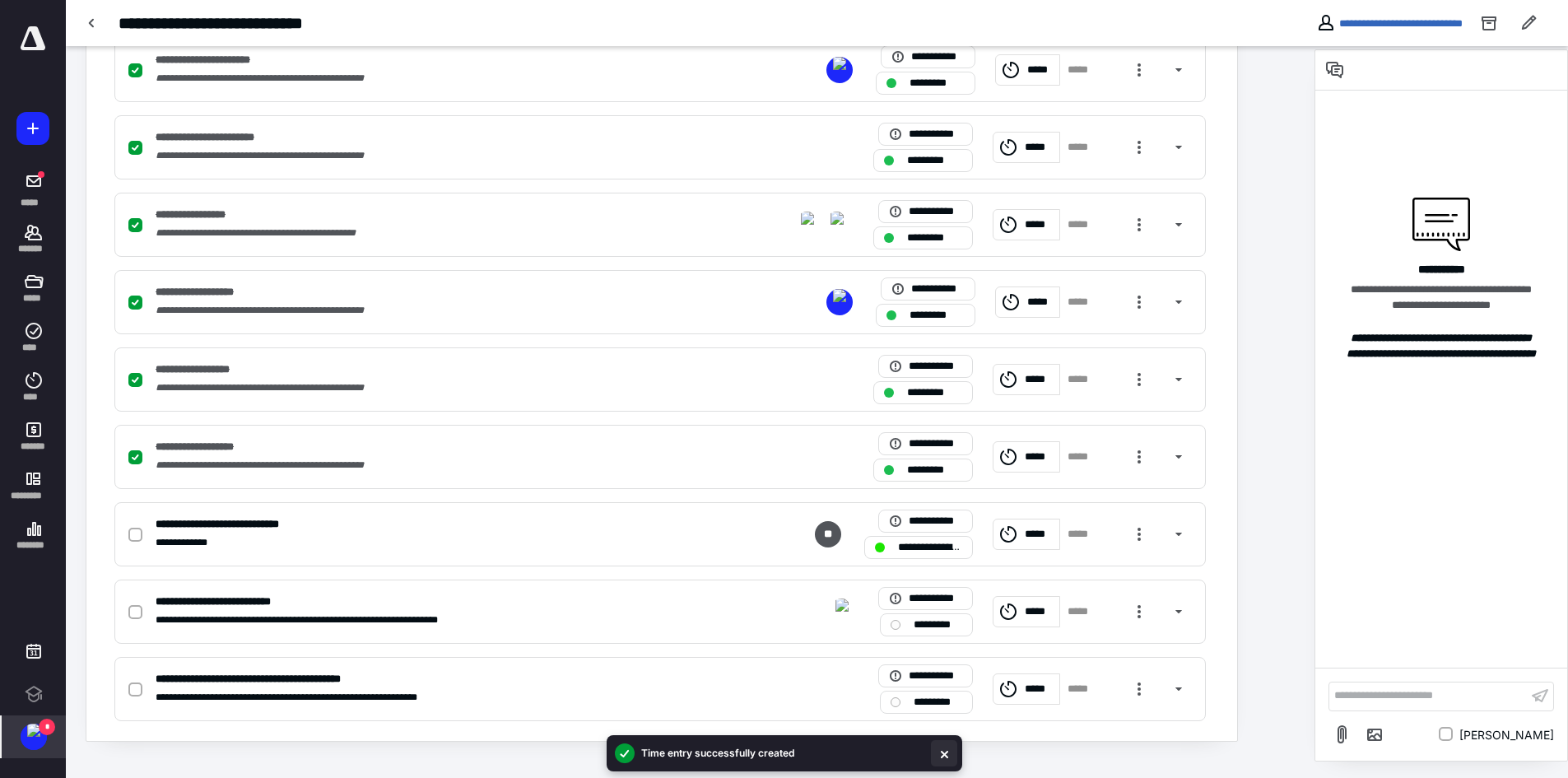 click at bounding box center [944, 753] 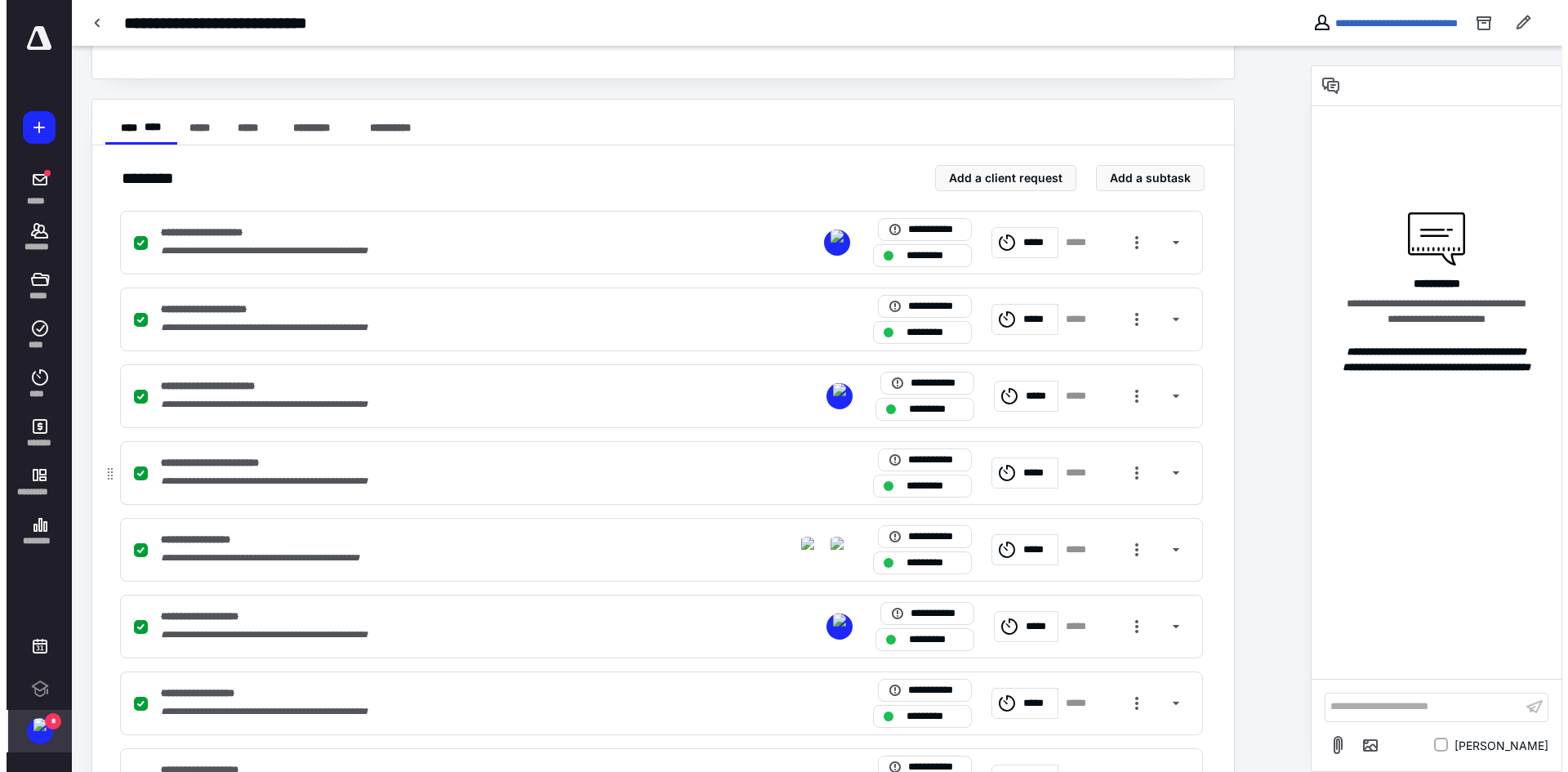 scroll, scrollTop: 0, scrollLeft: 0, axis: both 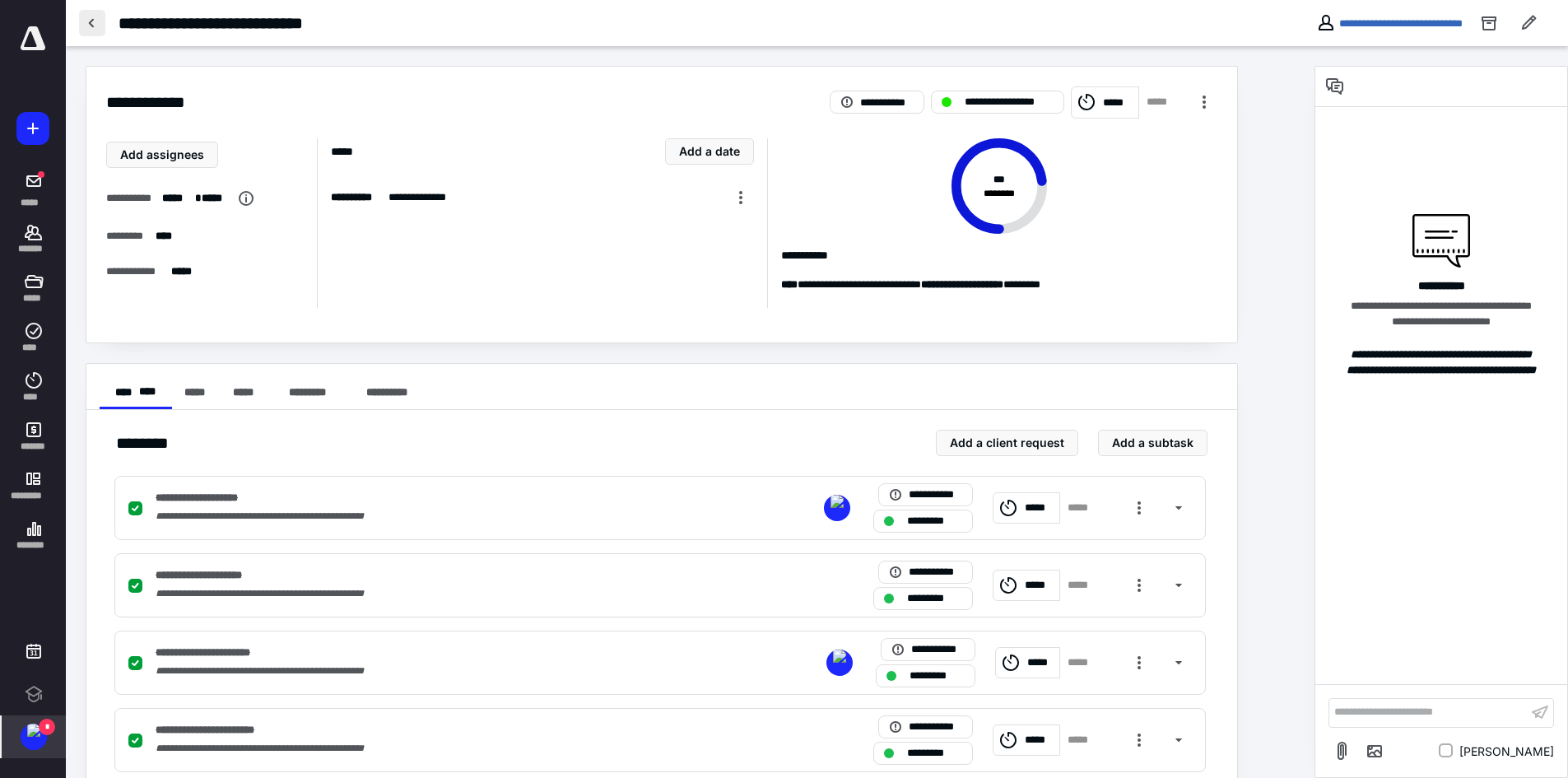 click at bounding box center (92, 23) 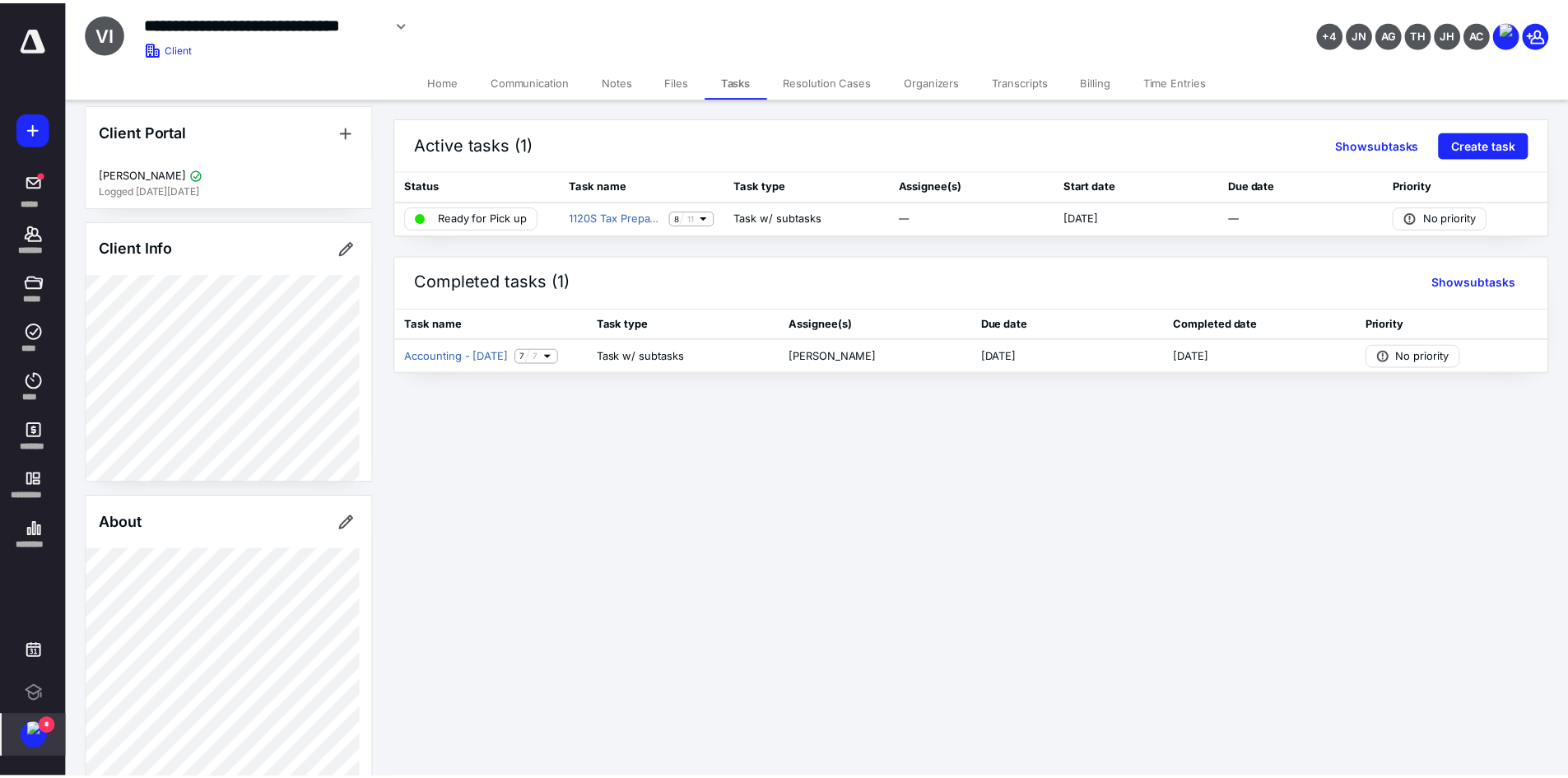 scroll, scrollTop: 0, scrollLeft: 0, axis: both 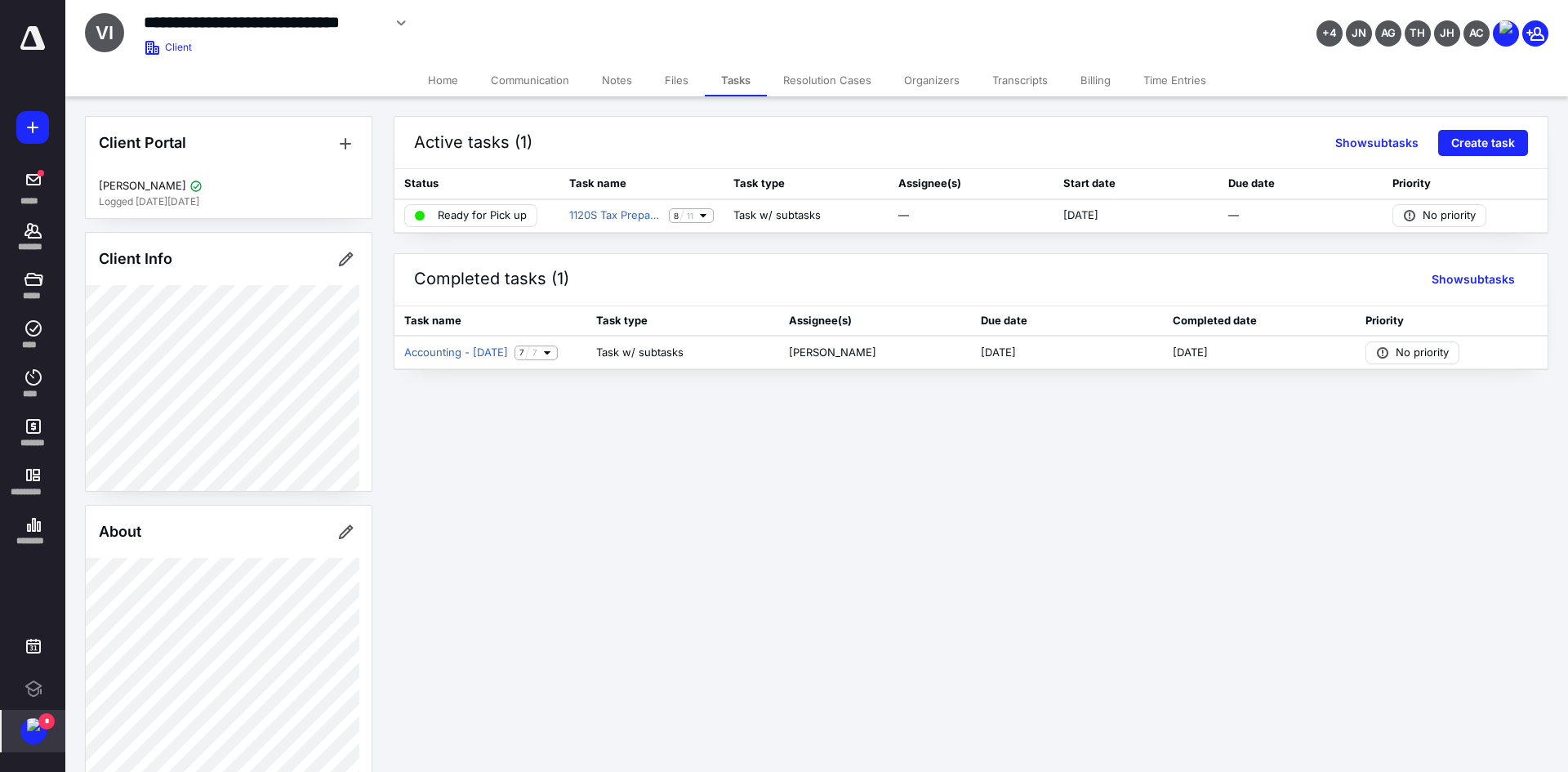 click on "Notes" at bounding box center [617, 80] 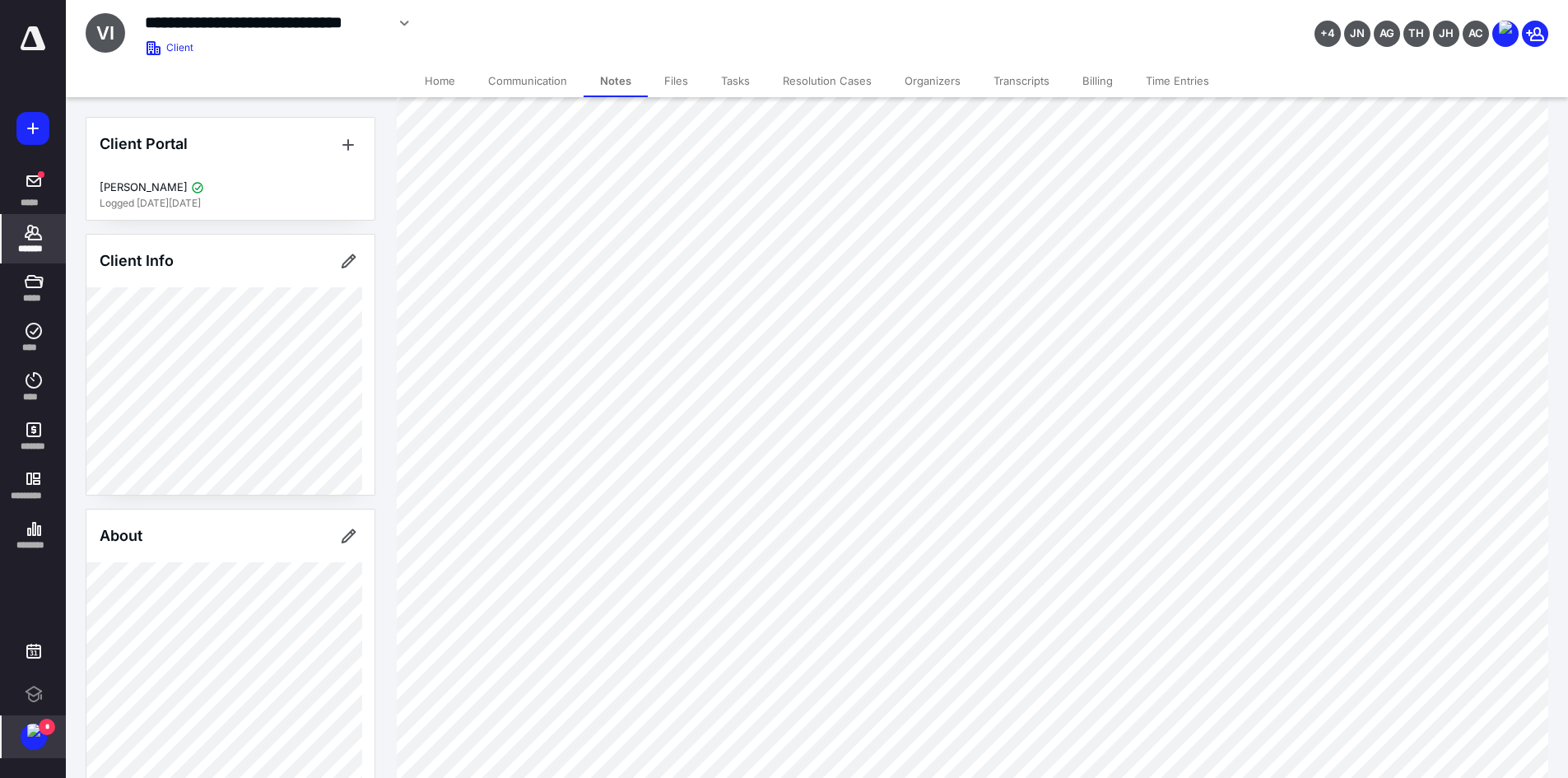 scroll, scrollTop: 329, scrollLeft: 0, axis: vertical 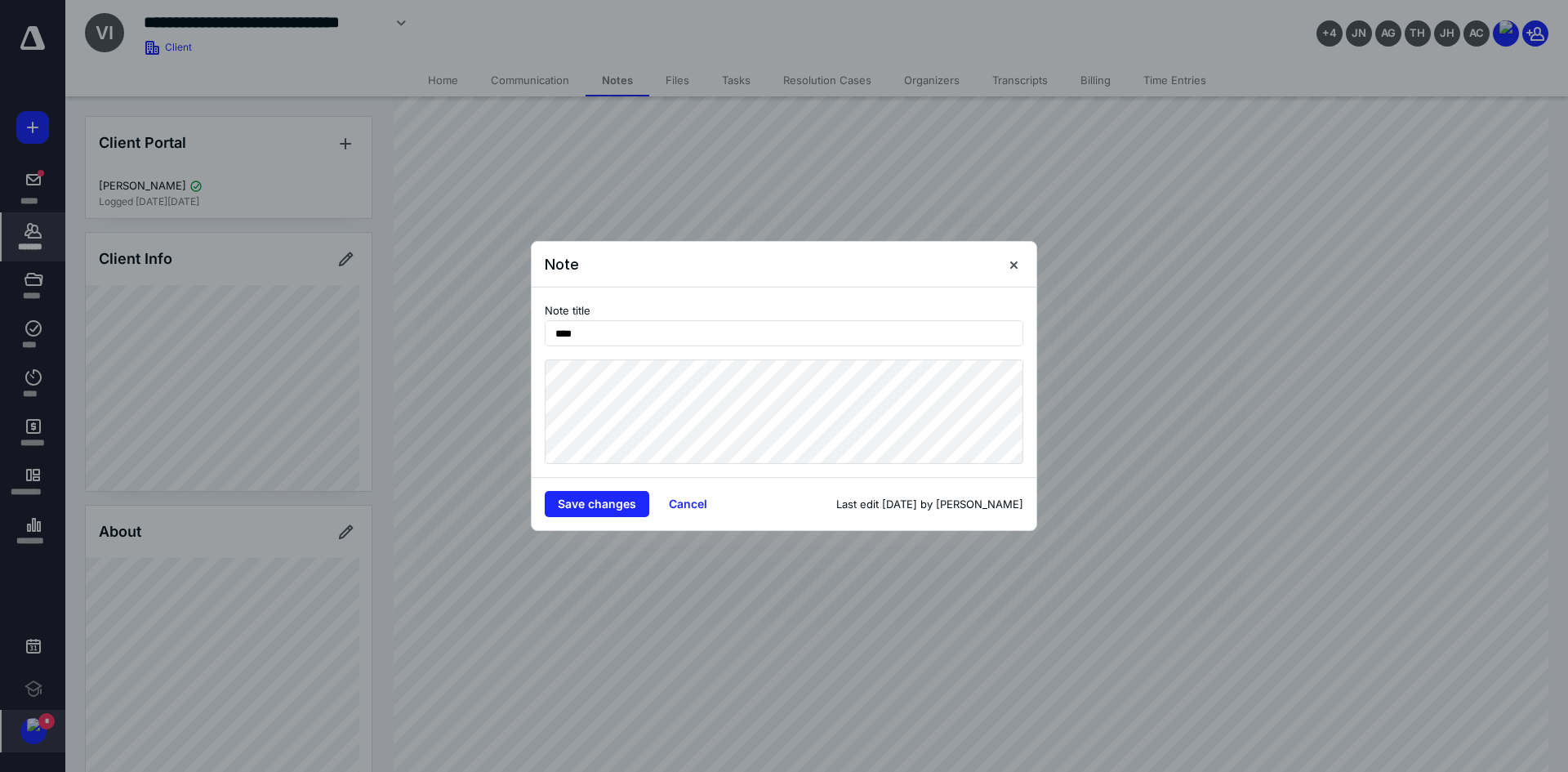 click on "Note title ****" at bounding box center [784, 382] 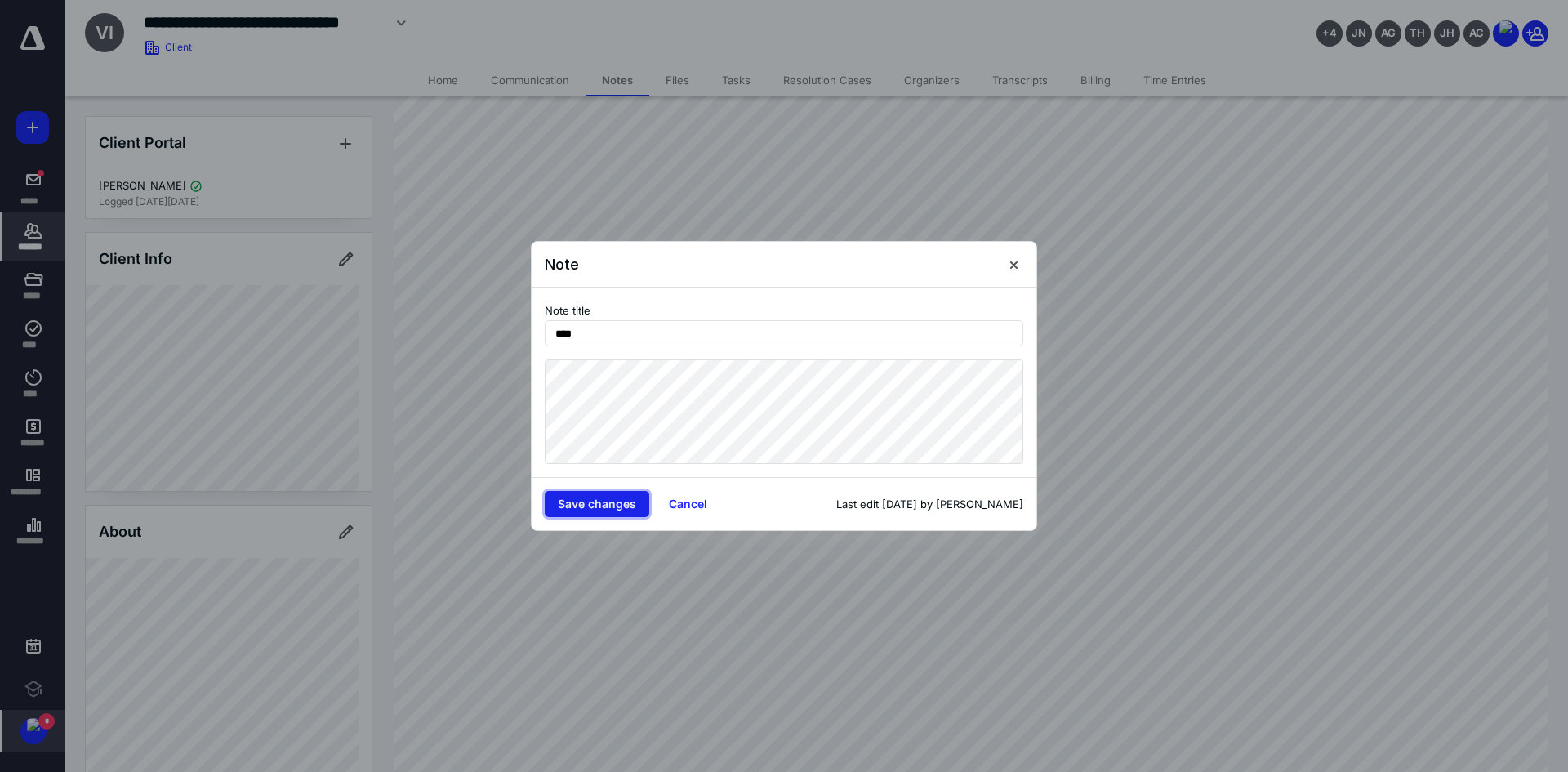 click on "Save changes" at bounding box center [597, 504] 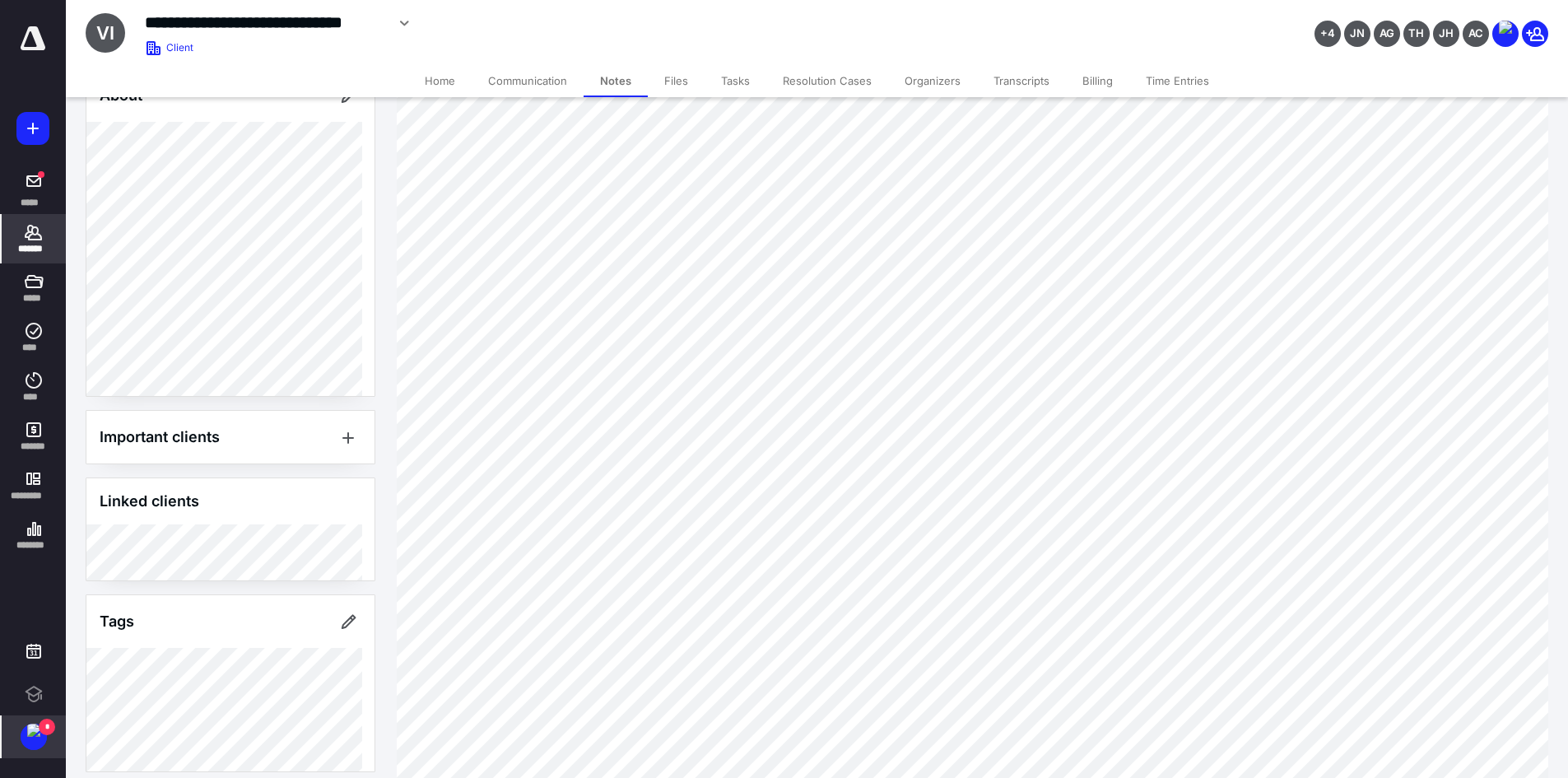 scroll, scrollTop: 454, scrollLeft: 0, axis: vertical 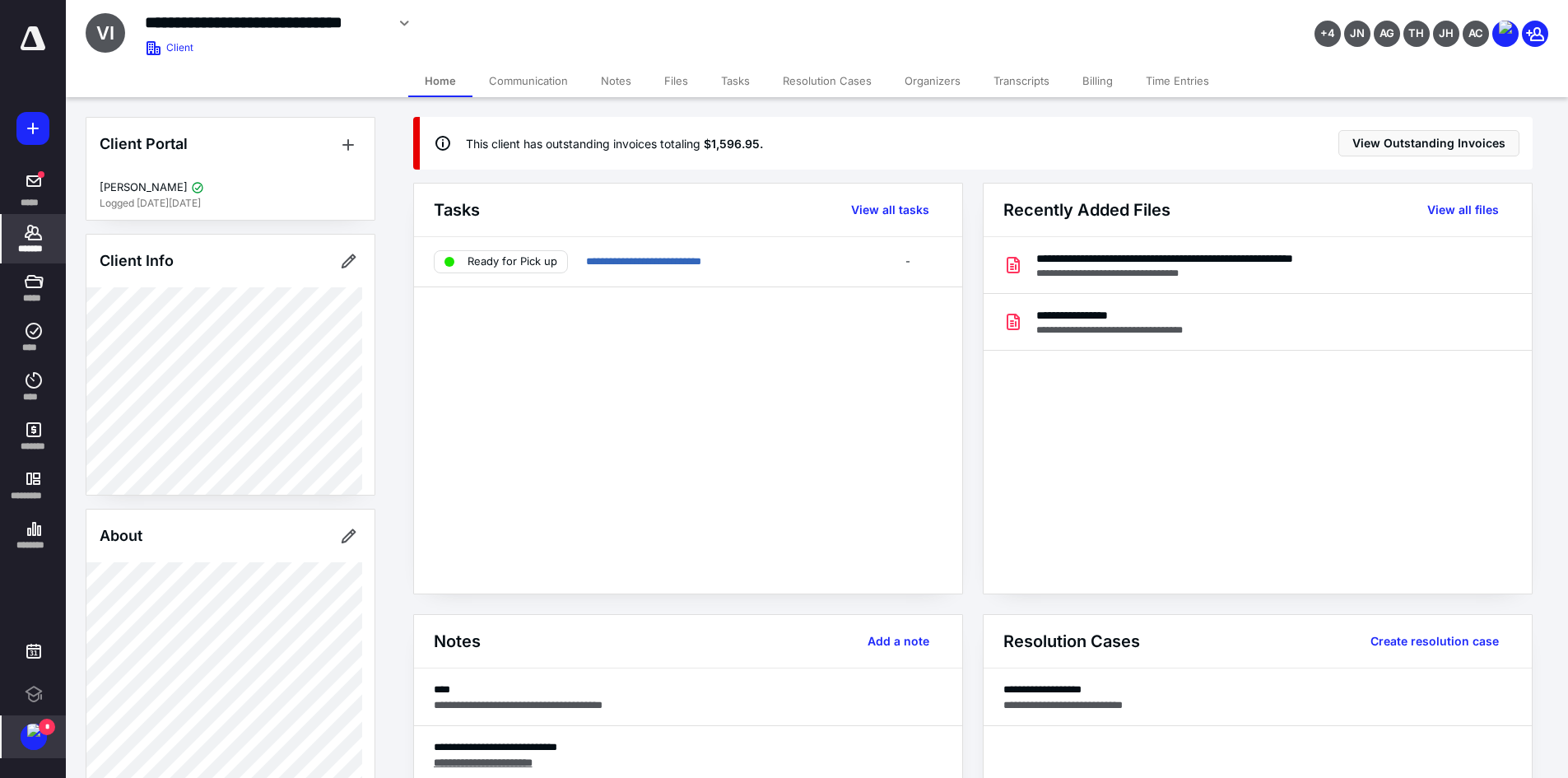 click on "Notes" at bounding box center (616, 81) 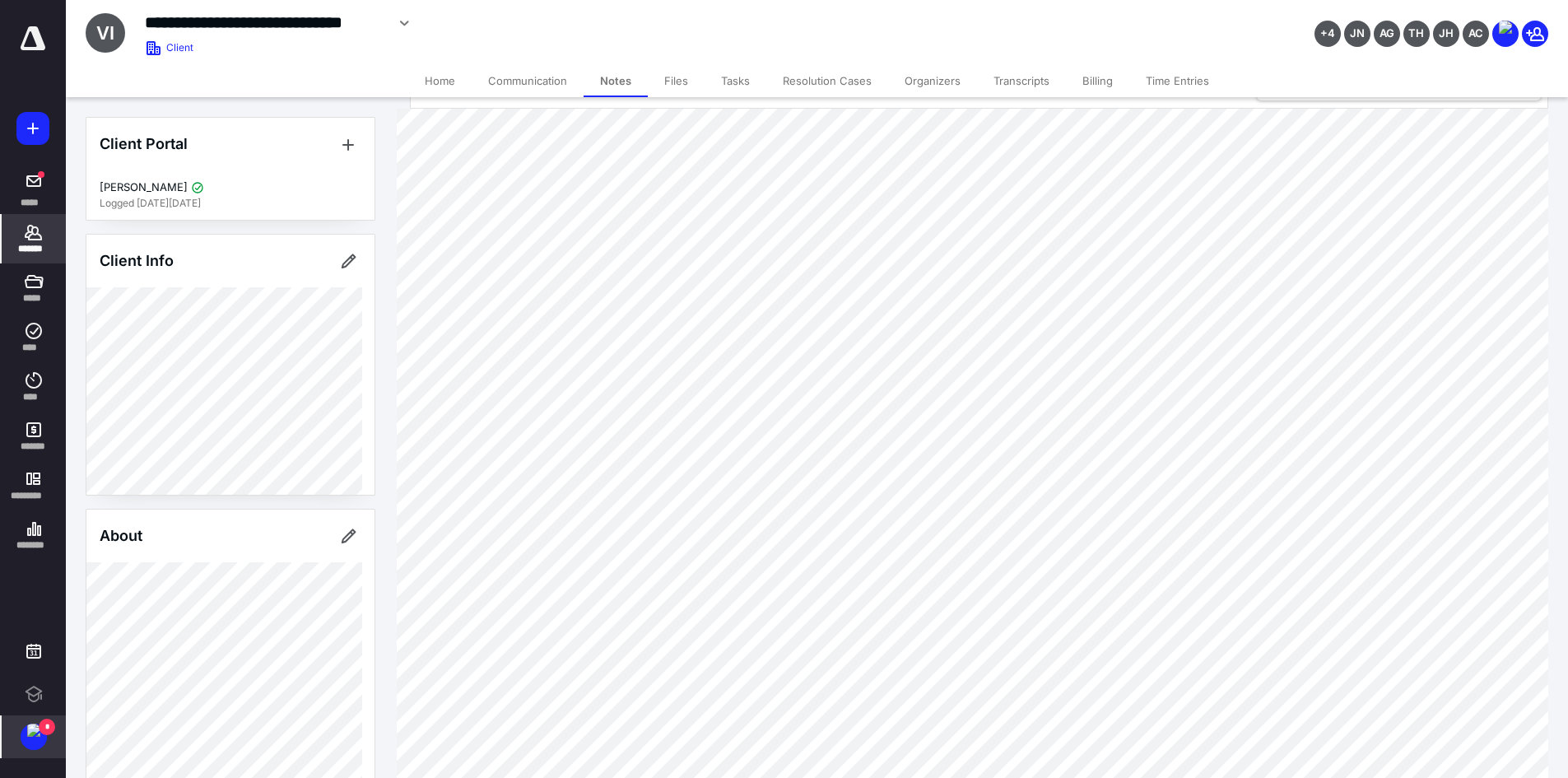 scroll, scrollTop: 165, scrollLeft: 0, axis: vertical 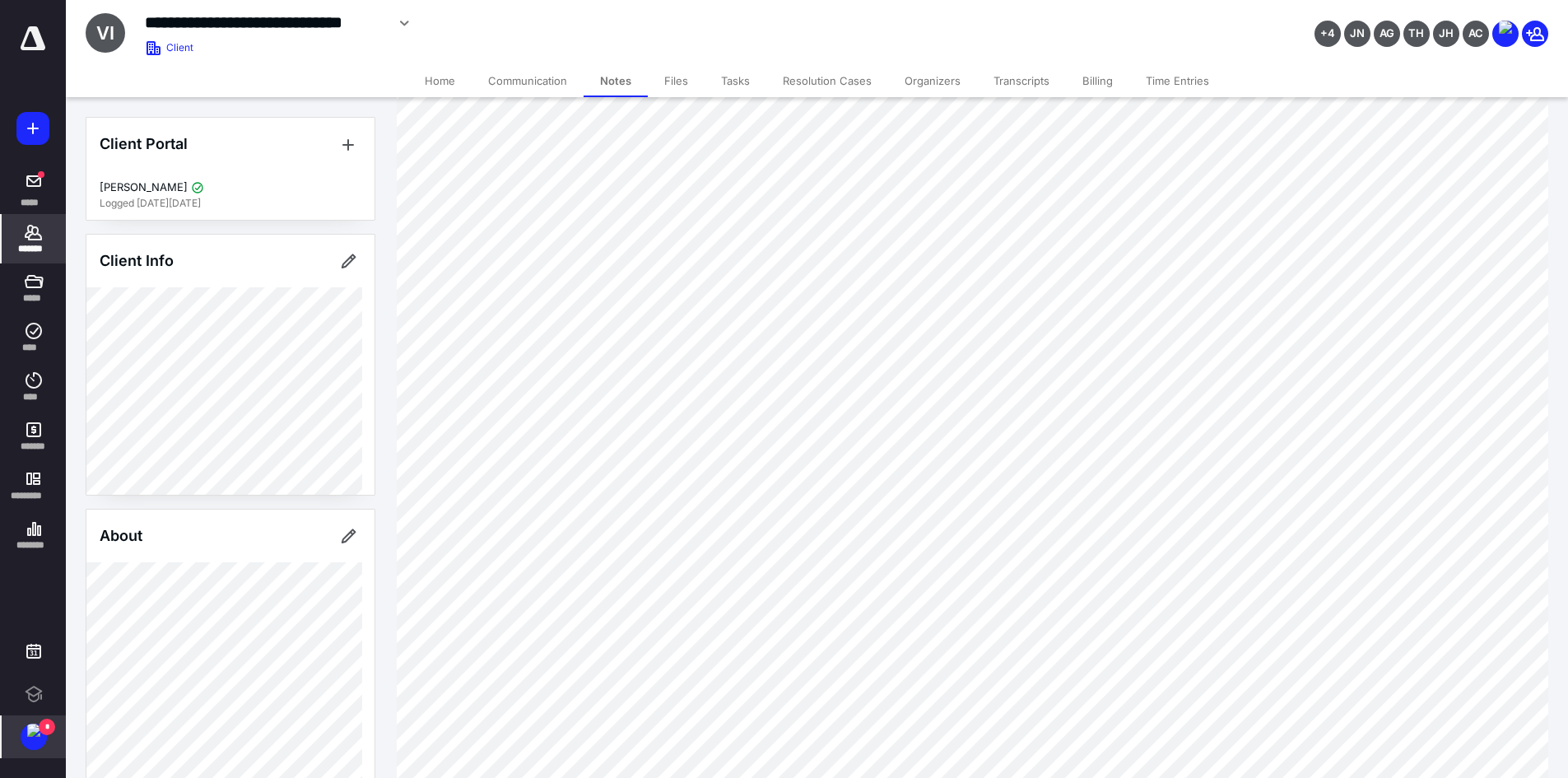 click on "Home" at bounding box center (440, 81) 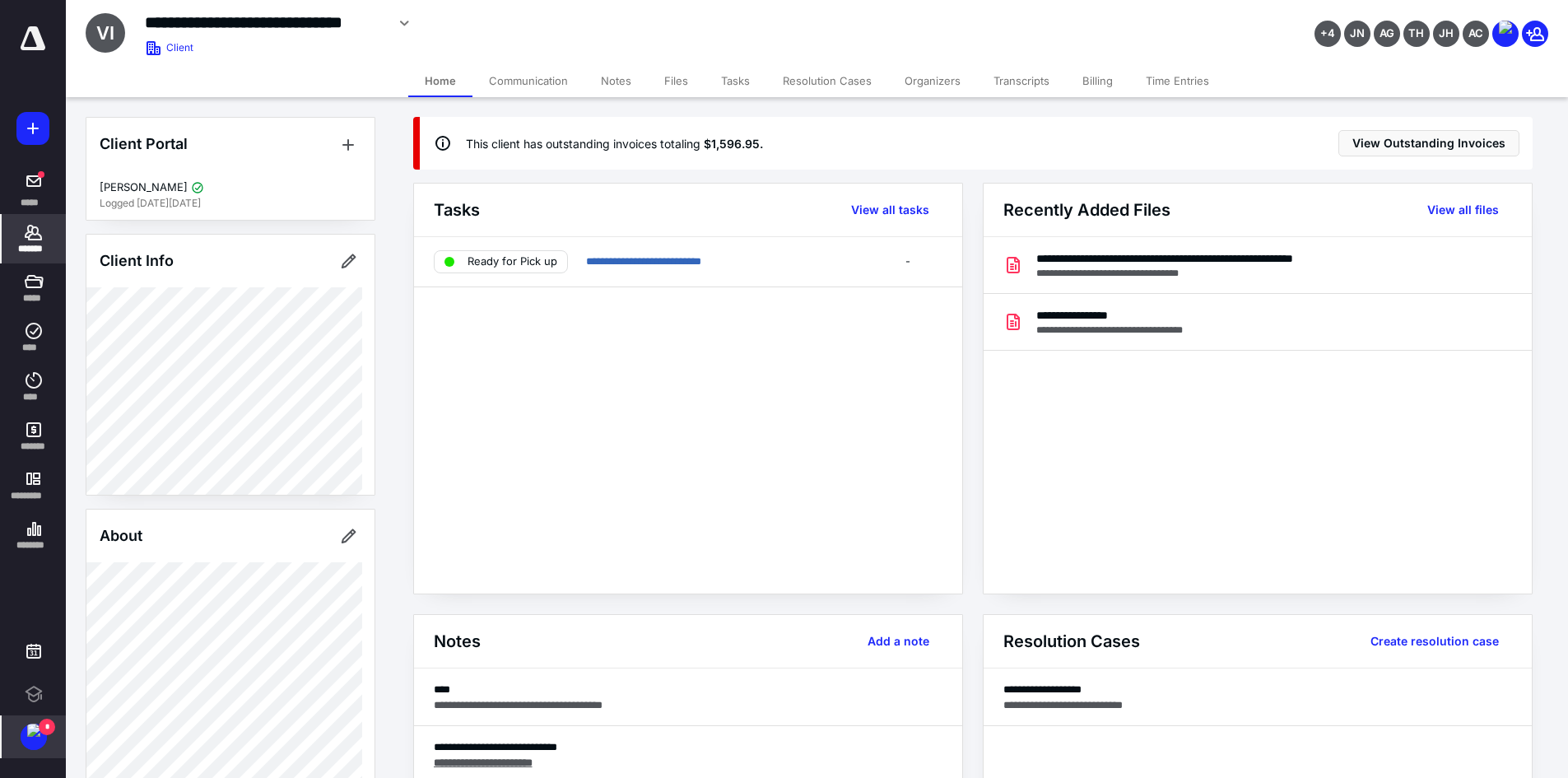 scroll, scrollTop: 454, scrollLeft: 0, axis: vertical 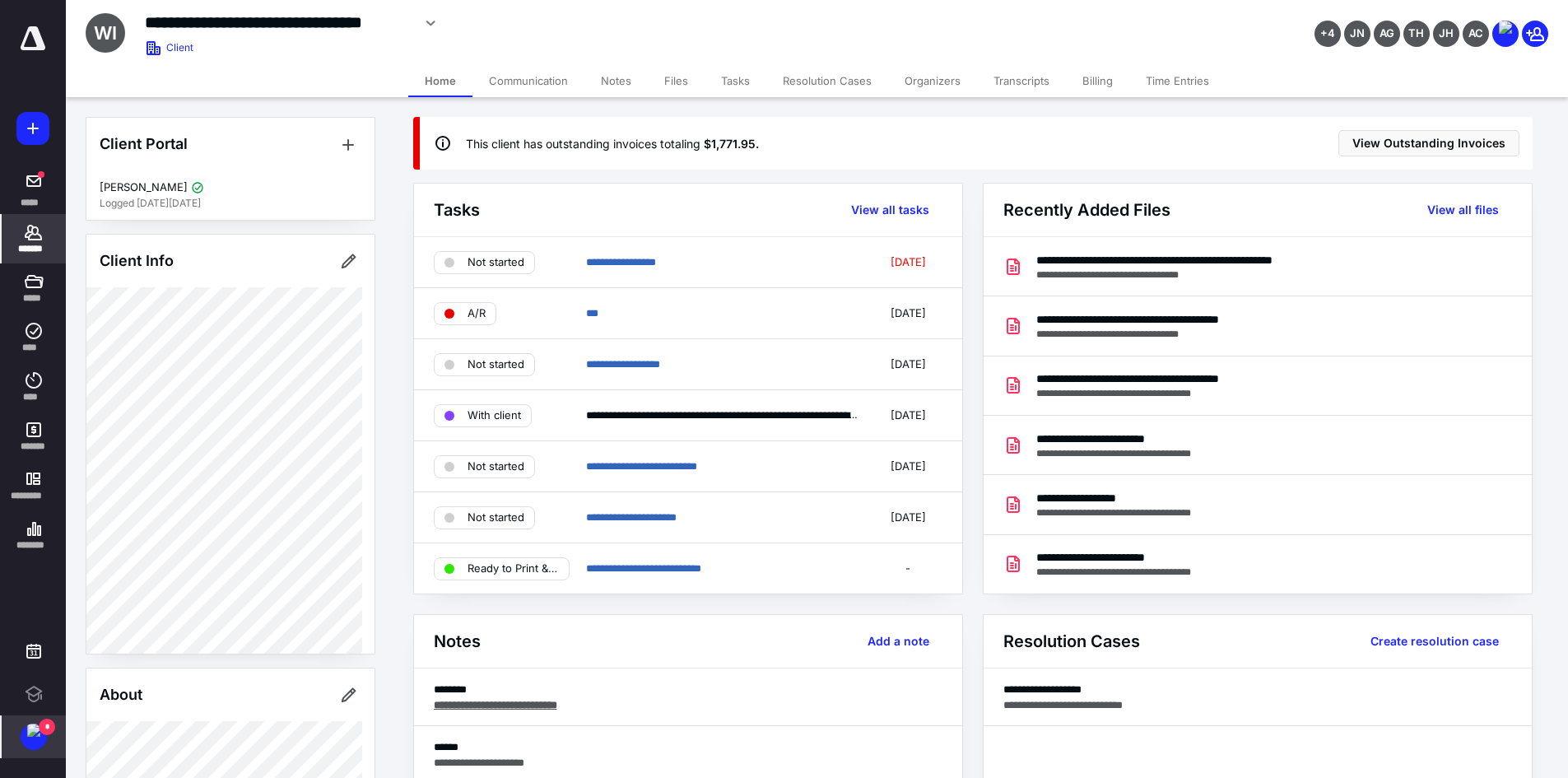 click on "Tasks" at bounding box center (735, 81) 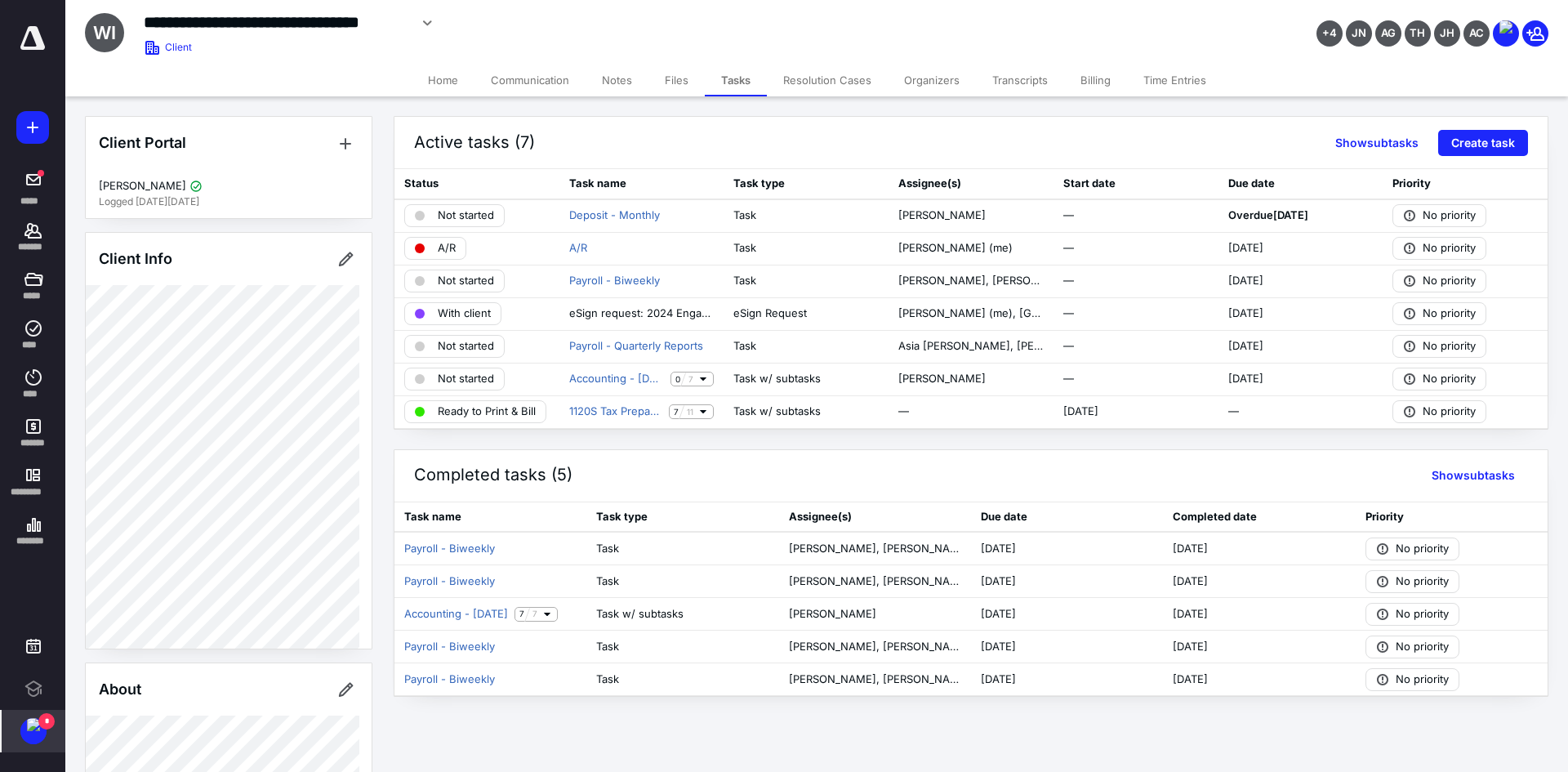 click at bounding box center [33, 725] 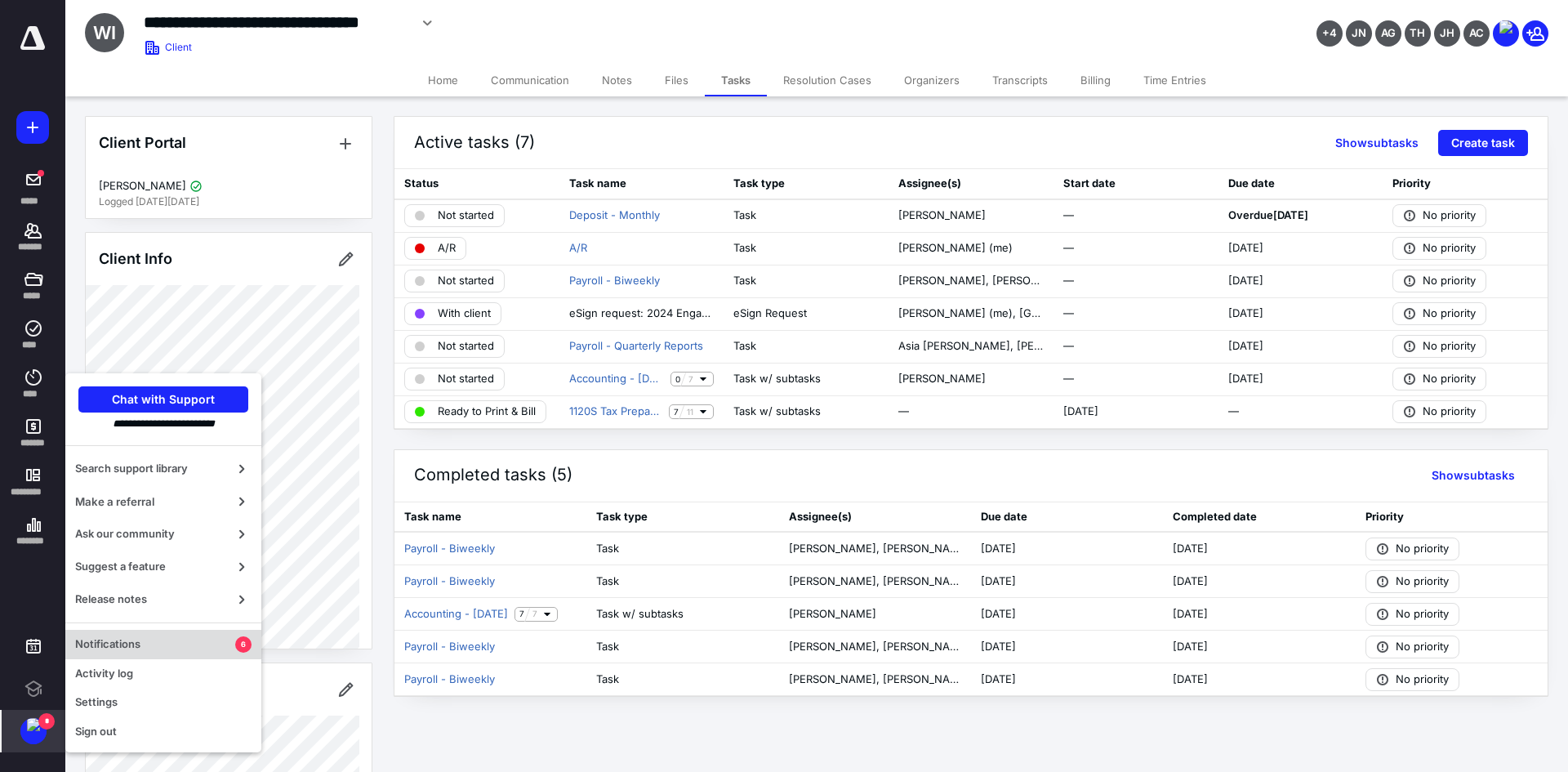 click on "Notifications 6" at bounding box center (163, 645) 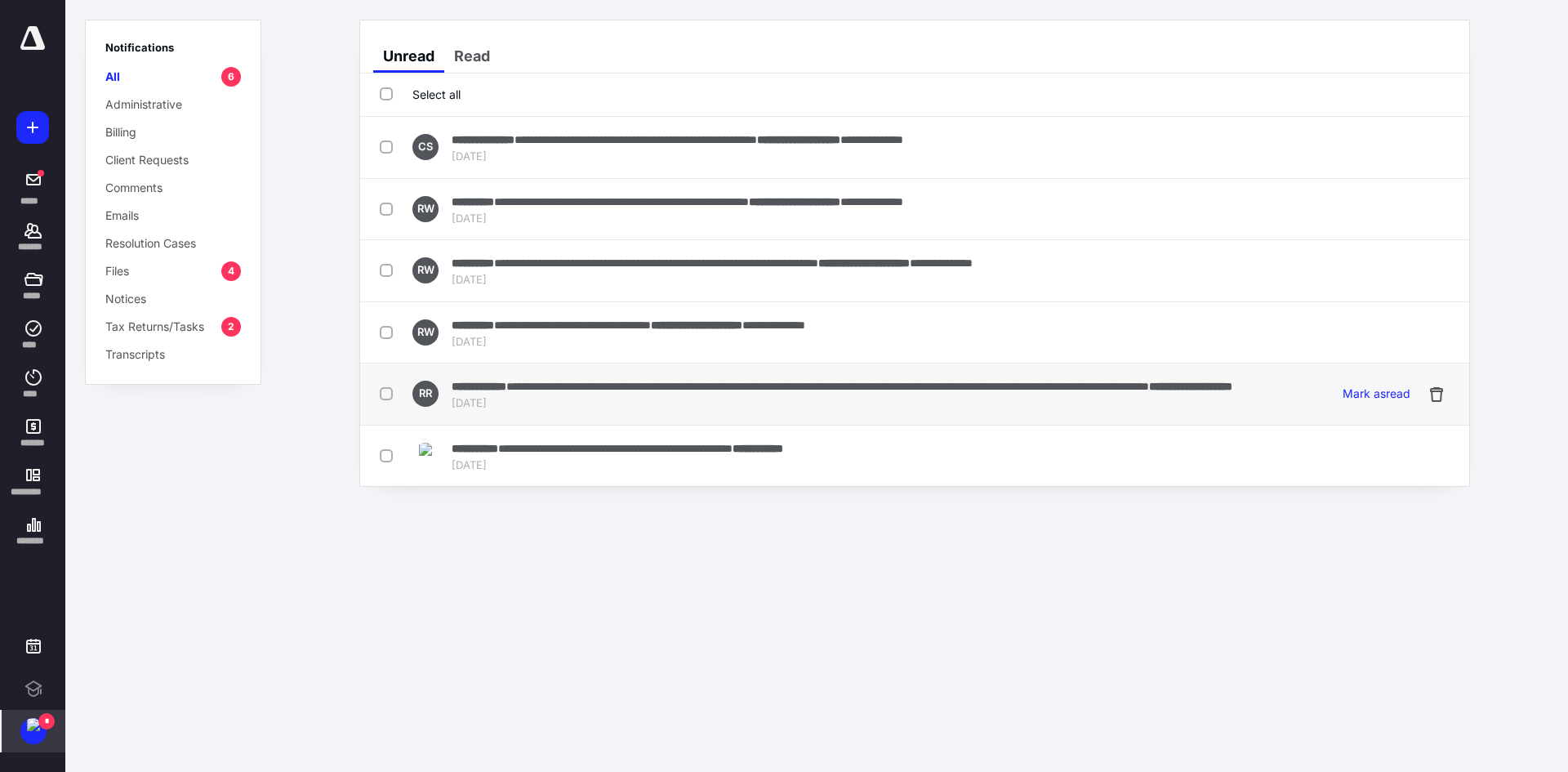 click on "**********" at bounding box center [827, 386] 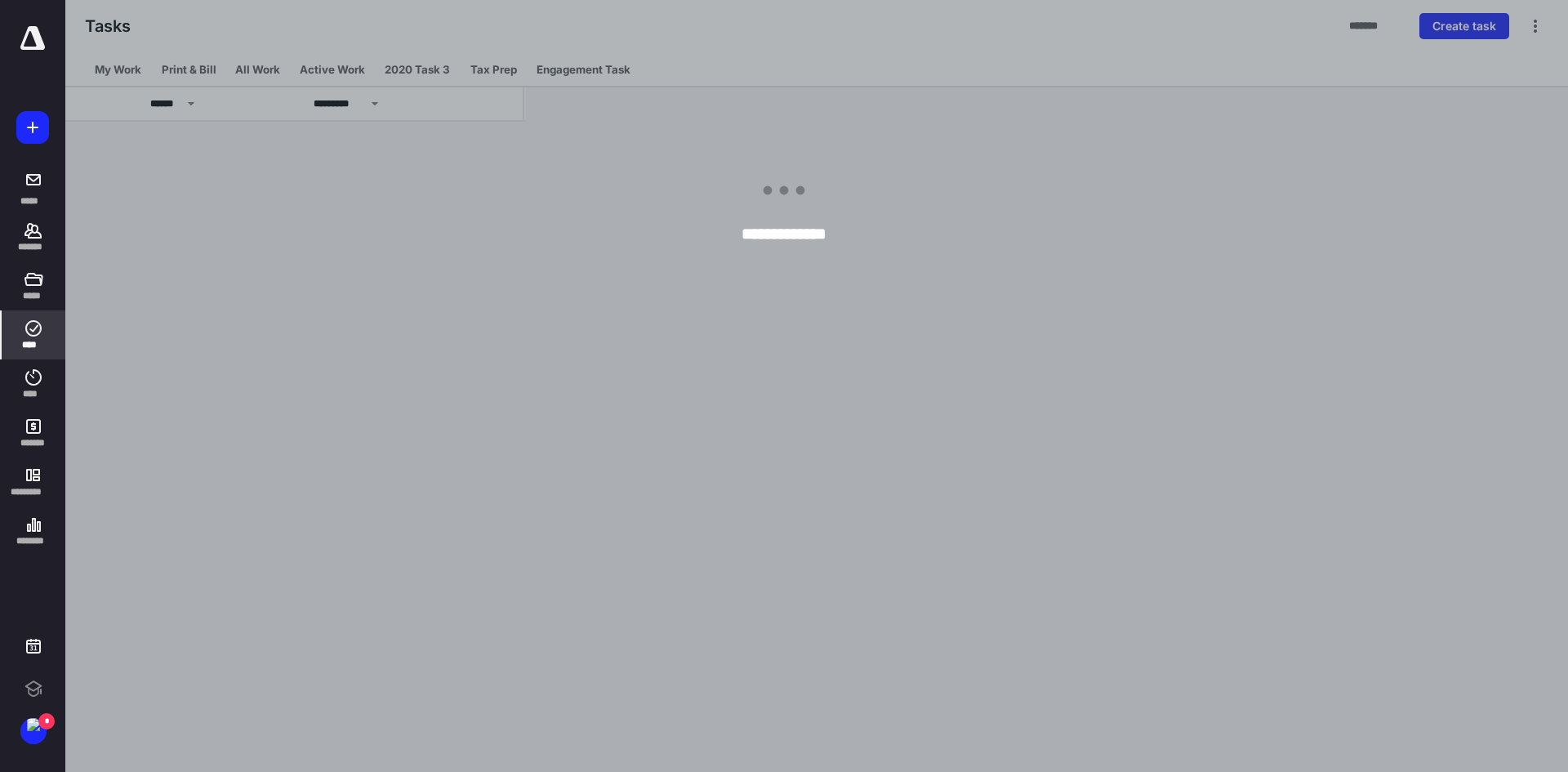 scroll, scrollTop: 0, scrollLeft: 0, axis: both 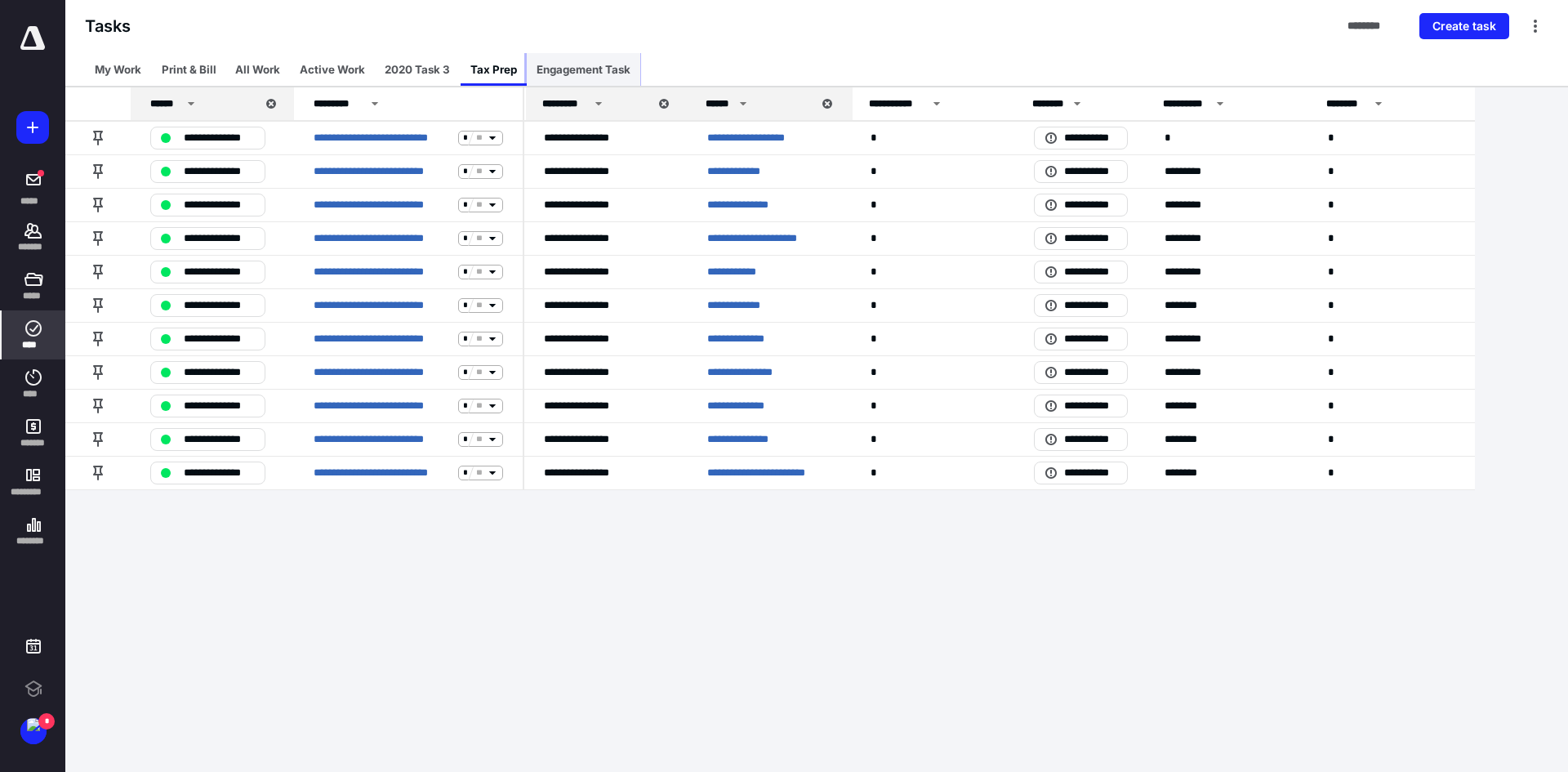 click on "Engagement Task" at bounding box center [583, 69] 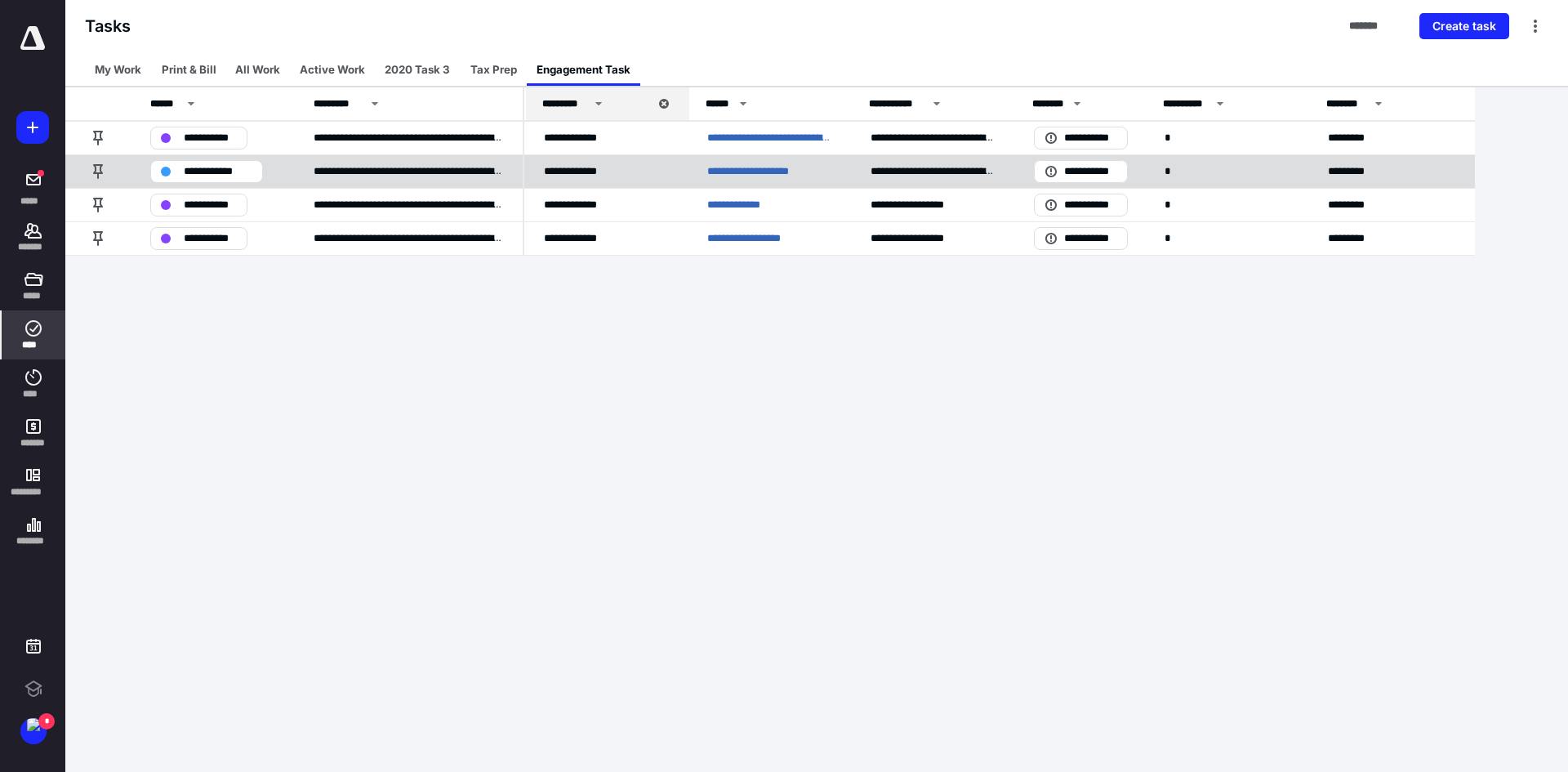 click on "**********" at bounding box center [762, 172] 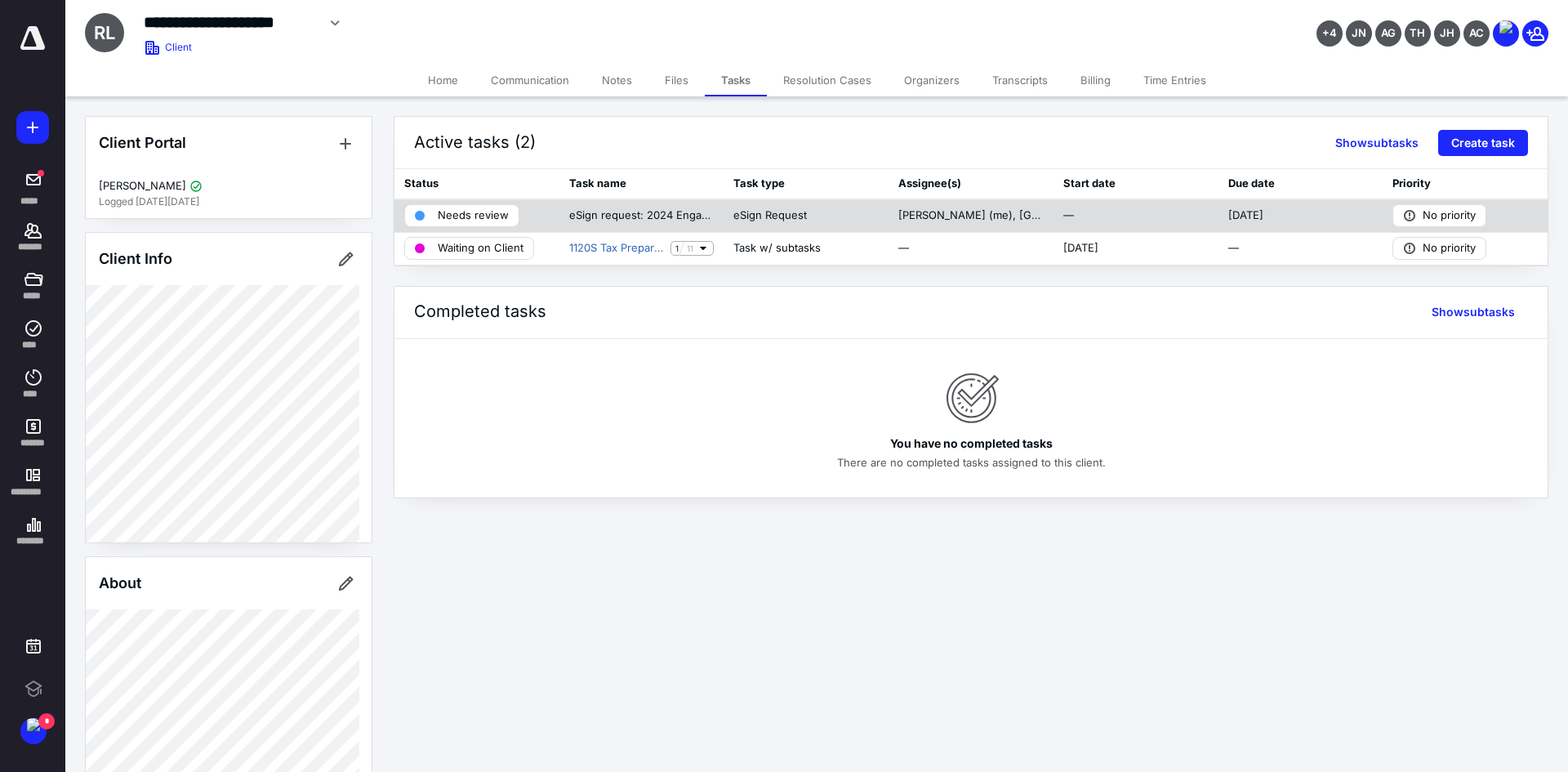 click at bounding box center [420, 216] 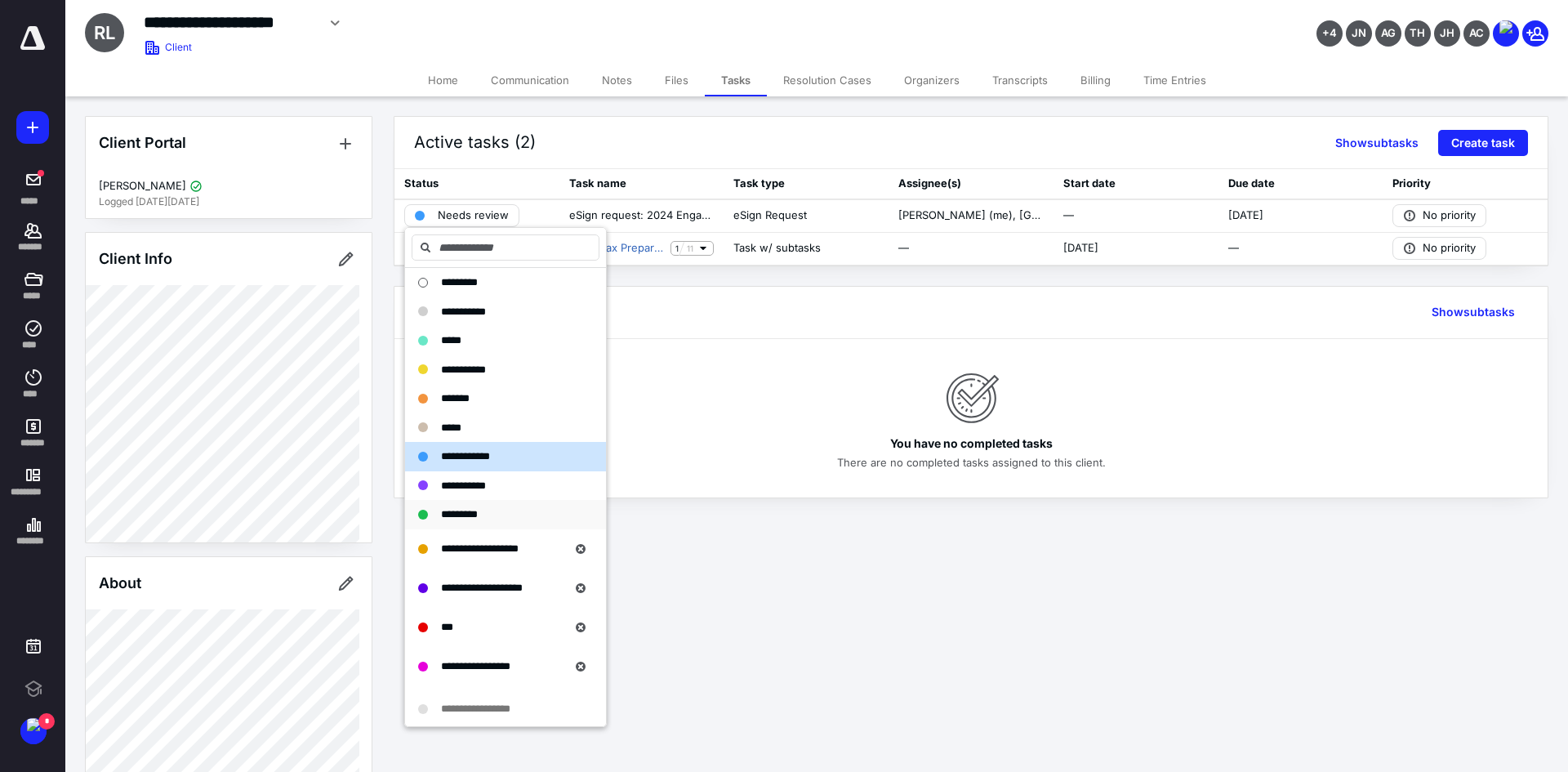 click on "*********" at bounding box center (459, 514) 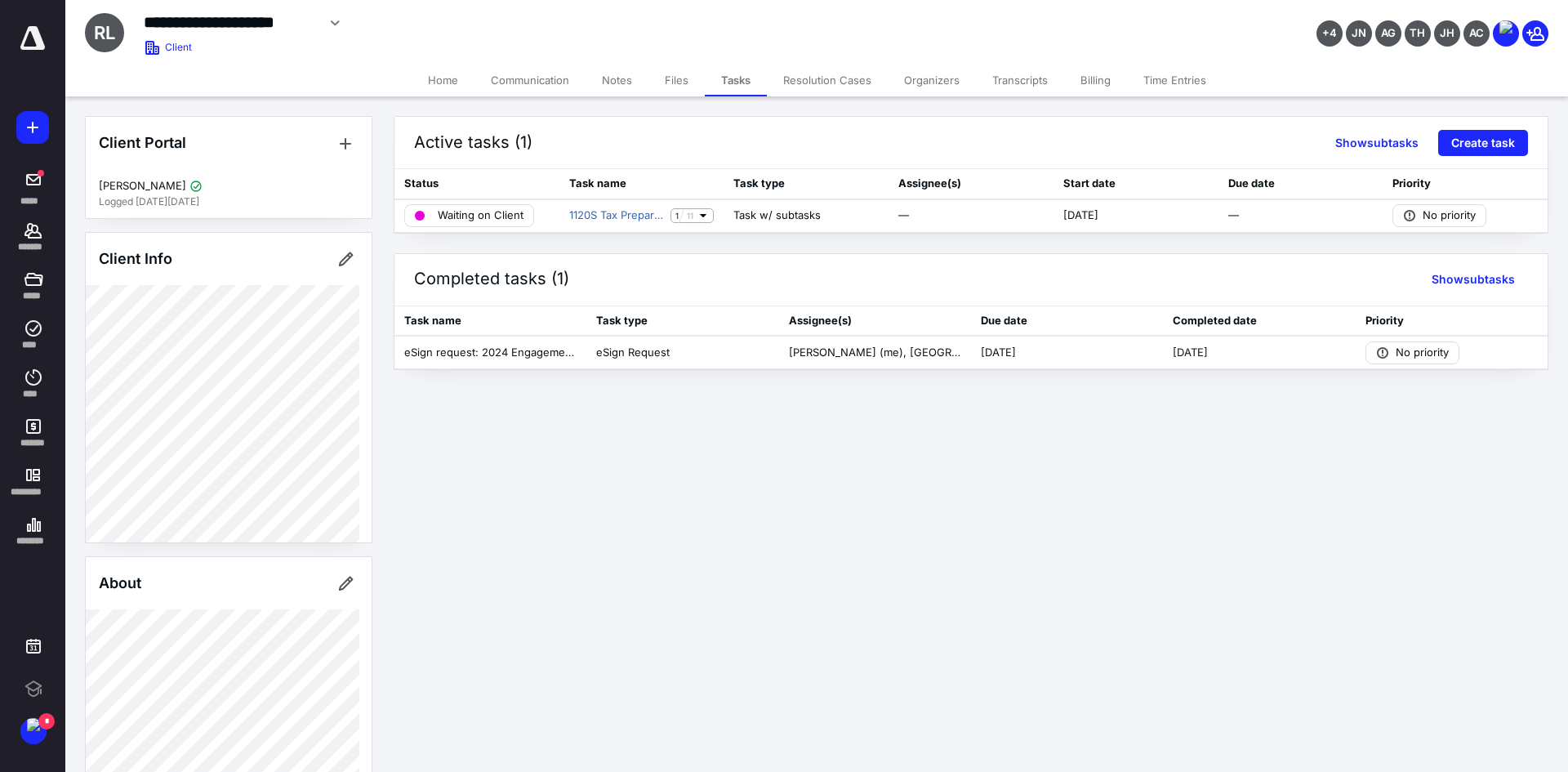 click on "Files" at bounding box center (676, 80) 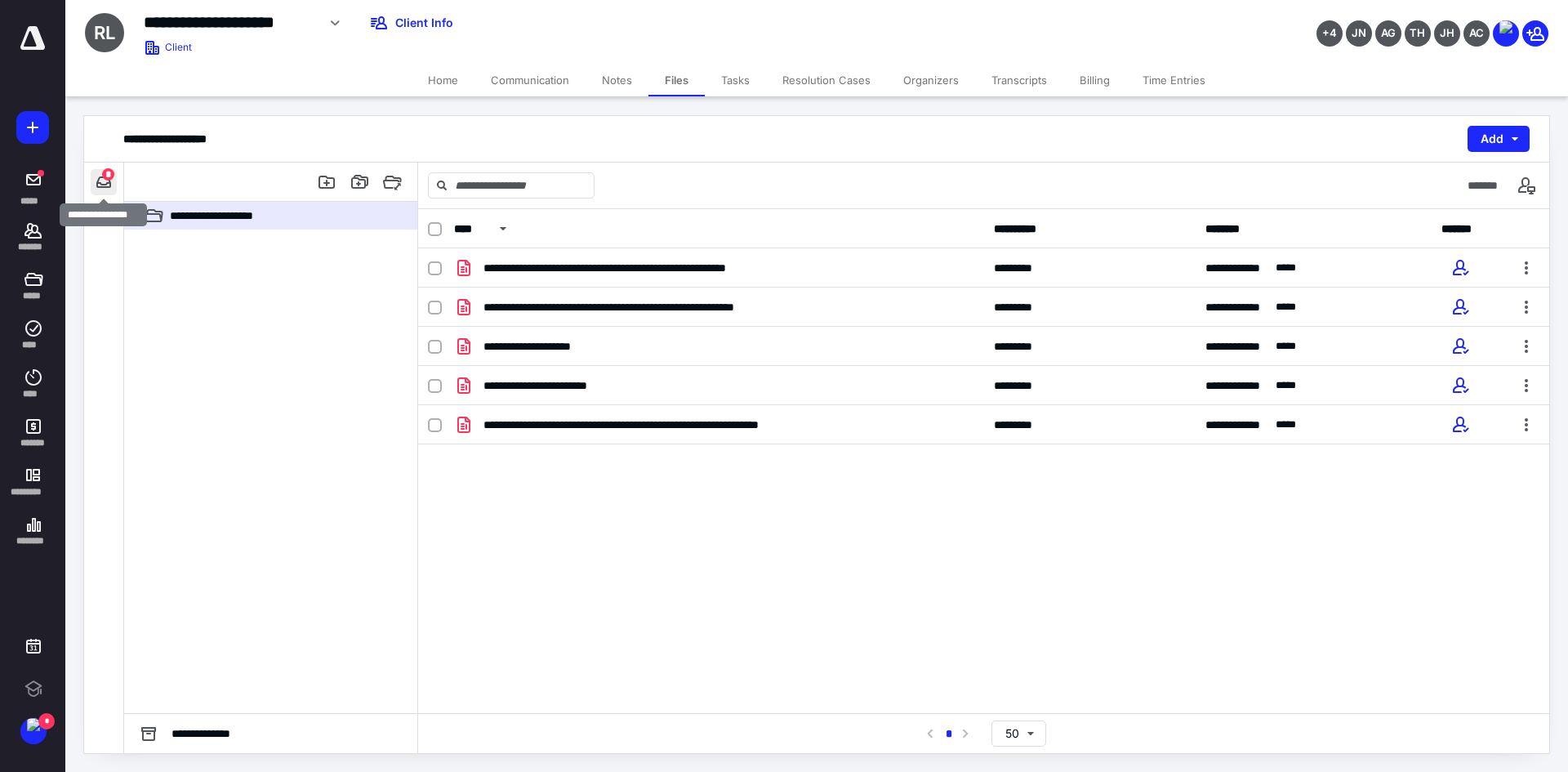 click at bounding box center [104, 182] 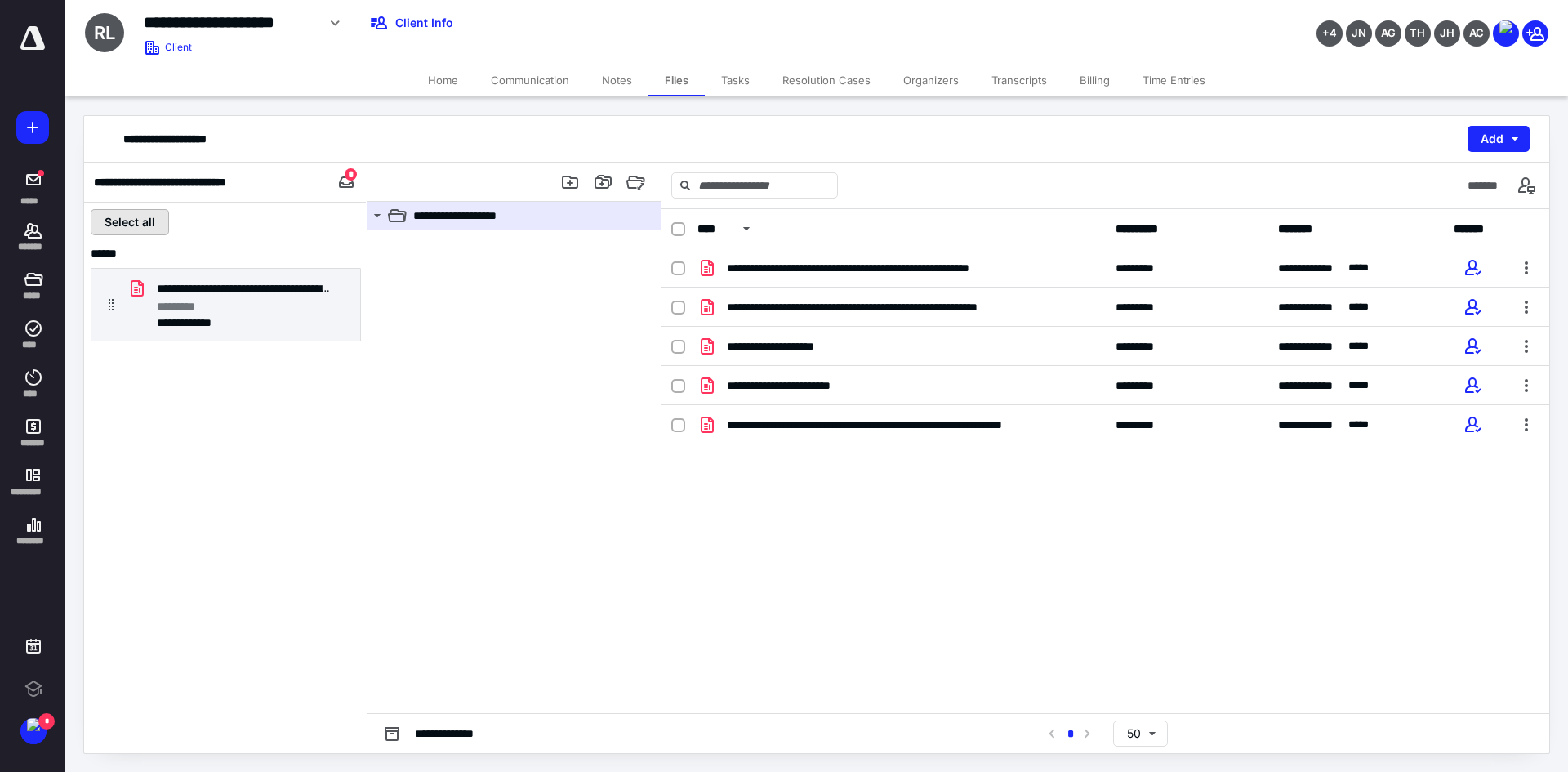 click on "Select all" at bounding box center (130, 222) 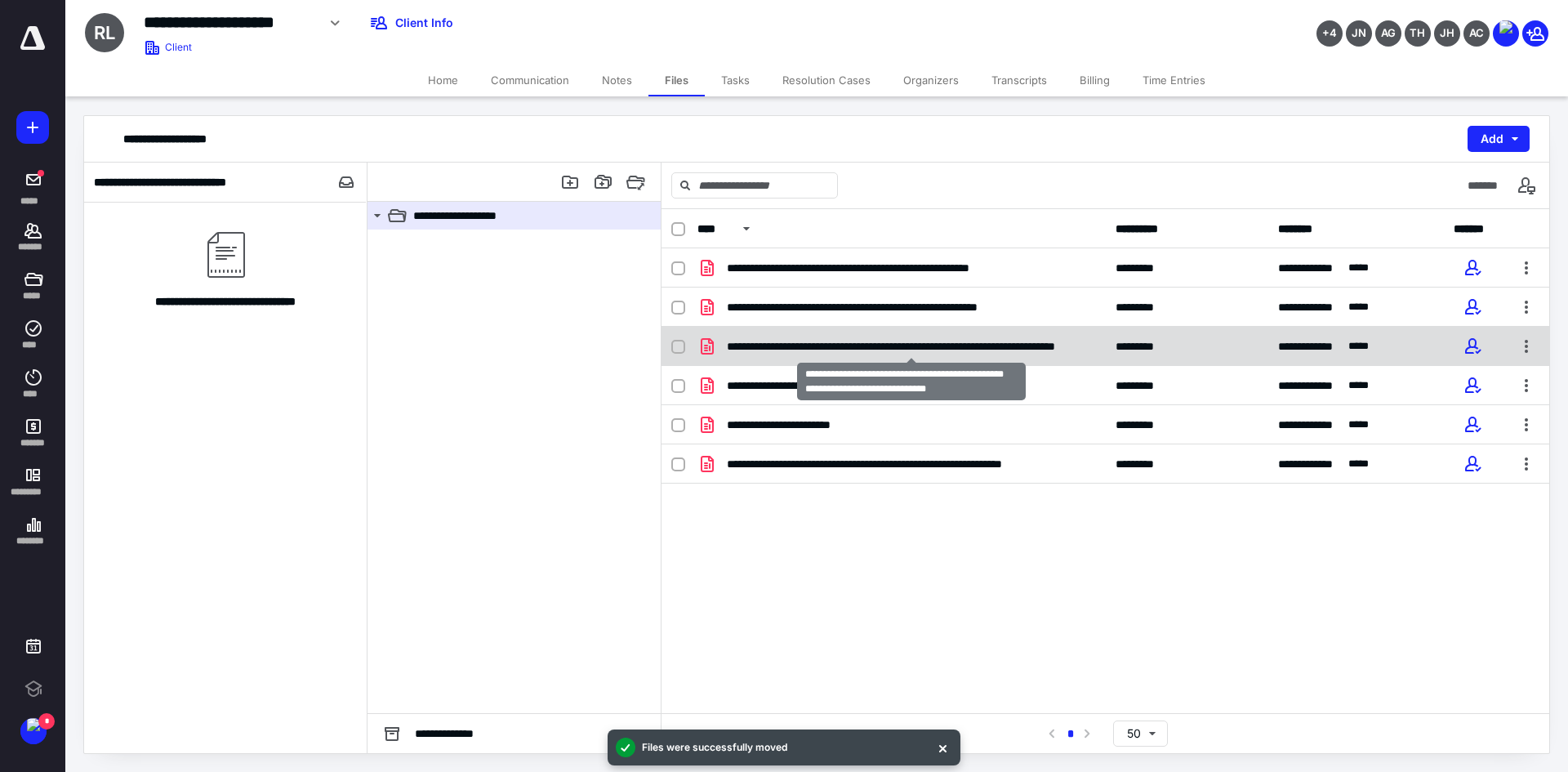 click on "**********" at bounding box center (911, 346) 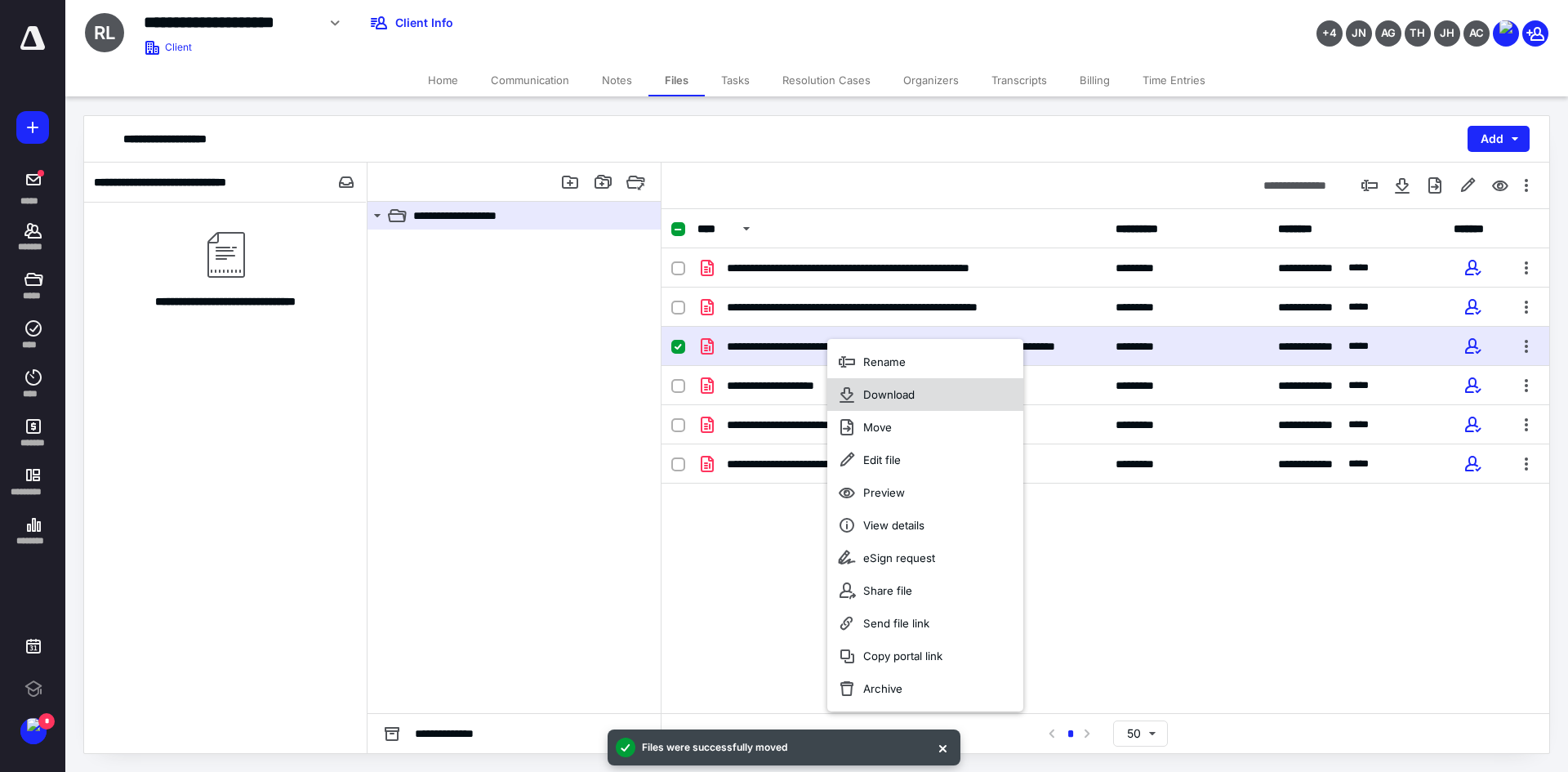 click on "Download" at bounding box center [889, 395] 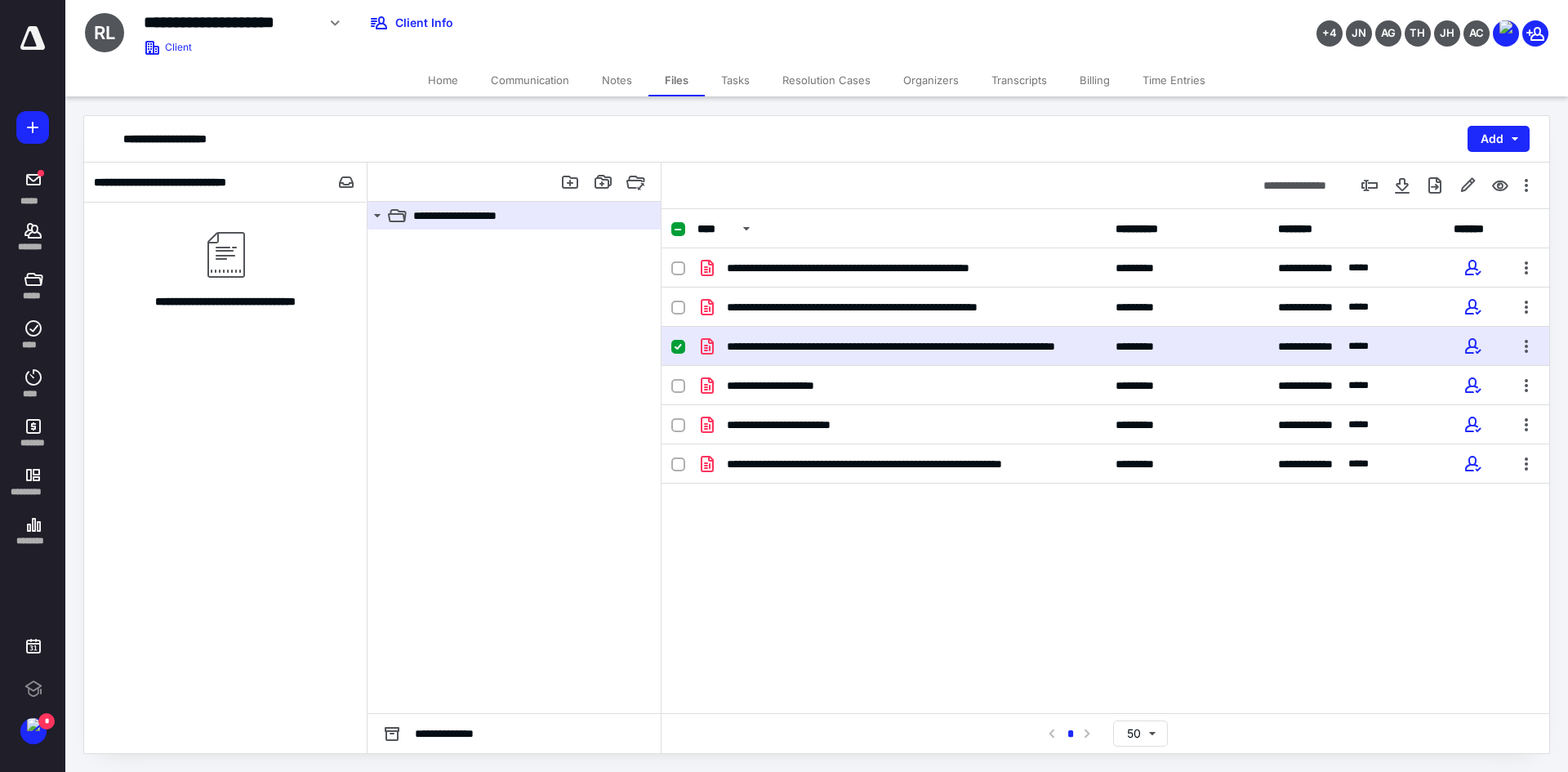 click on "**********" at bounding box center [1105, 461] 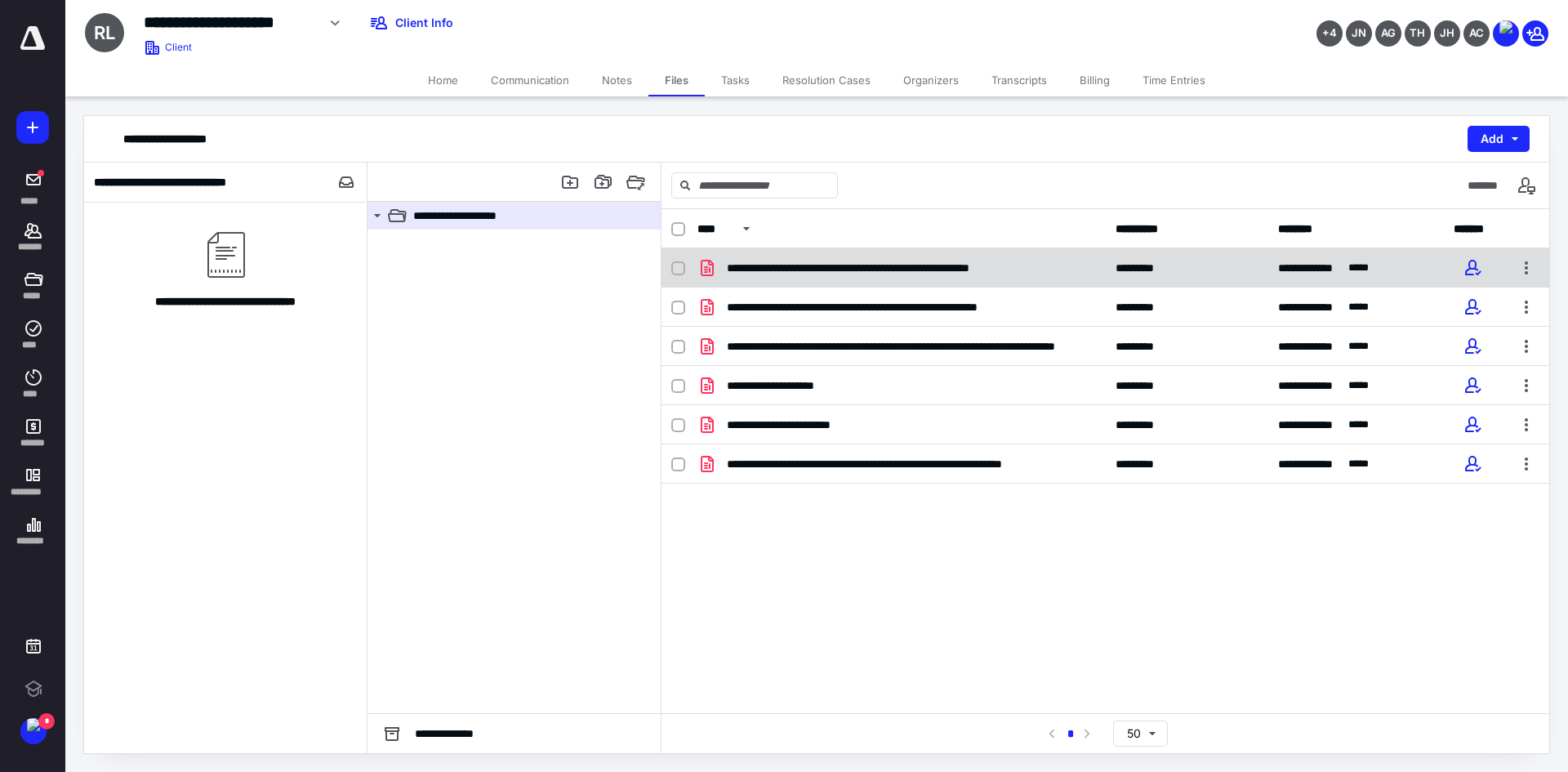 click on "**********" at bounding box center (889, 268) 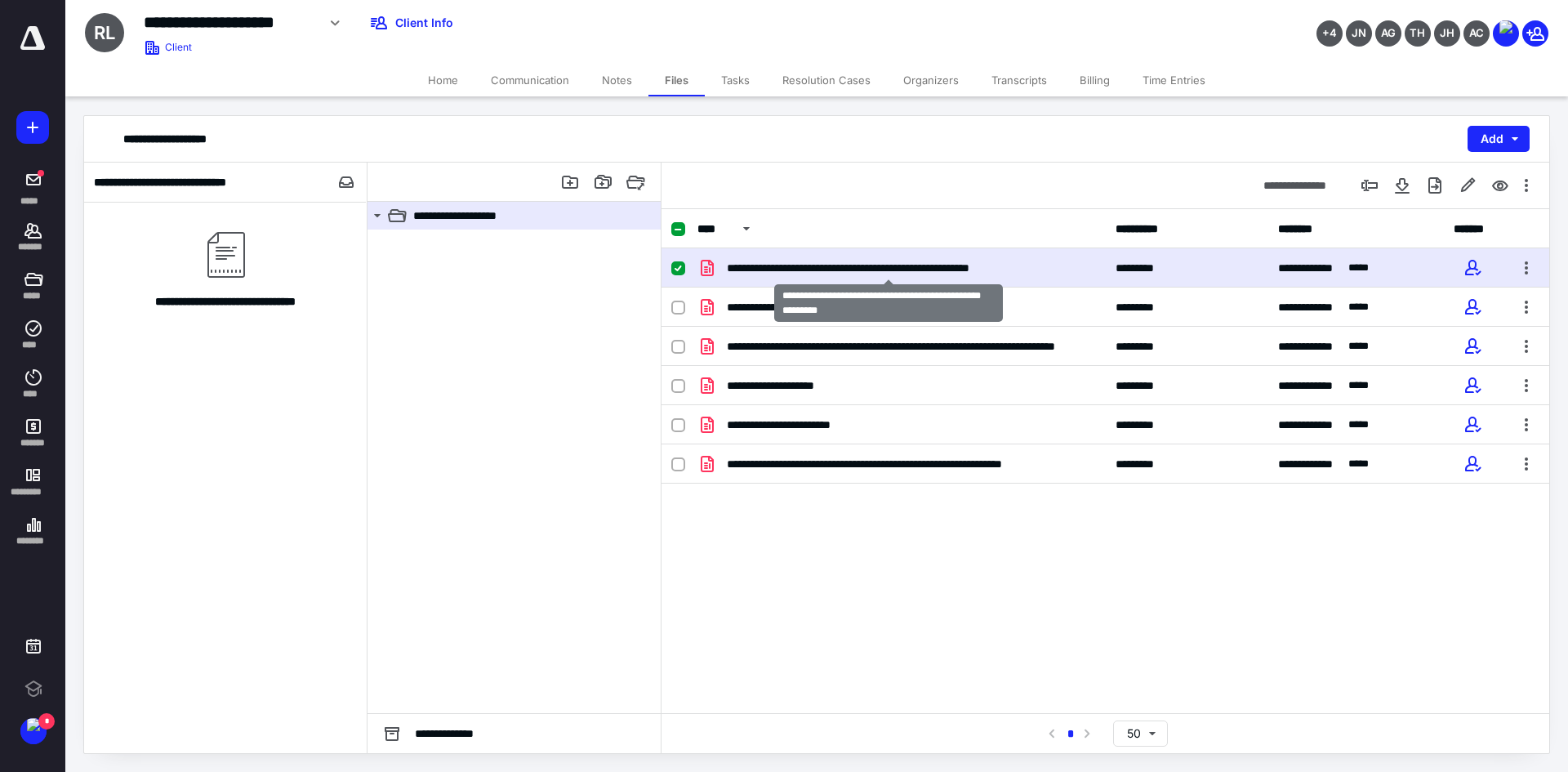 click on "**********" at bounding box center (889, 268) 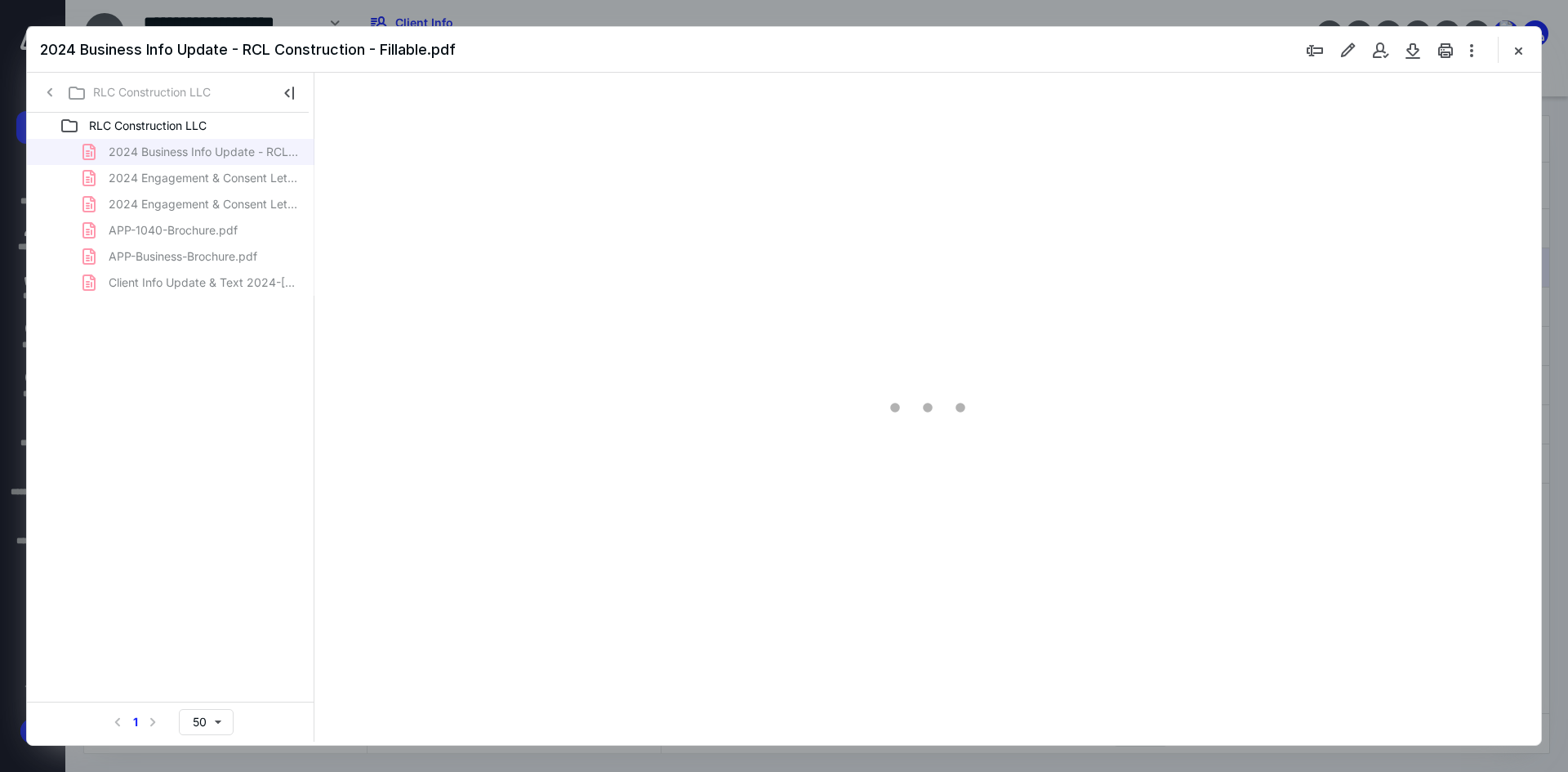 scroll, scrollTop: 0, scrollLeft: 0, axis: both 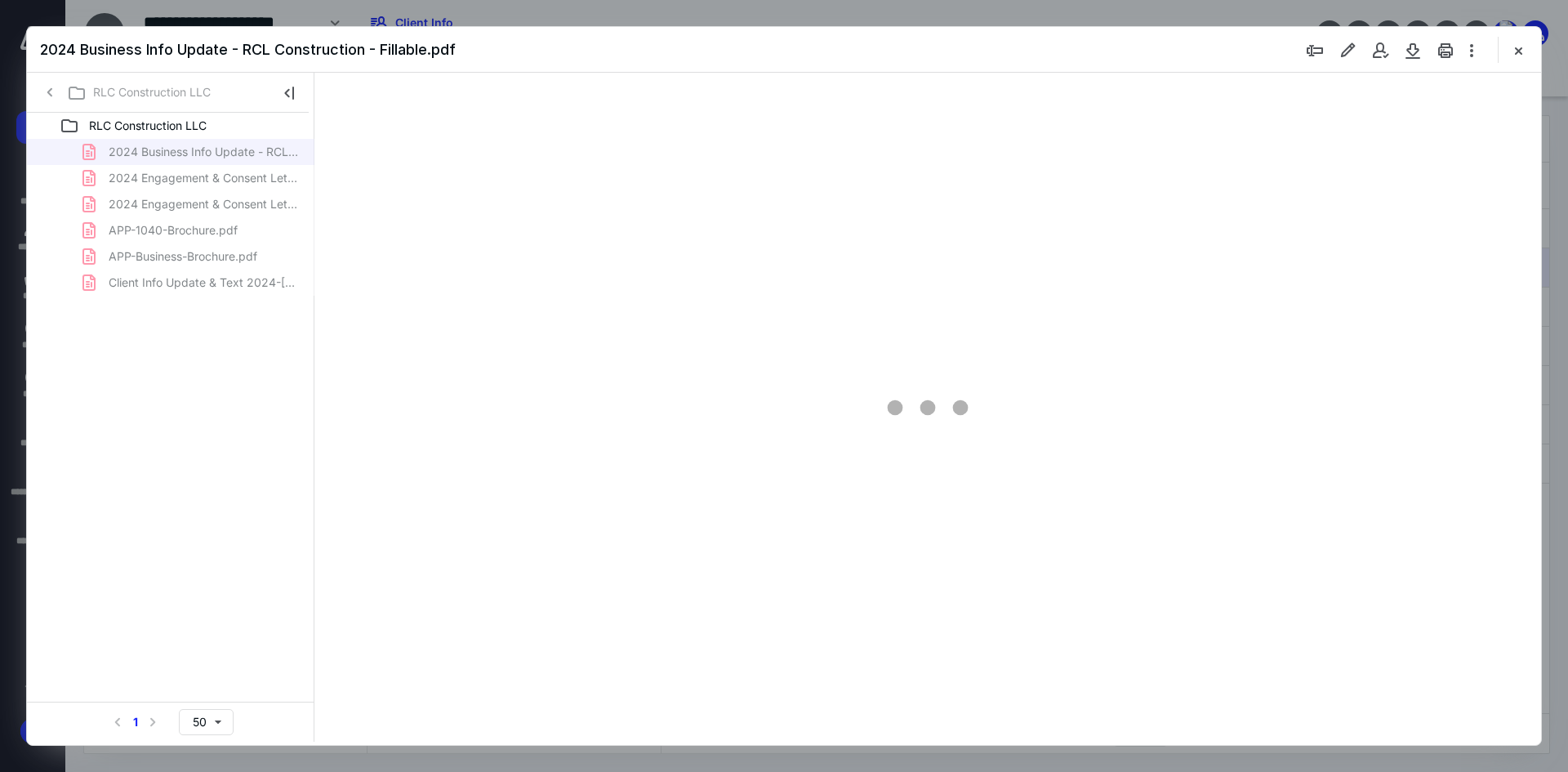 type on "241" 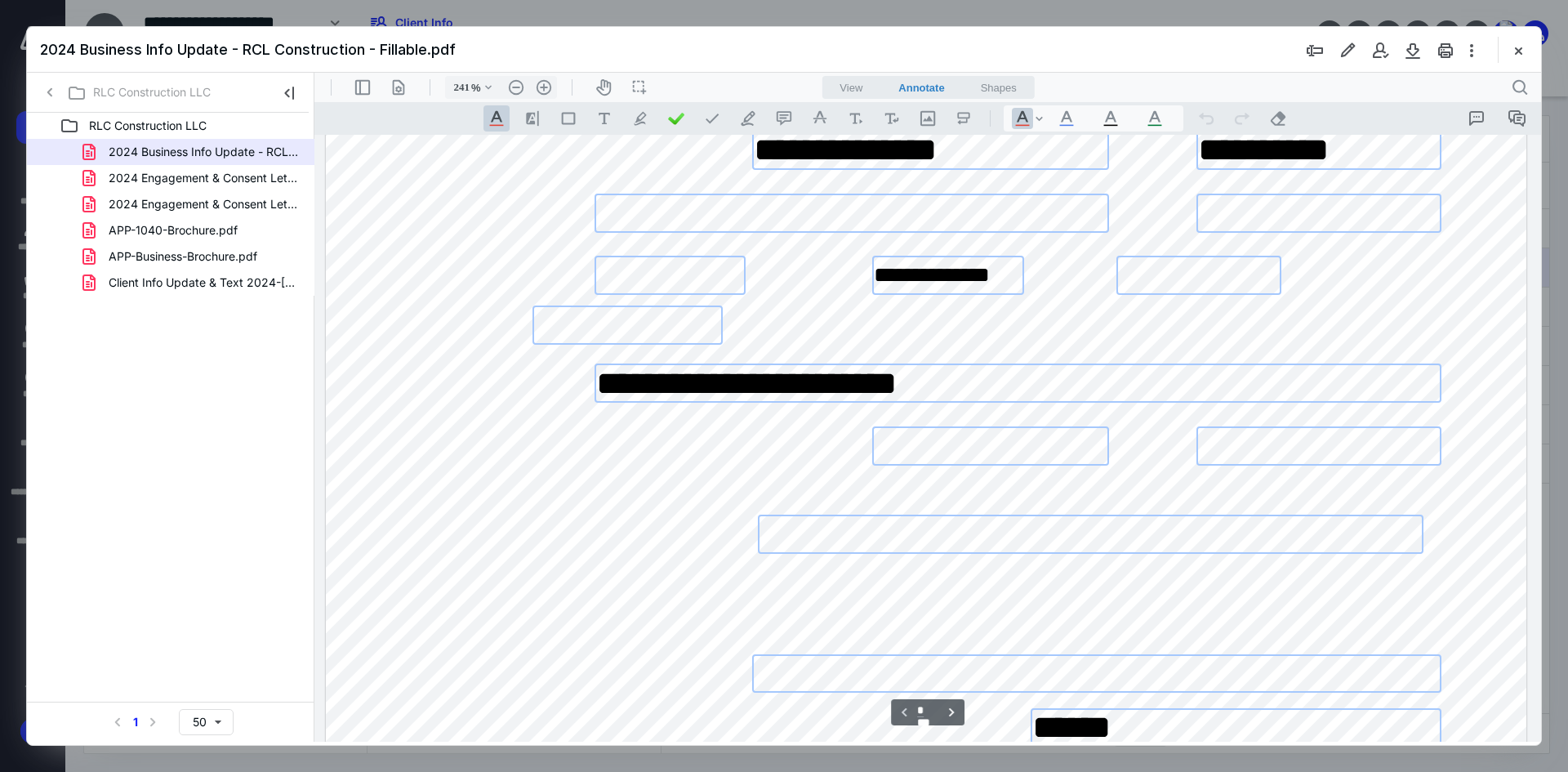 scroll, scrollTop: 969, scrollLeft: 0, axis: vertical 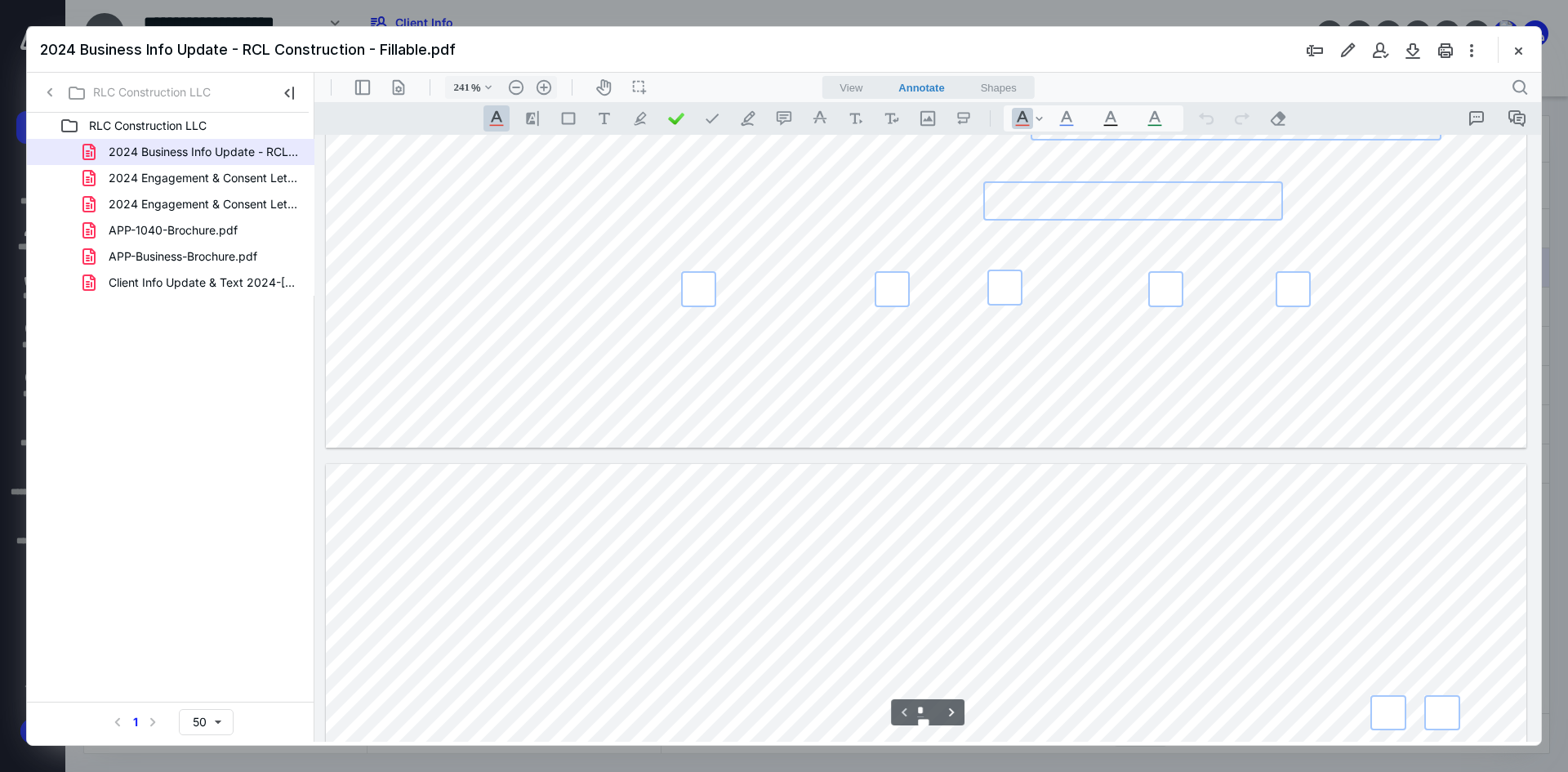 type on "*" 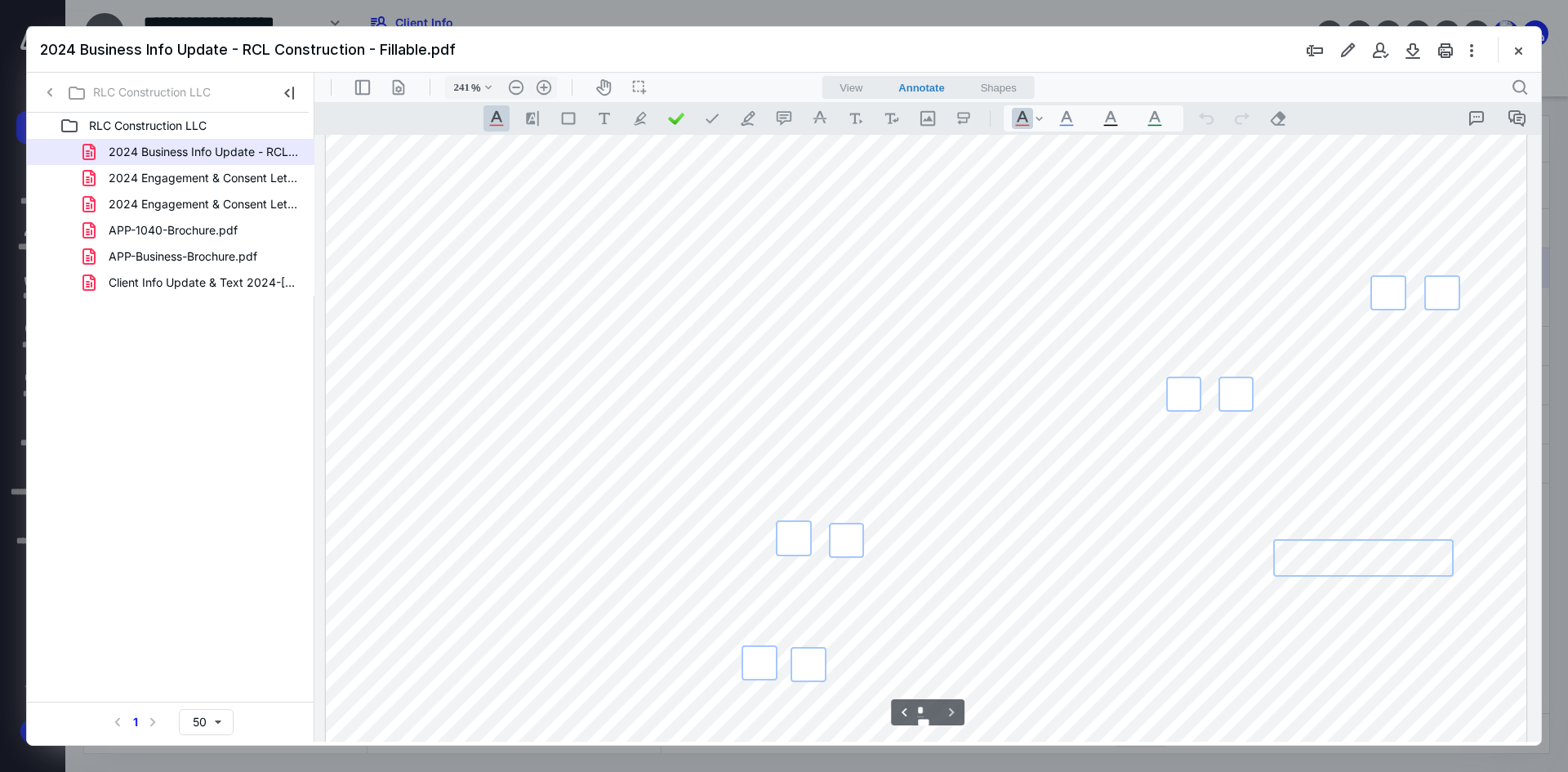 scroll, scrollTop: 1459, scrollLeft: 0, axis: vertical 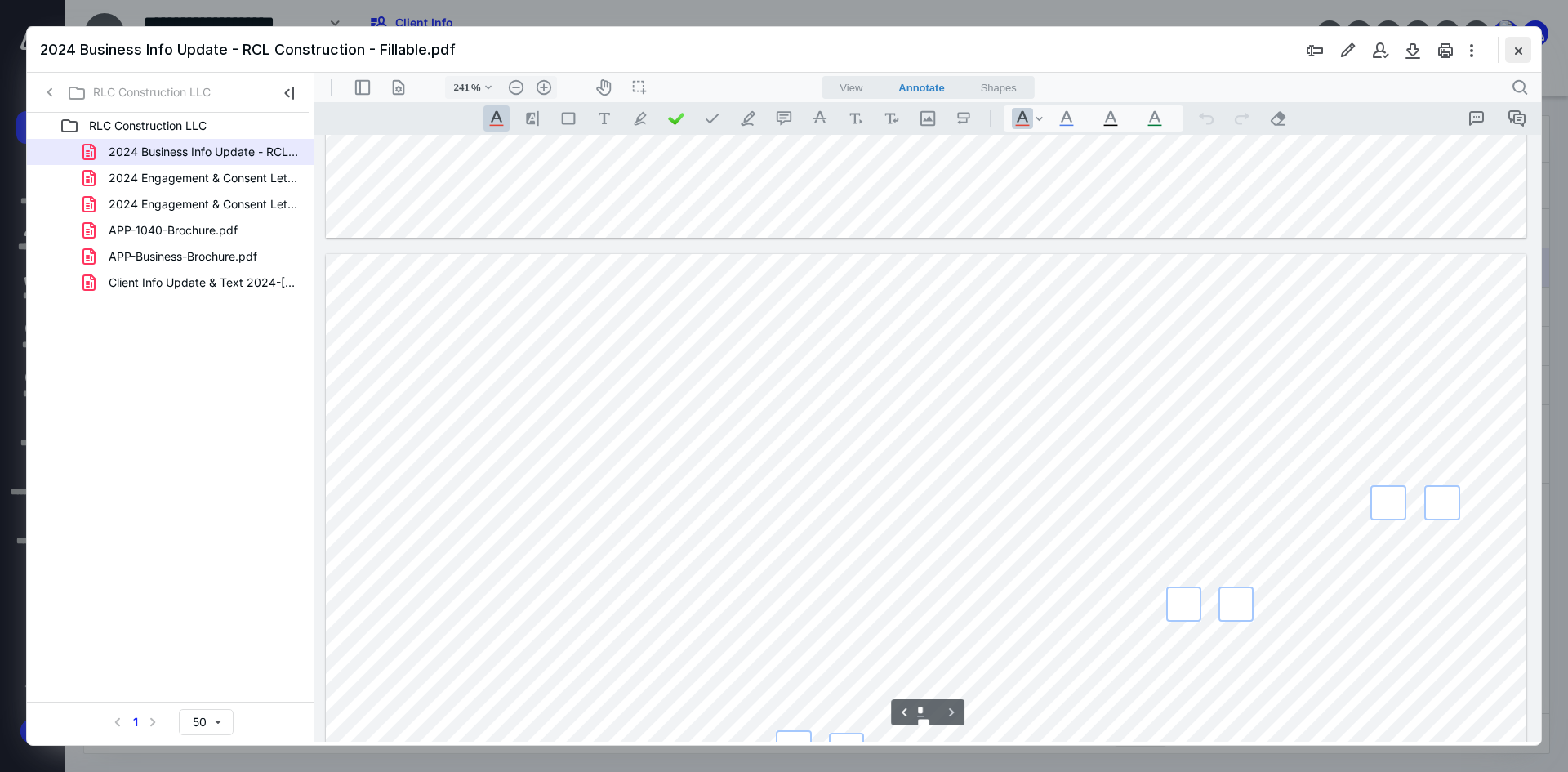 click at bounding box center [1518, 50] 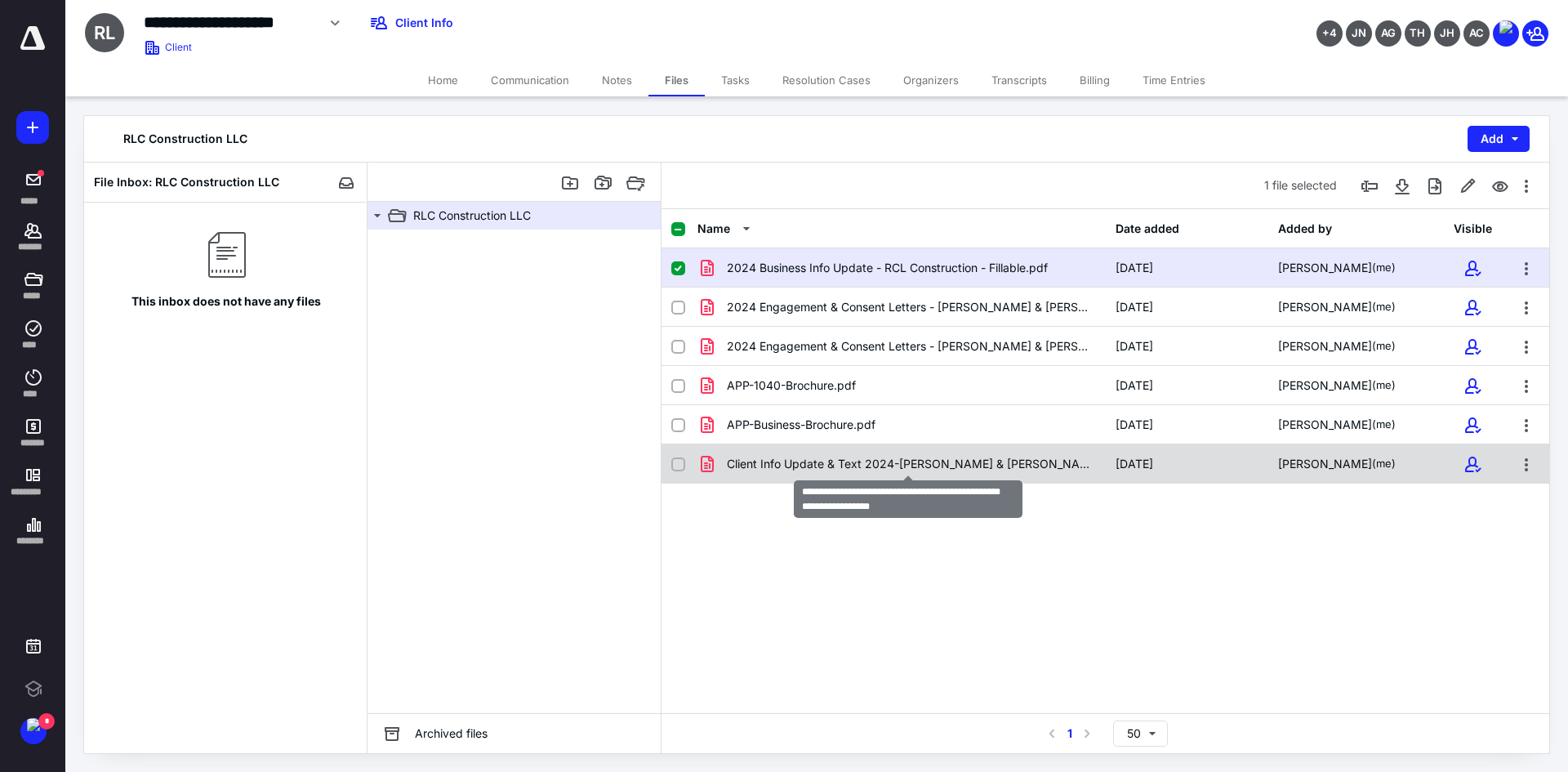 click on "Client Info Update & Text 2024-Jerry & Rhonda Riggle - Fillable.pdf" at bounding box center (911, 464) 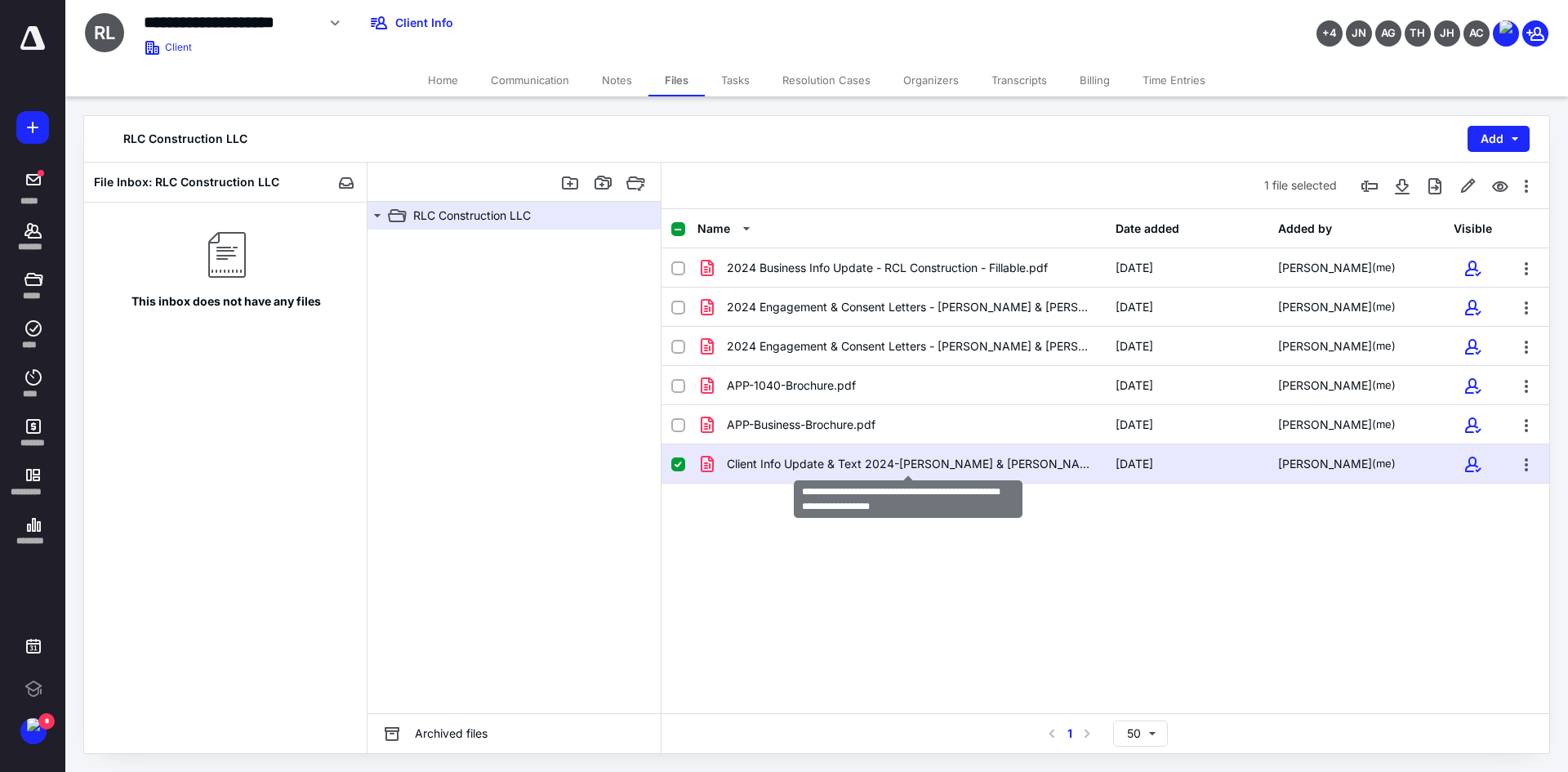 click on "Client Info Update & Text 2024-Jerry & Rhonda Riggle - Fillable.pdf" at bounding box center (911, 464) 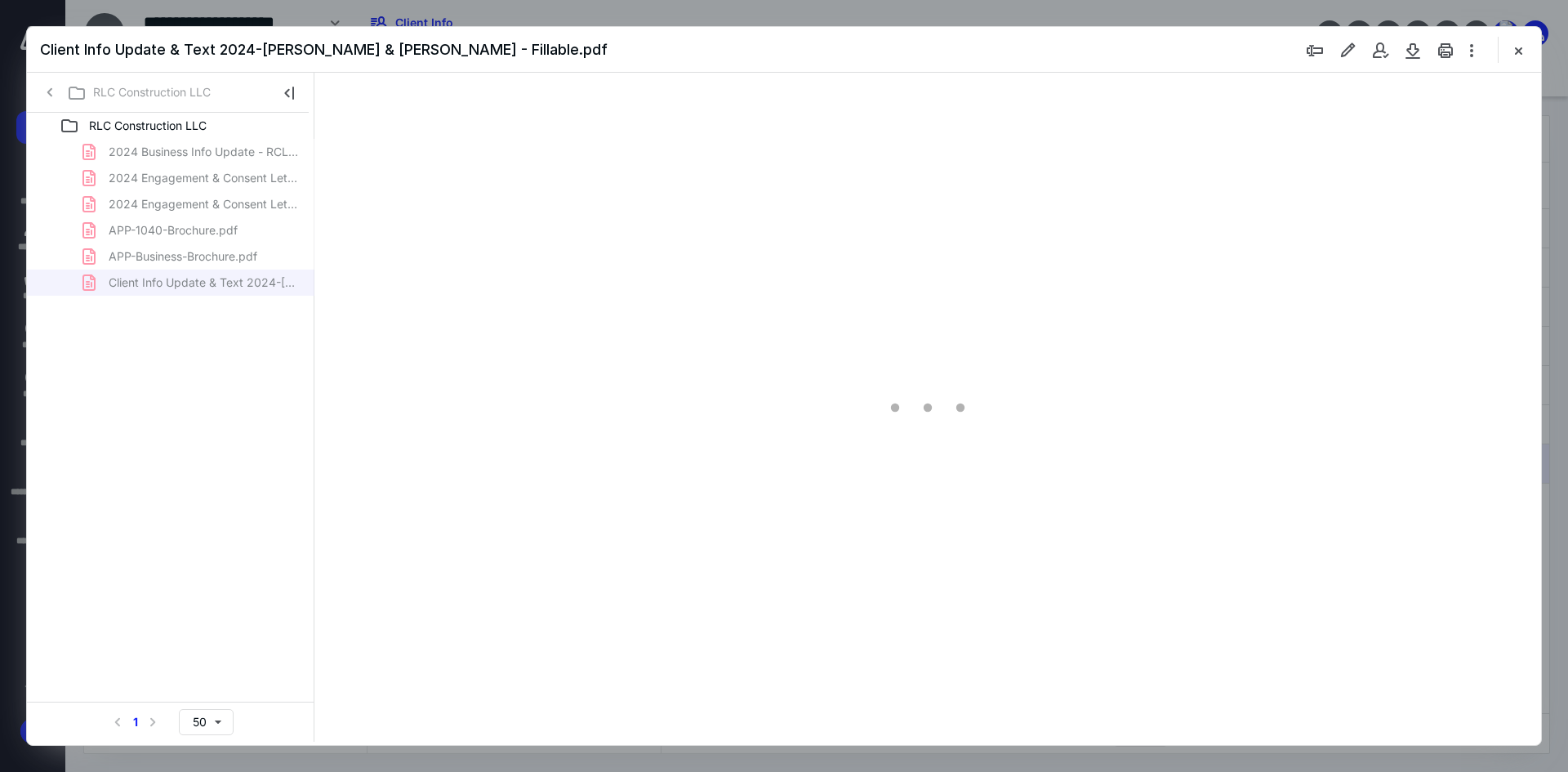 scroll, scrollTop: 0, scrollLeft: 0, axis: both 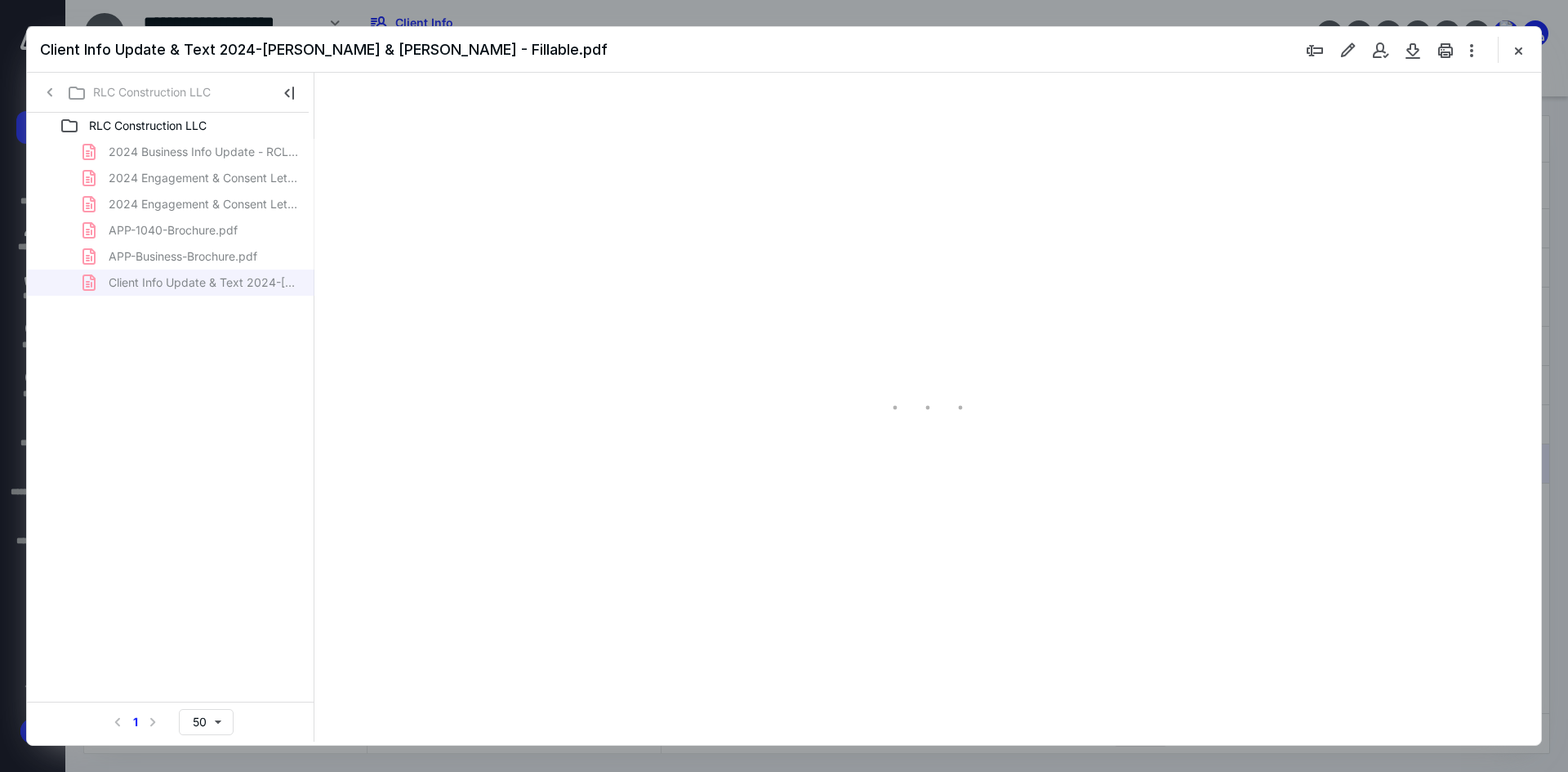 type on "241" 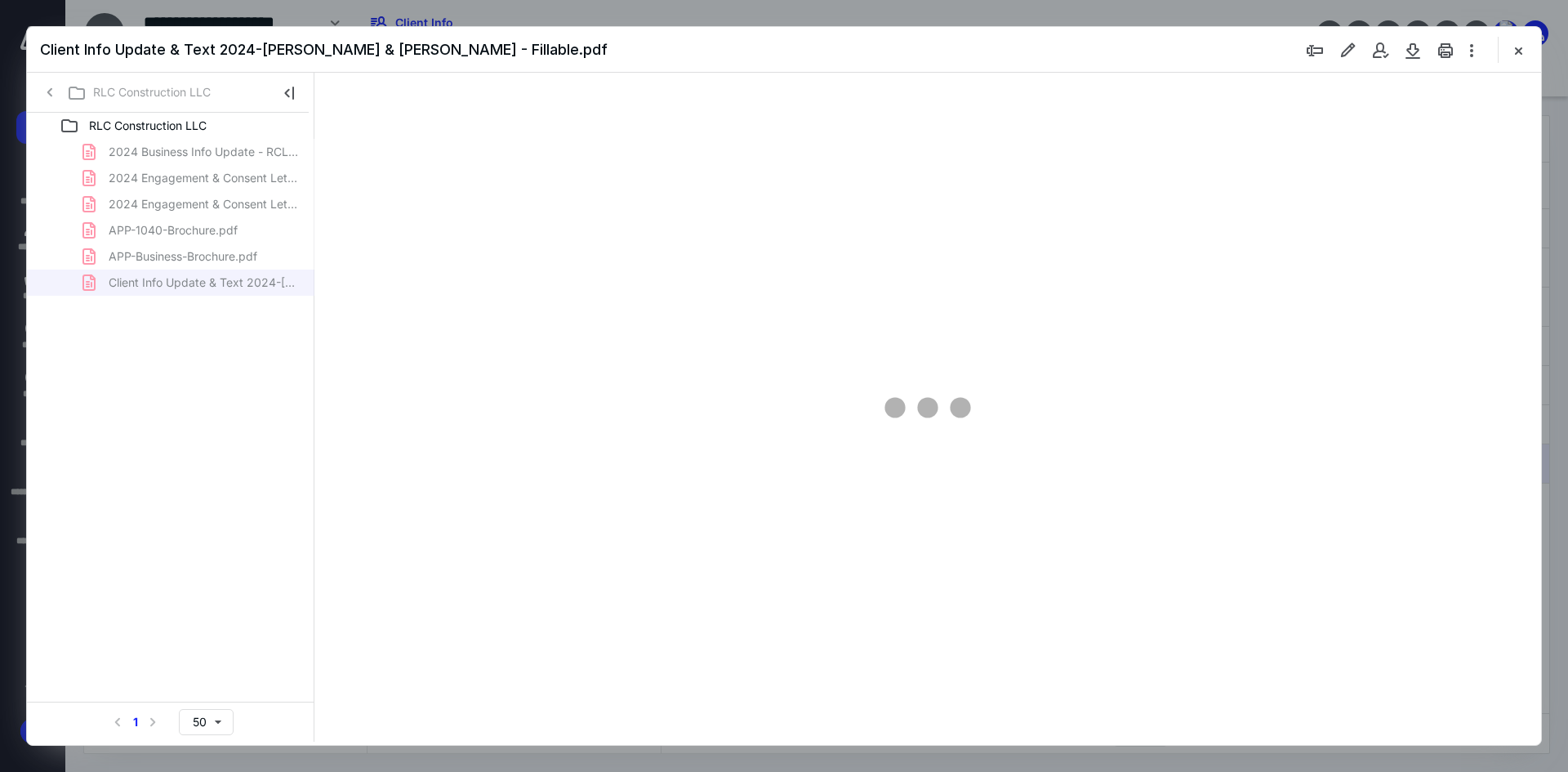 scroll, scrollTop: 70, scrollLeft: 0, axis: vertical 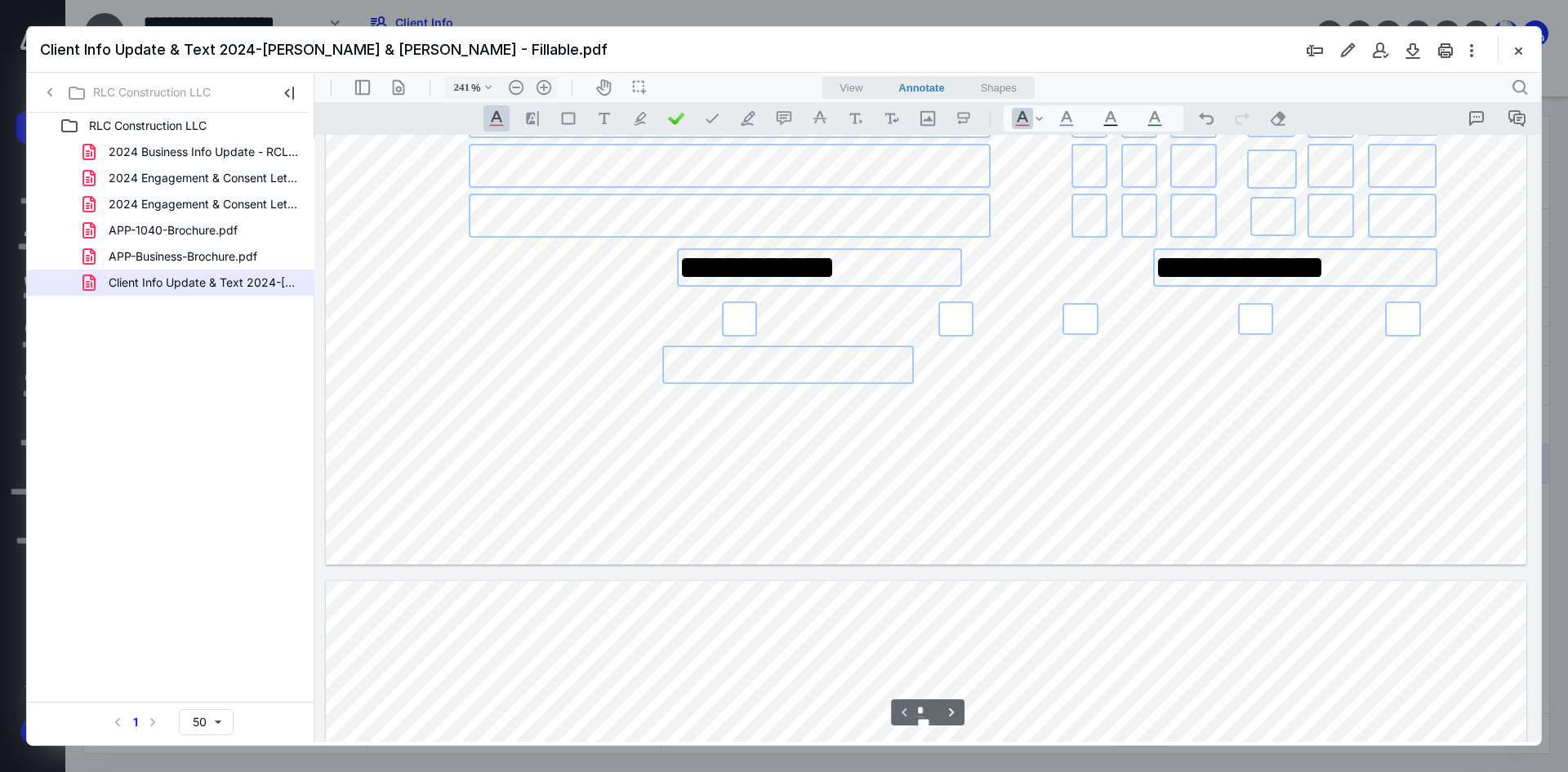 type on "*" 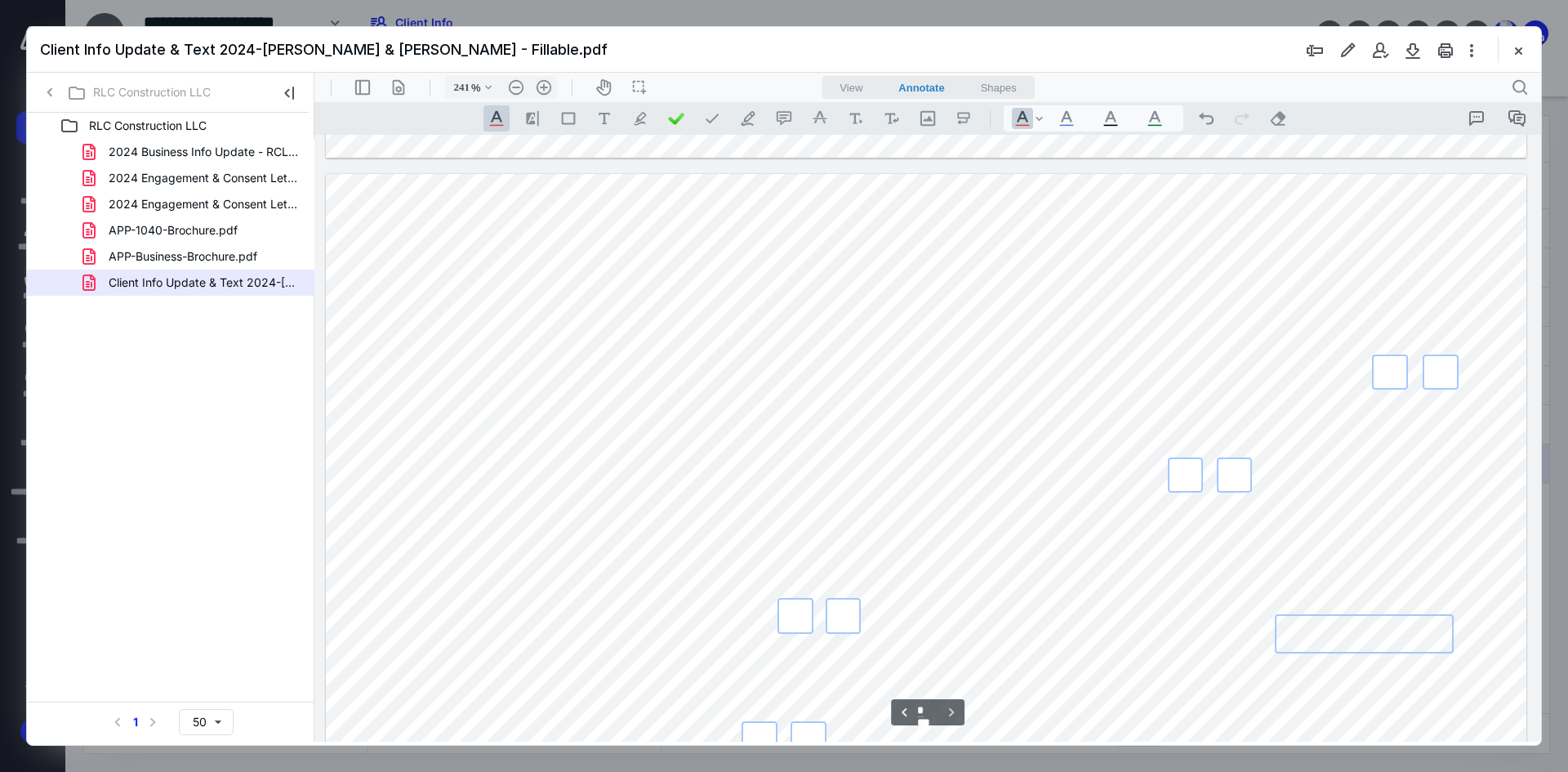 scroll, scrollTop: 1541, scrollLeft: 0, axis: vertical 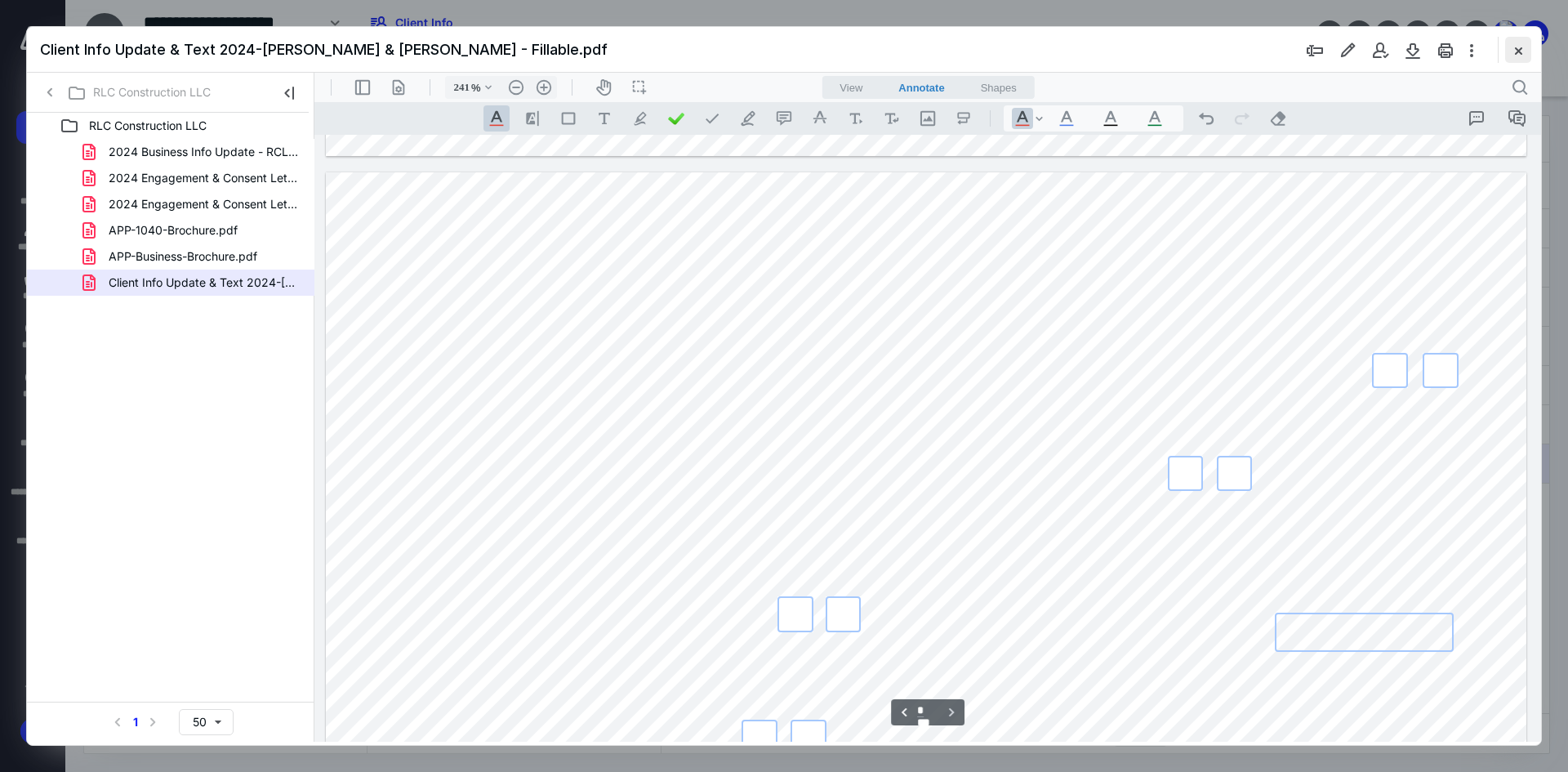 click at bounding box center (1518, 50) 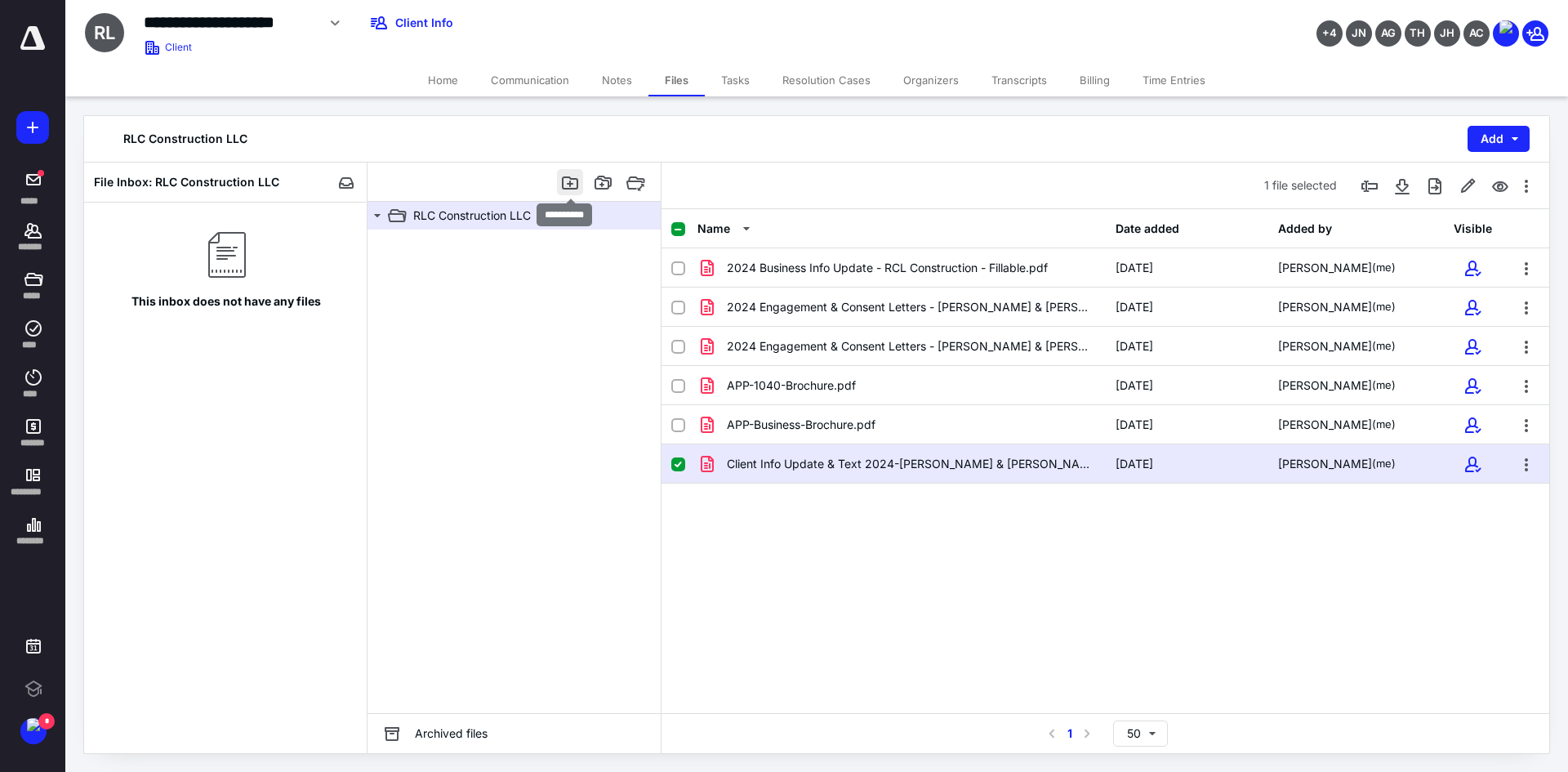 click at bounding box center [570, 182] 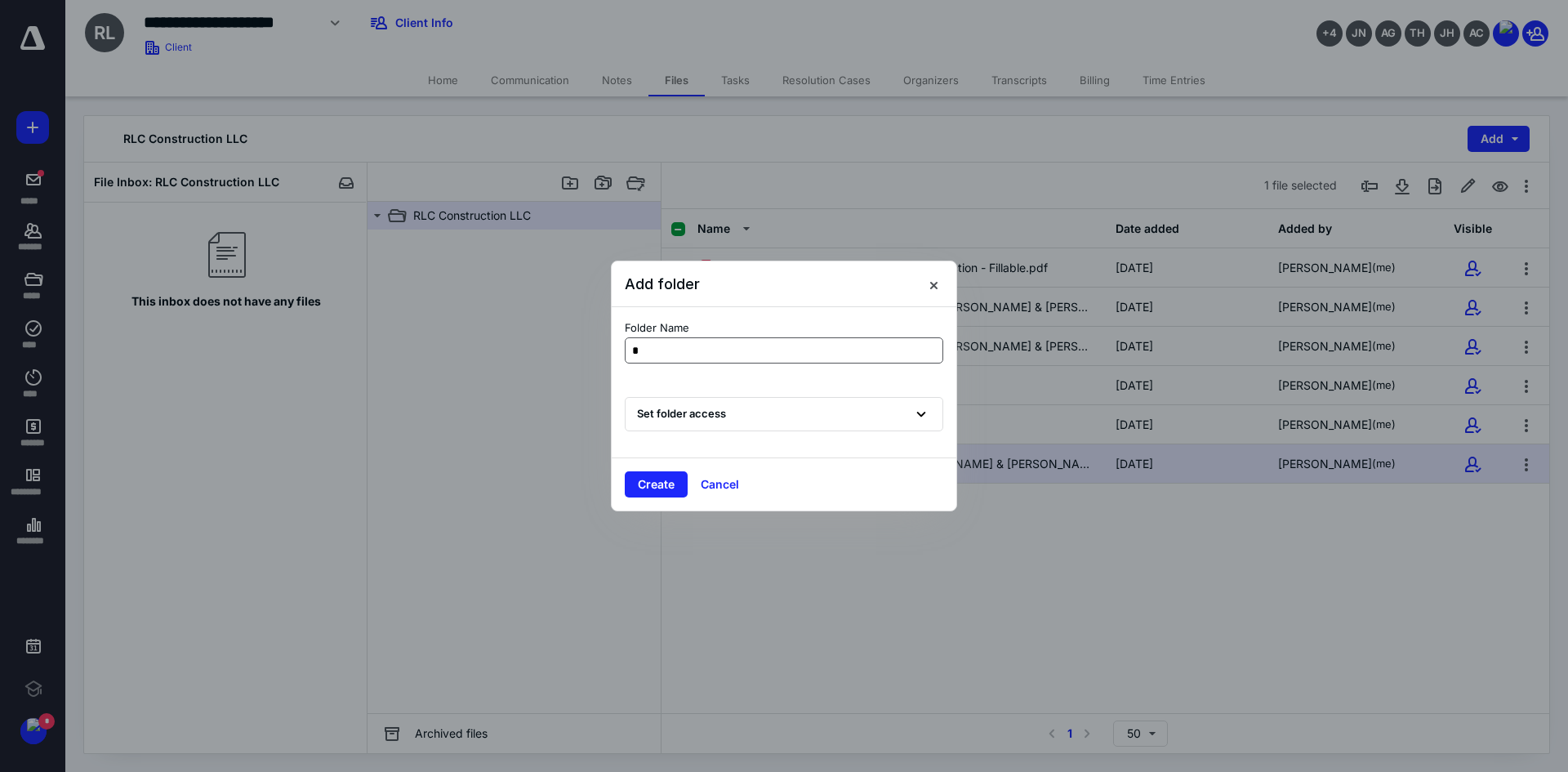 type on "**" 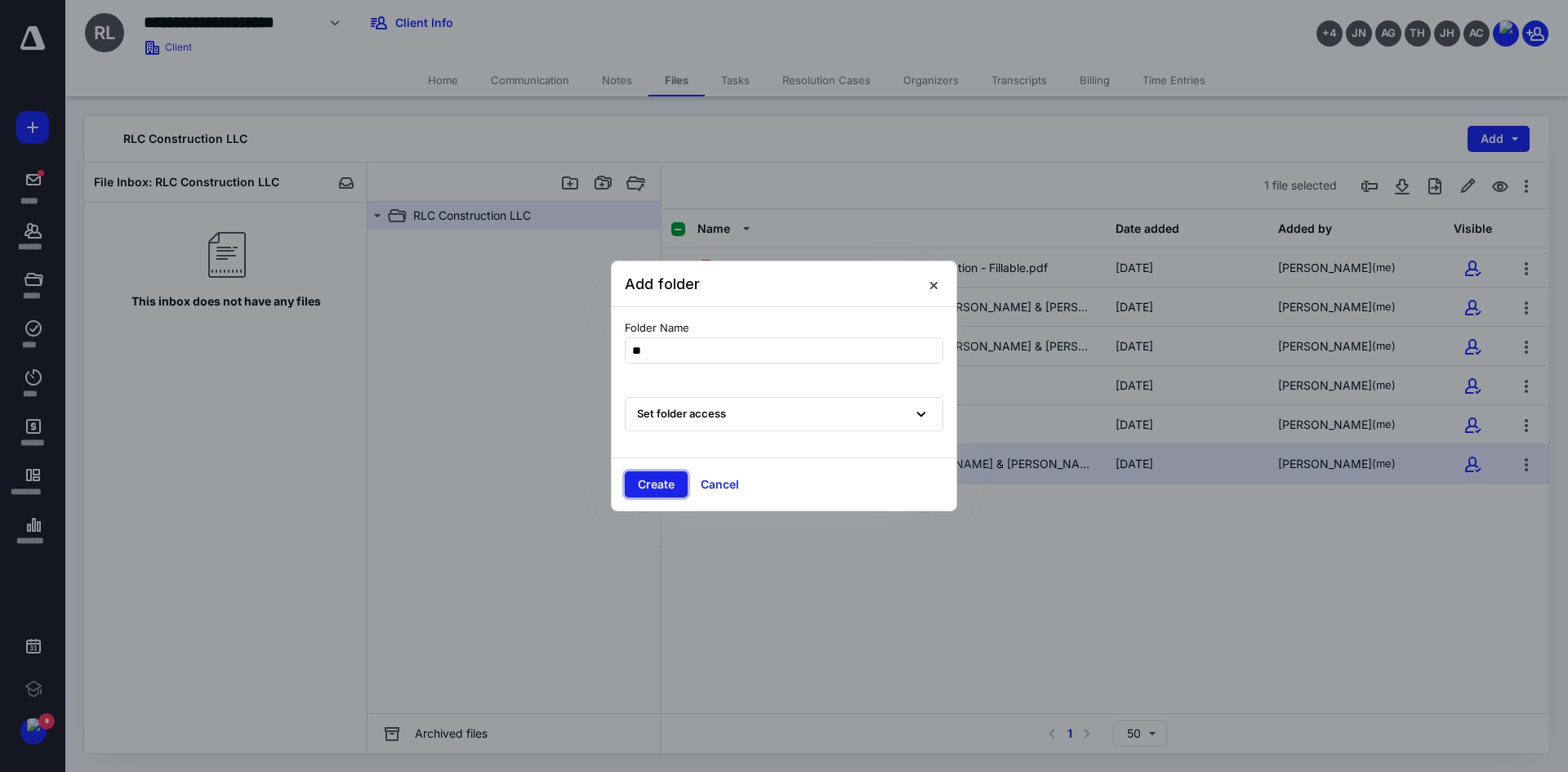 click on "Create" at bounding box center [656, 484] 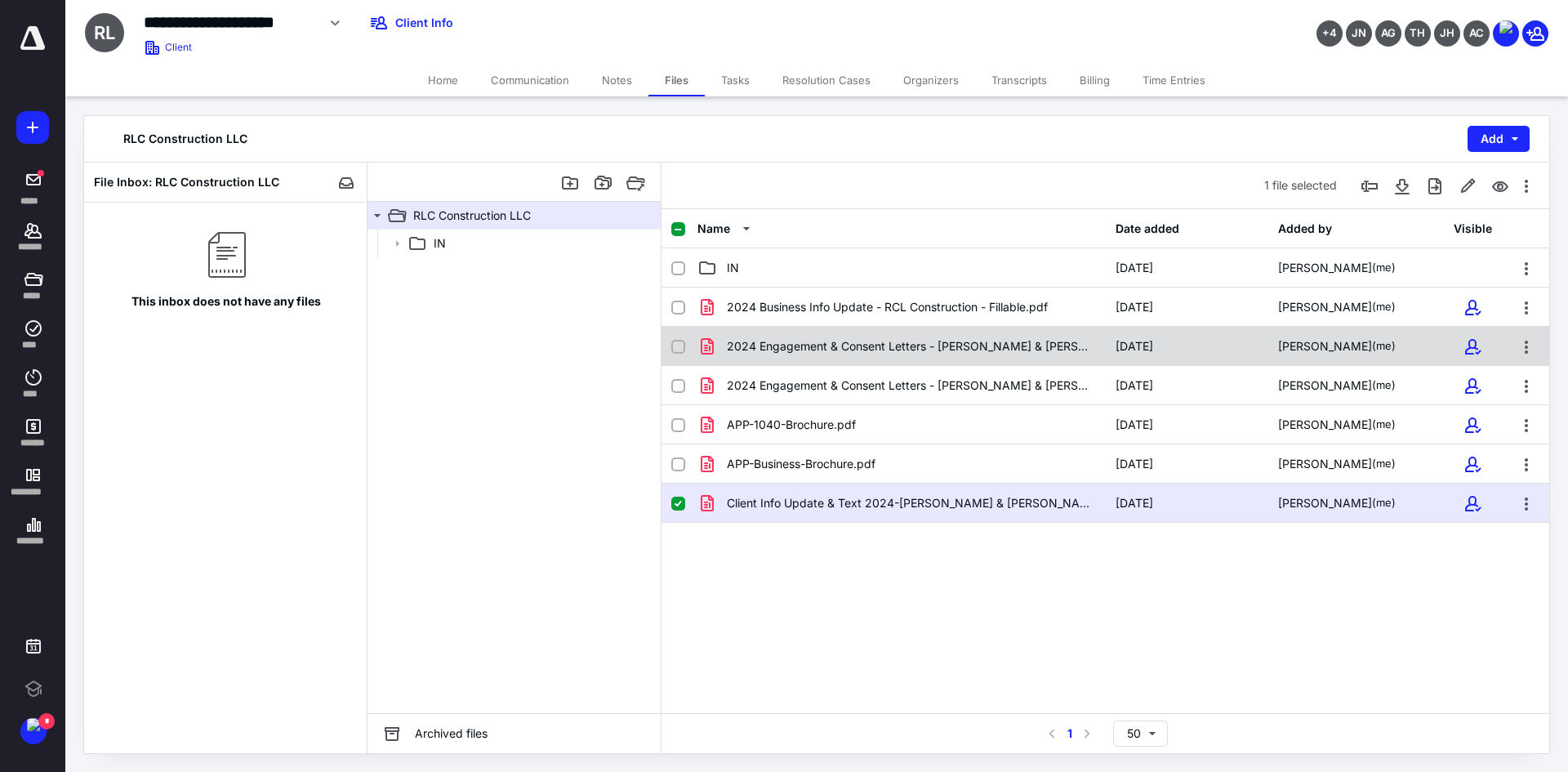 click at bounding box center [678, 347] 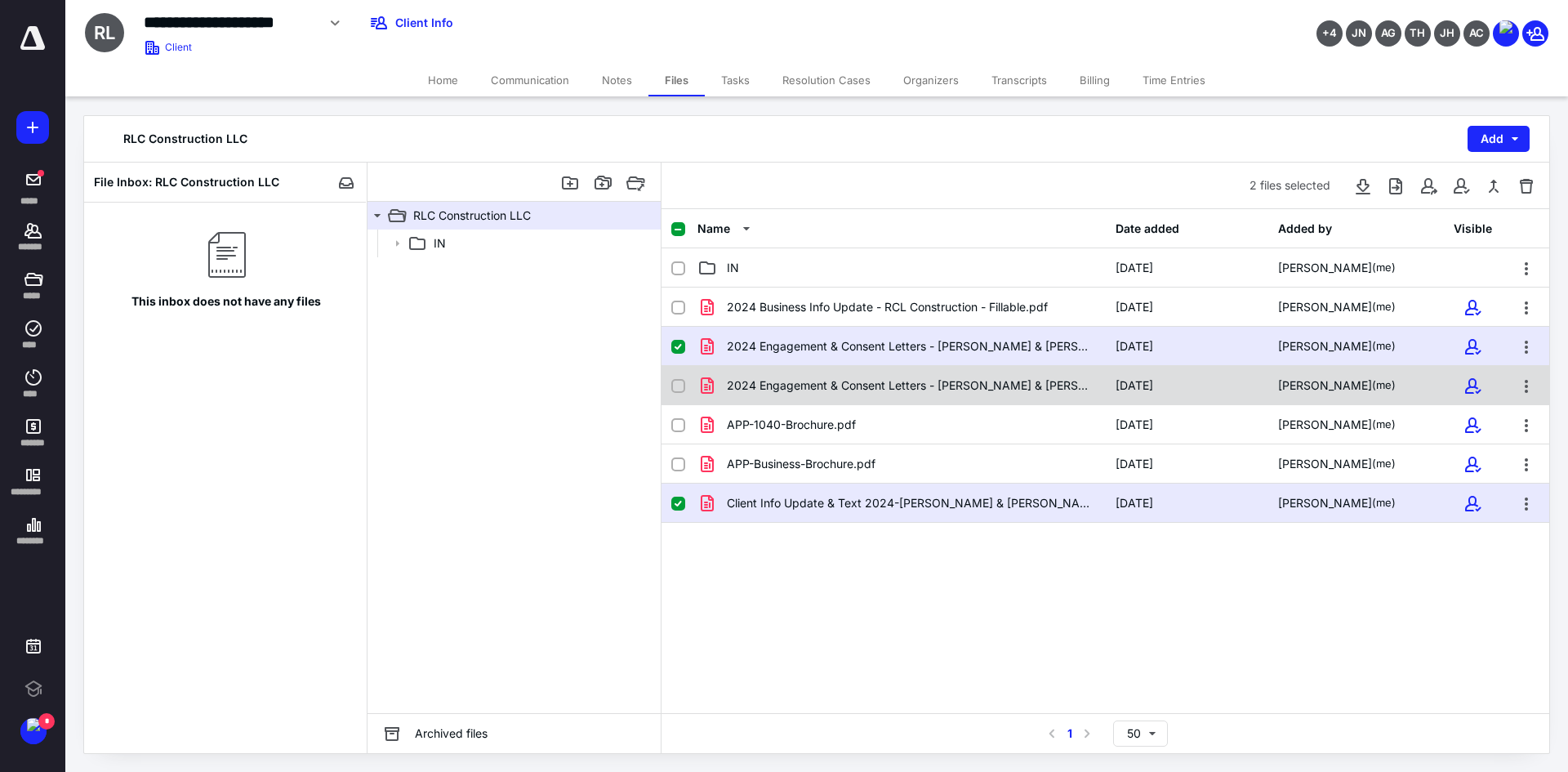 click 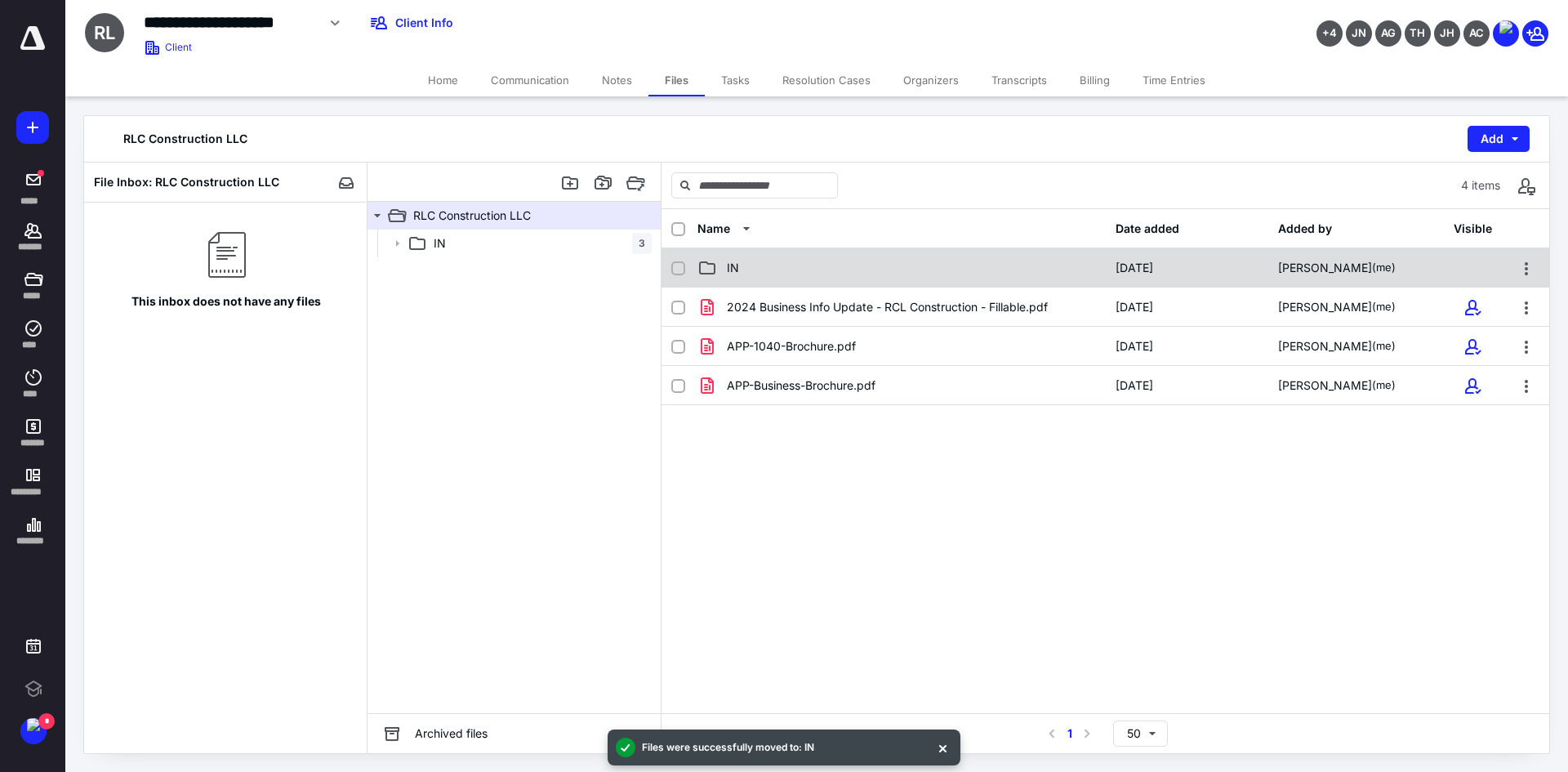 click 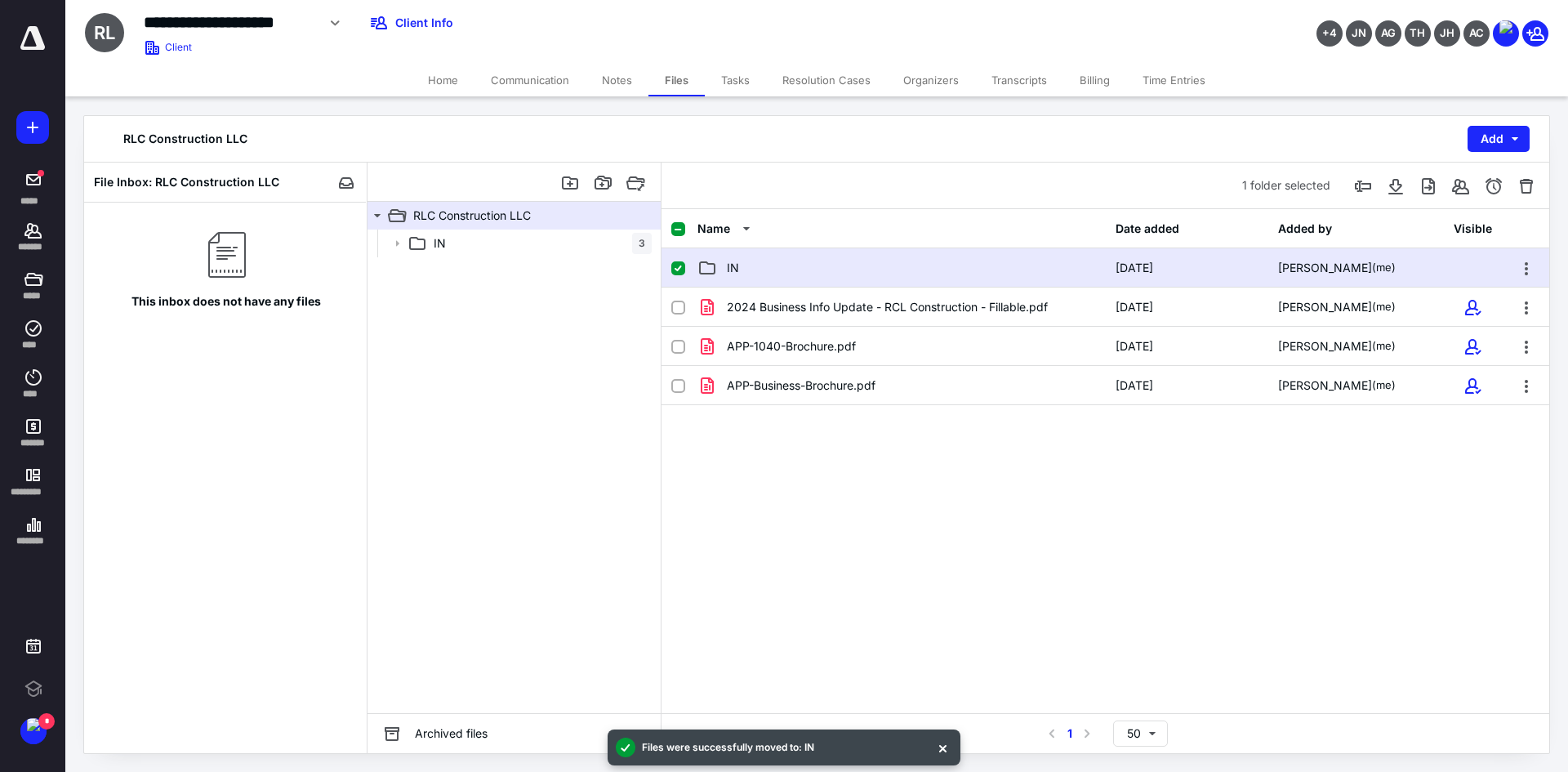 click 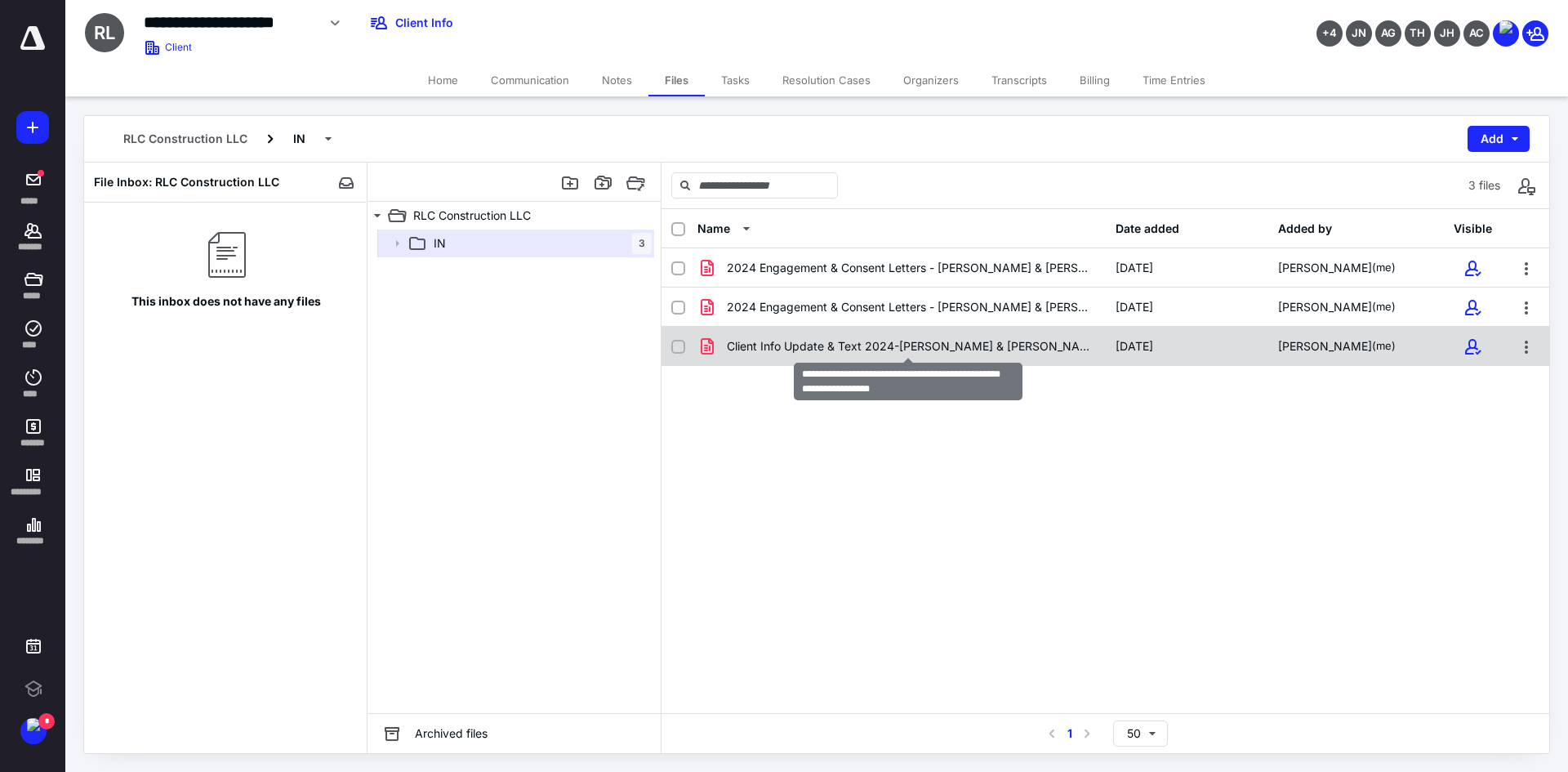 click on "Client Info Update & Text 2024-Jerry & Rhonda Riggle - Fillable.pdf" at bounding box center (911, 346) 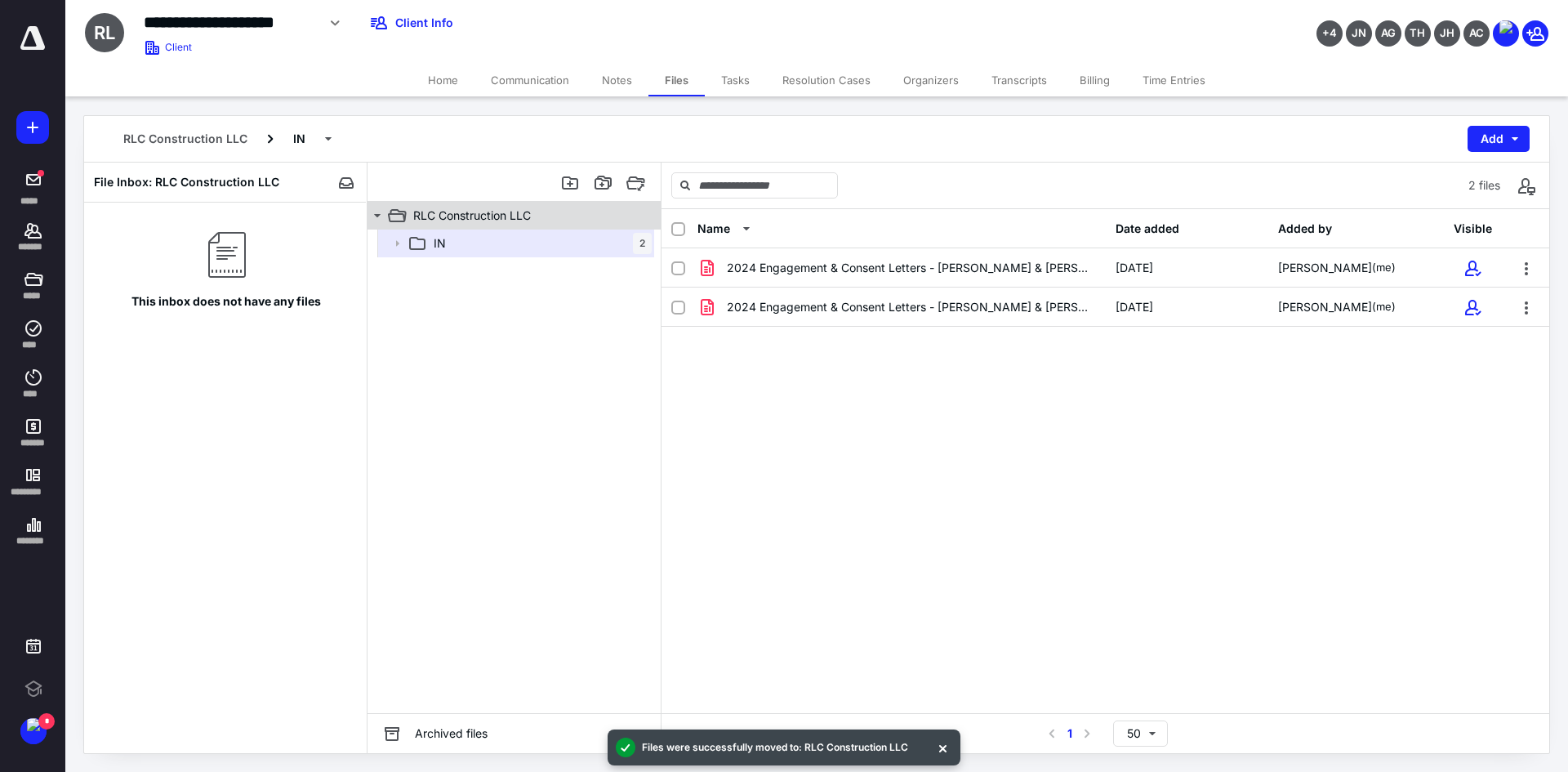 click 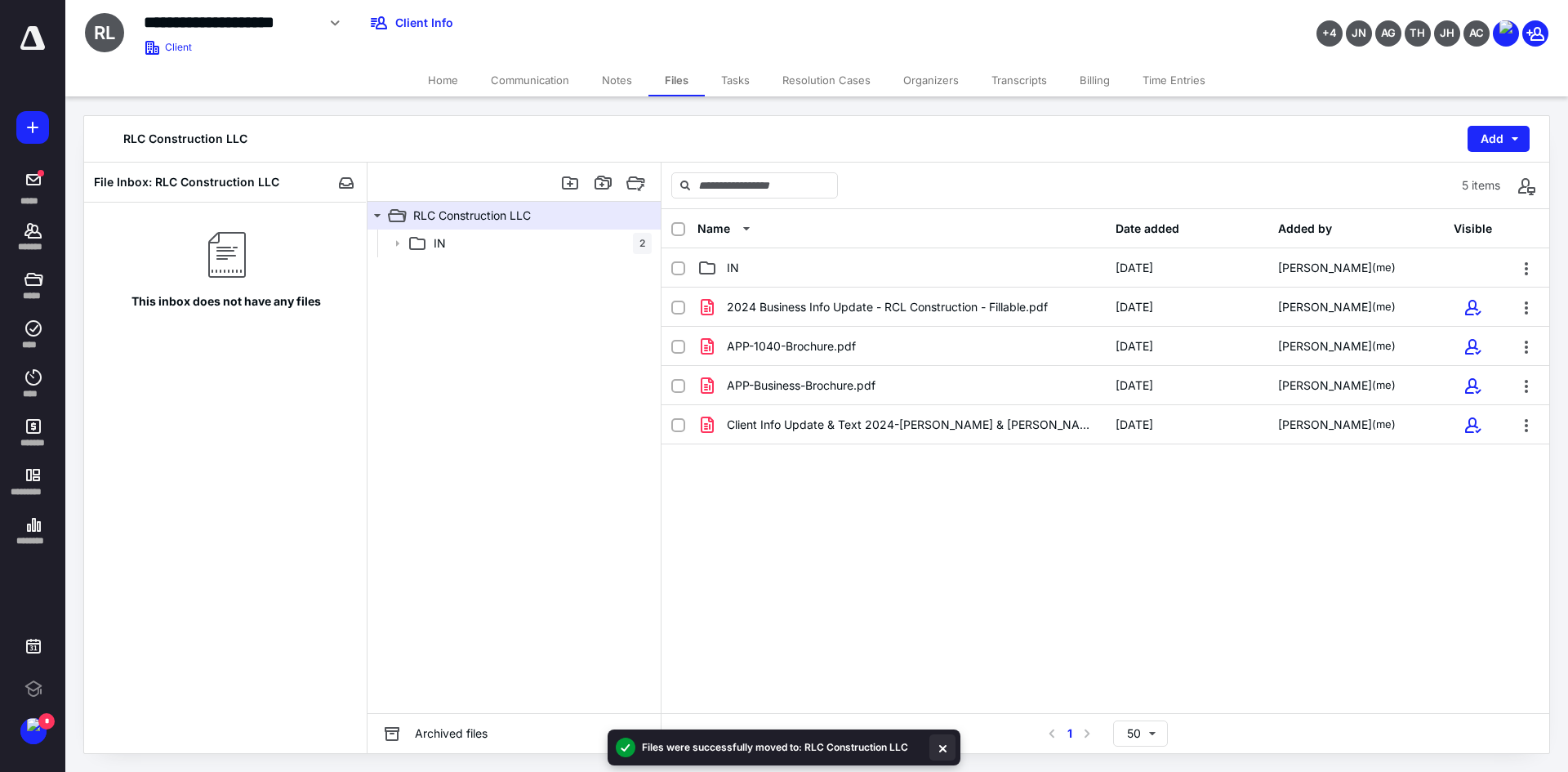 click at bounding box center [942, 747] 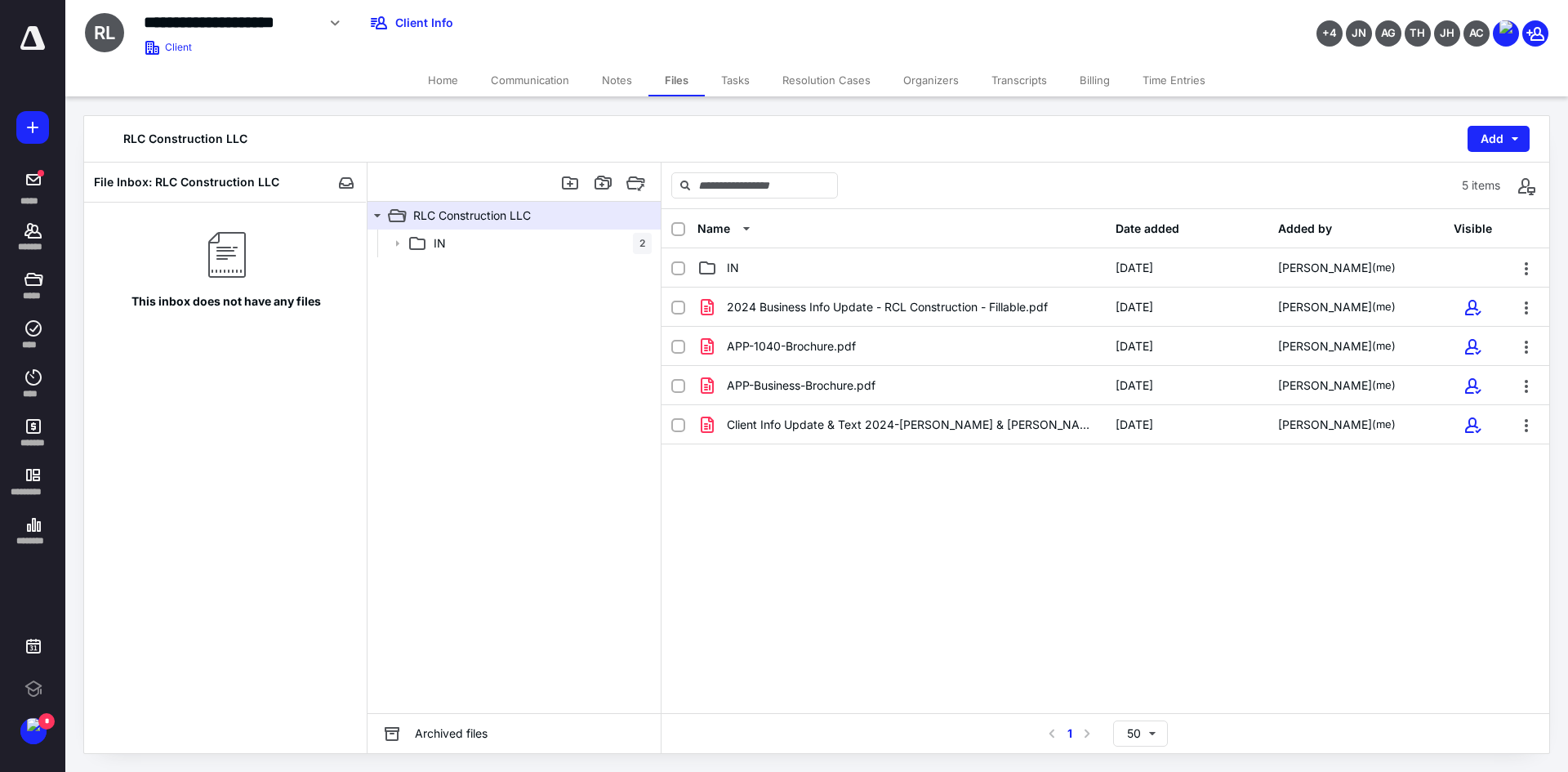 click on "Name Date added Added by Visible IN 7/11/2025 Alicia Cooley  (me) 2024 Business Info Update - RCL Construction - Fillable.pdf 7/10/2025 Alicia Cooley  (me) APP-1040-Brochure.pdf 7/10/2025 Alicia Cooley  (me) APP-Business-Brochure.pdf 7/10/2025 Alicia Cooley  (me) Client Info Update & Text 2024-Jerry & Rhonda Riggle - Fillable.pdf 7/10/2025 Alicia Cooley  (me)" at bounding box center (1105, 461) 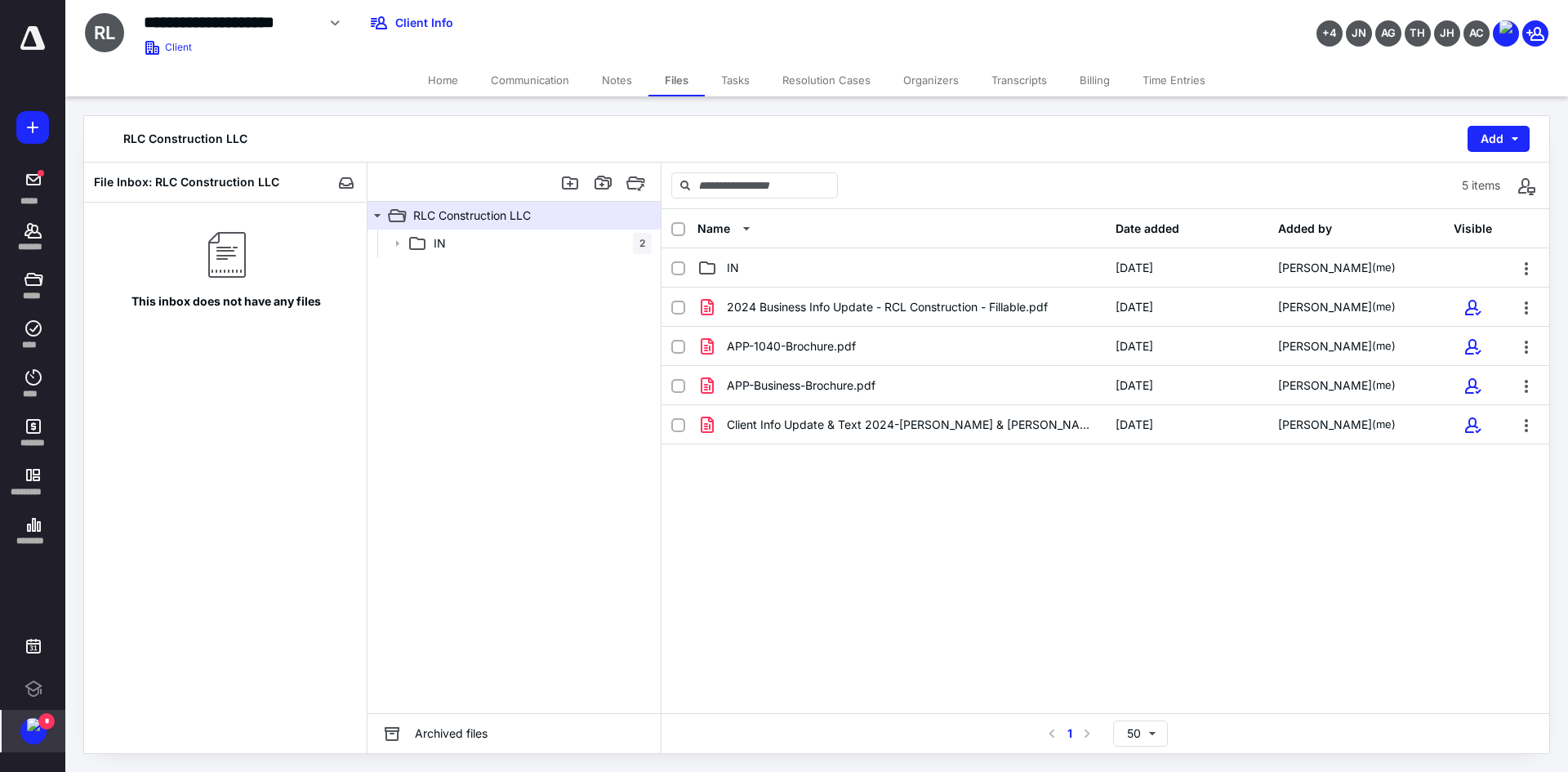 click at bounding box center (33, 725) 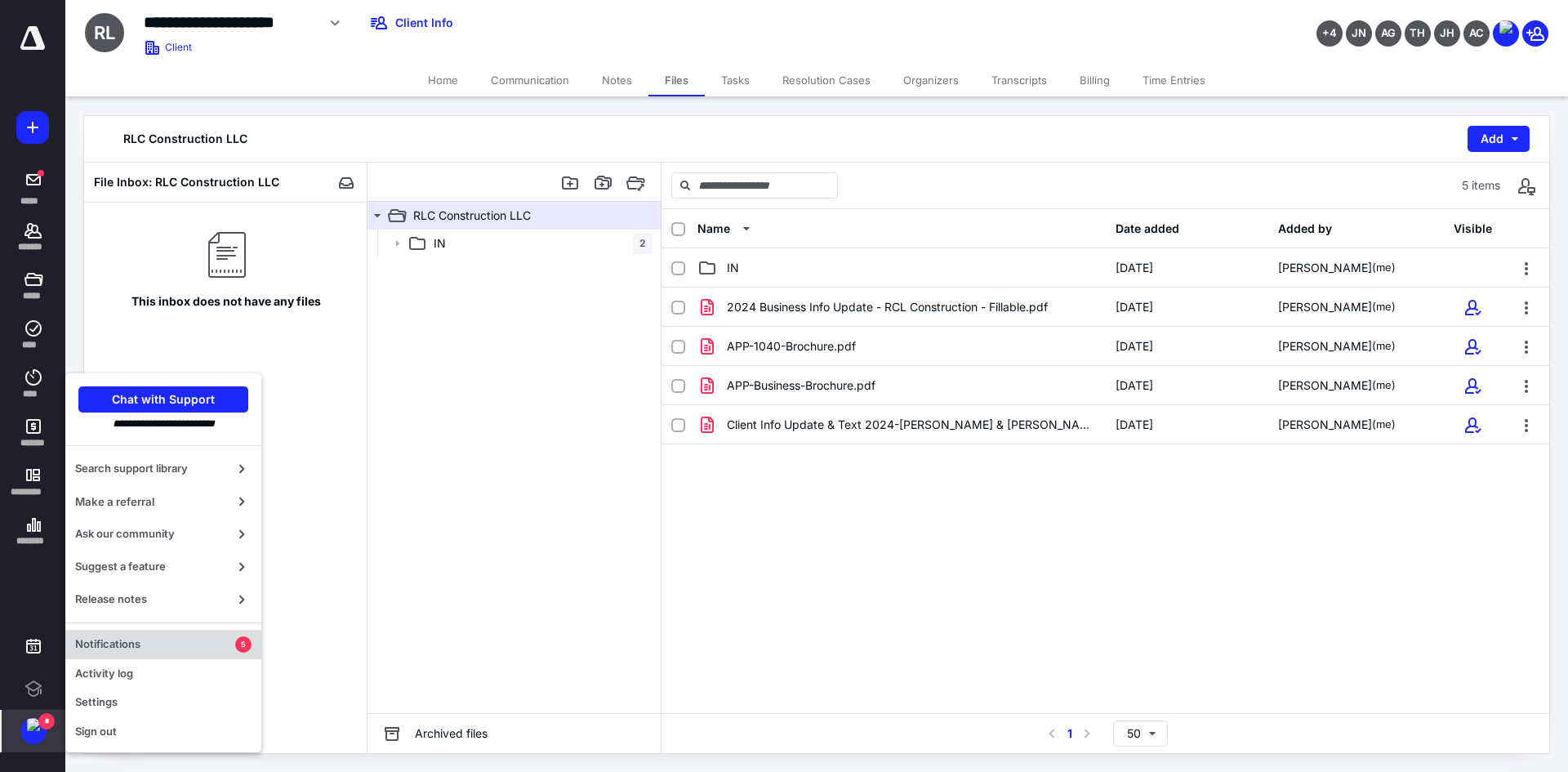 click on "Notifications" at bounding box center (155, 645) 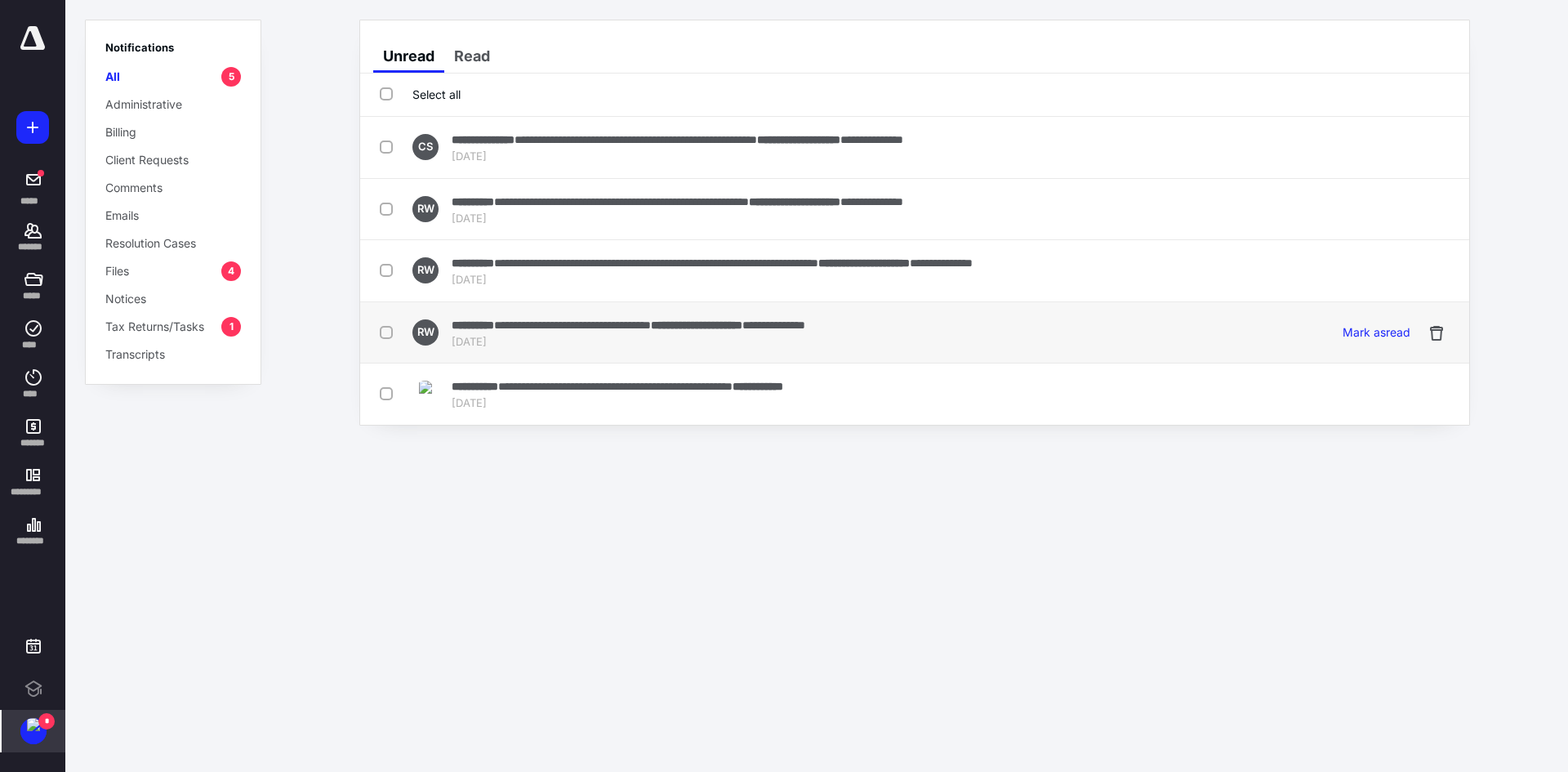 click on "**********" at bounding box center (473, 325) 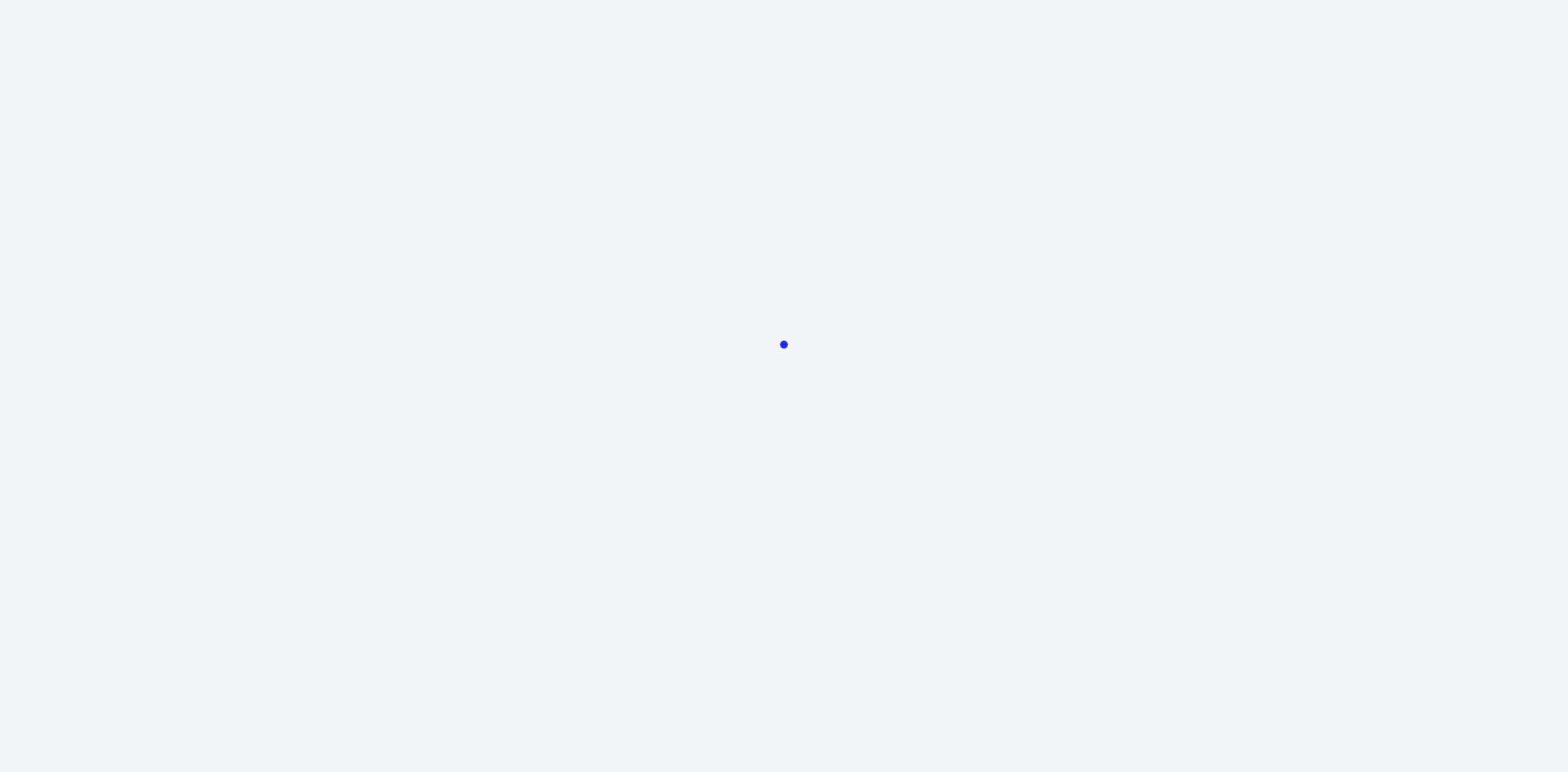 scroll, scrollTop: 0, scrollLeft: 0, axis: both 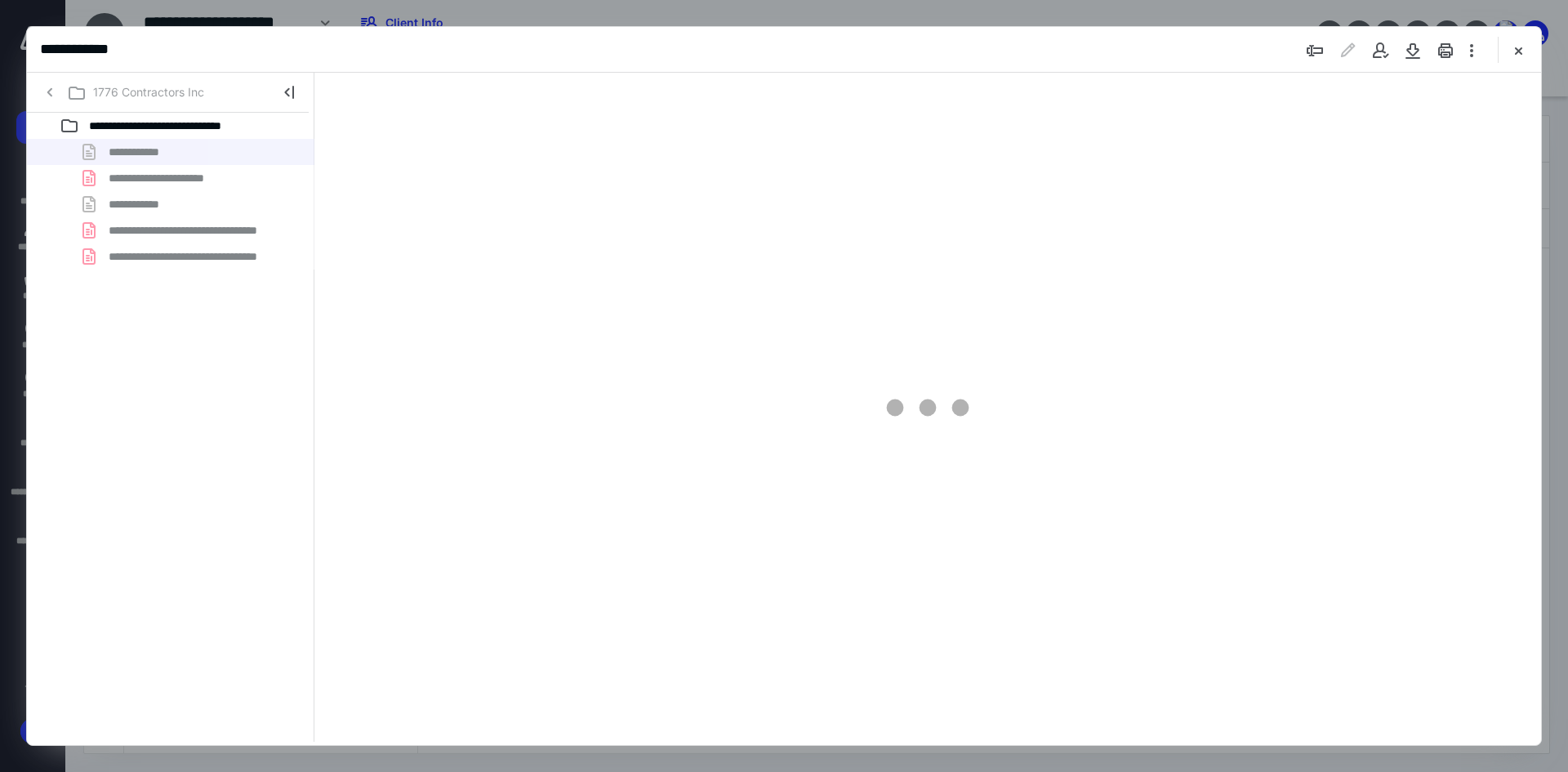 type on "241" 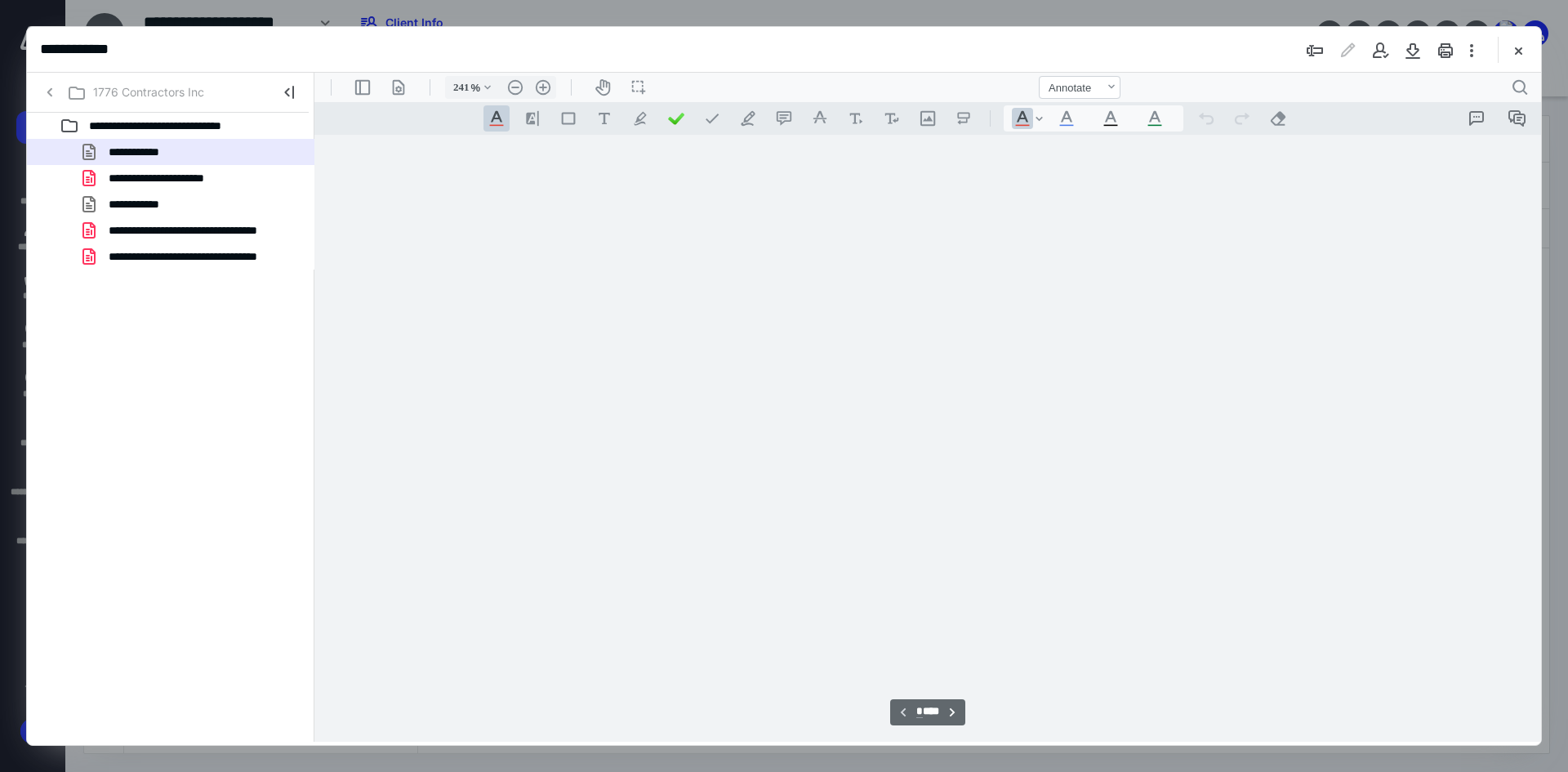scroll, scrollTop: 70, scrollLeft: 0, axis: vertical 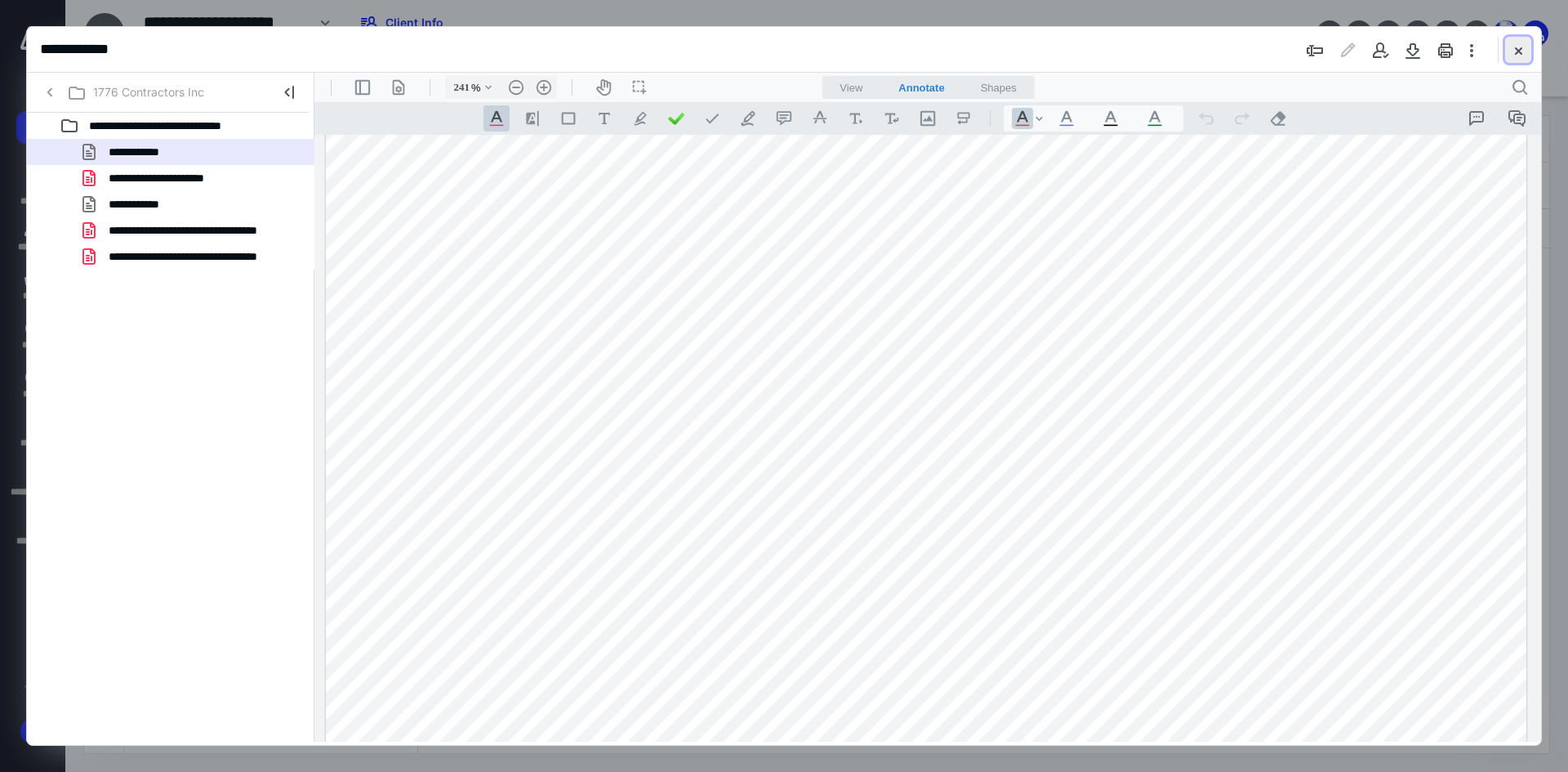 click at bounding box center [1518, 50] 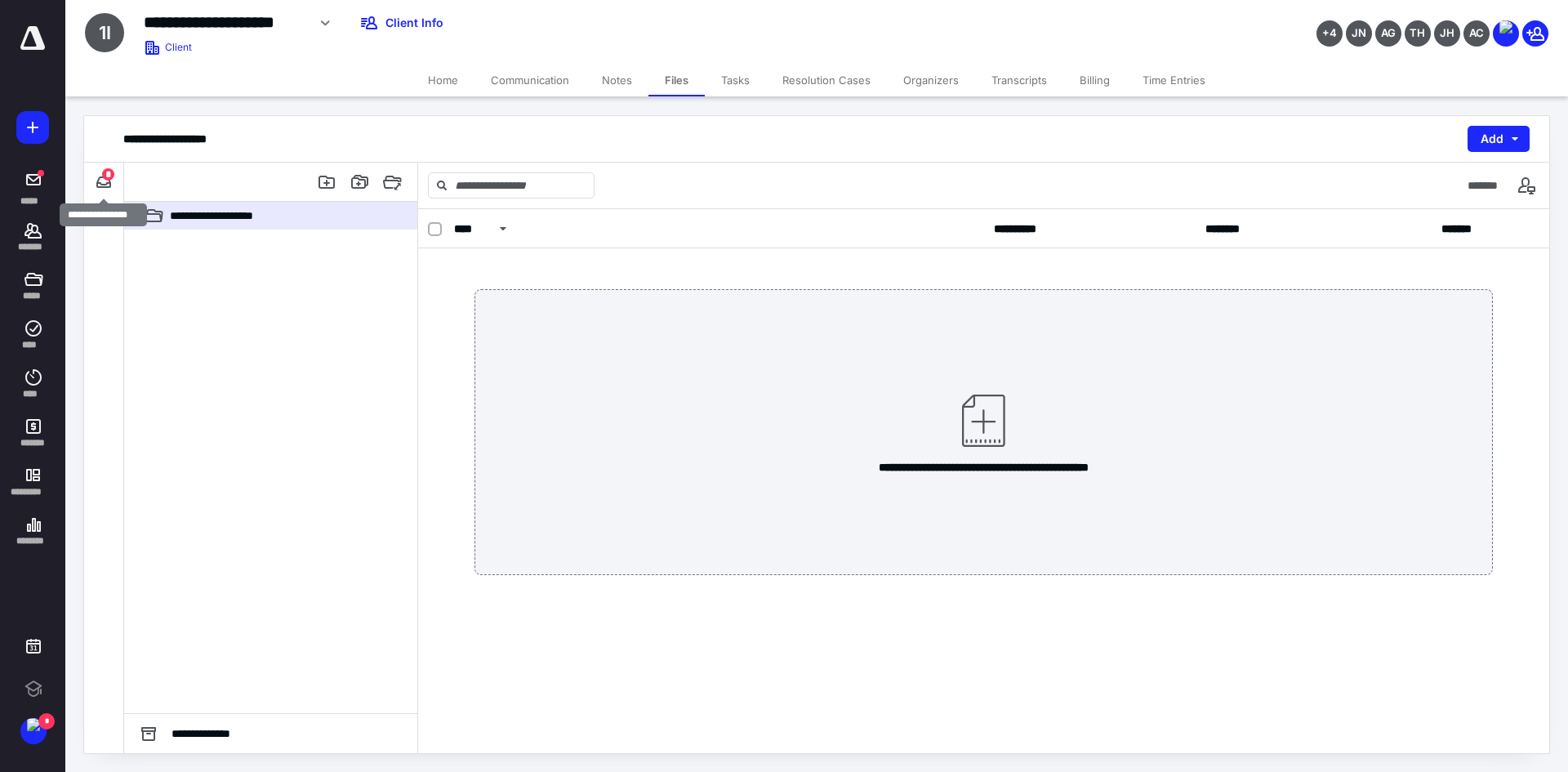 click on "*" at bounding box center (108, 174) 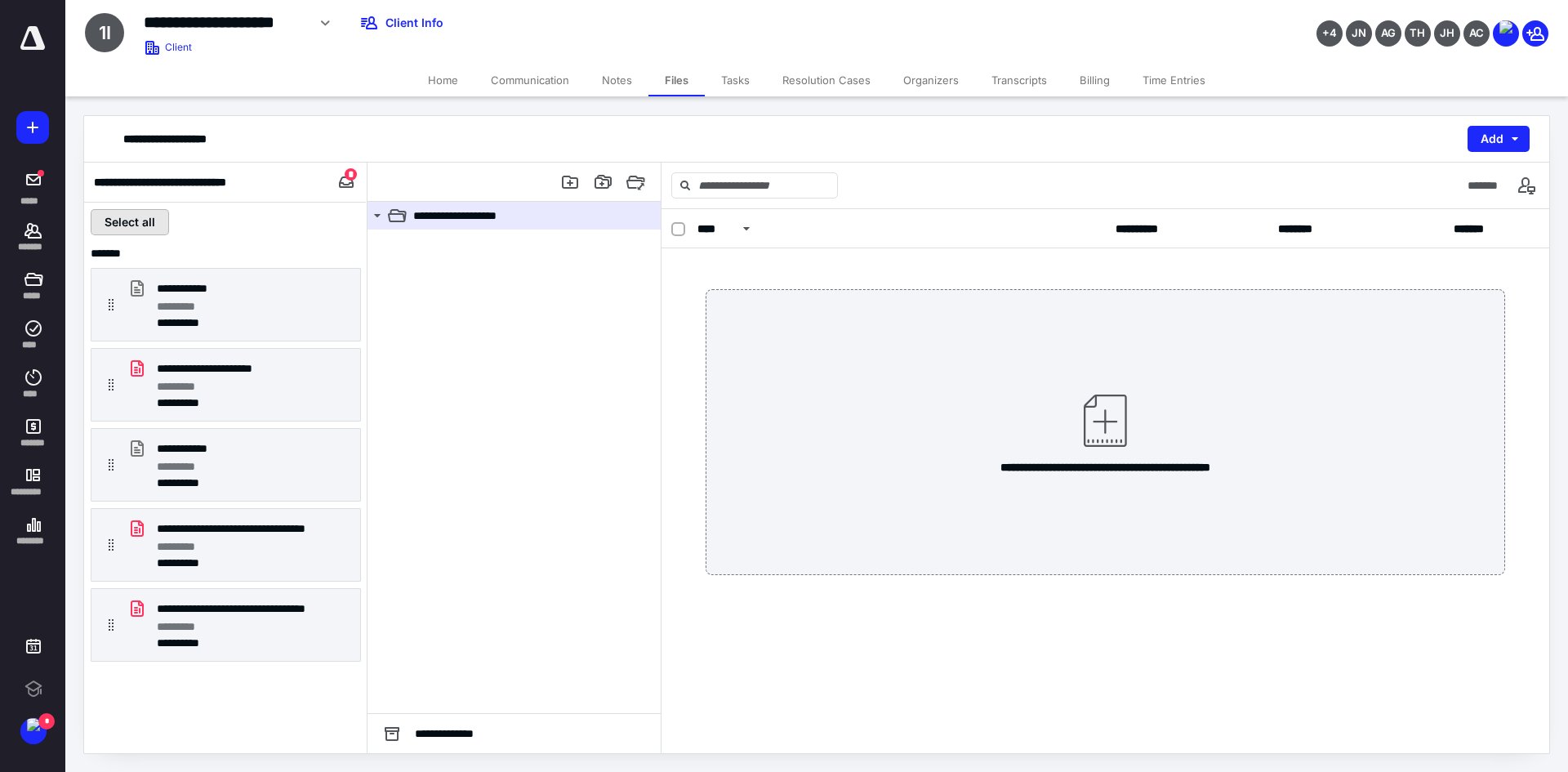 click on "Select all" at bounding box center [130, 222] 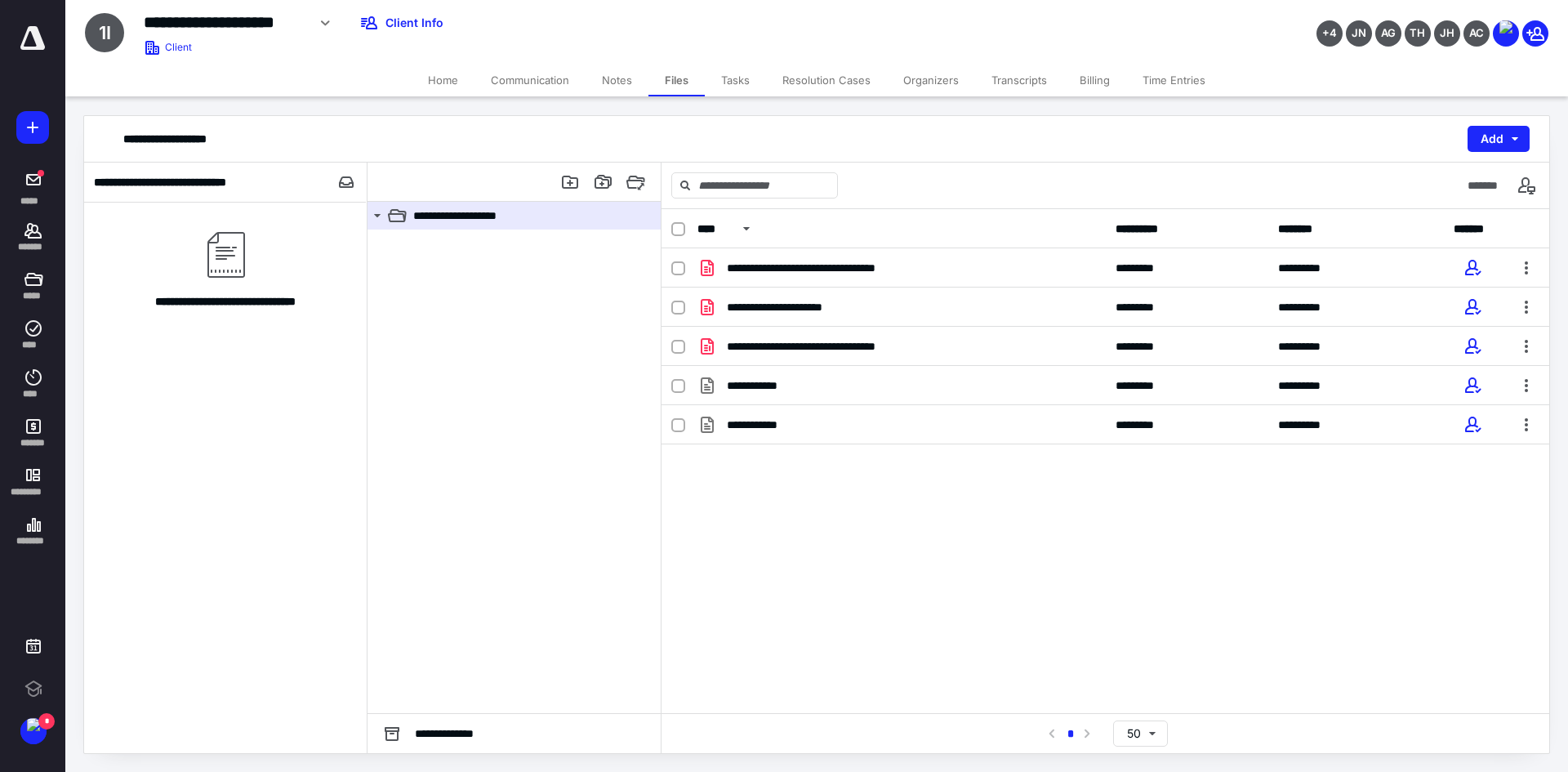 click on "**********" at bounding box center (1105, 461) 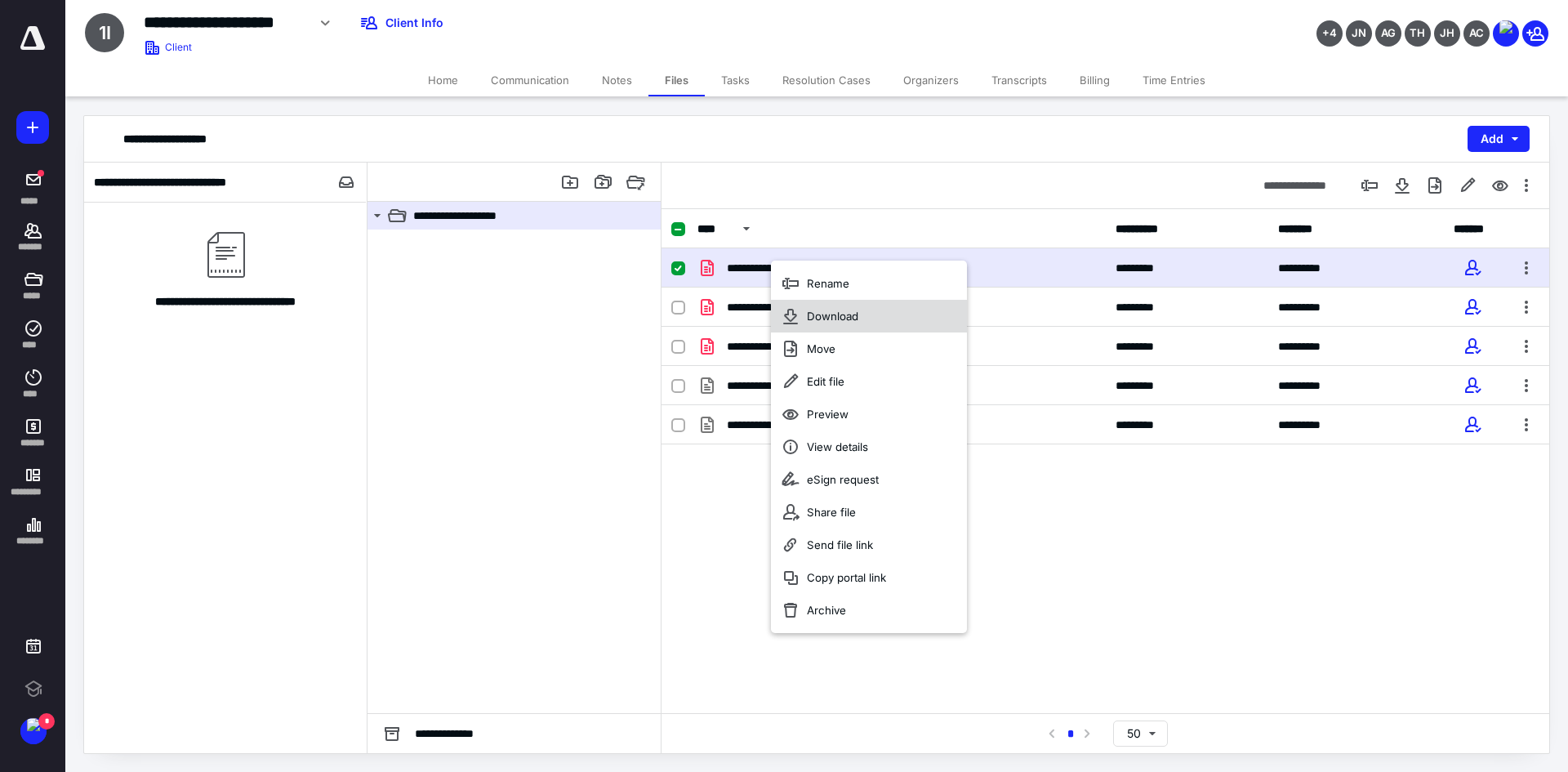 click on "Download" at bounding box center [869, 316] 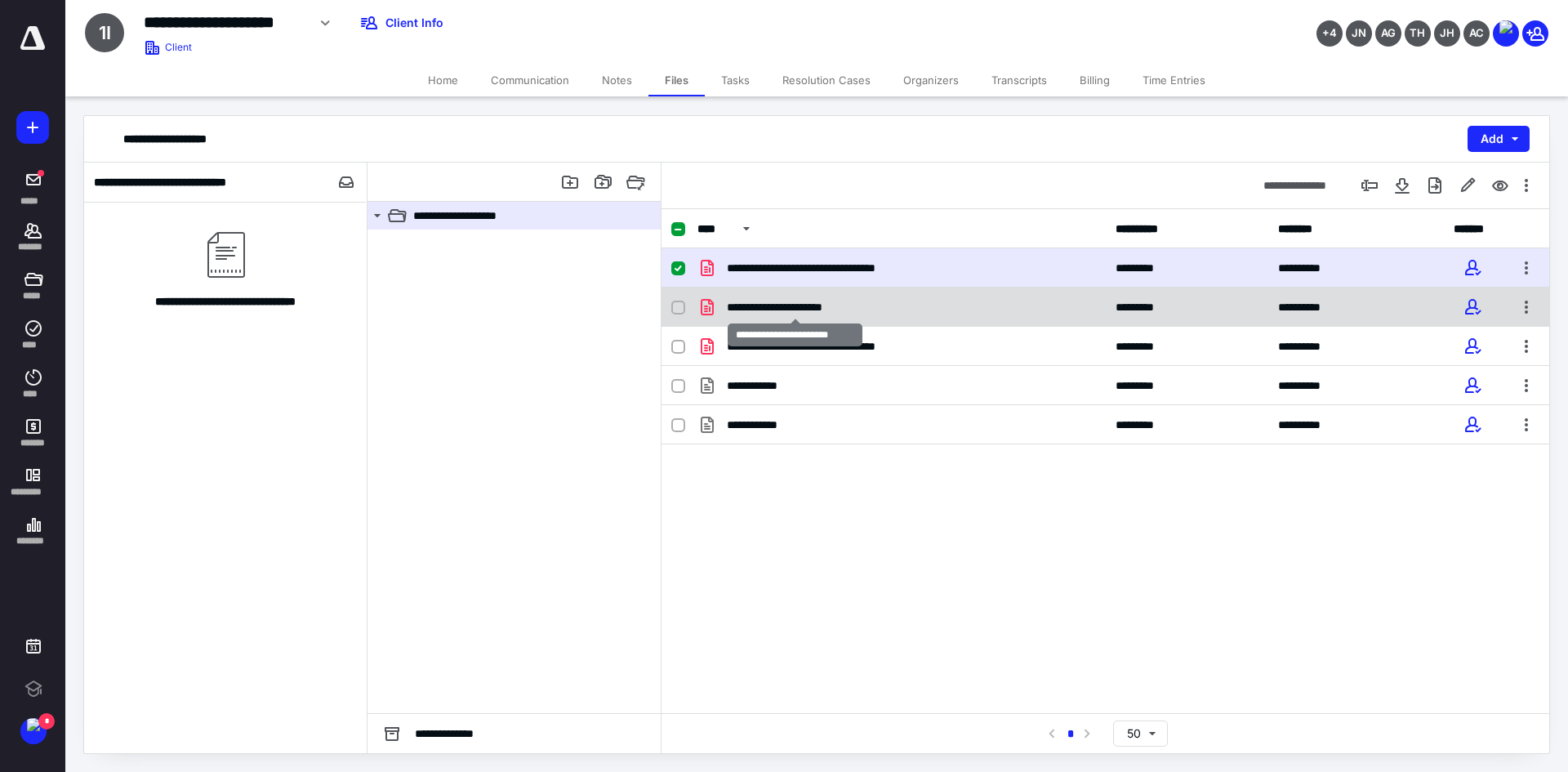 click on "**********" at bounding box center [795, 307] 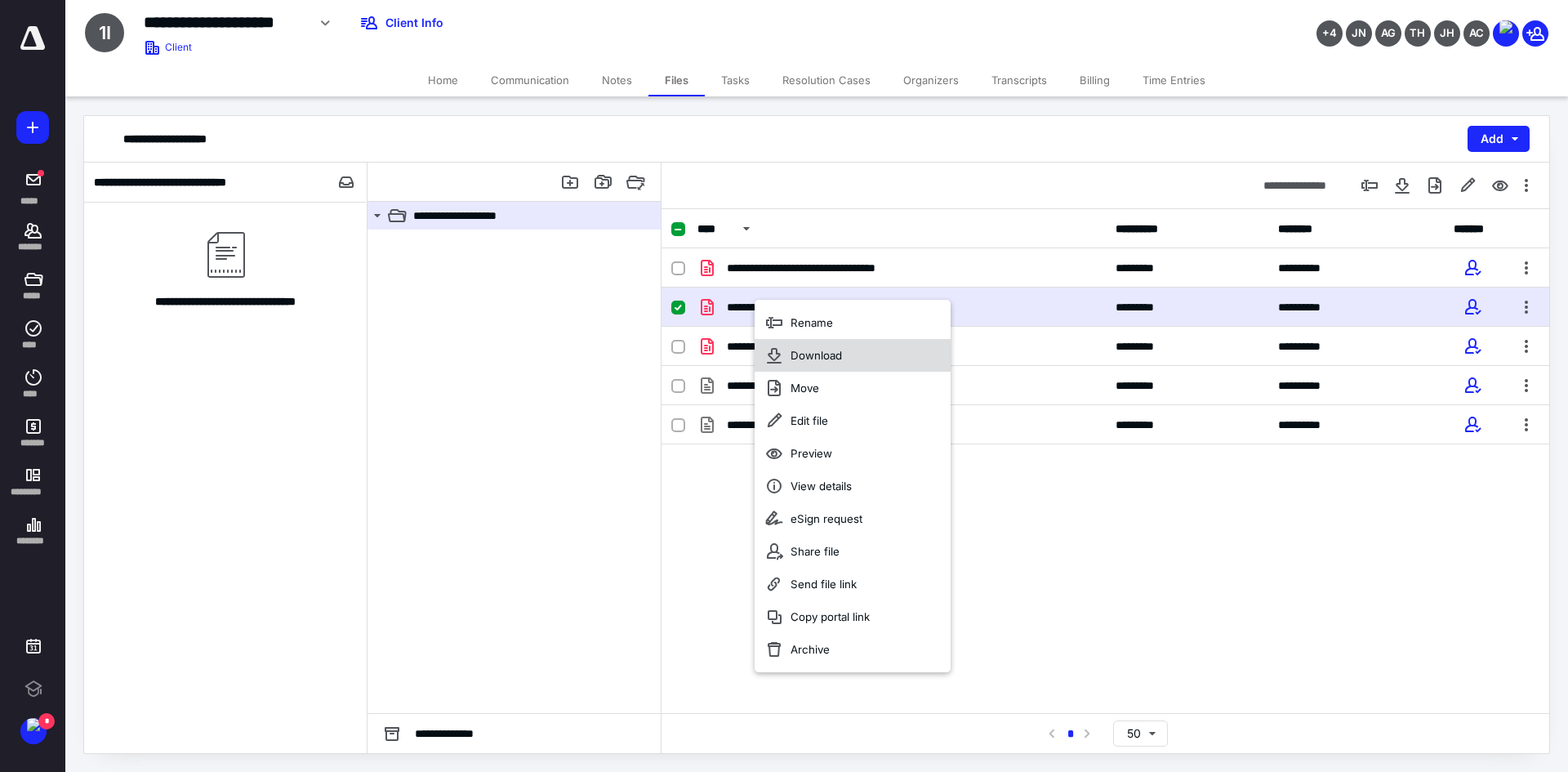 click on "Download" at bounding box center [853, 355] 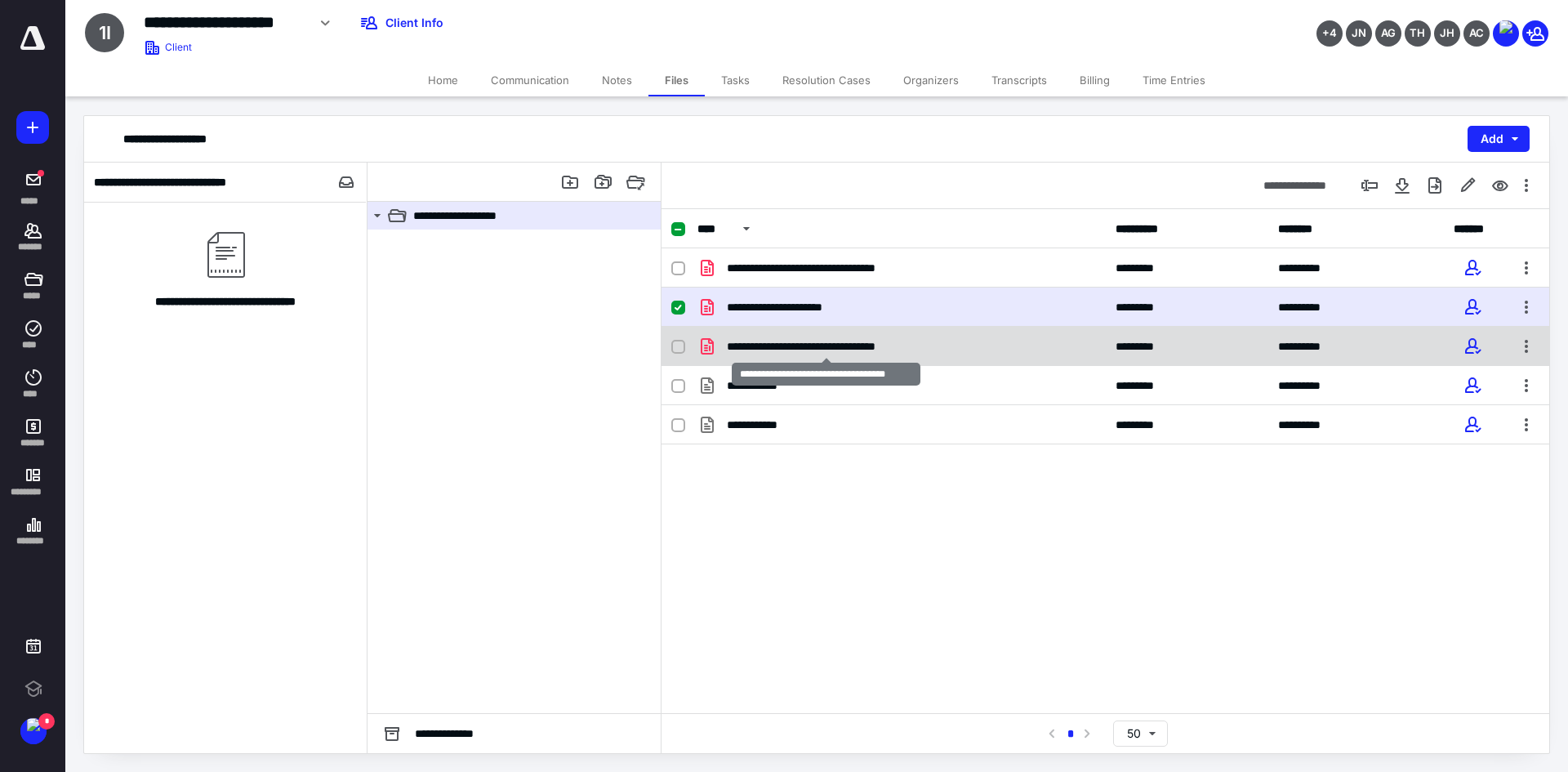 click on "**********" at bounding box center [826, 346] 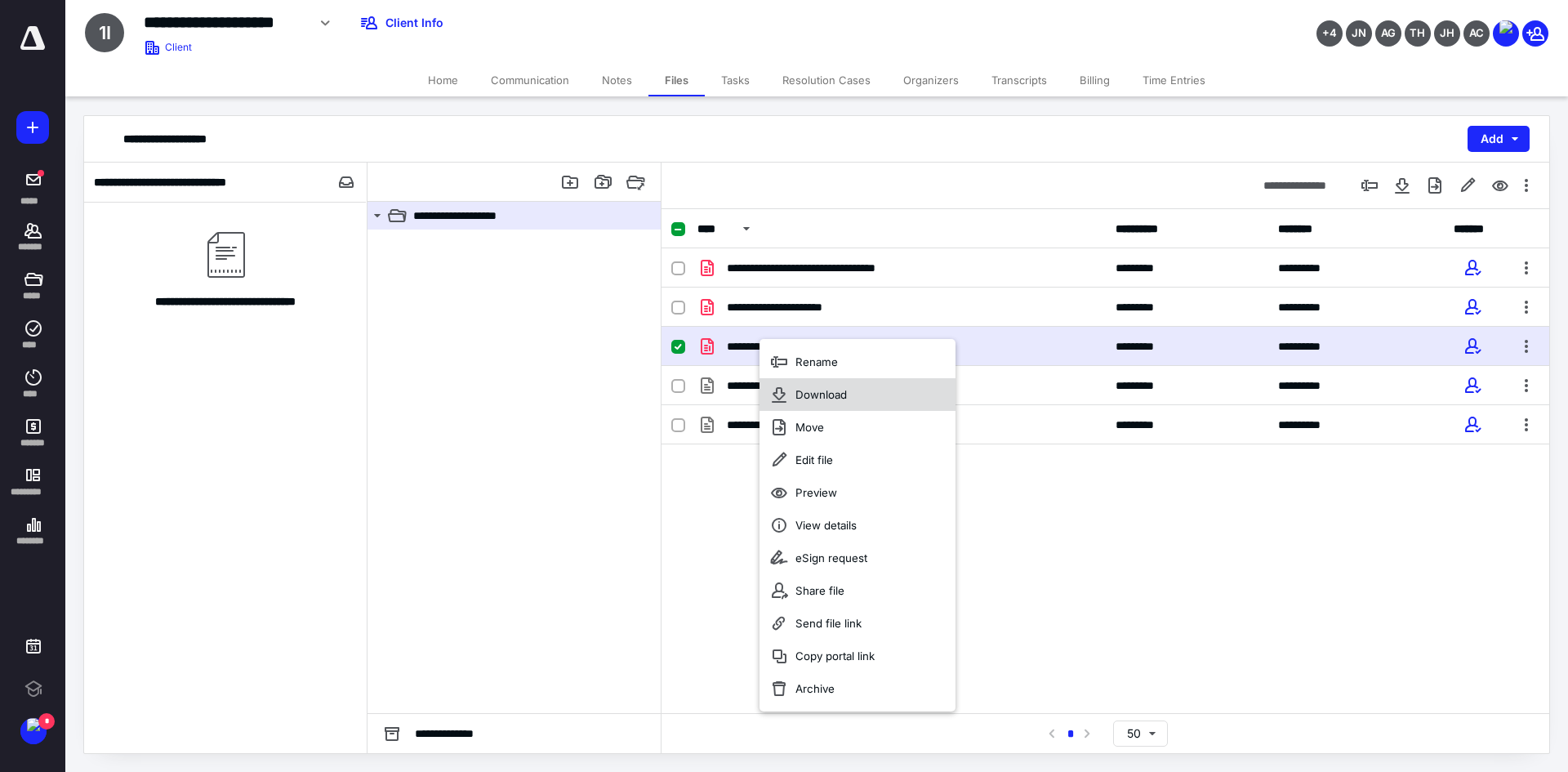 click on "Download" at bounding box center (821, 395) 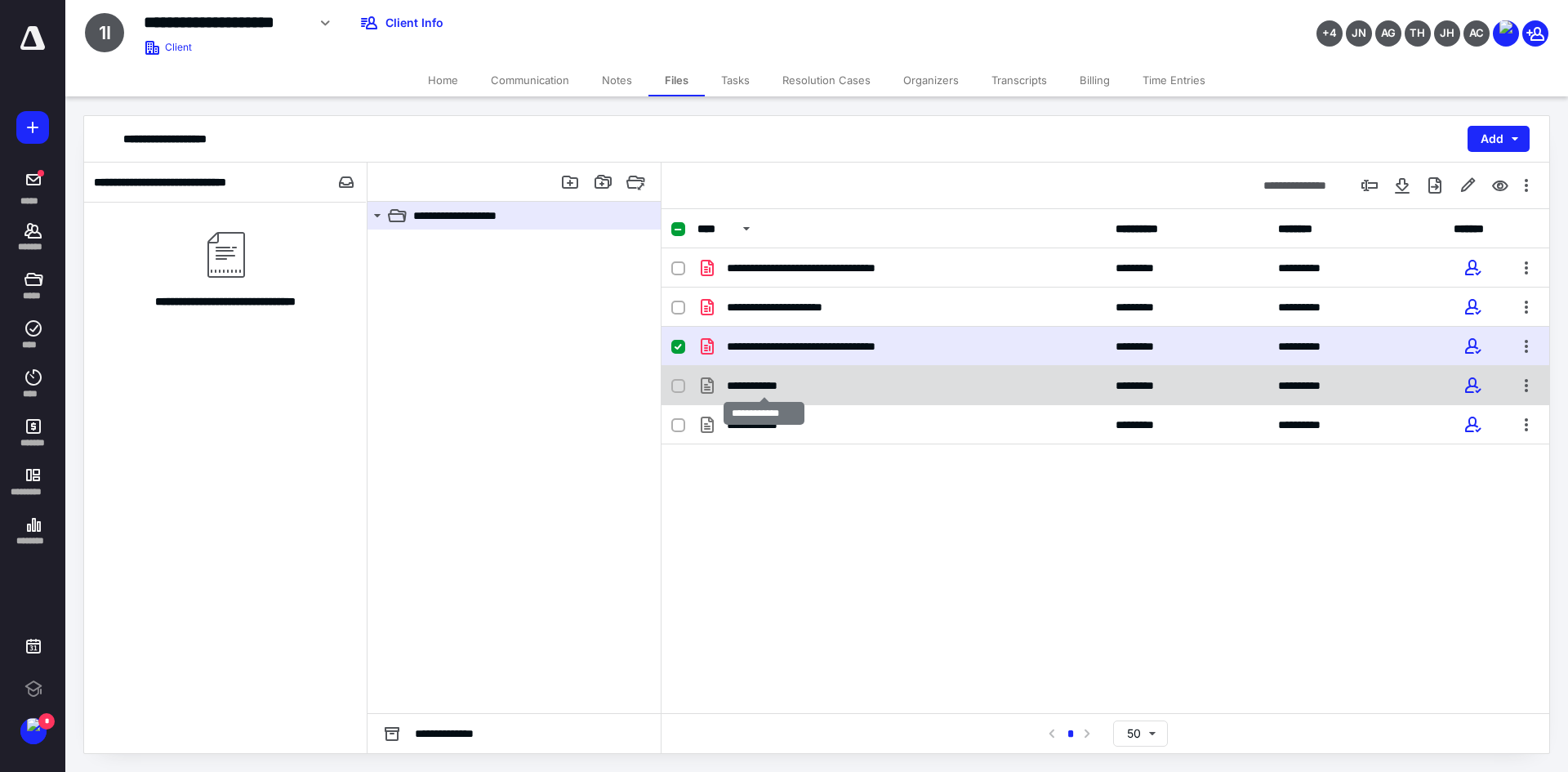 click on "**********" at bounding box center (764, 386) 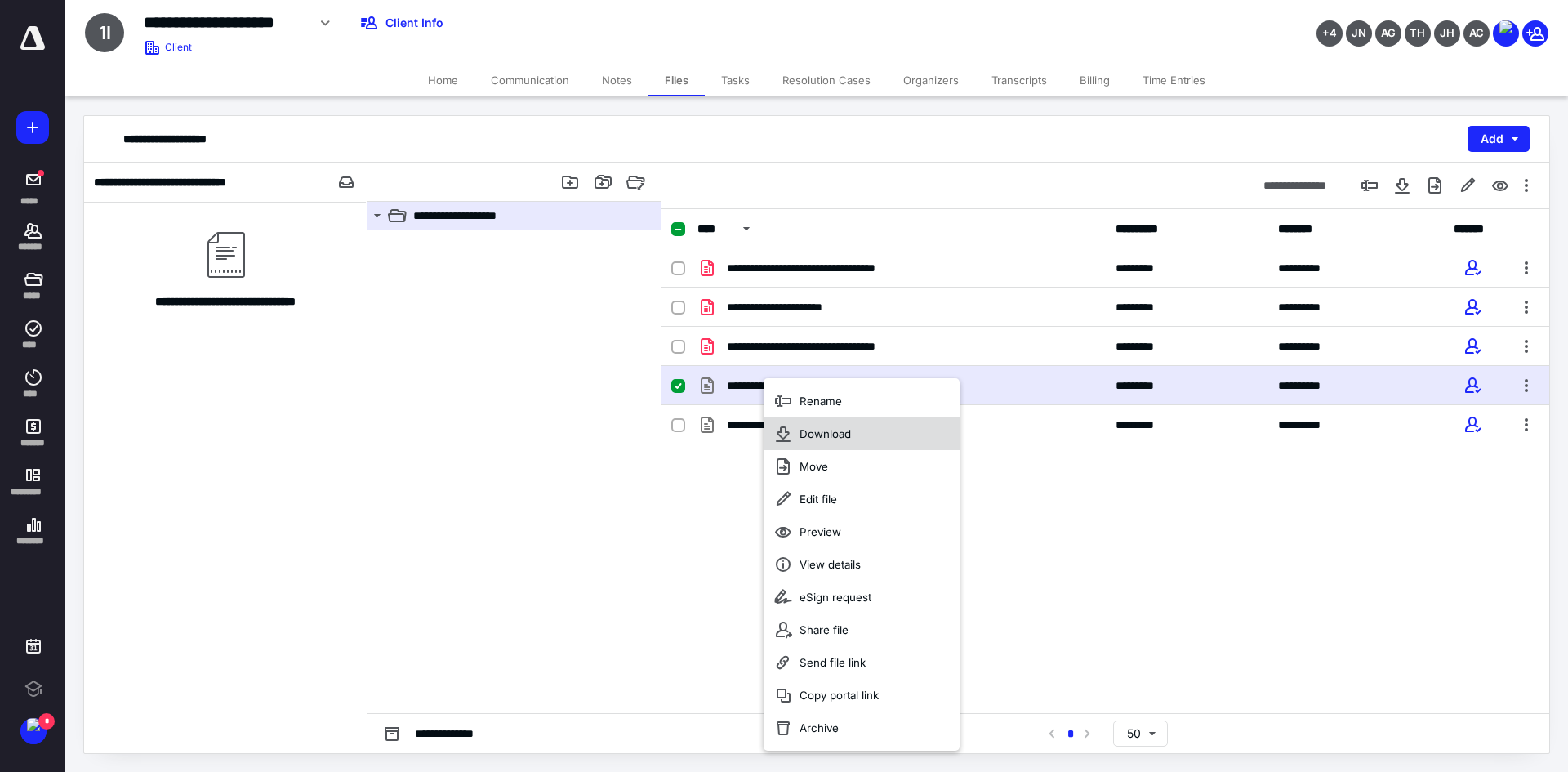 click on "Download" at bounding box center (825, 434) 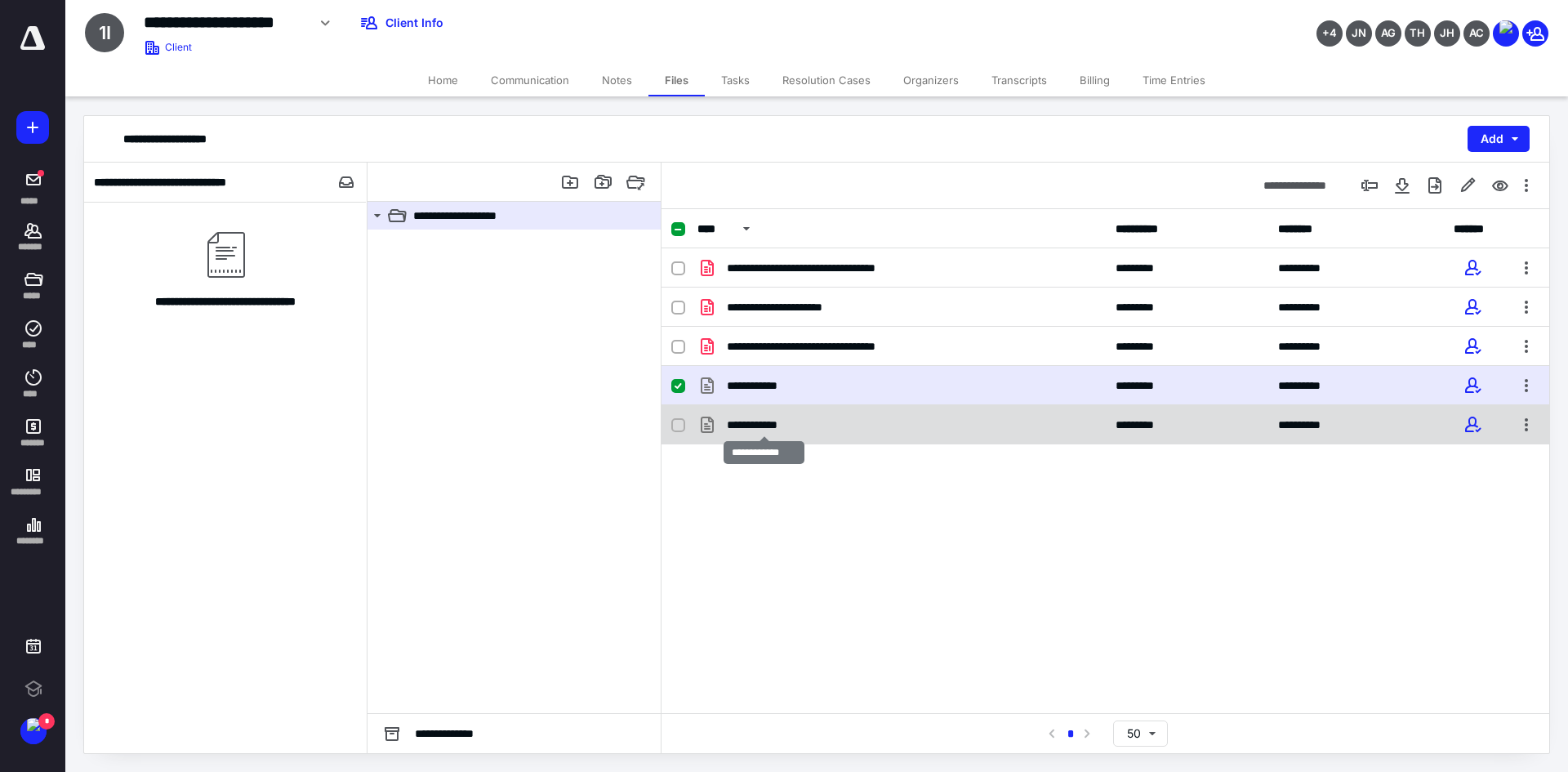 click on "**********" at bounding box center (764, 425) 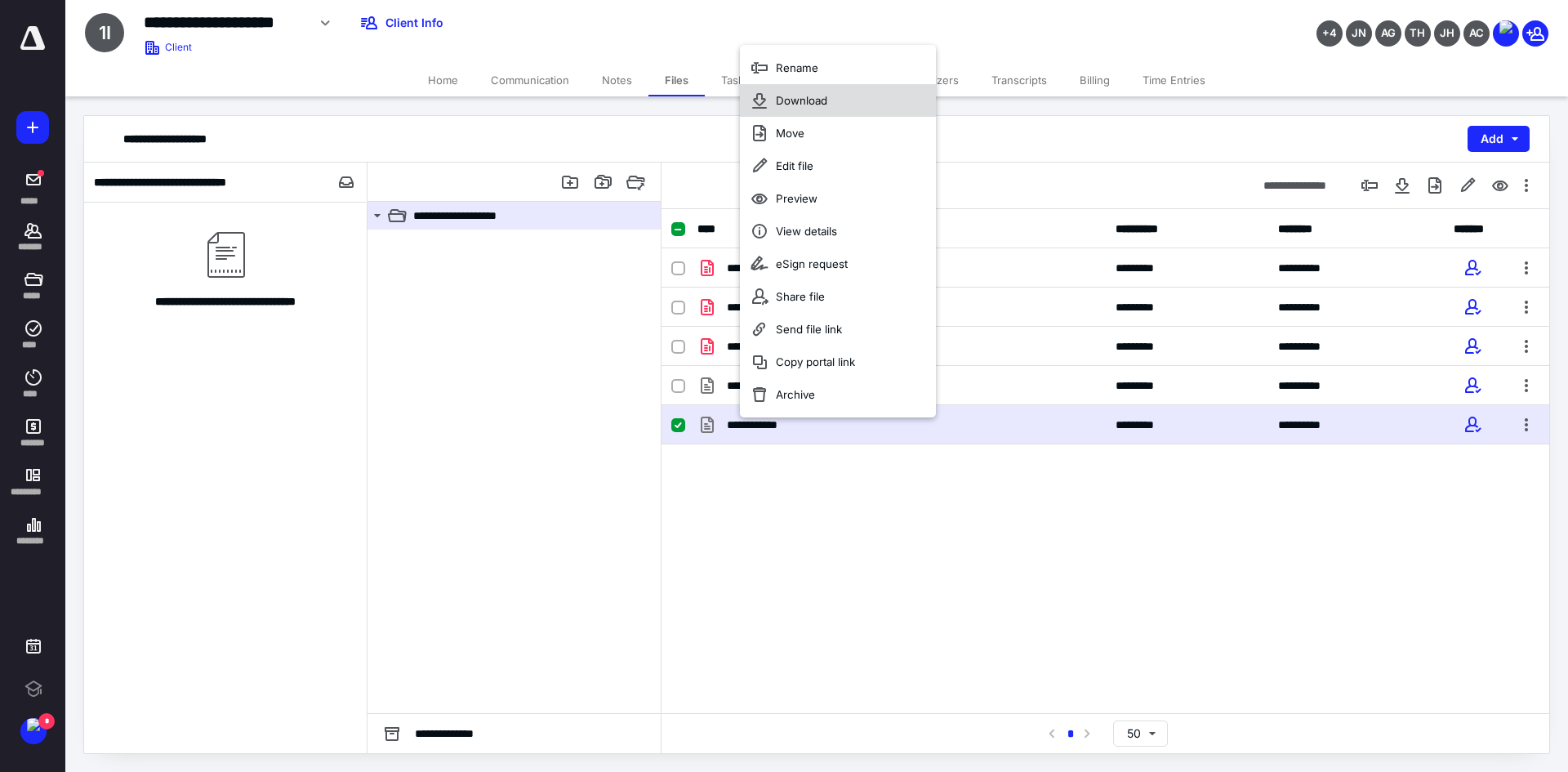 click on "Download" at bounding box center (801, 100) 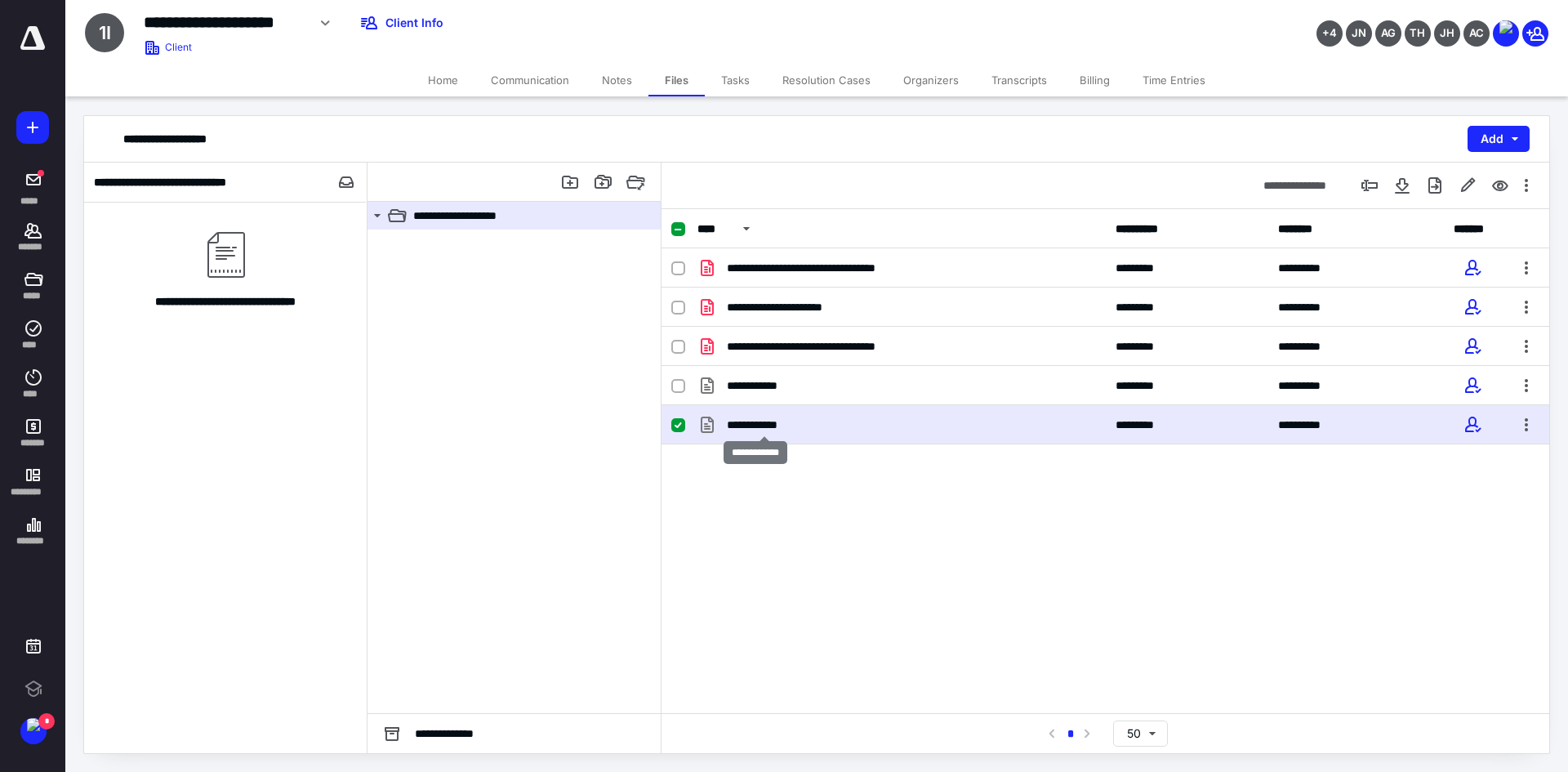 click on "**********" at bounding box center (764, 425) 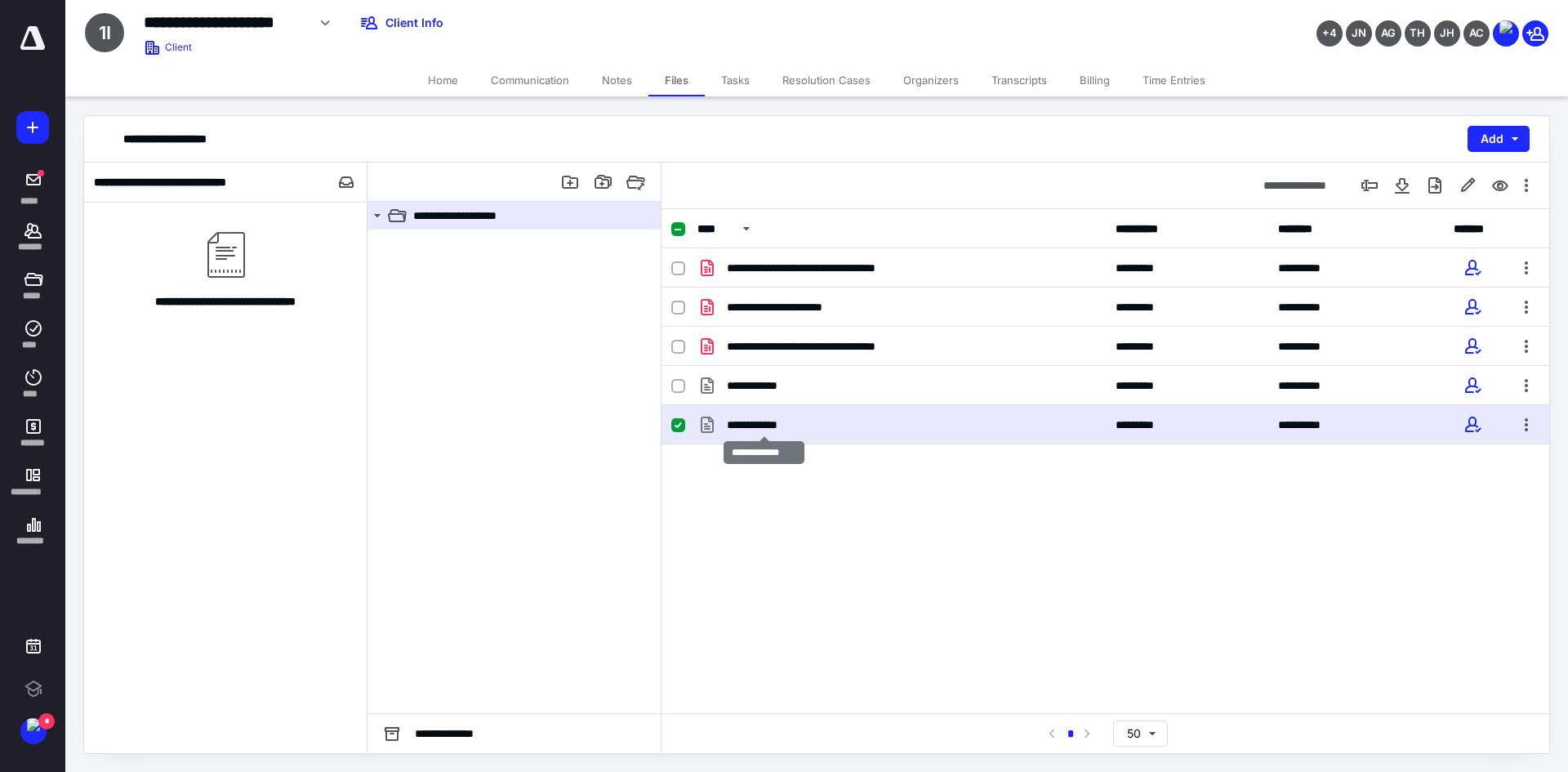 click on "**********" at bounding box center [764, 425] 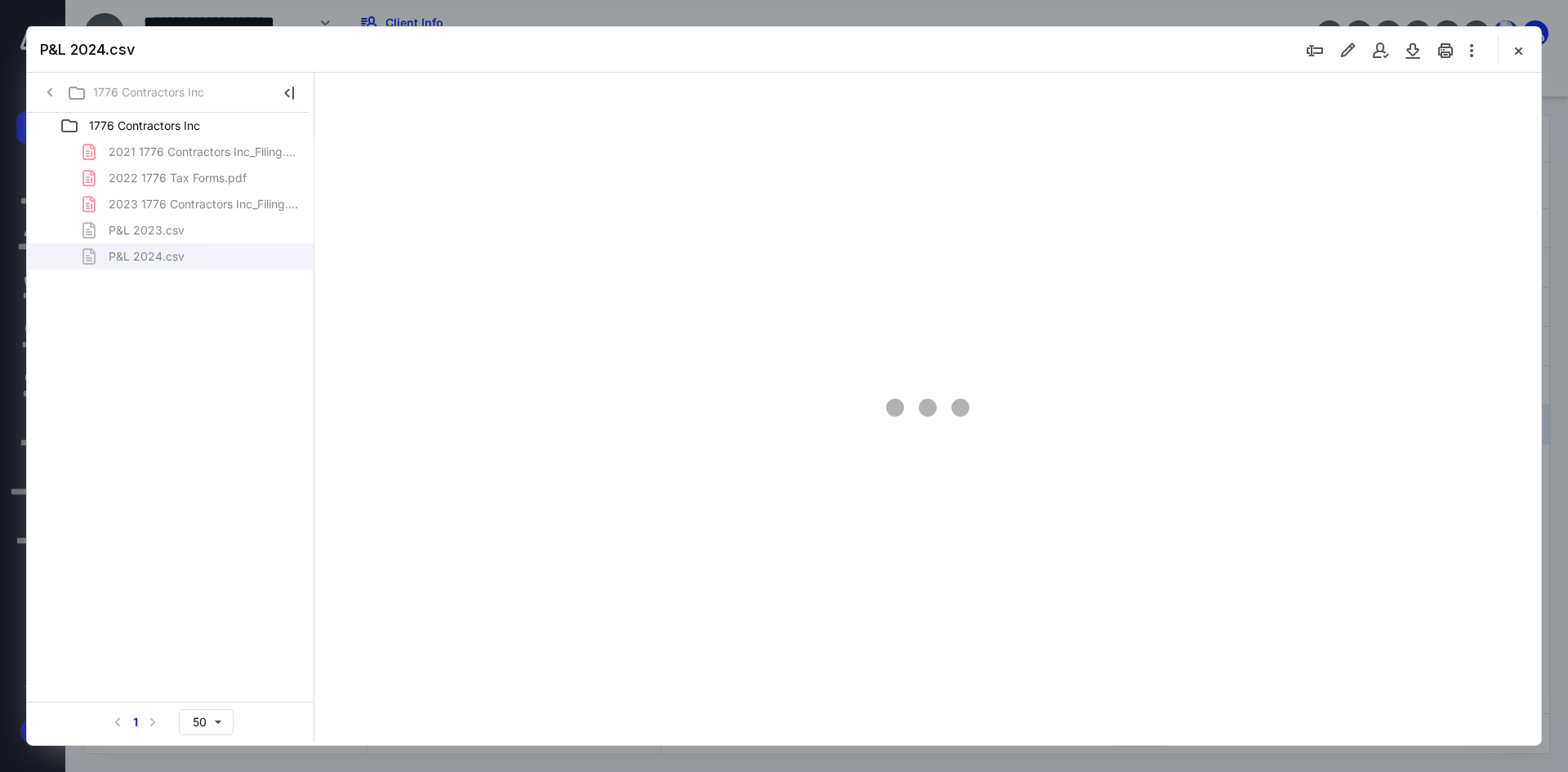 scroll, scrollTop: 0, scrollLeft: 0, axis: both 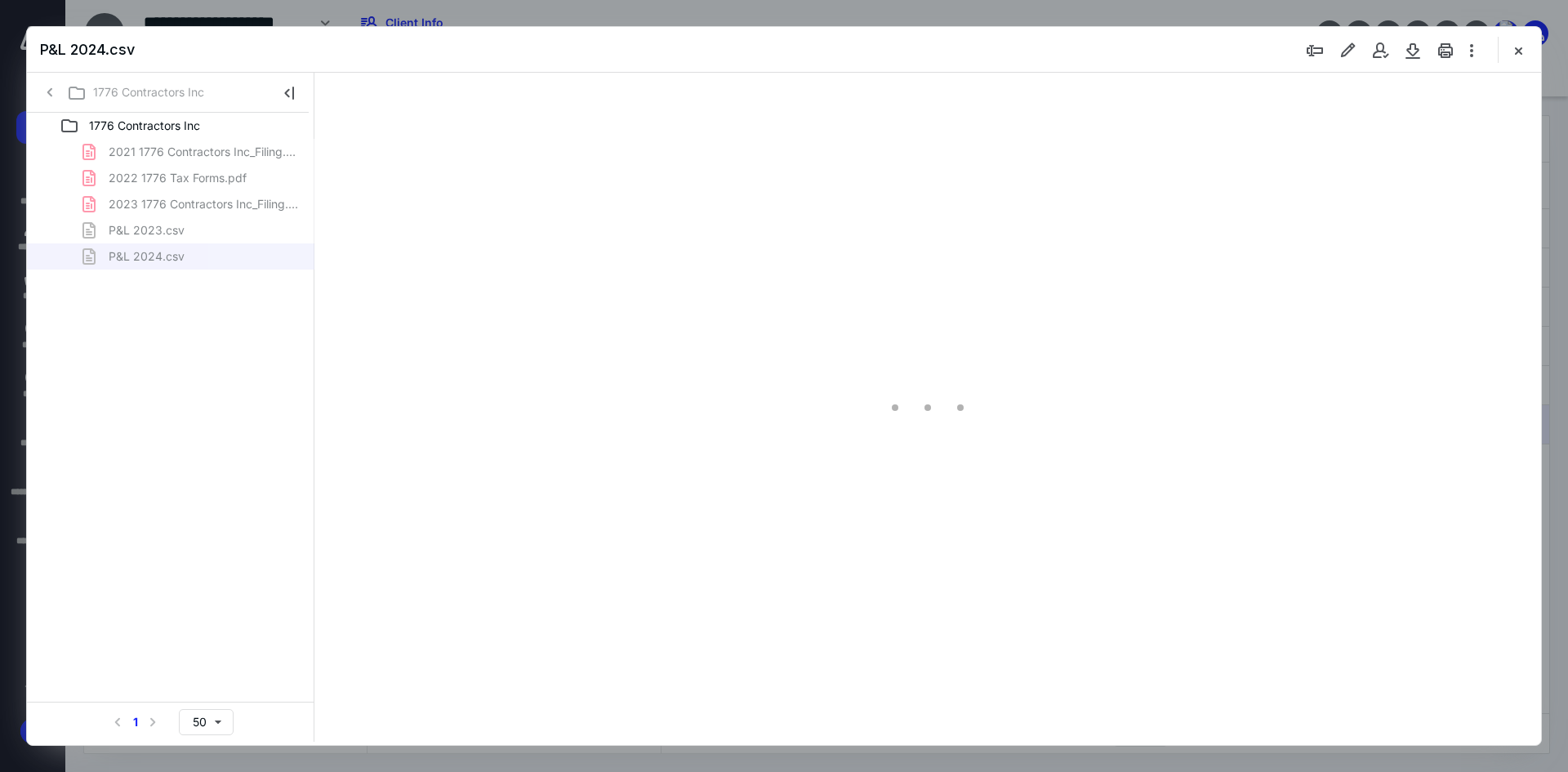 type on "241" 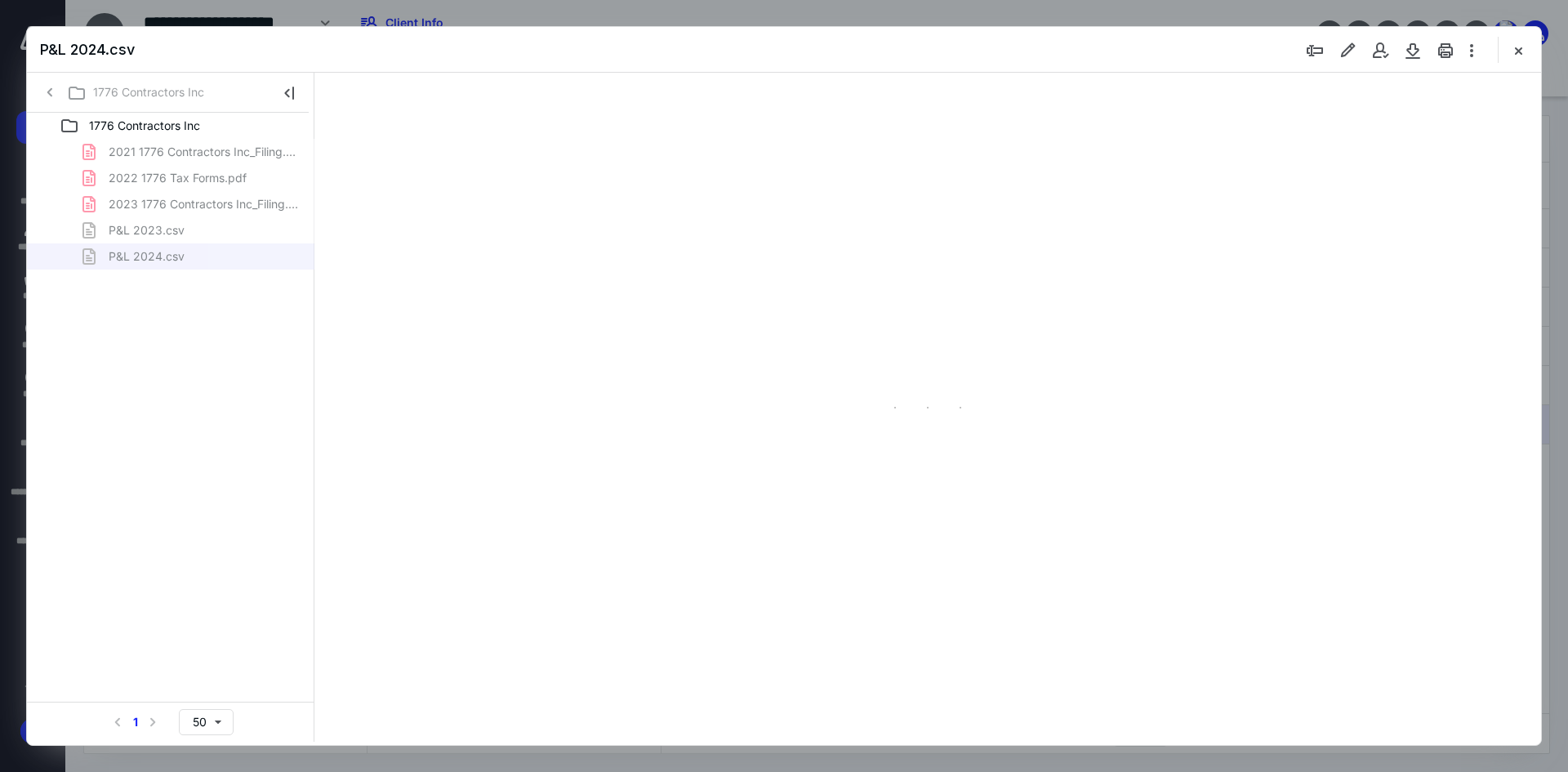 scroll, scrollTop: 70, scrollLeft: 0, axis: vertical 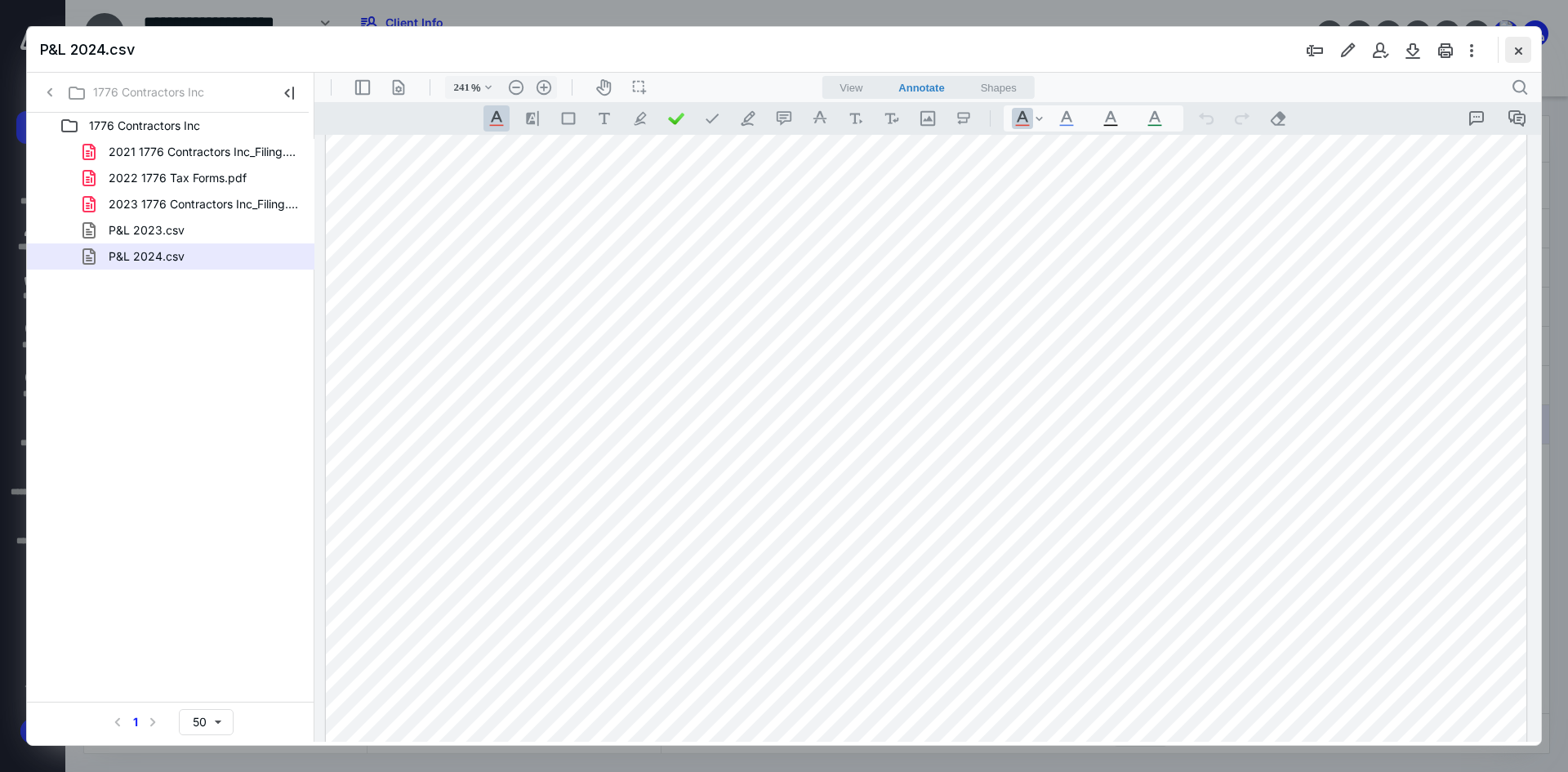click at bounding box center (1518, 50) 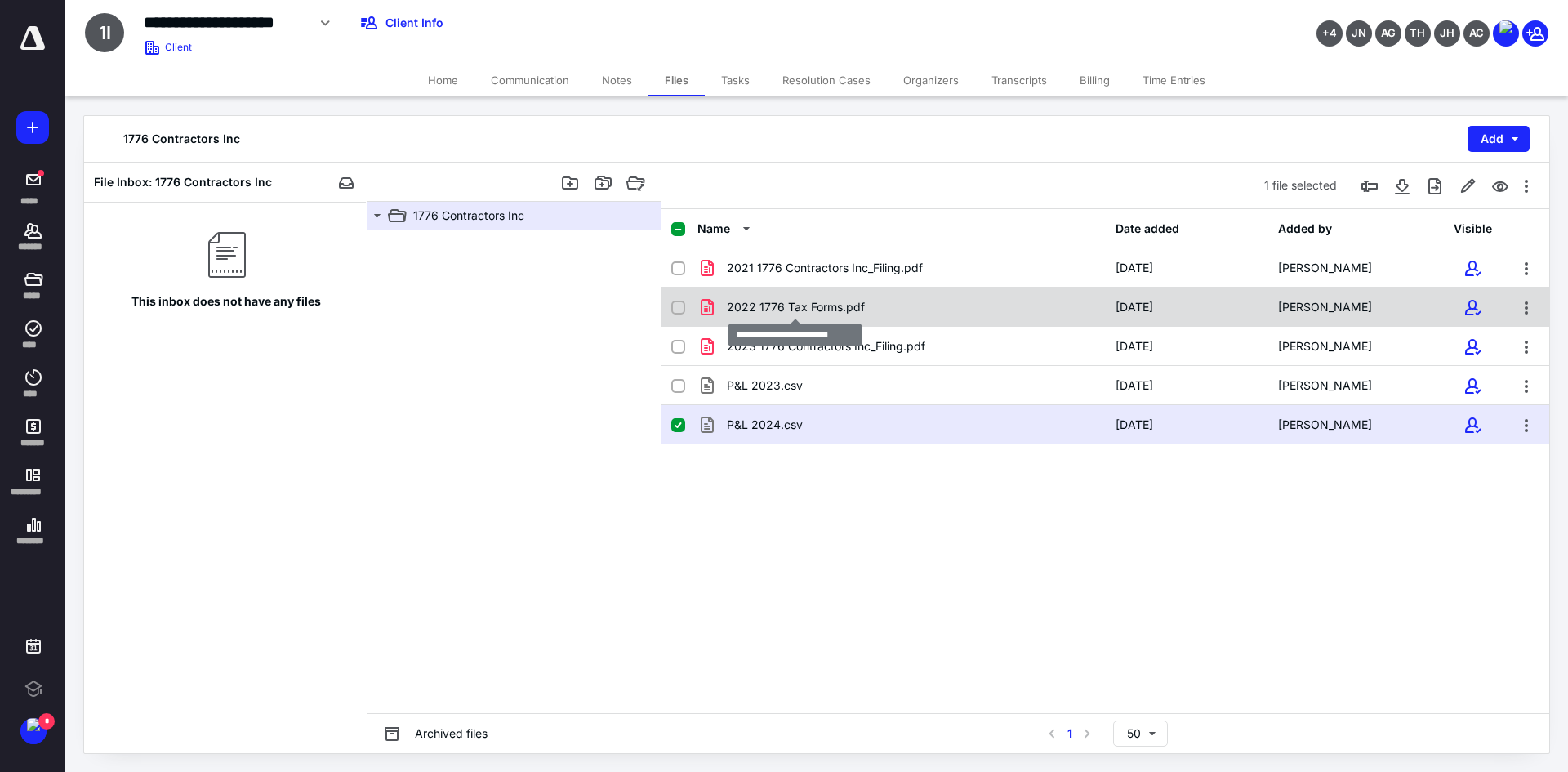 click on "2022 1776 Tax Forms.pdf" at bounding box center (795, 307) 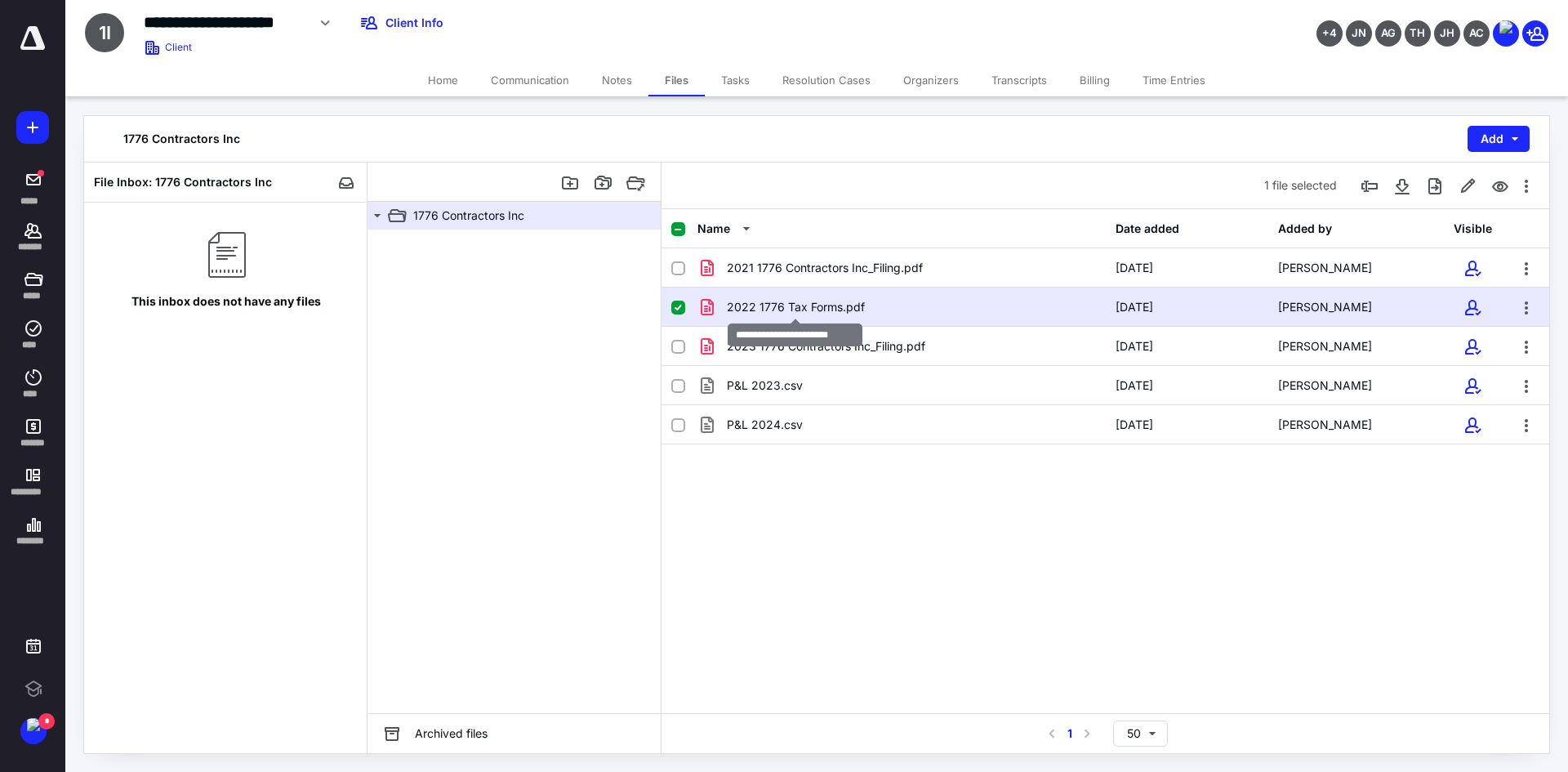 click on "2022 1776 Tax Forms.pdf" at bounding box center (795, 307) 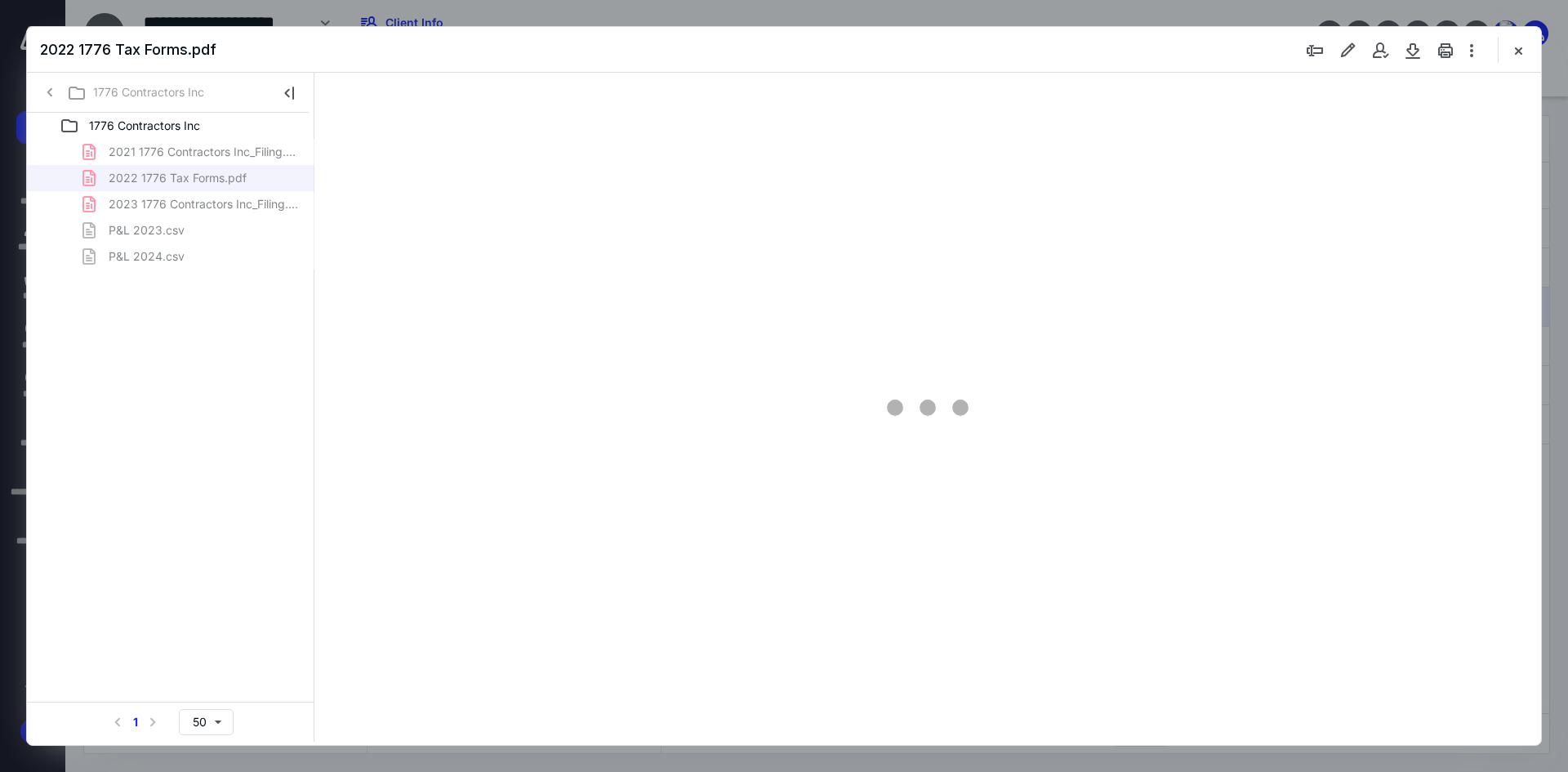 scroll, scrollTop: 0, scrollLeft: 0, axis: both 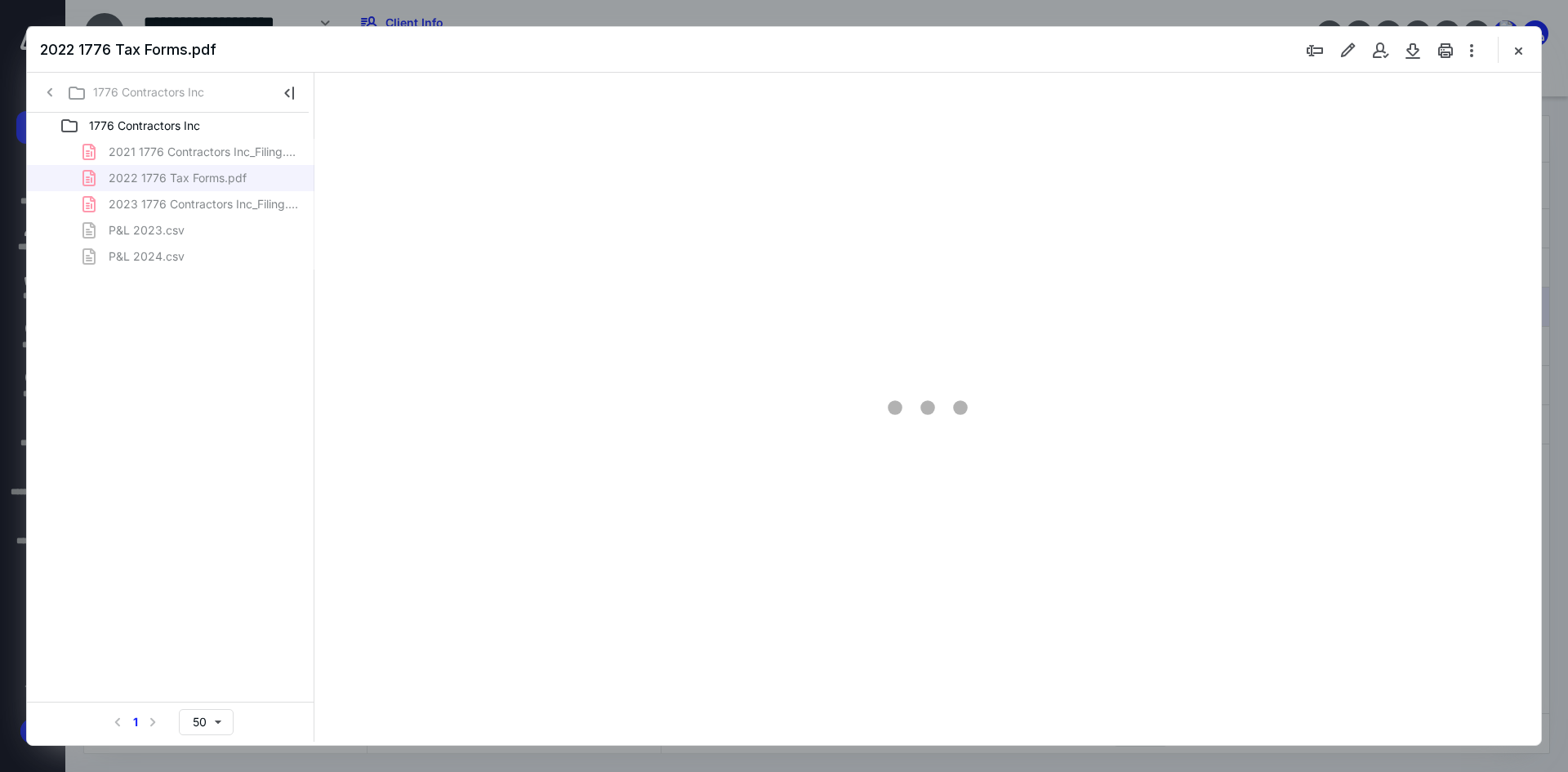 type on "241" 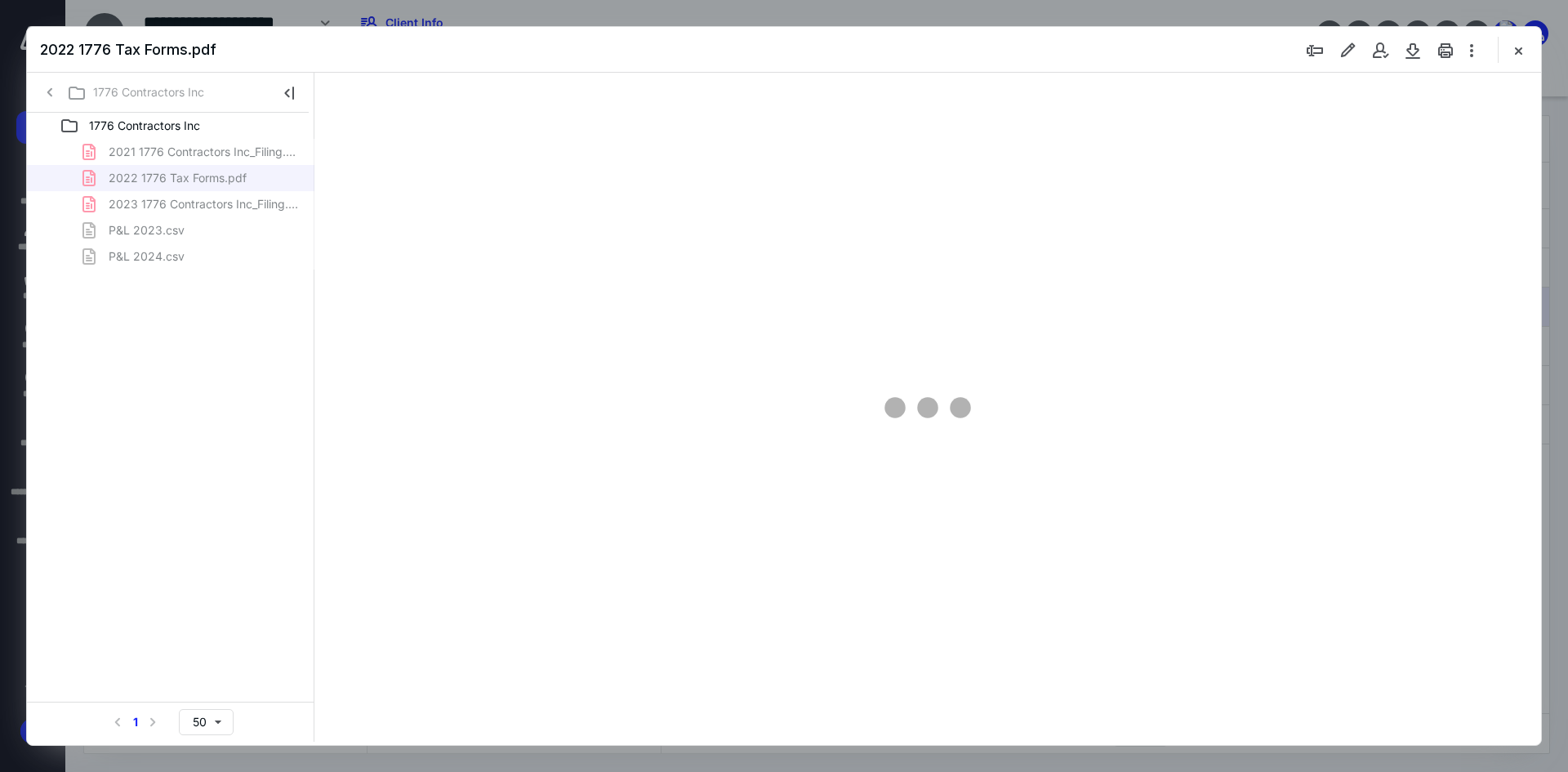 scroll, scrollTop: 70, scrollLeft: 0, axis: vertical 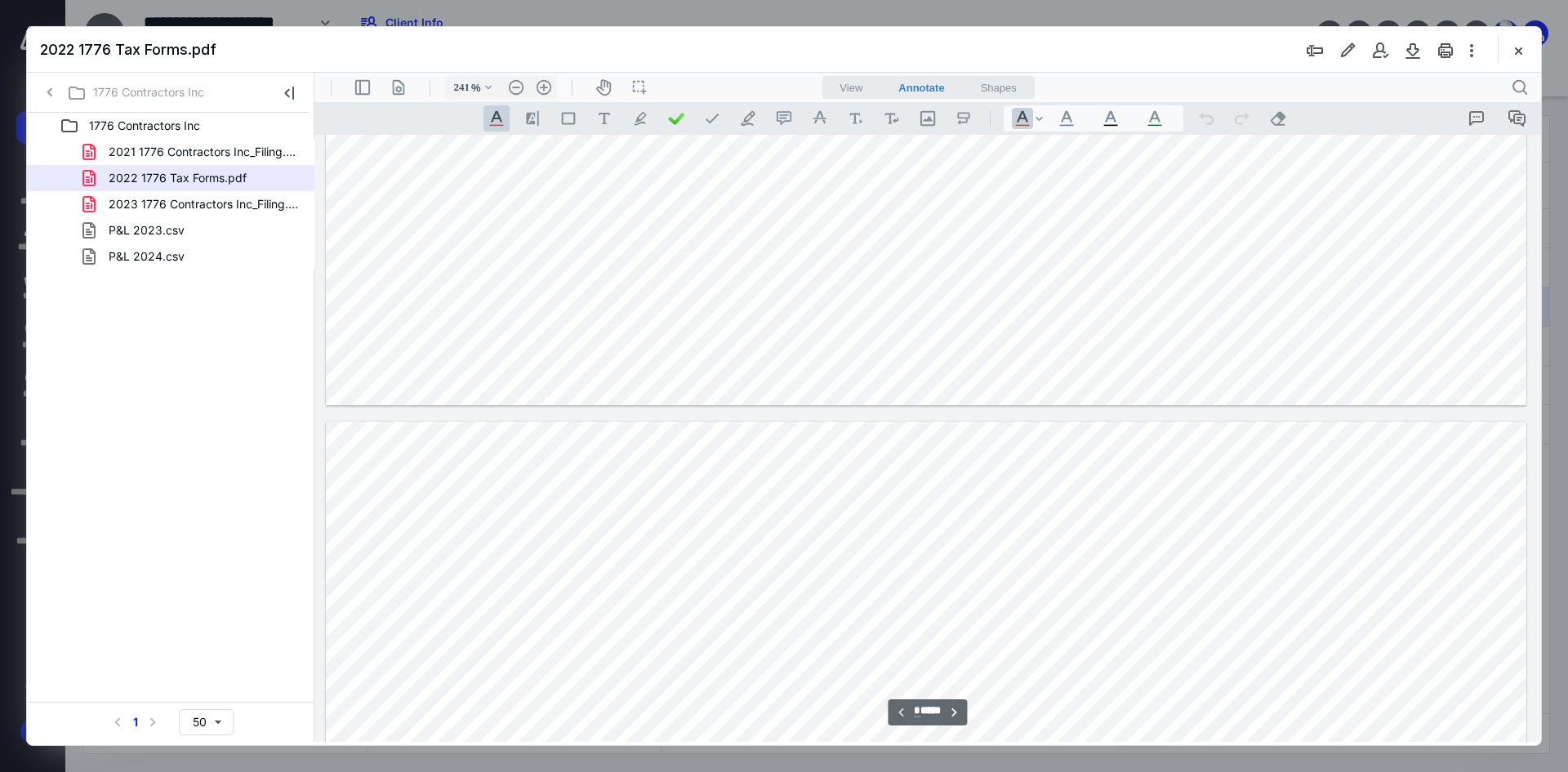 type on "*" 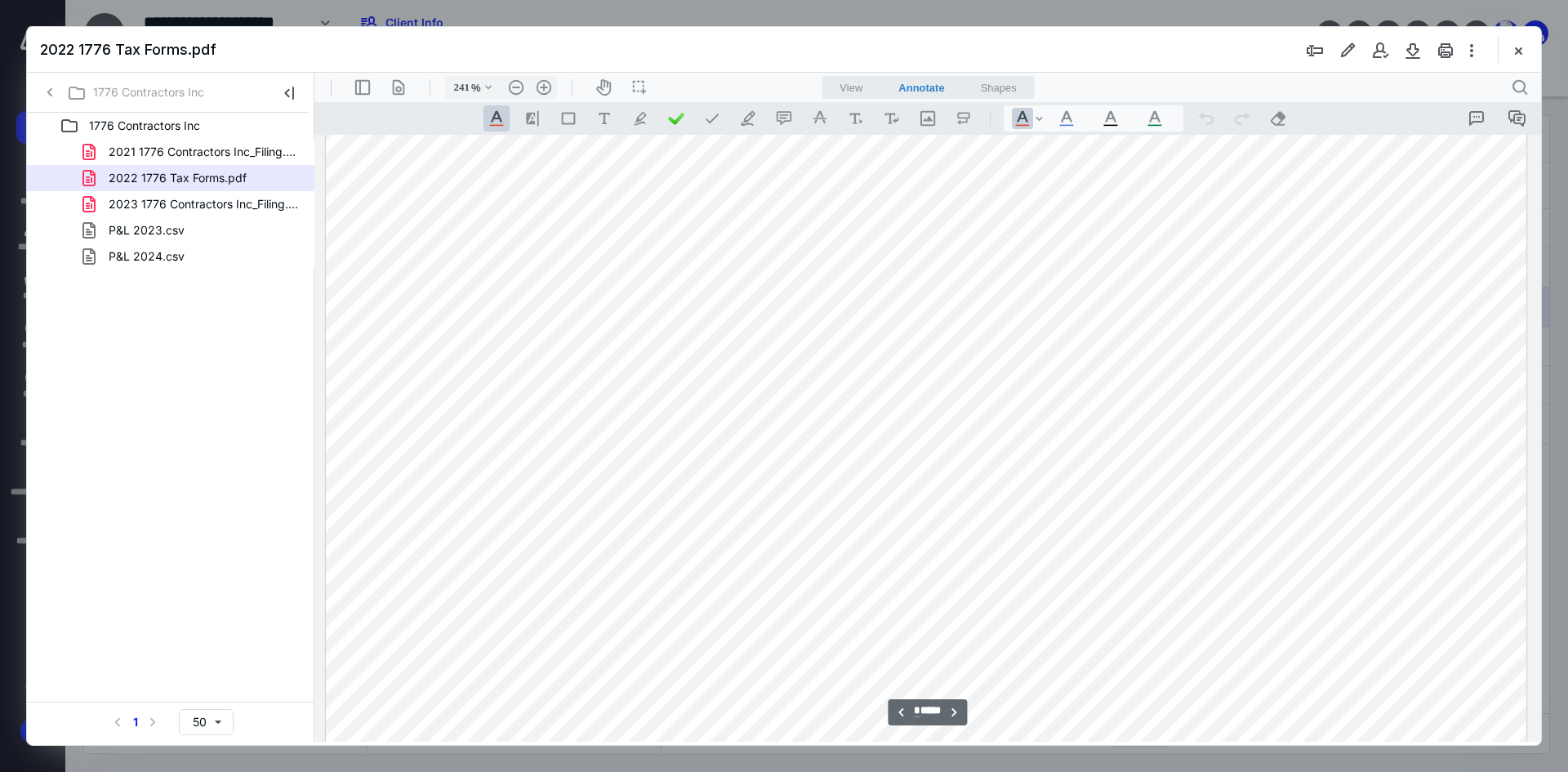 scroll, scrollTop: 1622, scrollLeft: 0, axis: vertical 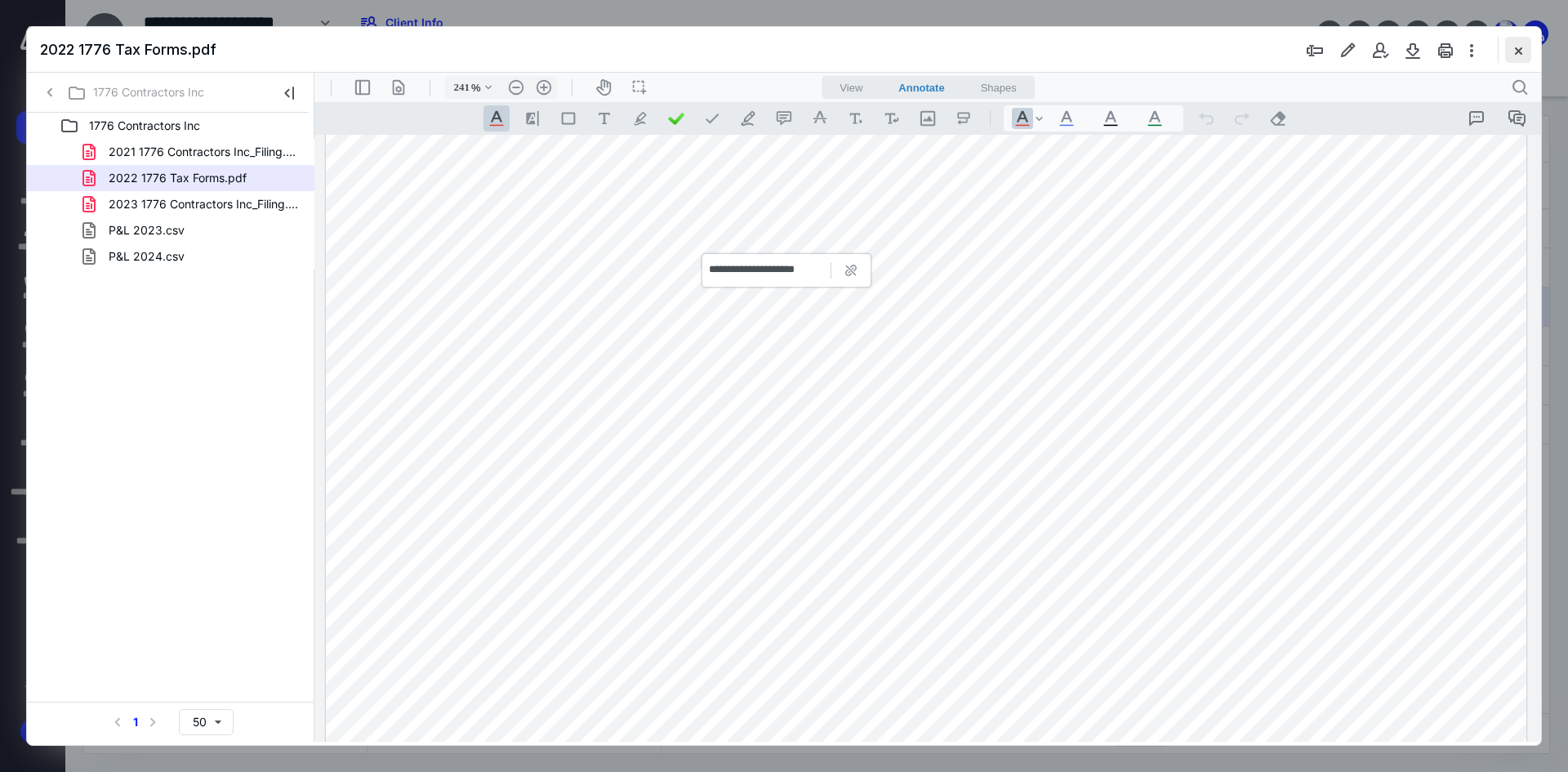 click at bounding box center [1518, 50] 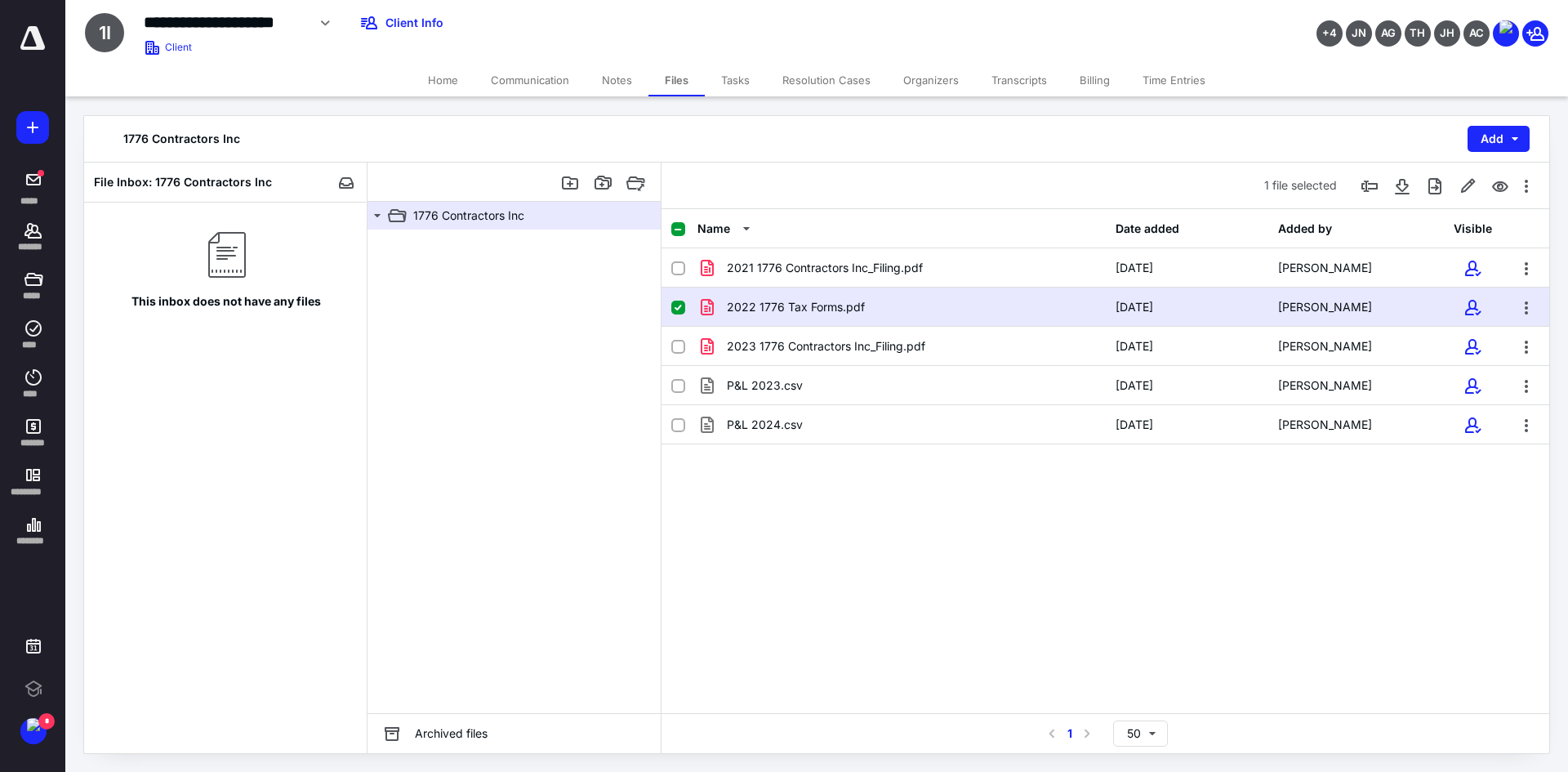 click on "Home" at bounding box center (443, 80) 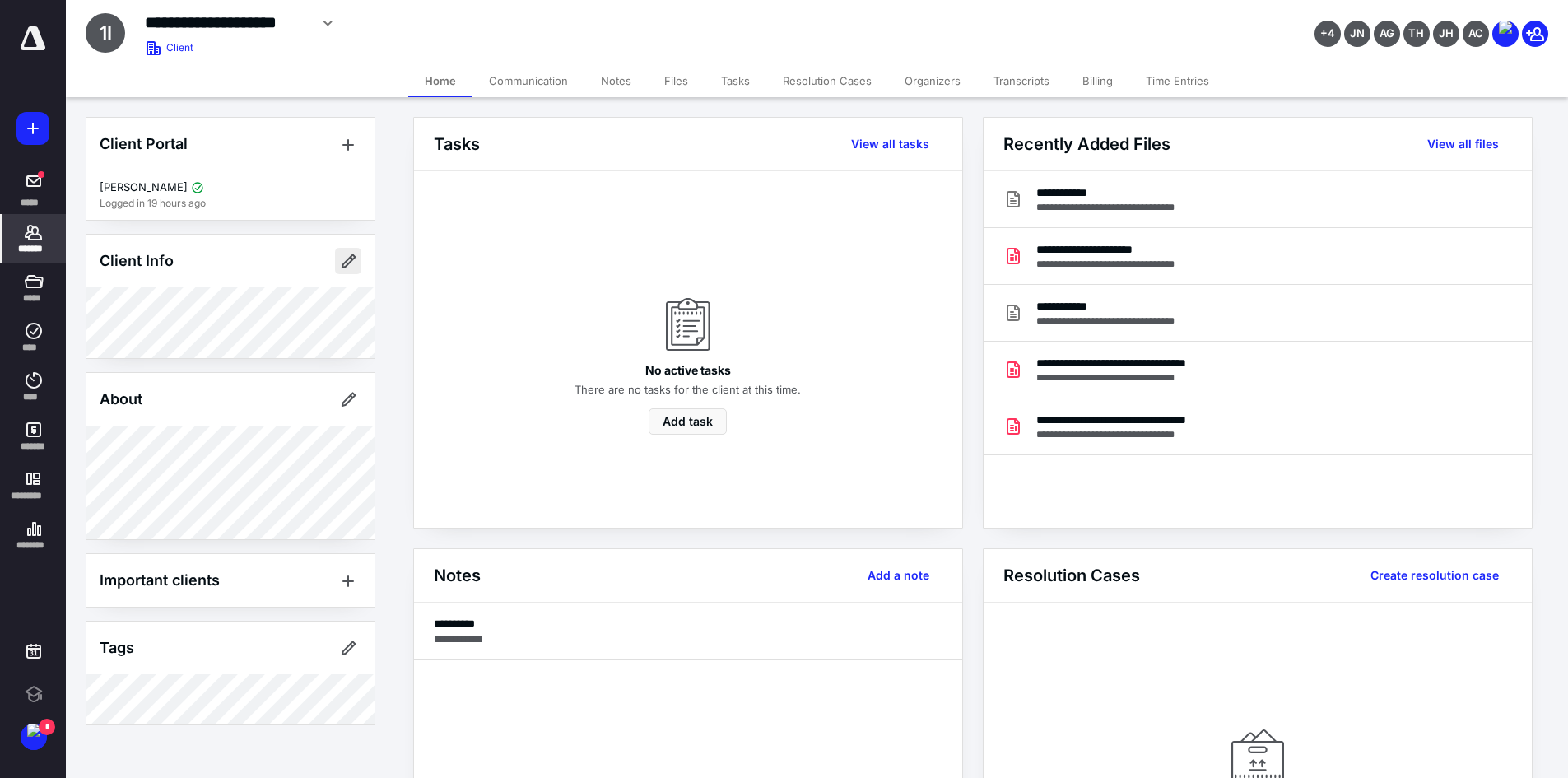 click at bounding box center [348, 261] 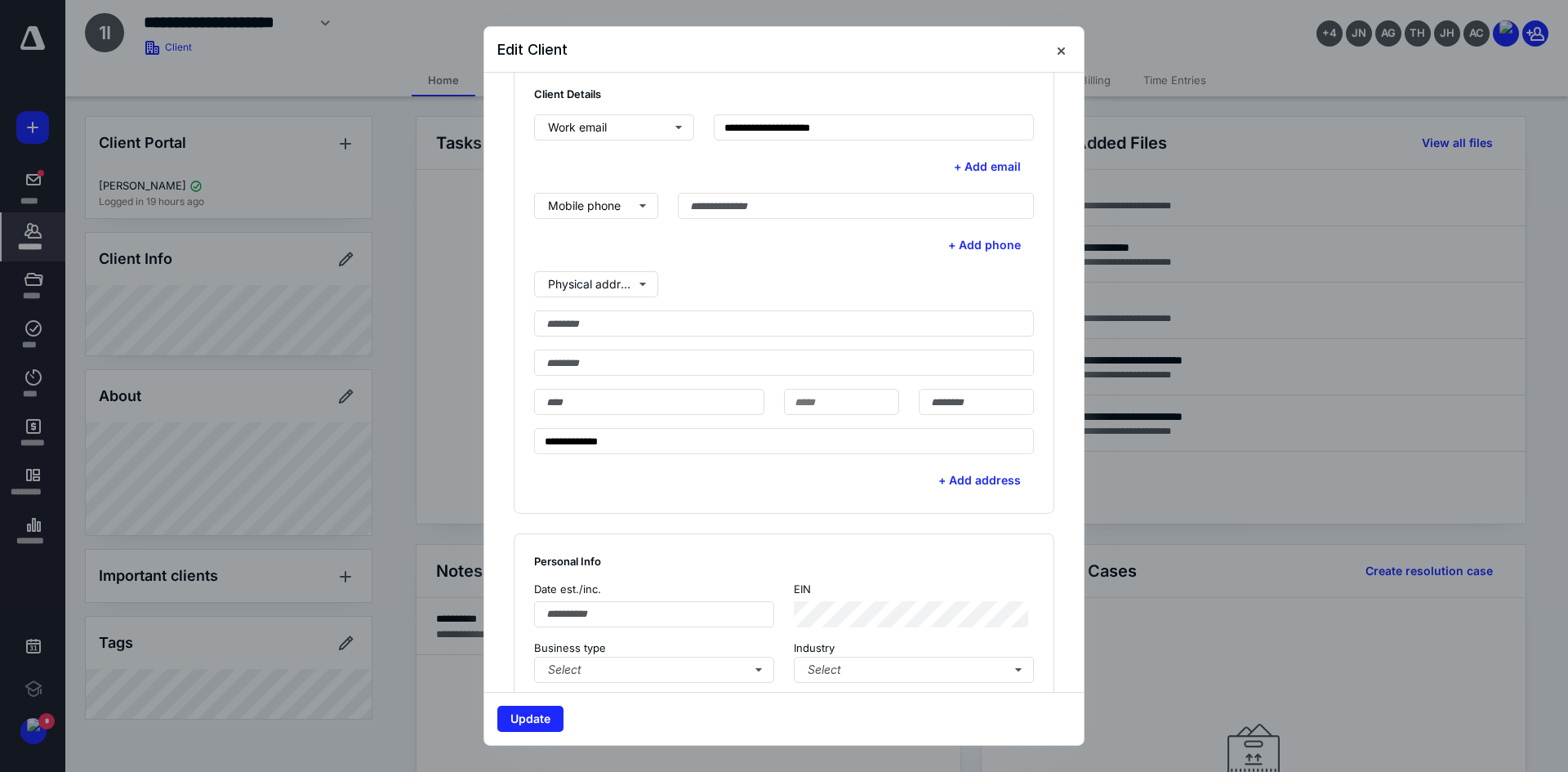scroll, scrollTop: 490, scrollLeft: 0, axis: vertical 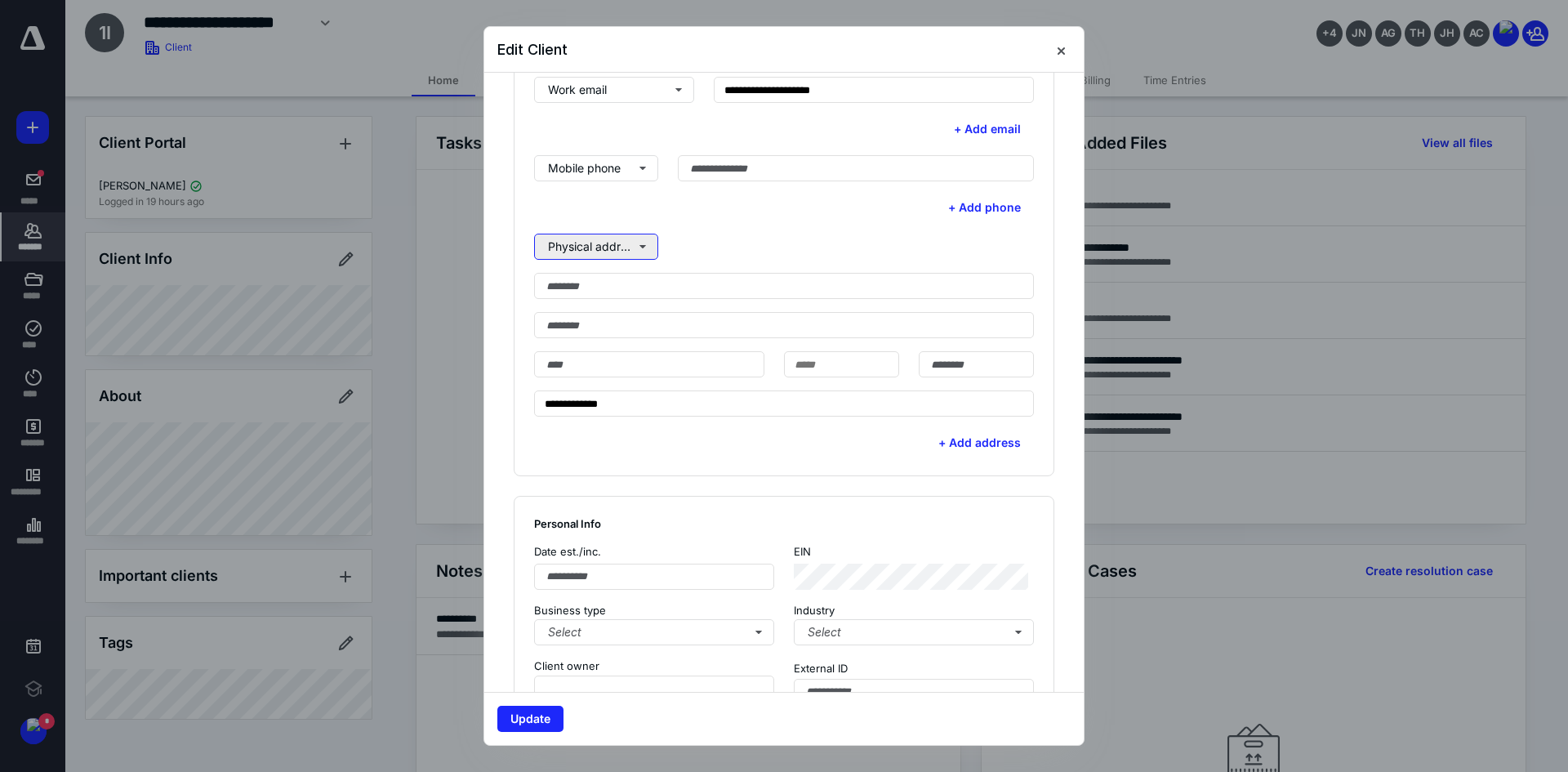 click on "Physical address" at bounding box center (596, 247) 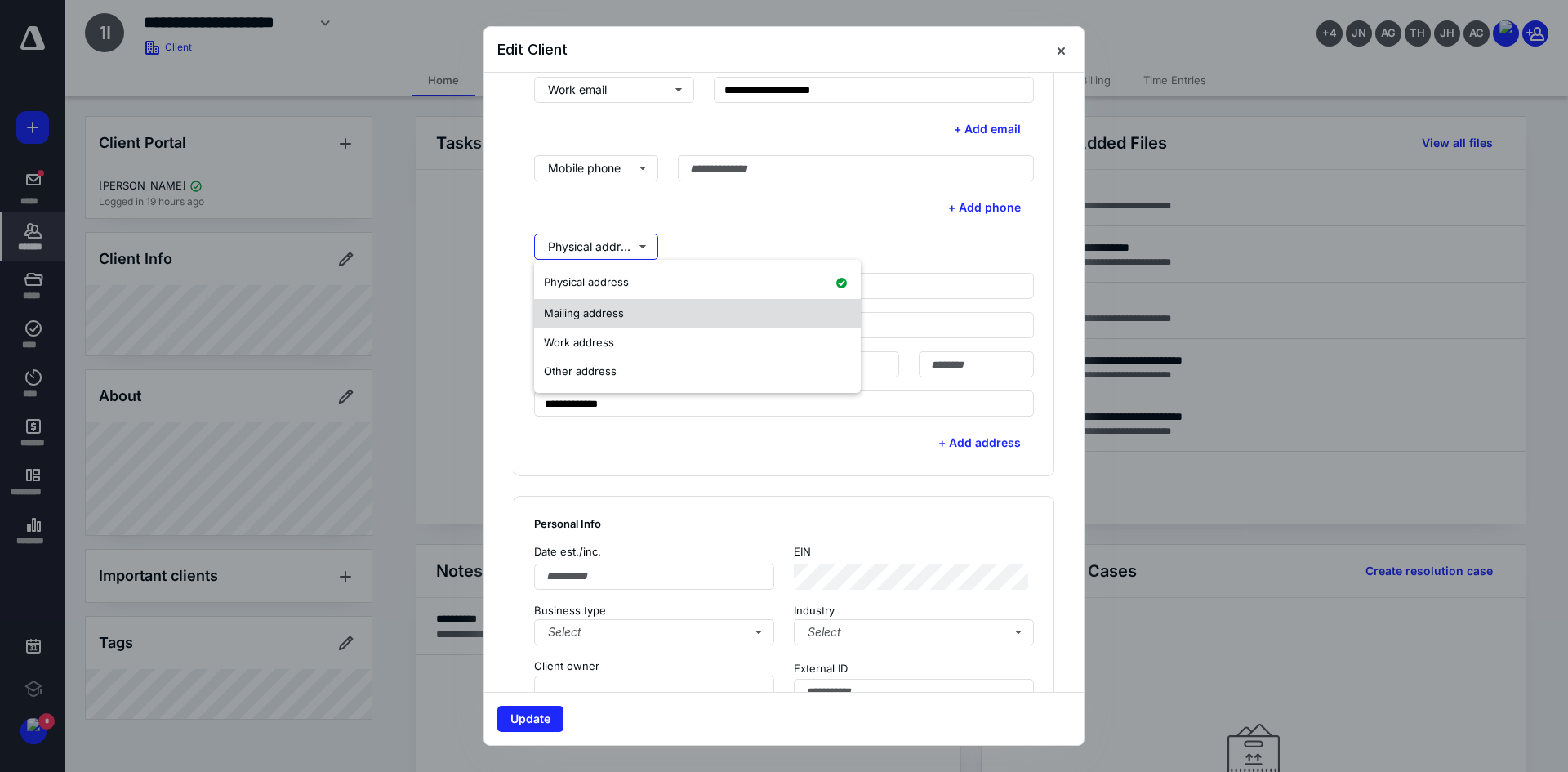 click on "Mailing address" at bounding box center (584, 313) 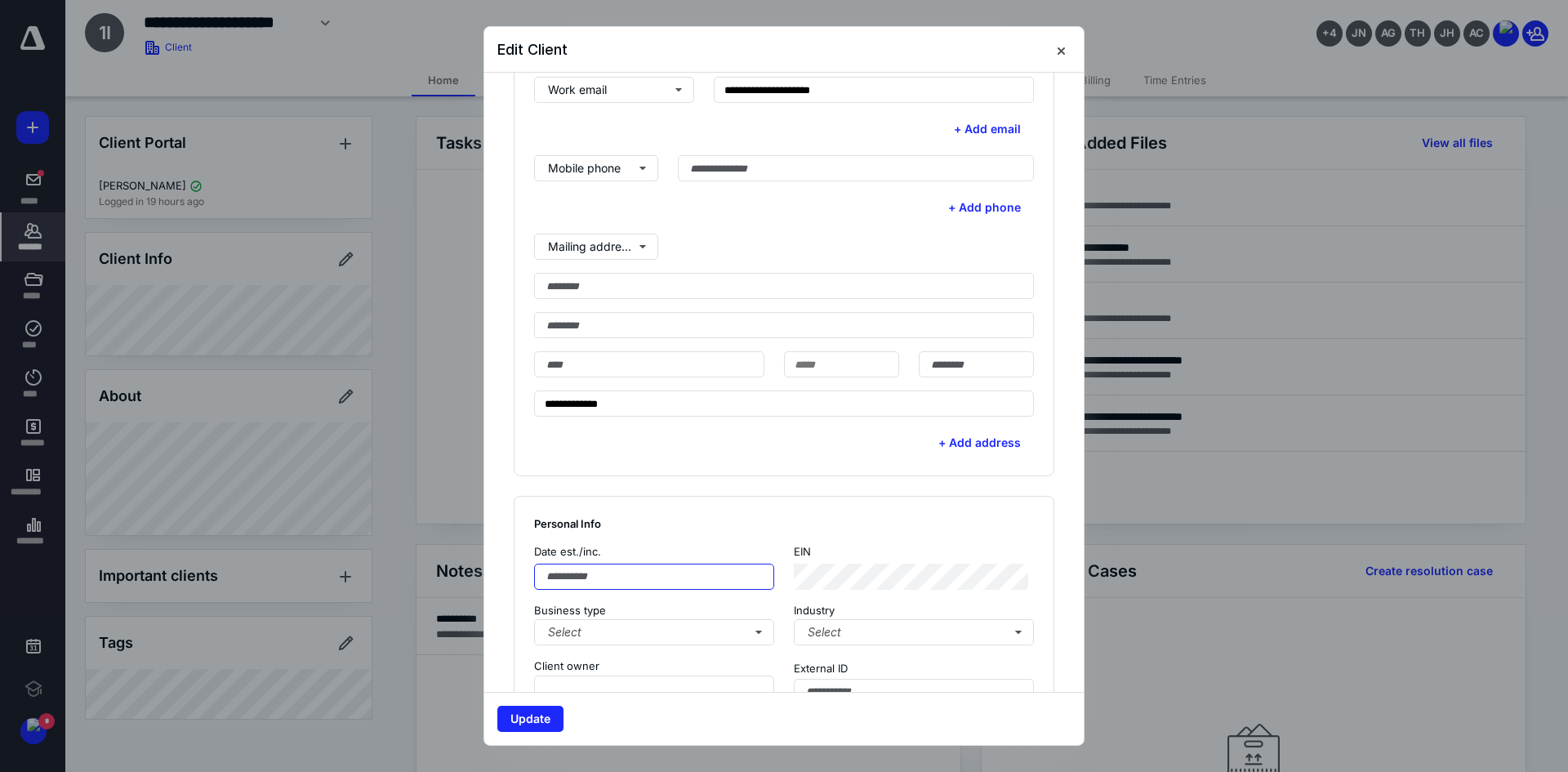click at bounding box center [654, 577] 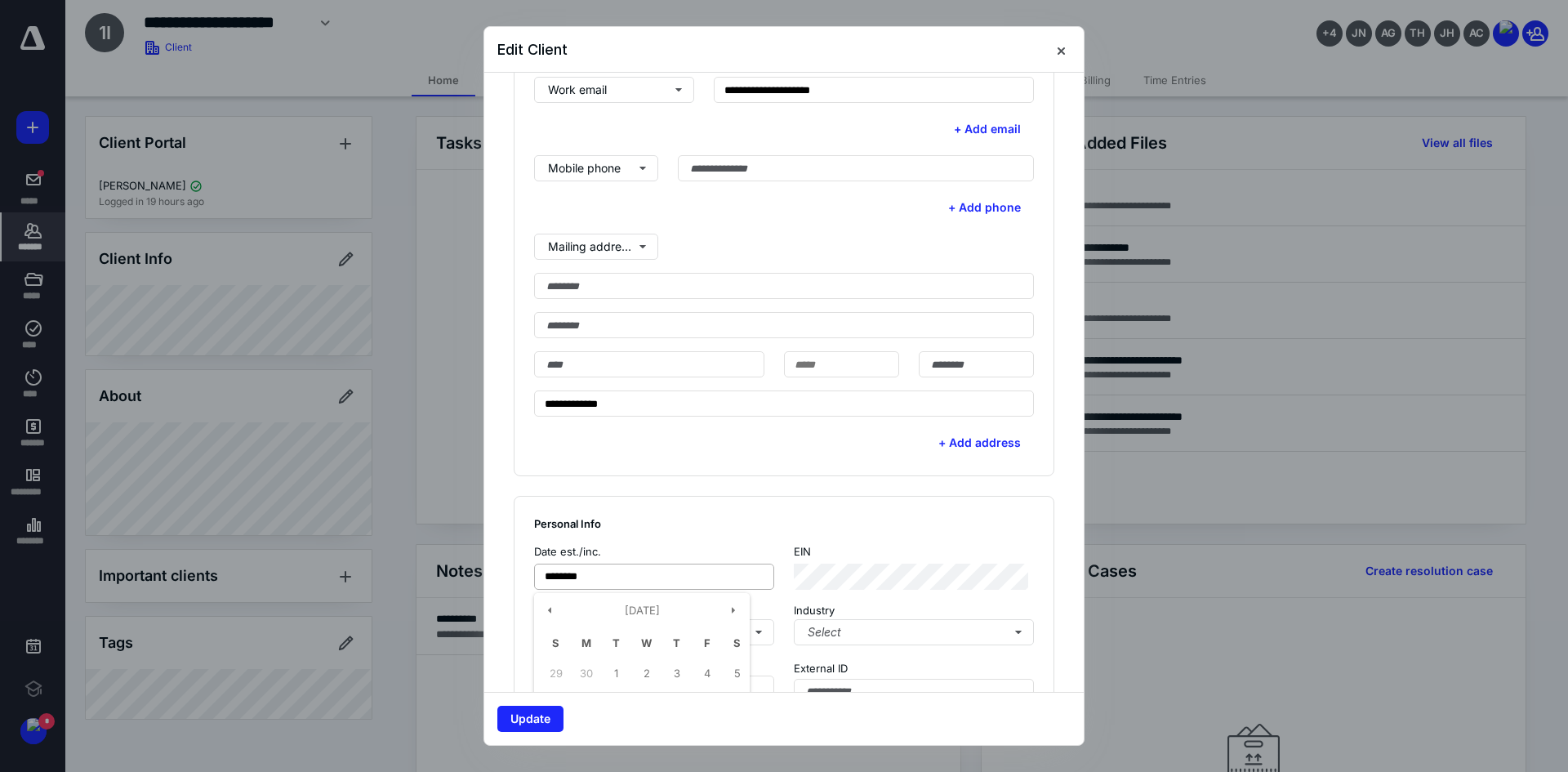 type on "**********" 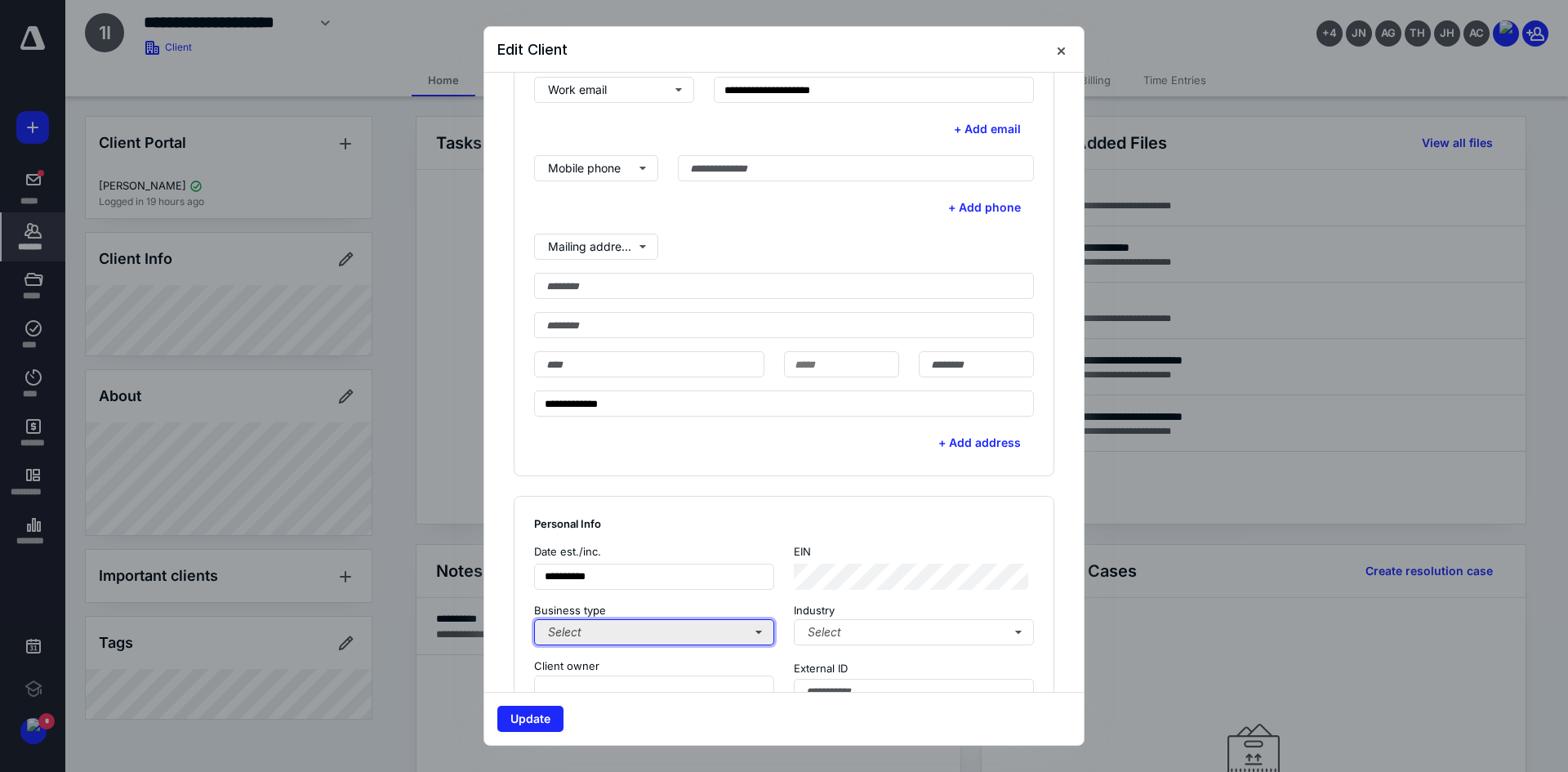click on "Select" at bounding box center (654, 632) 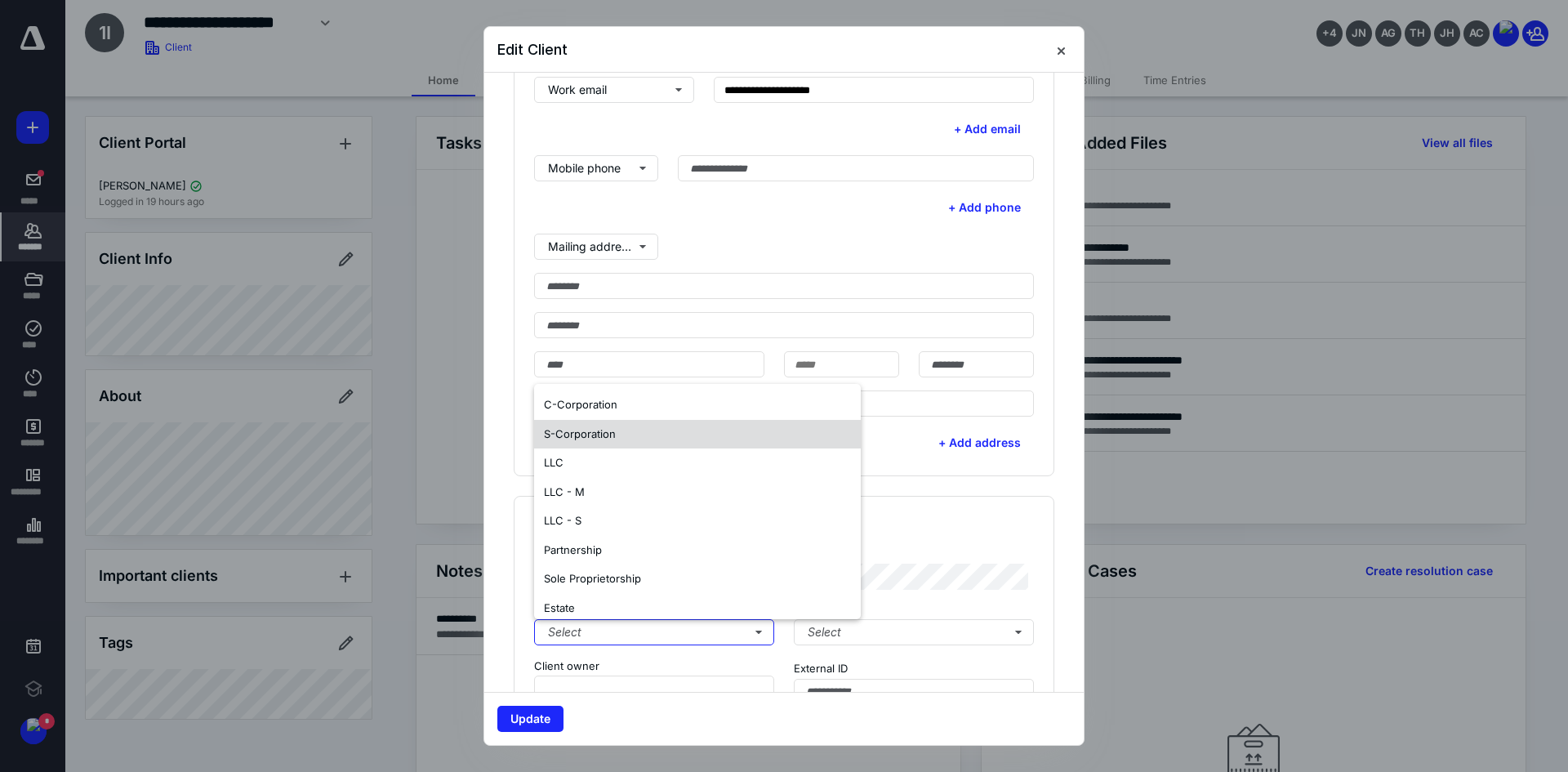 click on "S-Corporation" at bounding box center [580, 434] 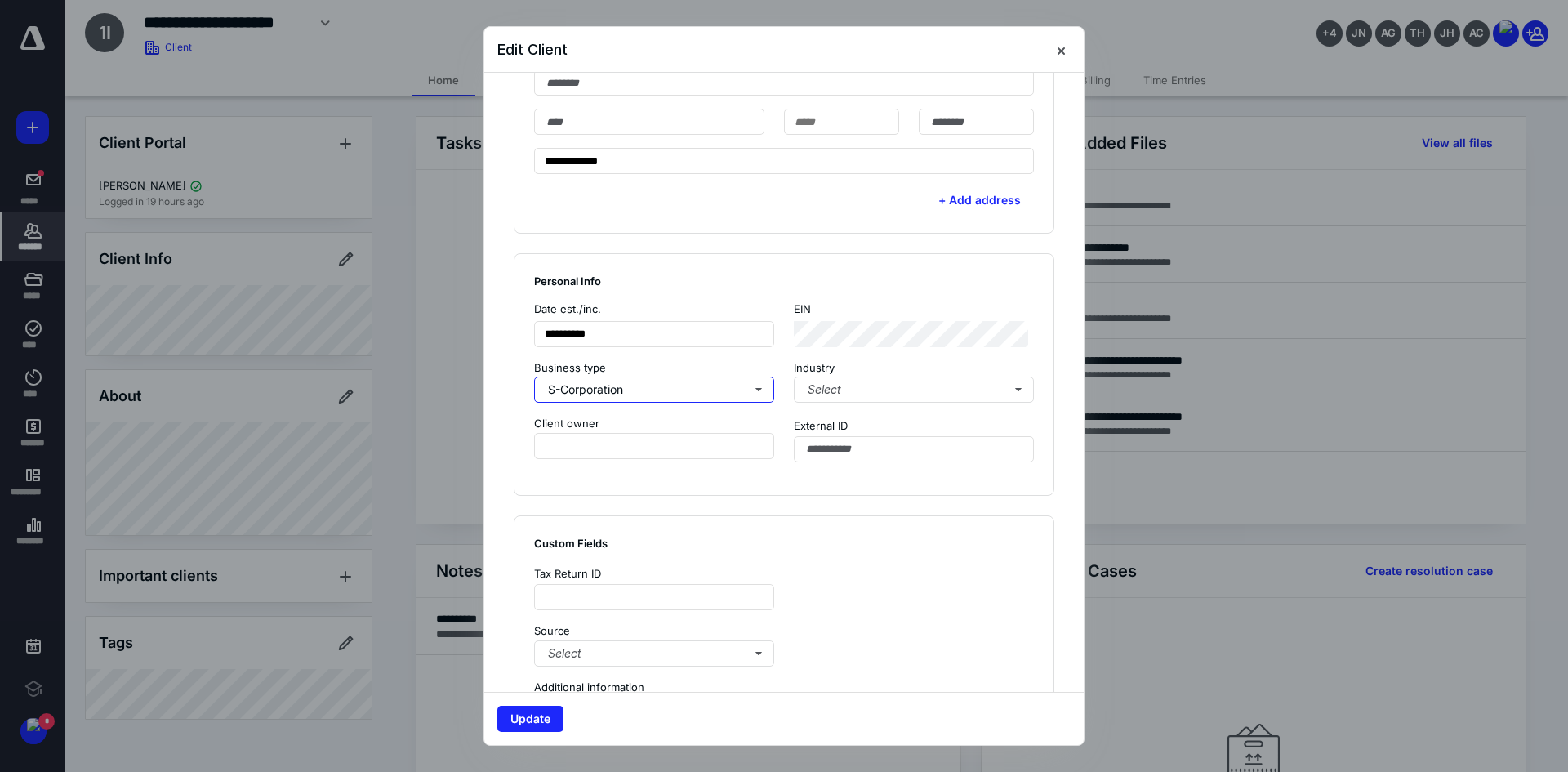 scroll, scrollTop: 735, scrollLeft: 0, axis: vertical 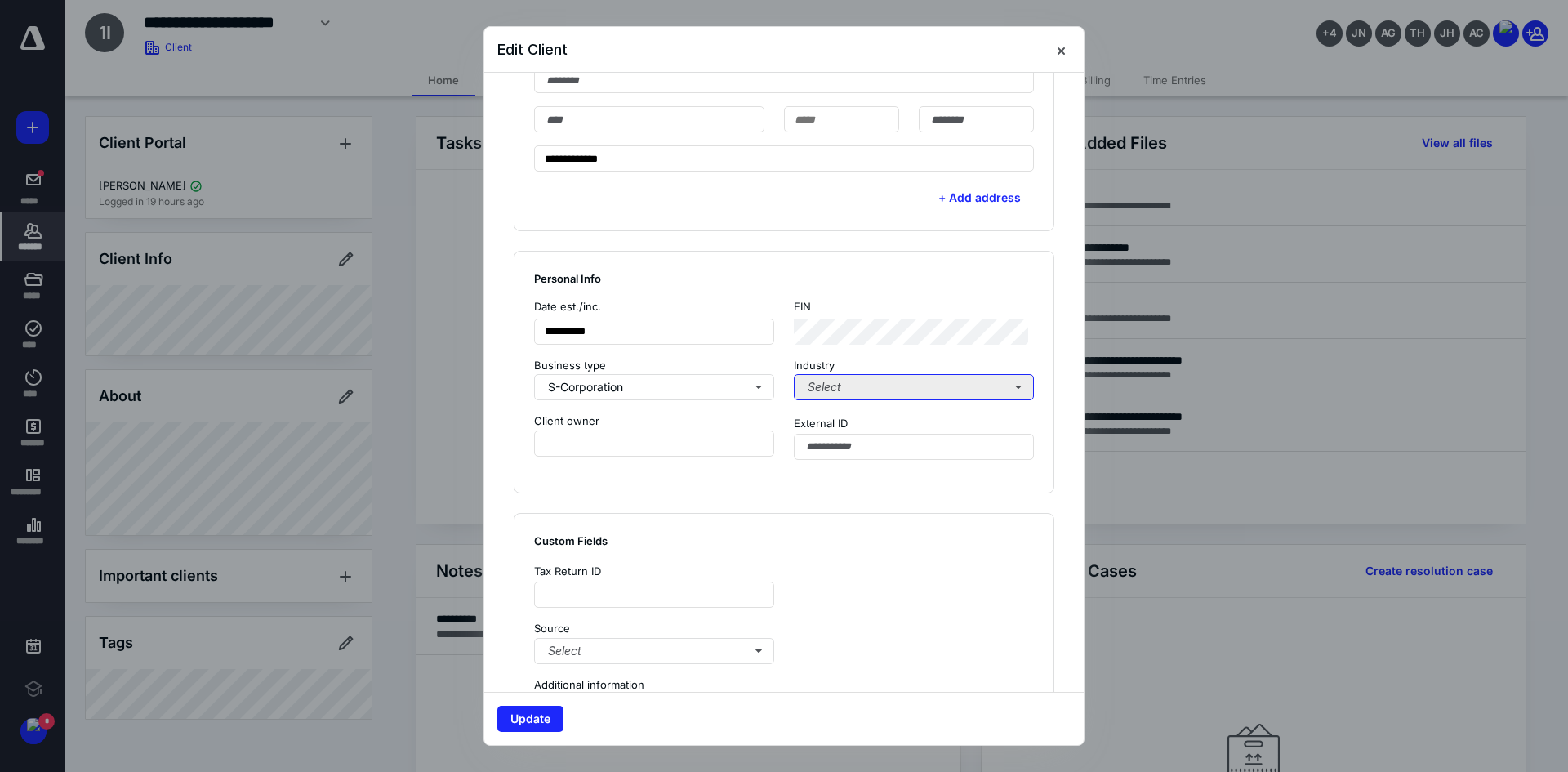 click on "Select" at bounding box center [914, 387] 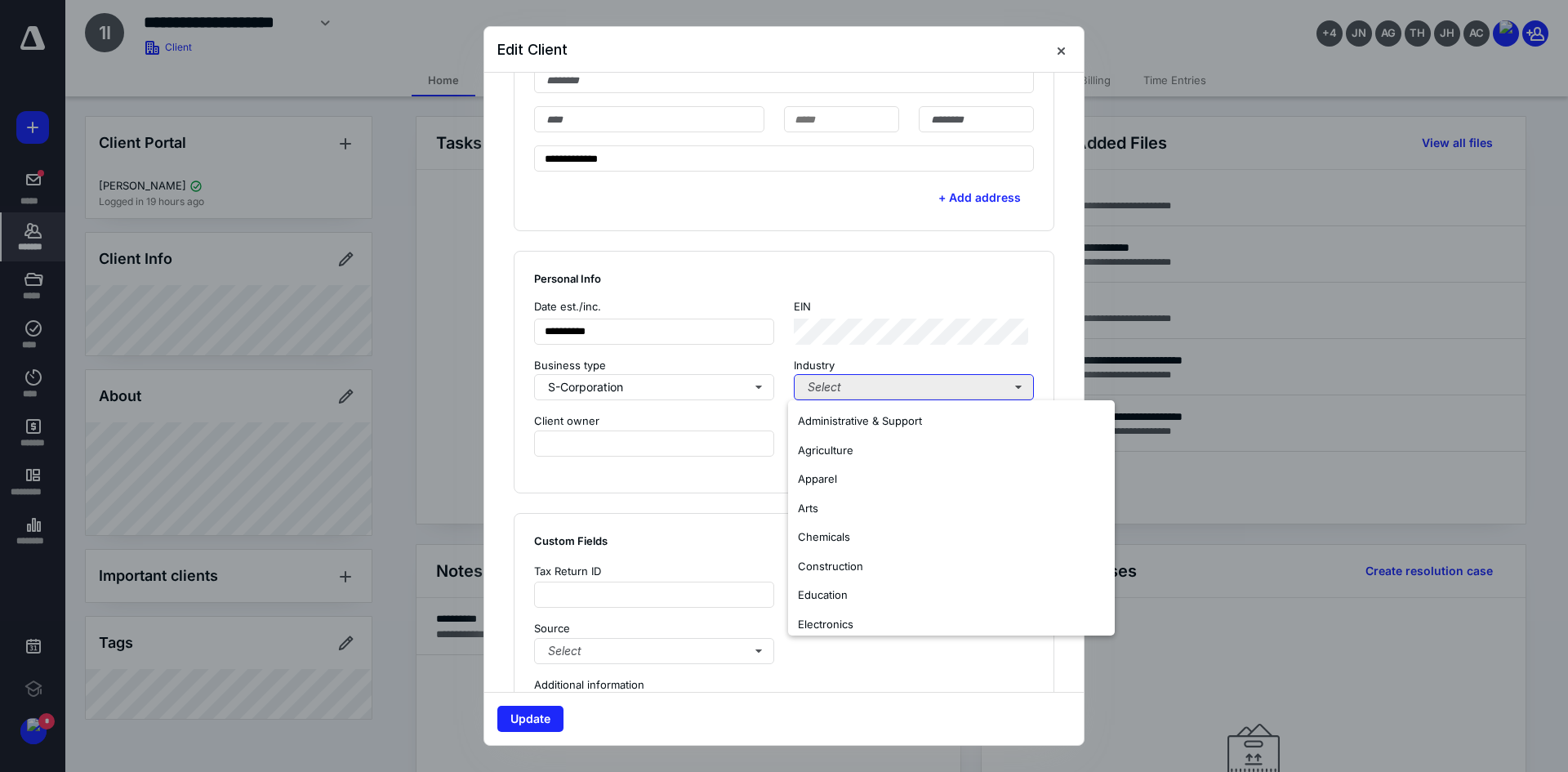 type 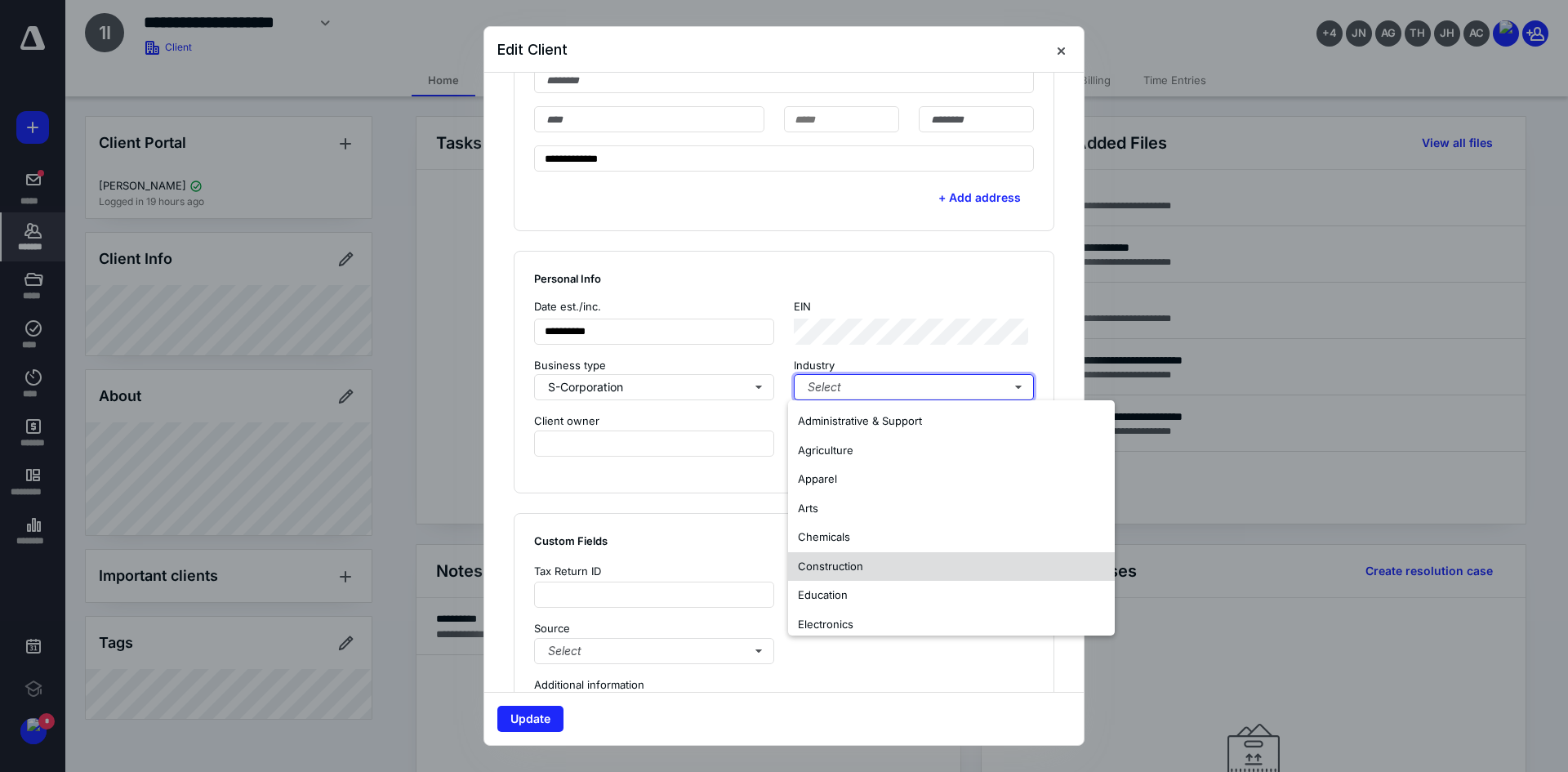 click on "Construction" at bounding box center [831, 566] 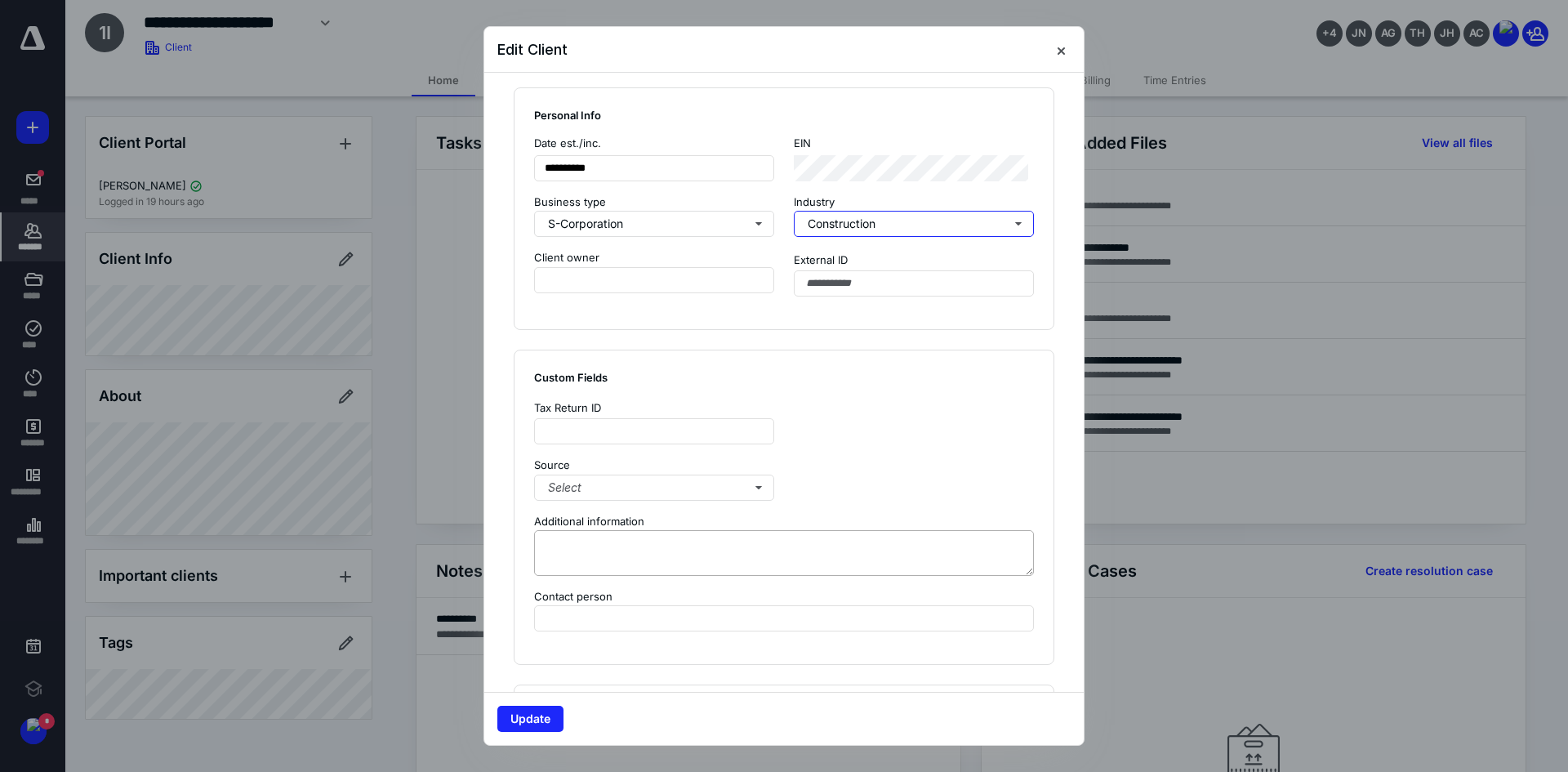 scroll, scrollTop: 980, scrollLeft: 0, axis: vertical 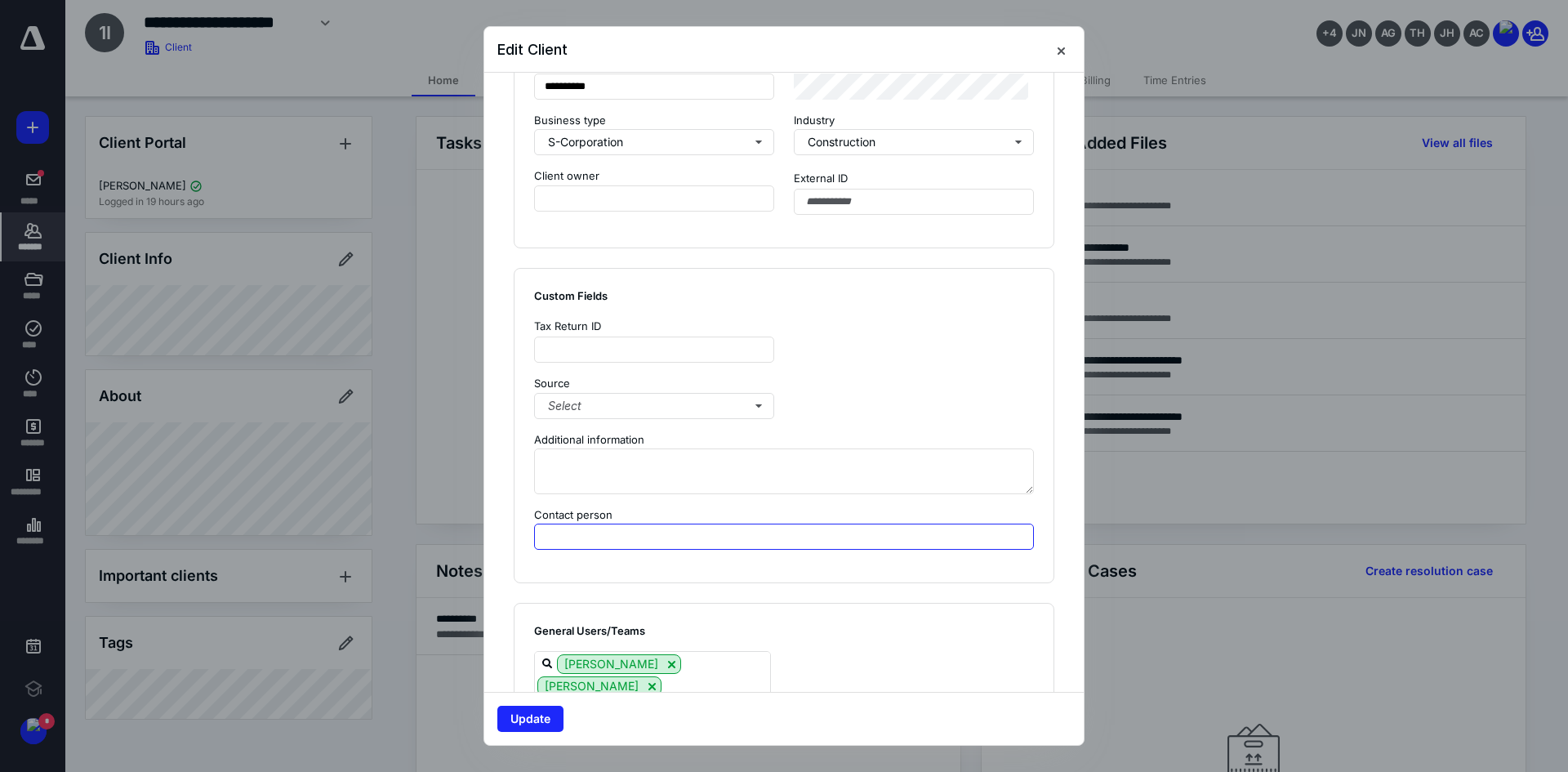 click at bounding box center (784, 537) 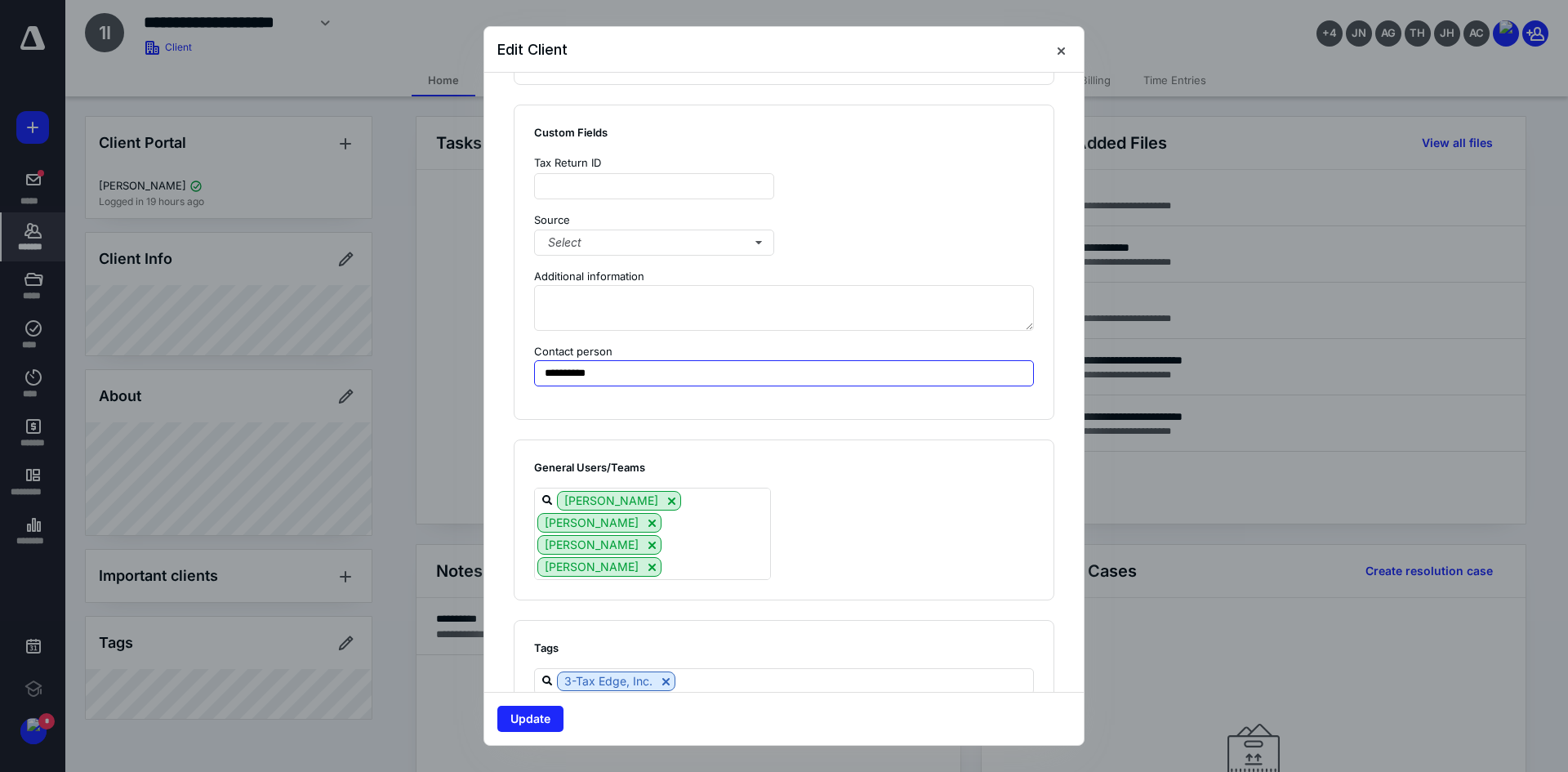 scroll, scrollTop: 1193, scrollLeft: 0, axis: vertical 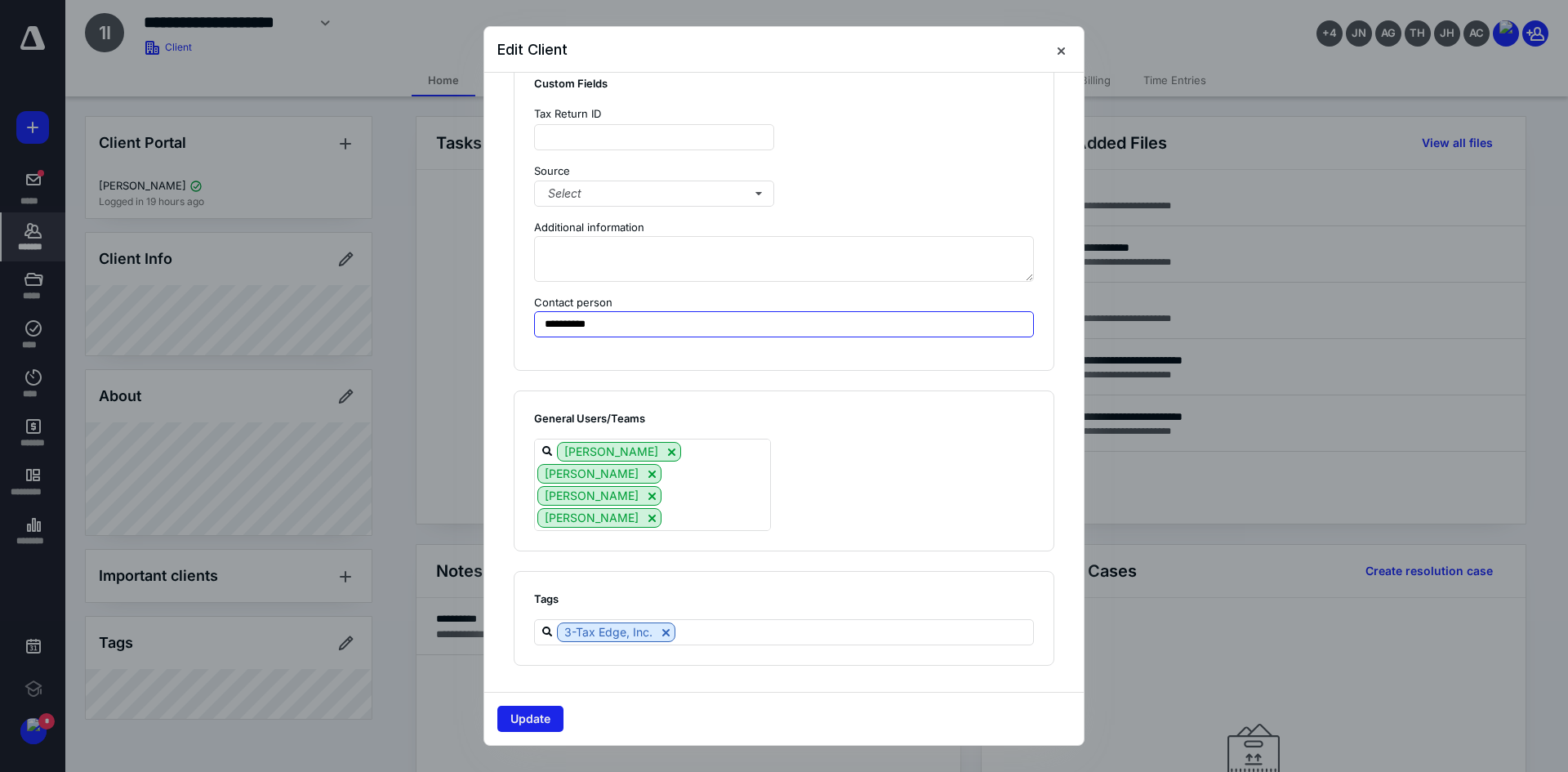 type on "**********" 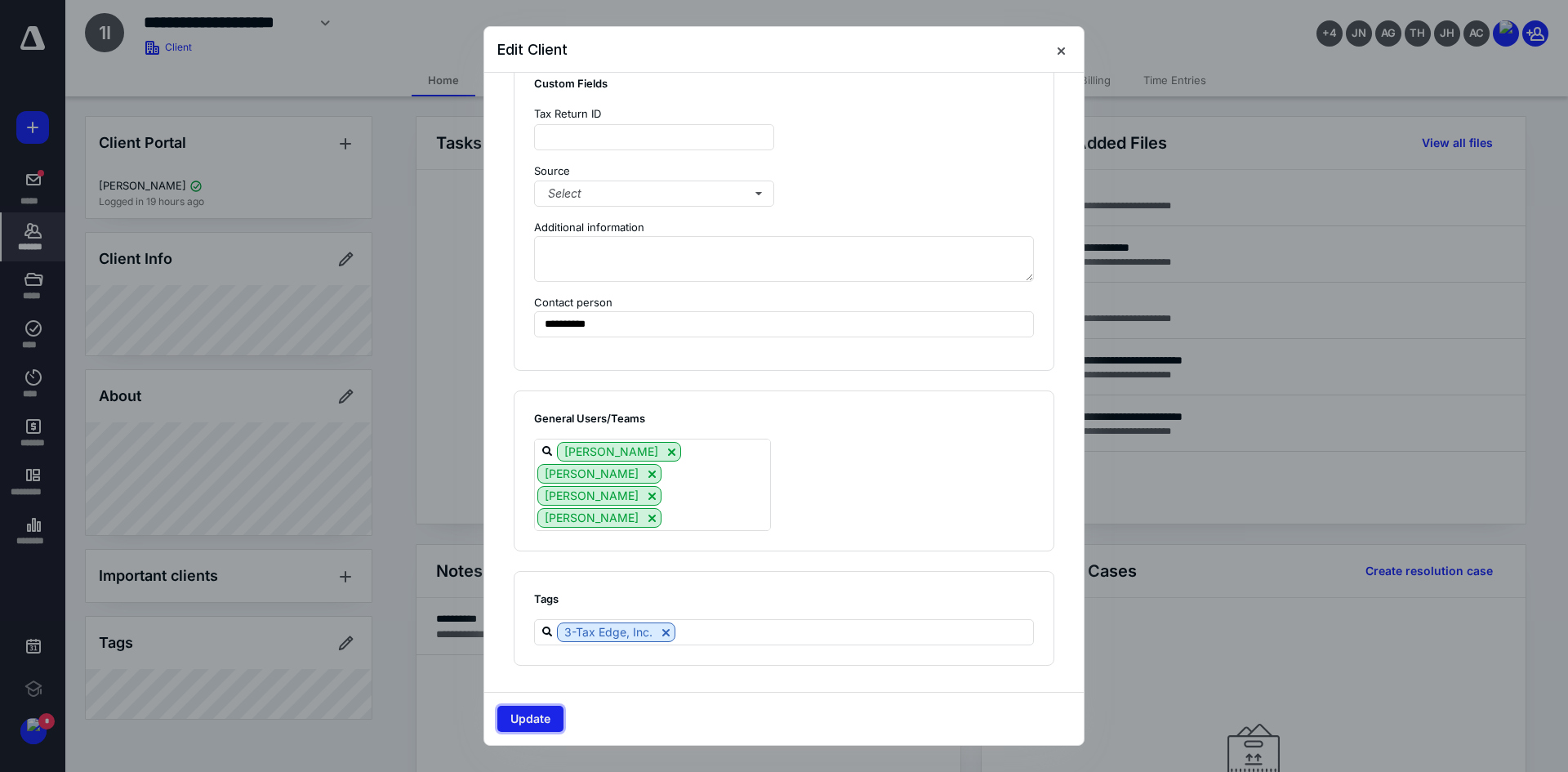 click on "Update" at bounding box center [530, 719] 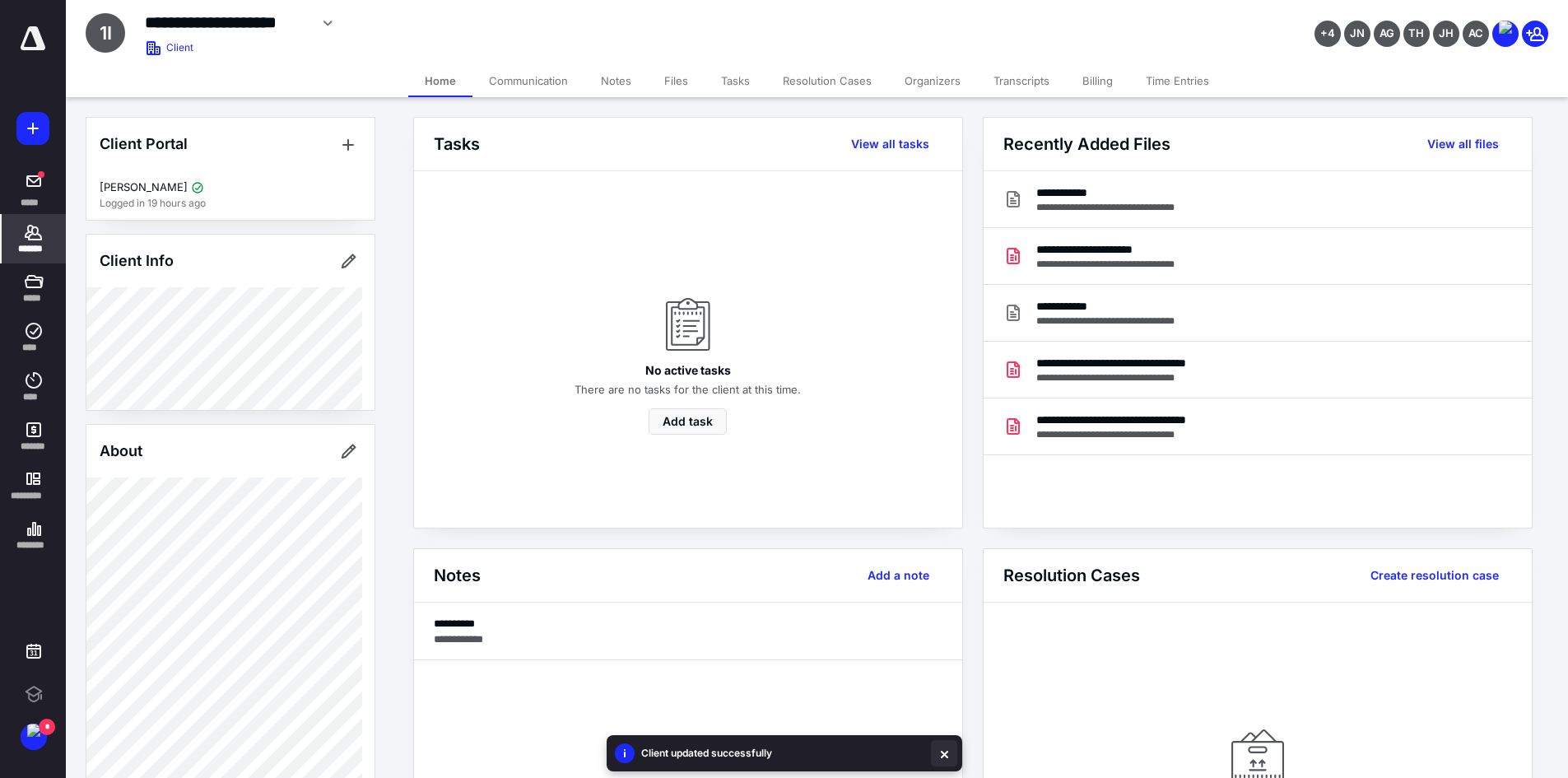 click at bounding box center [944, 753] 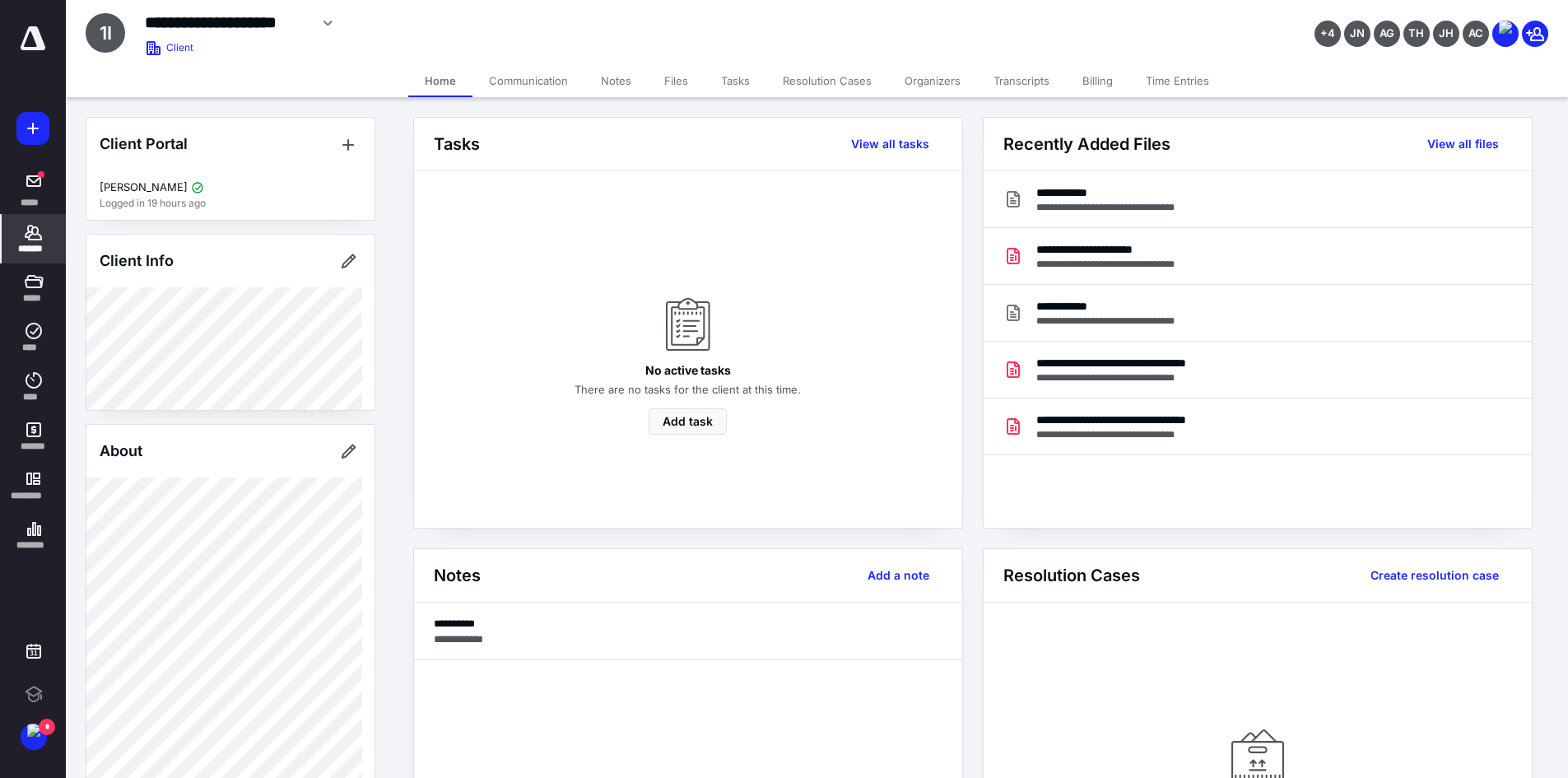 click on "Tasks" at bounding box center (735, 81) 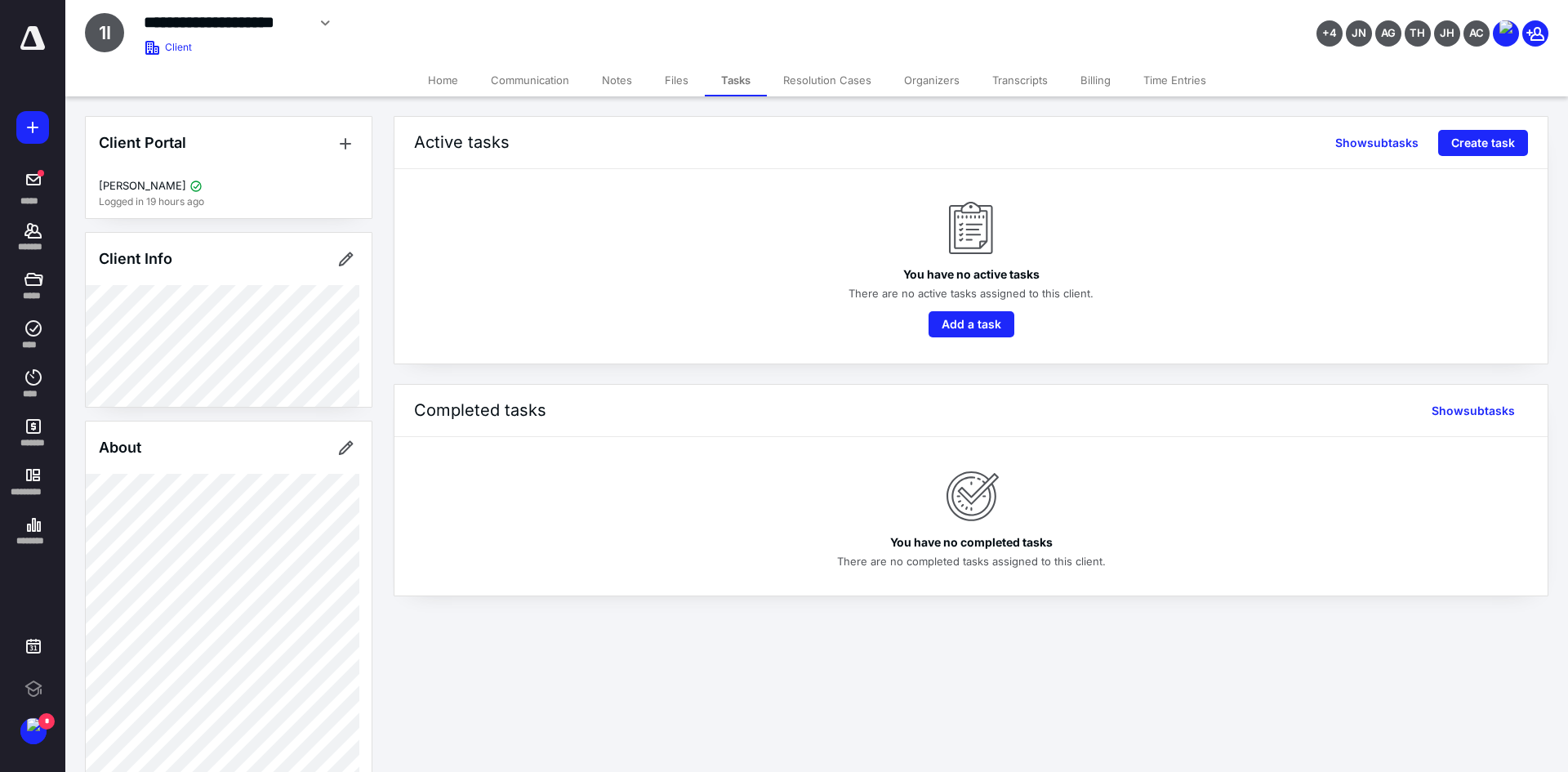 click on "Files" at bounding box center [676, 80] 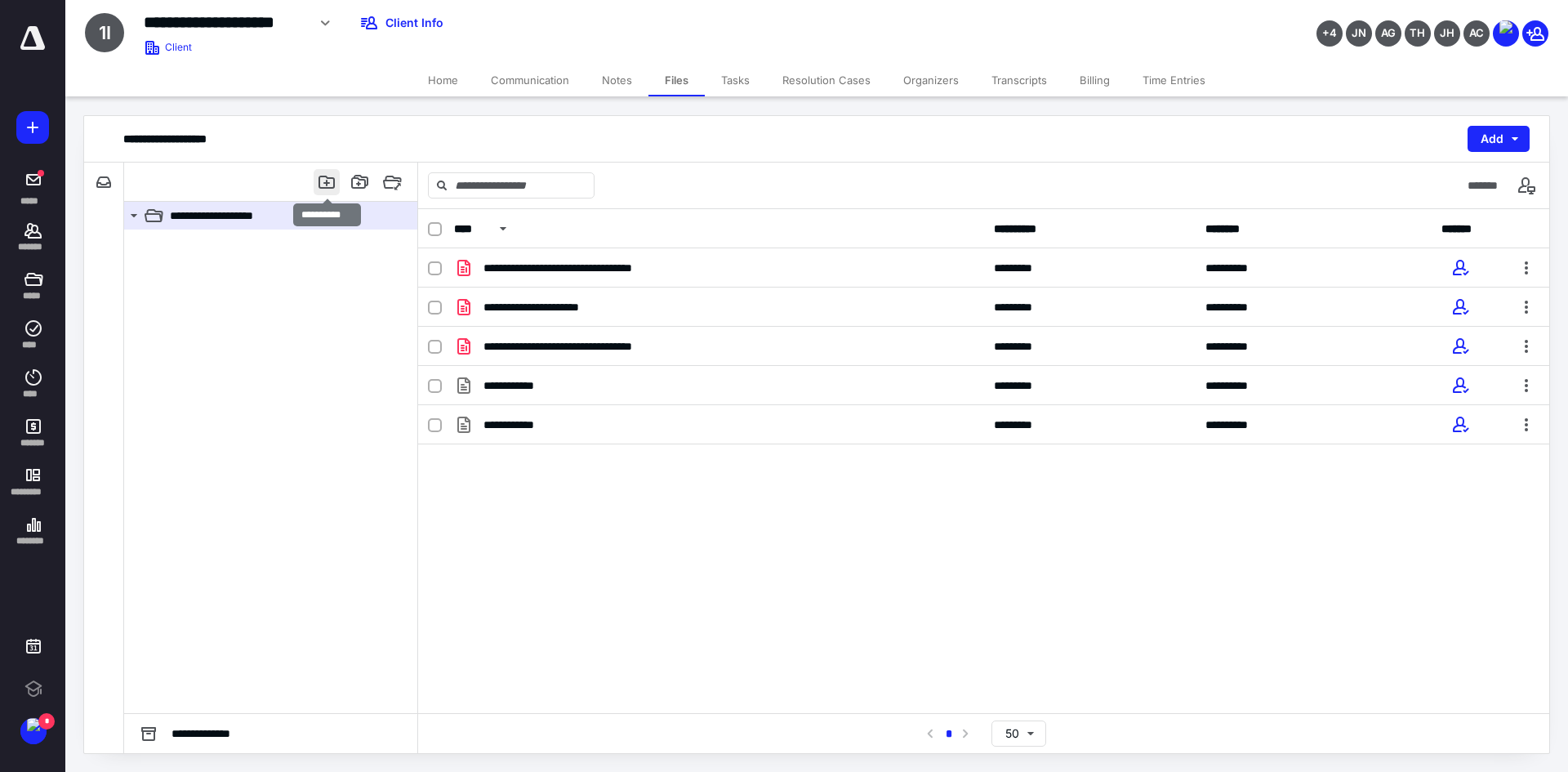 click at bounding box center [327, 182] 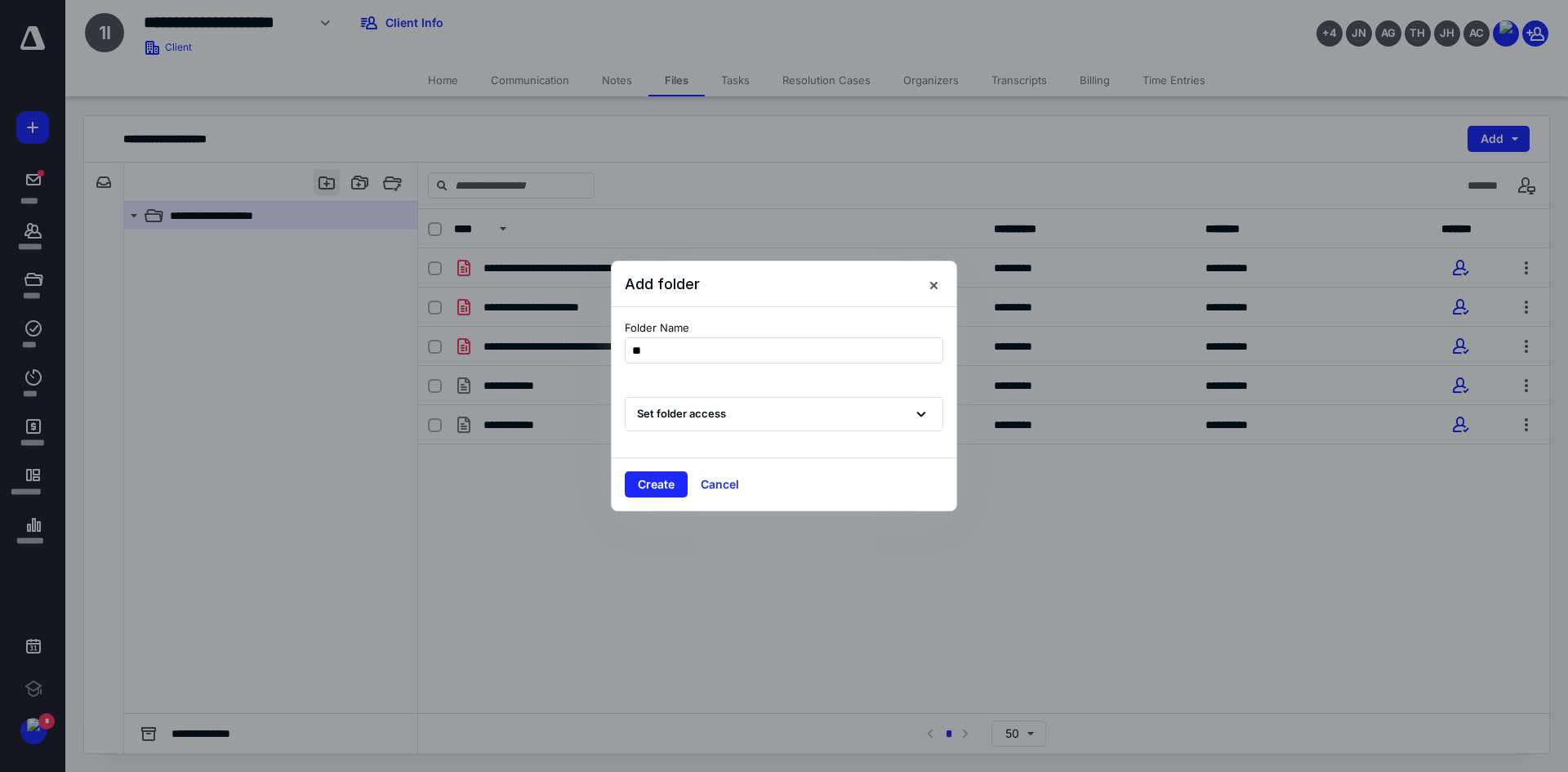 type on "***" 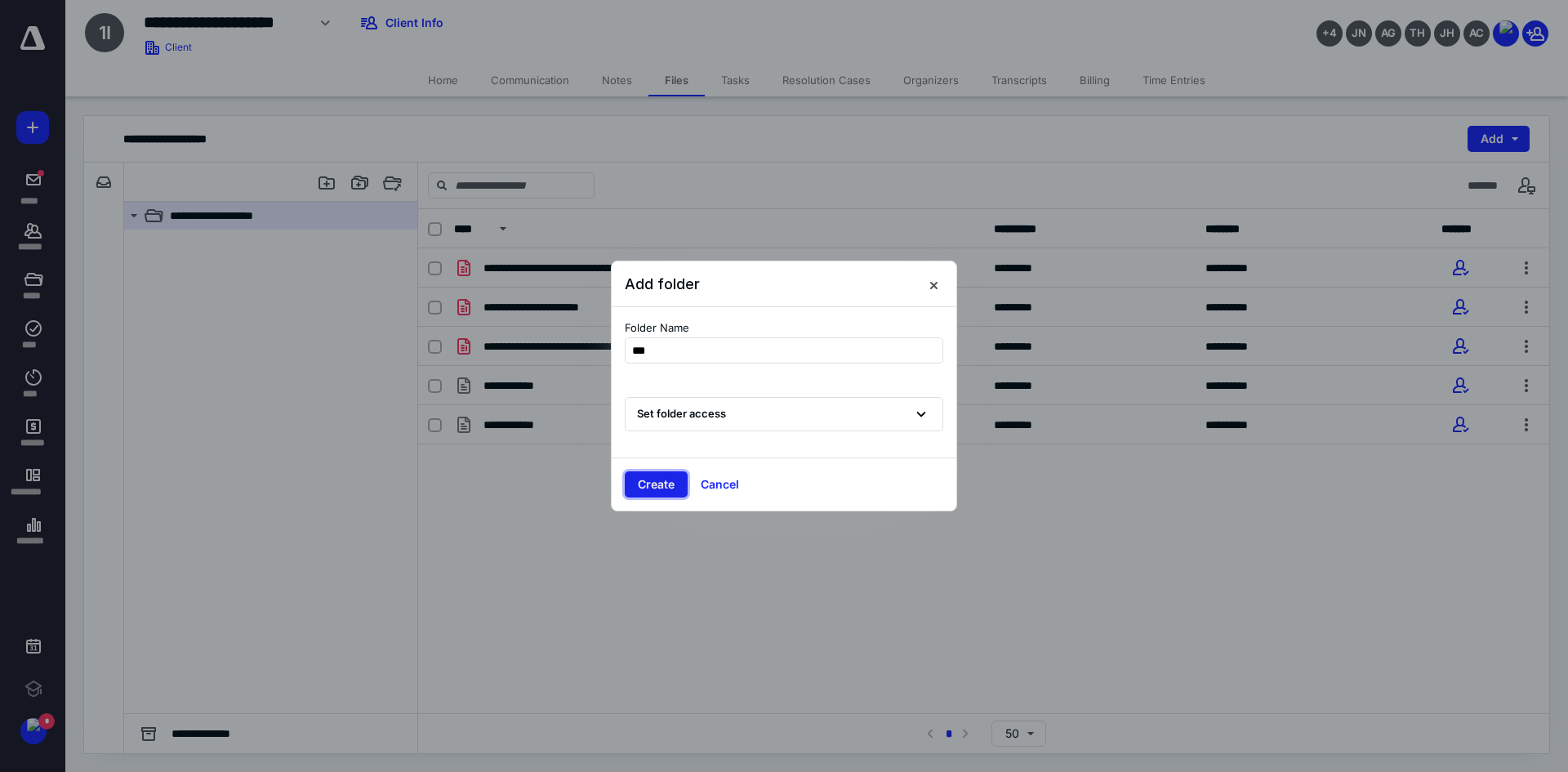 click on "Create" at bounding box center (656, 484) 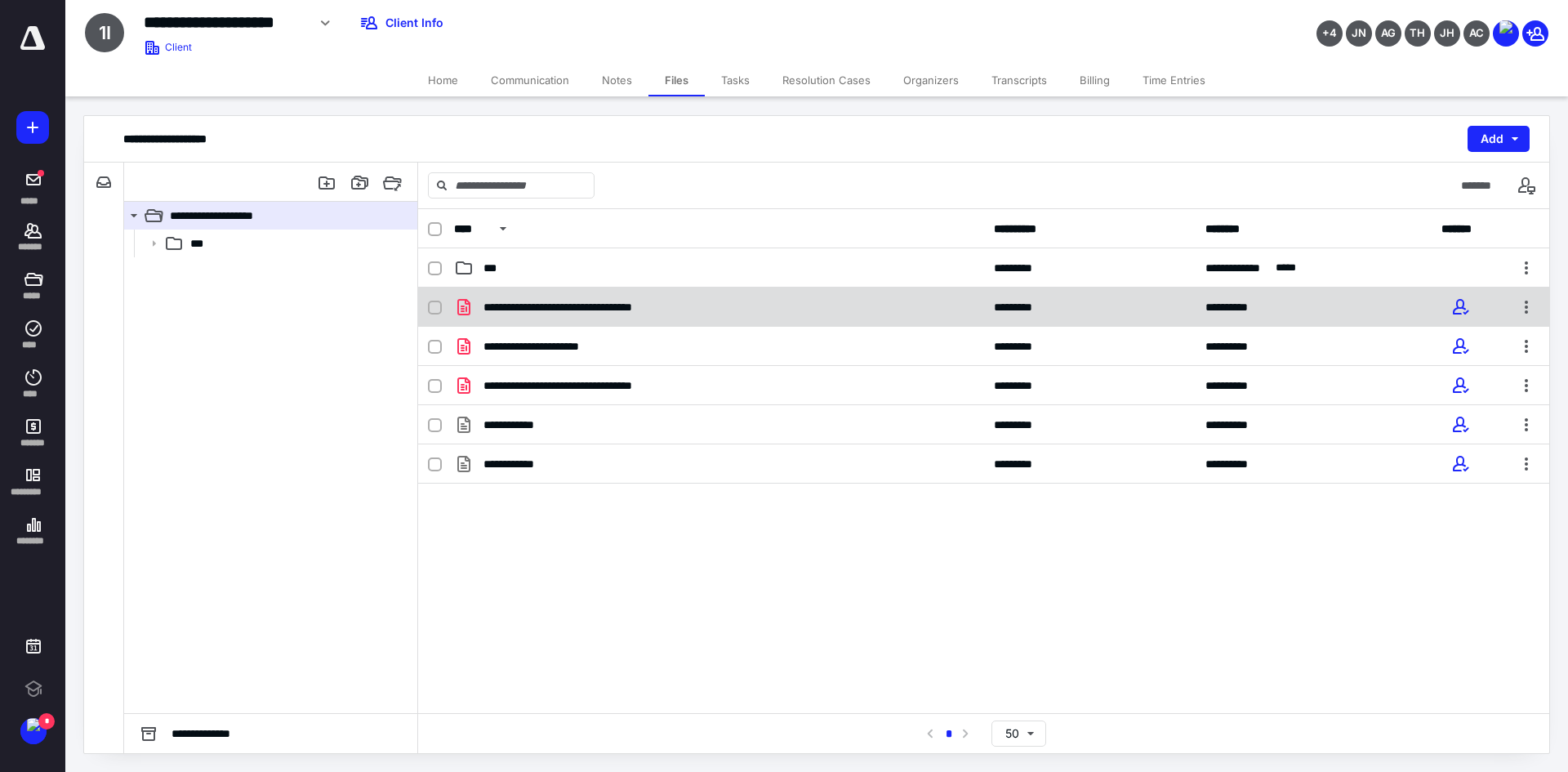 click 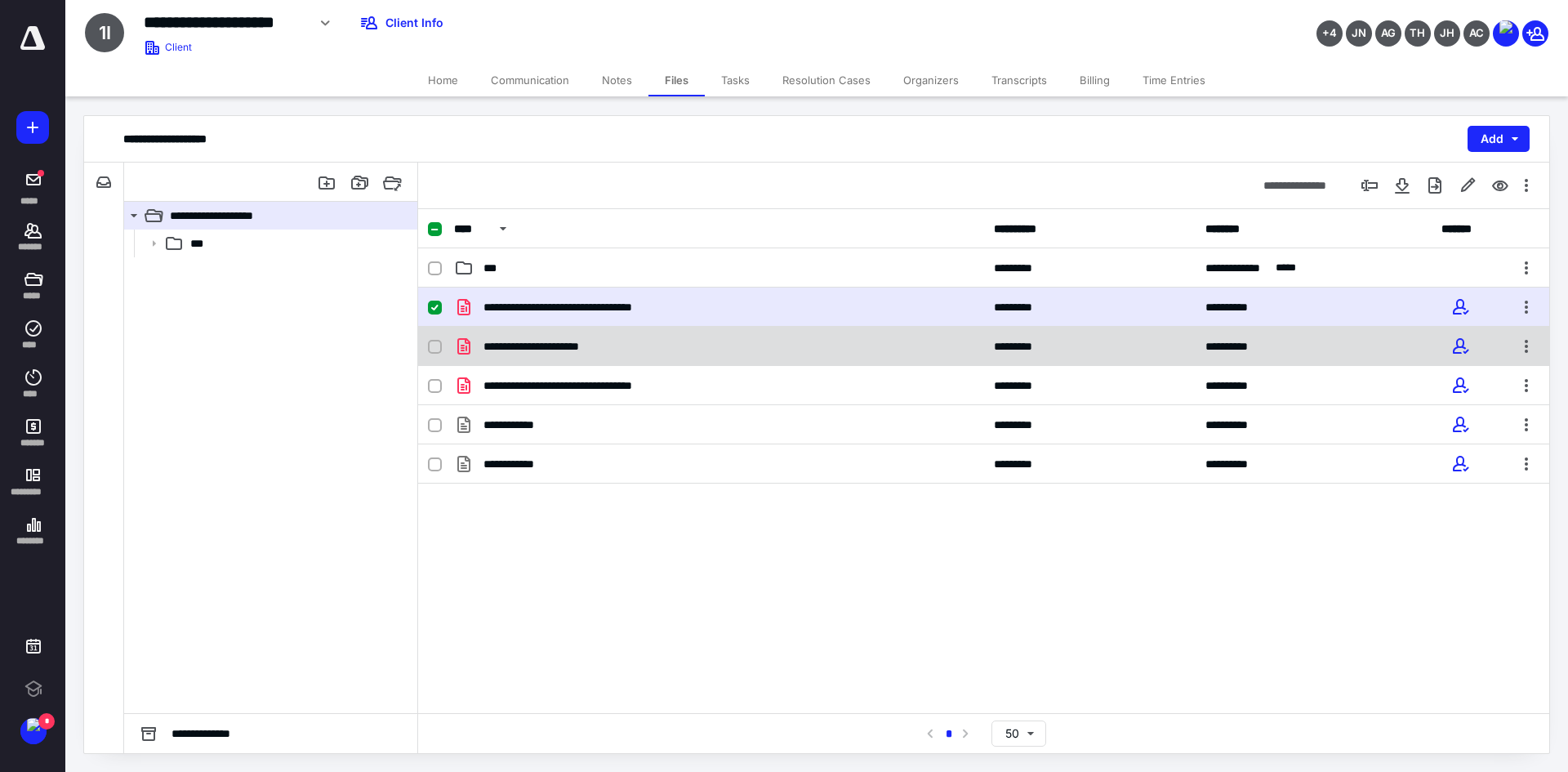 click at bounding box center (434, 347) 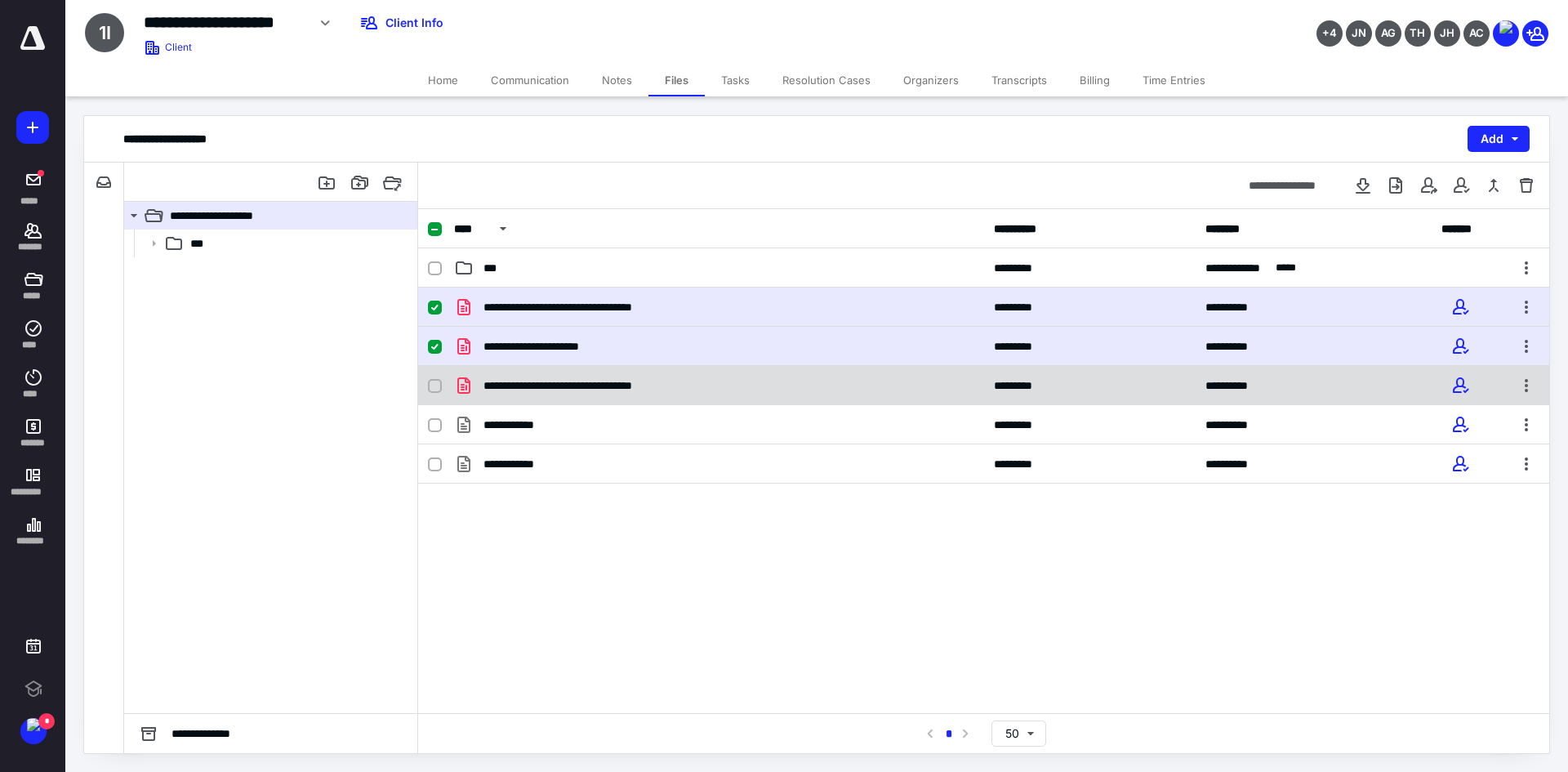 click at bounding box center [434, 386] 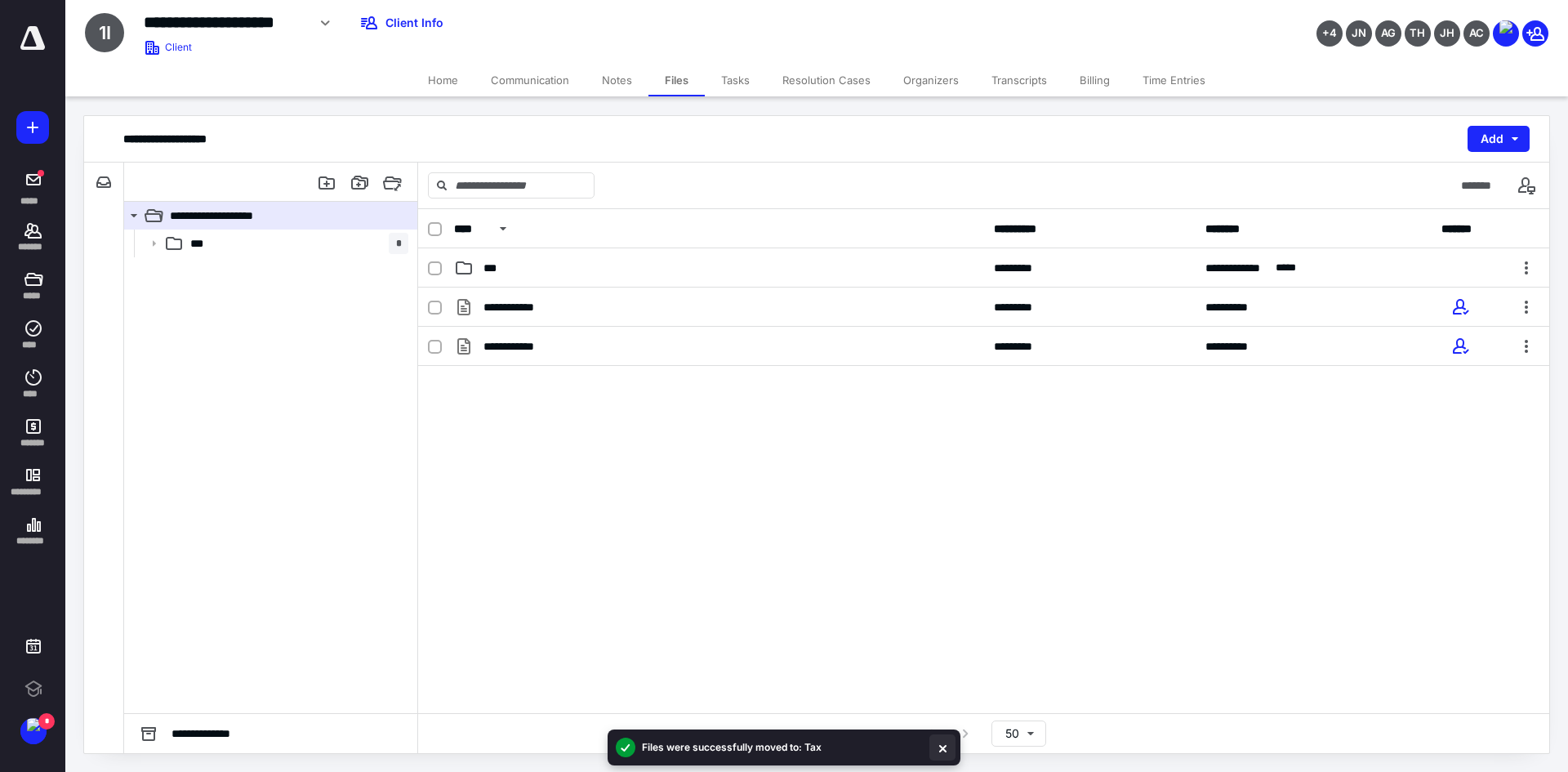 click at bounding box center (942, 747) 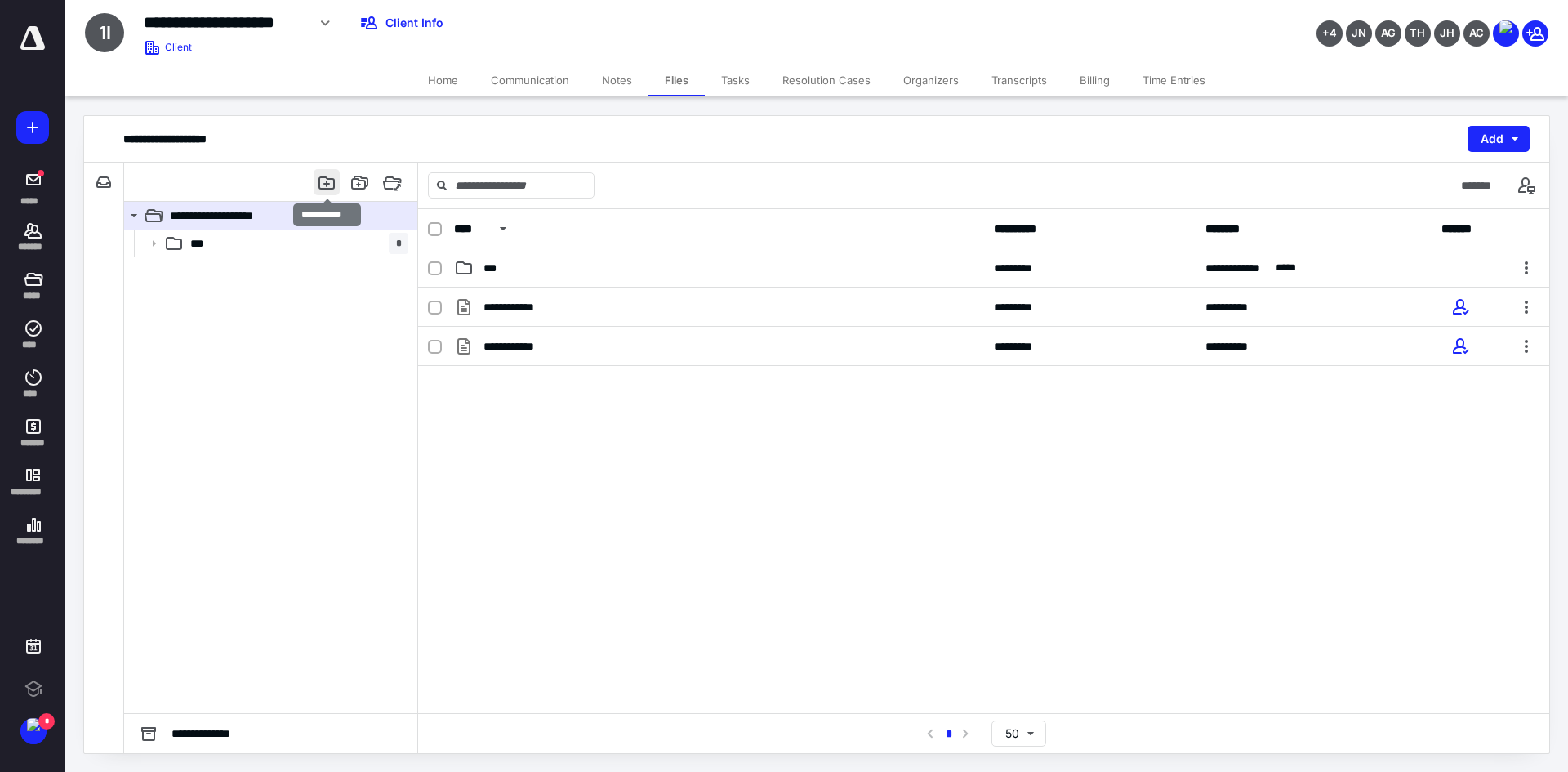 click at bounding box center (327, 182) 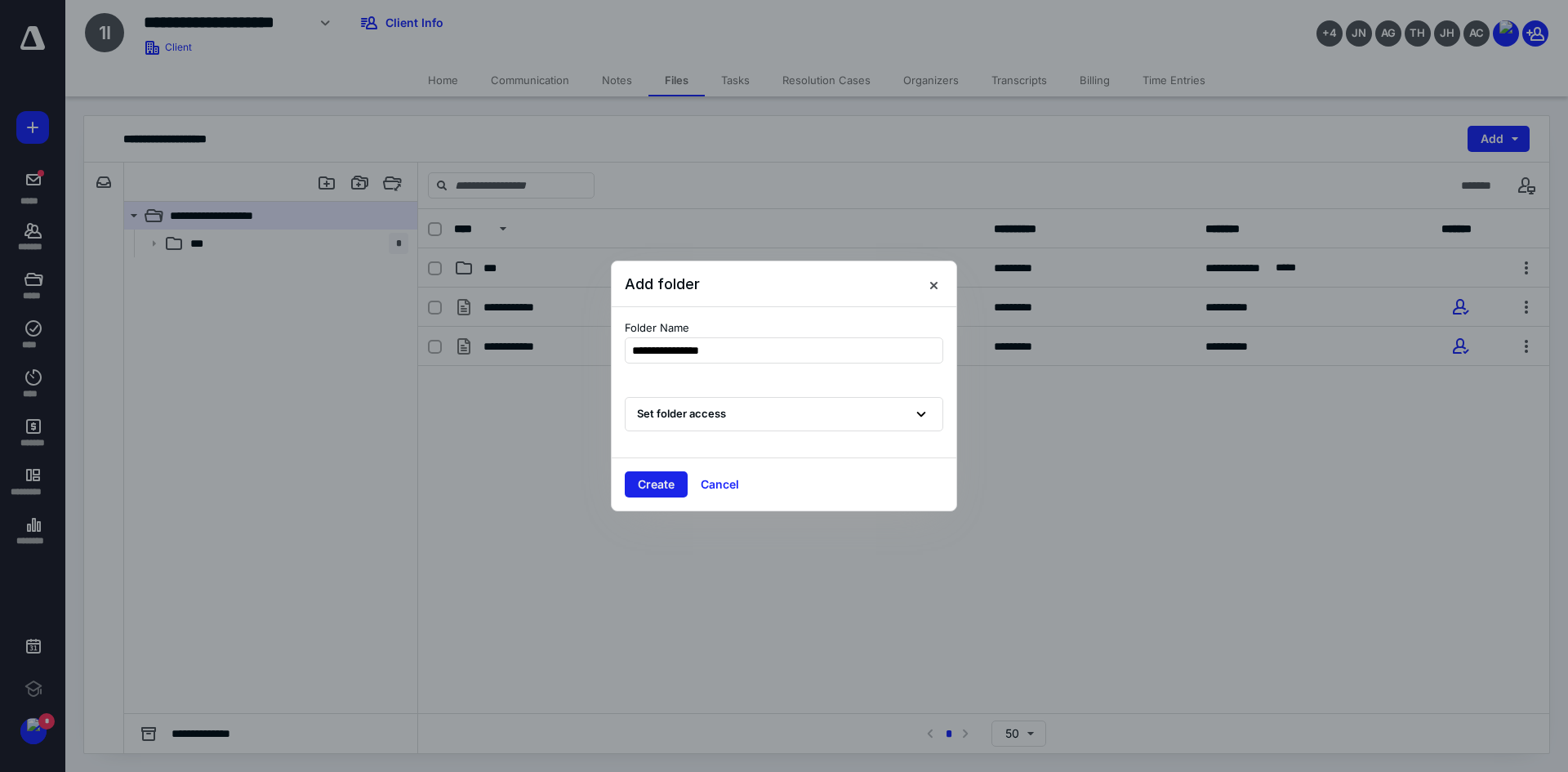 type on "**********" 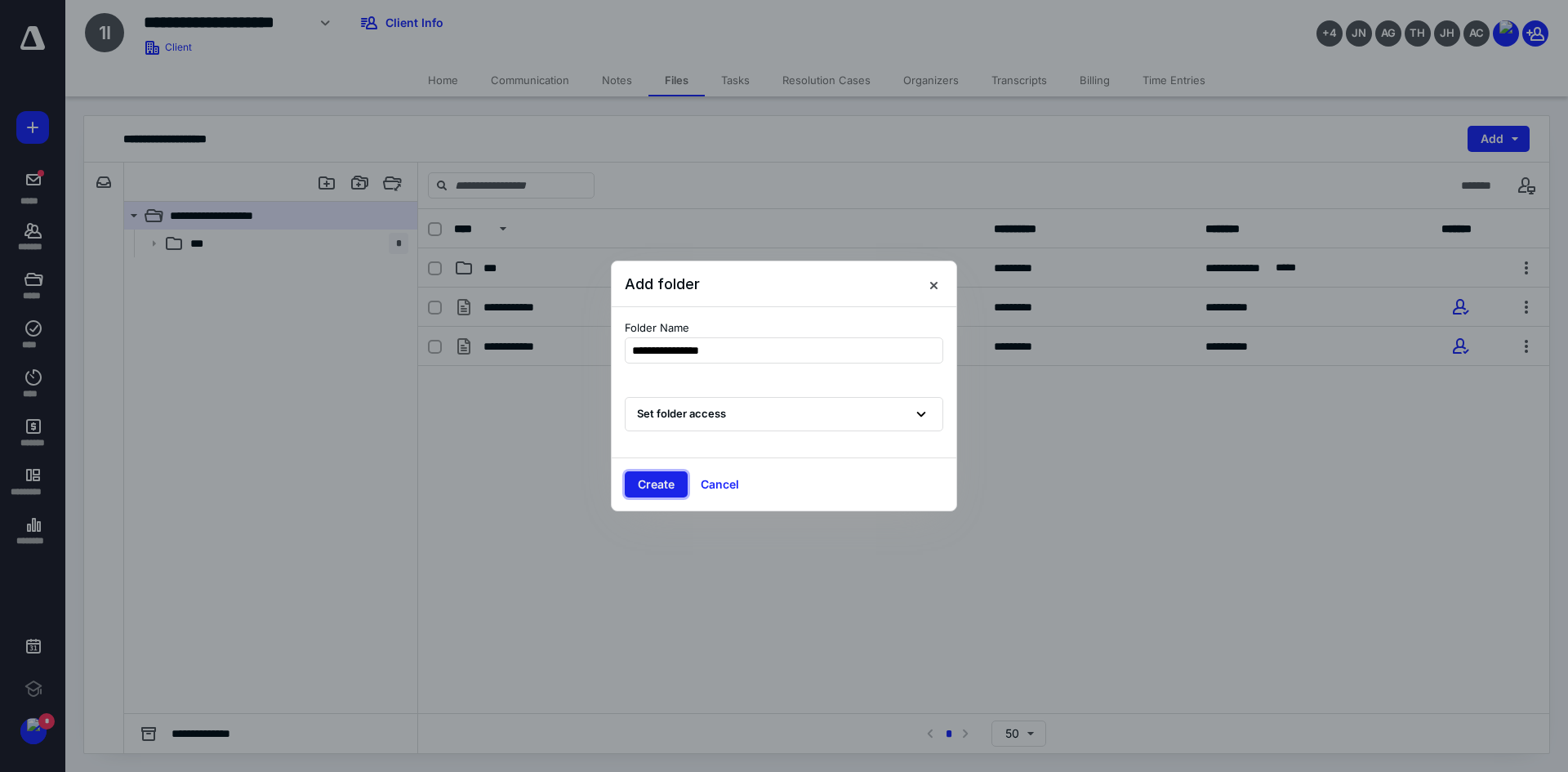click on "Create" at bounding box center [656, 484] 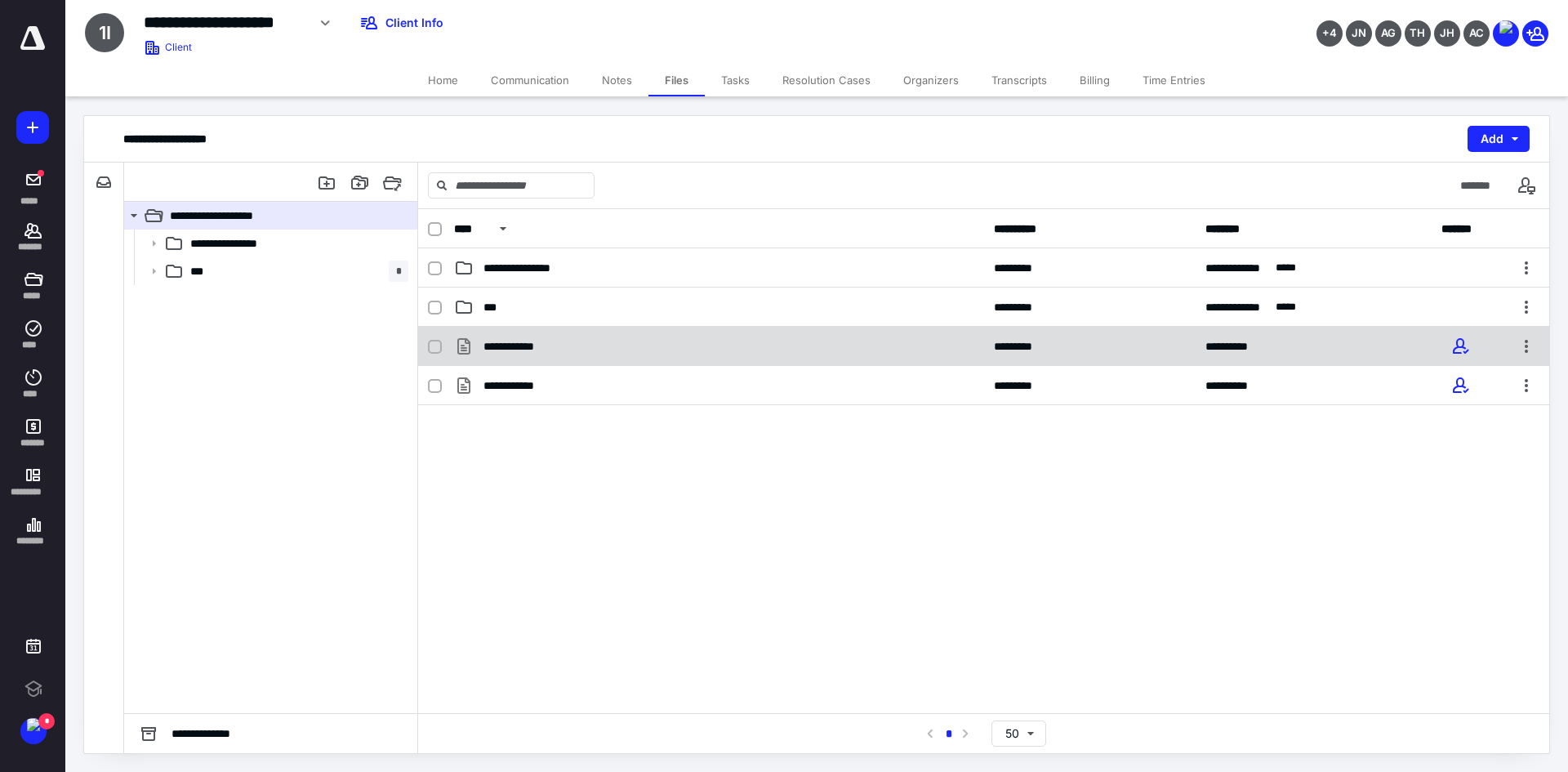 click at bounding box center (434, 347) 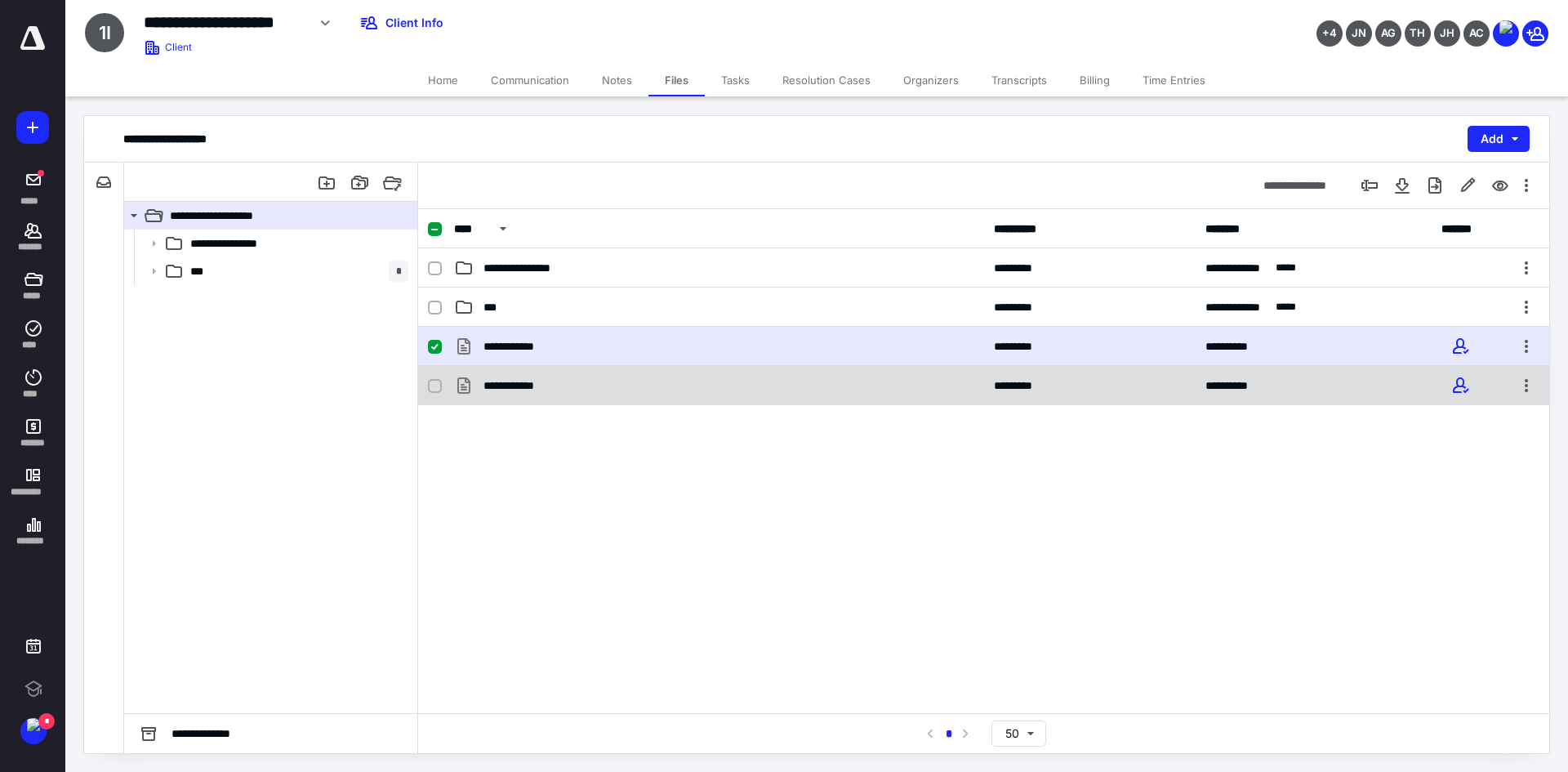 click at bounding box center [434, 386] 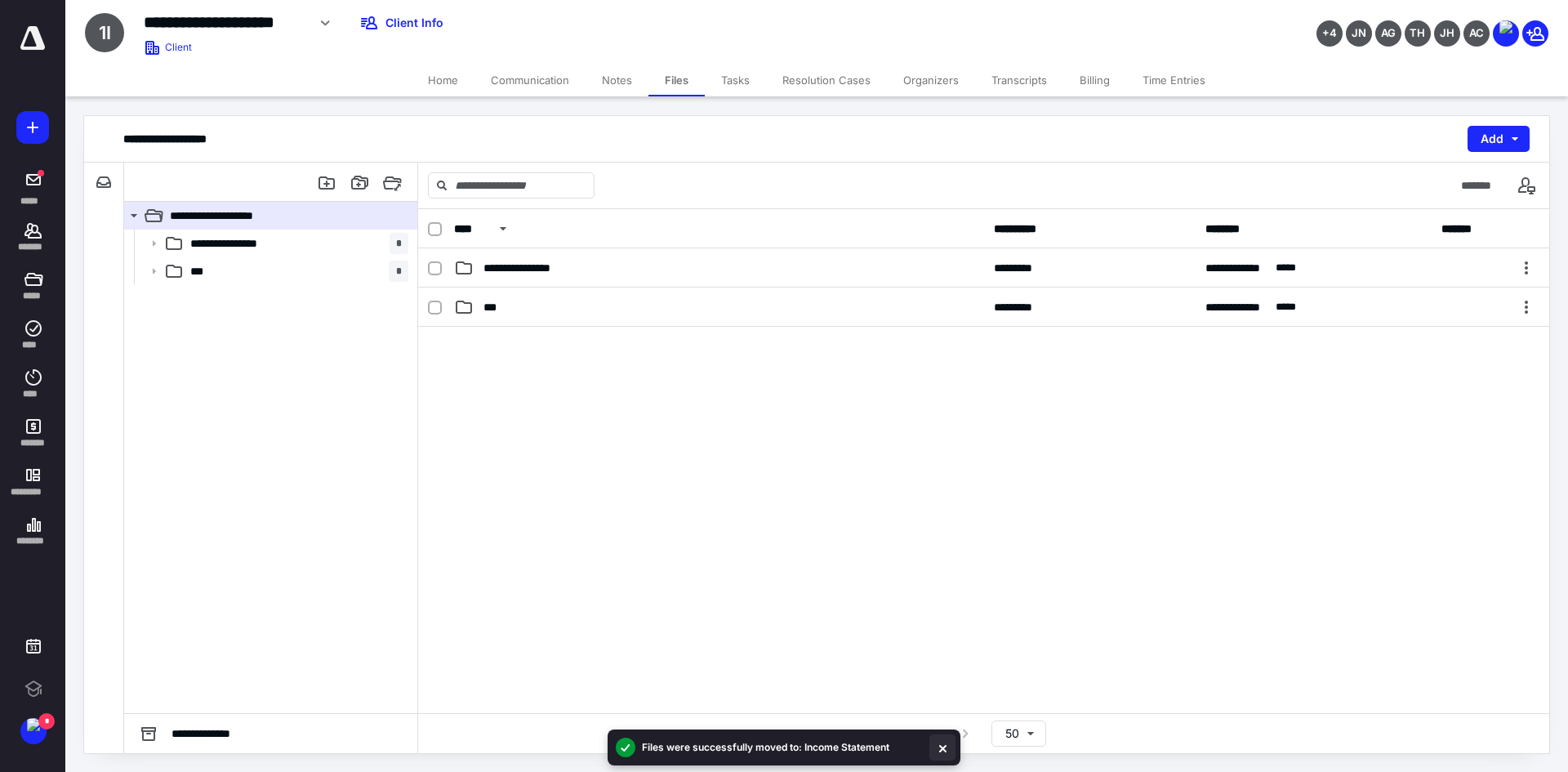 click at bounding box center (942, 747) 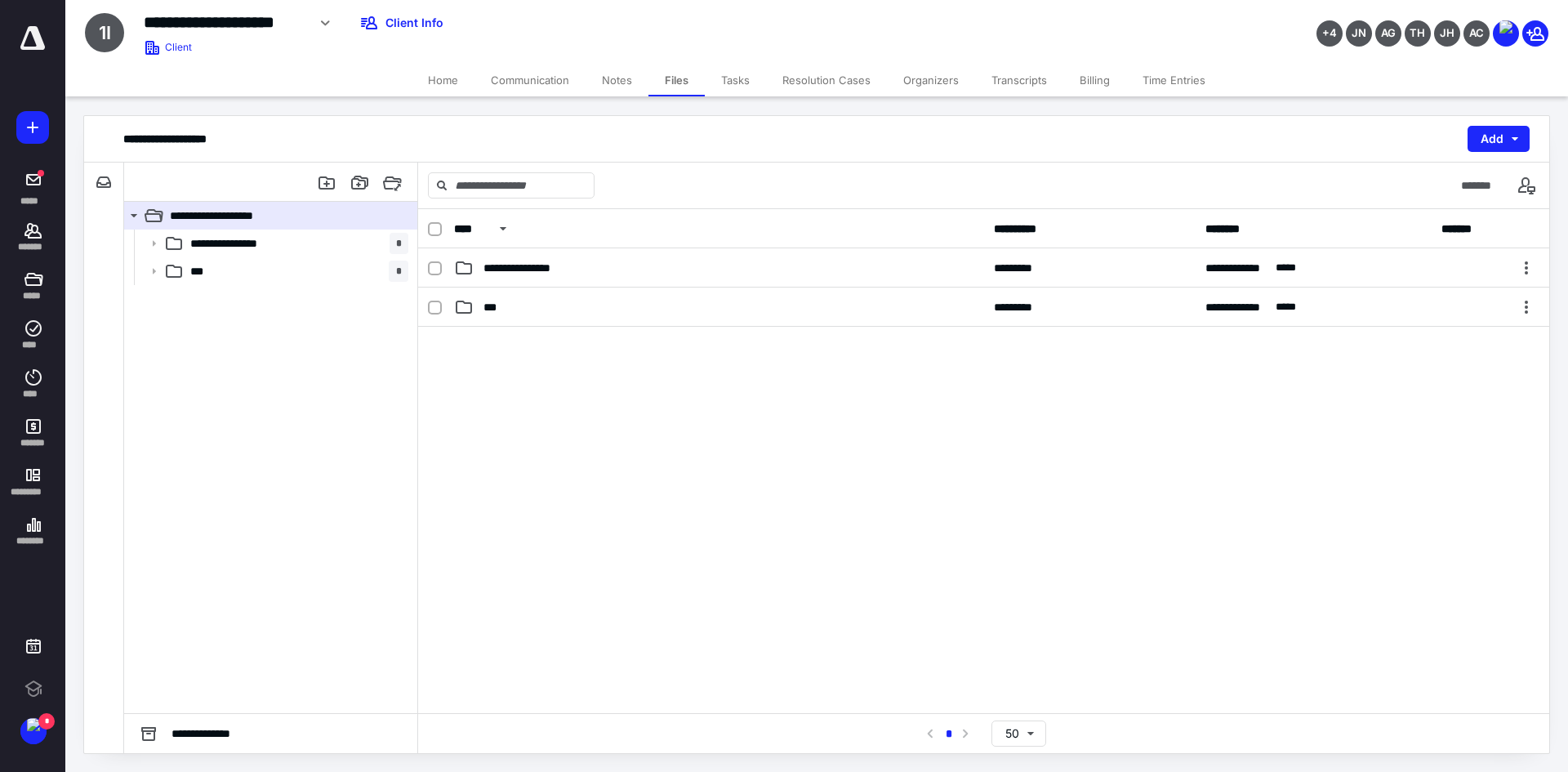 click on "Notes" at bounding box center (617, 80) 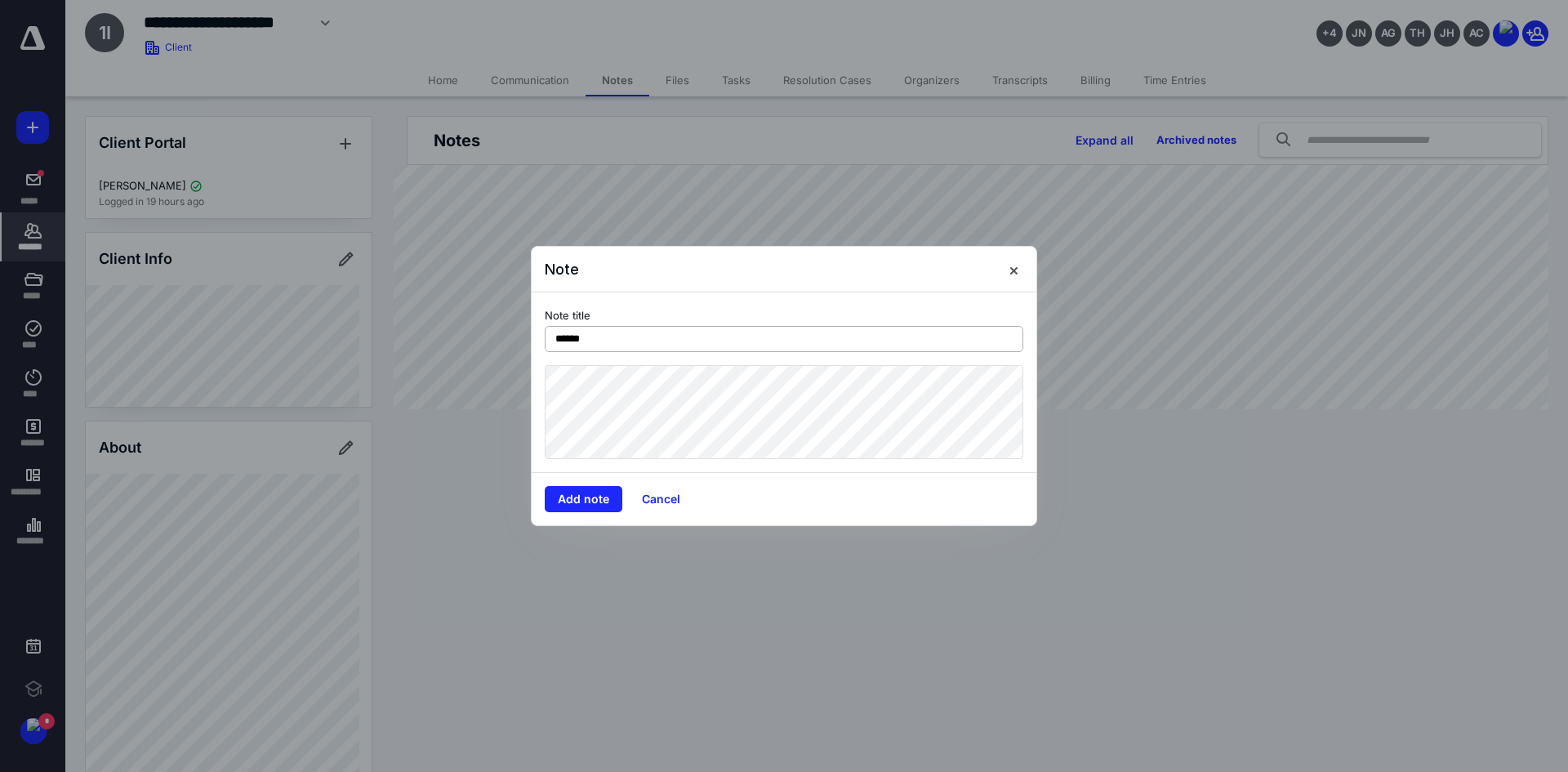type on "******" 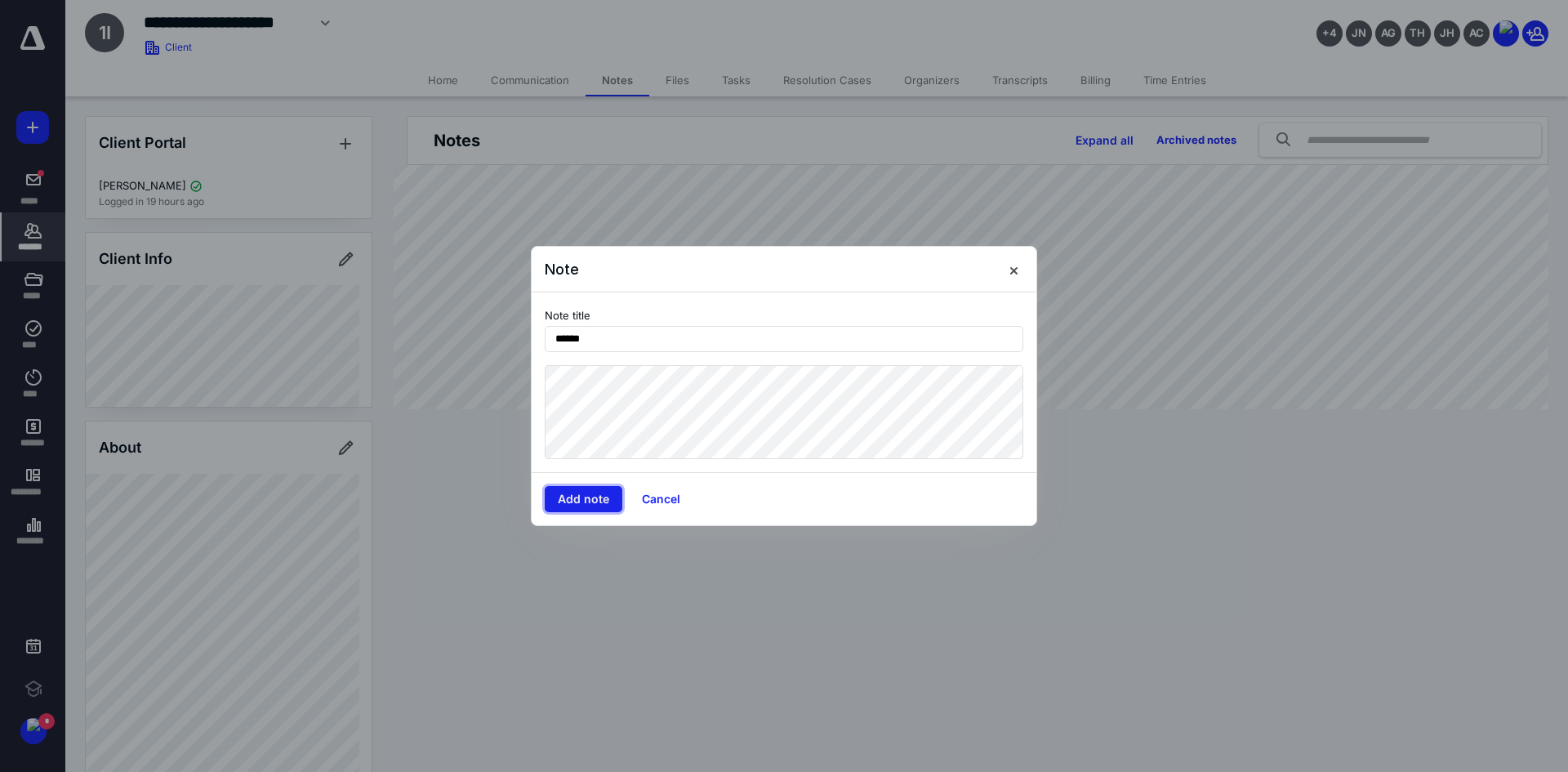 click on "Add note" at bounding box center [583, 499] 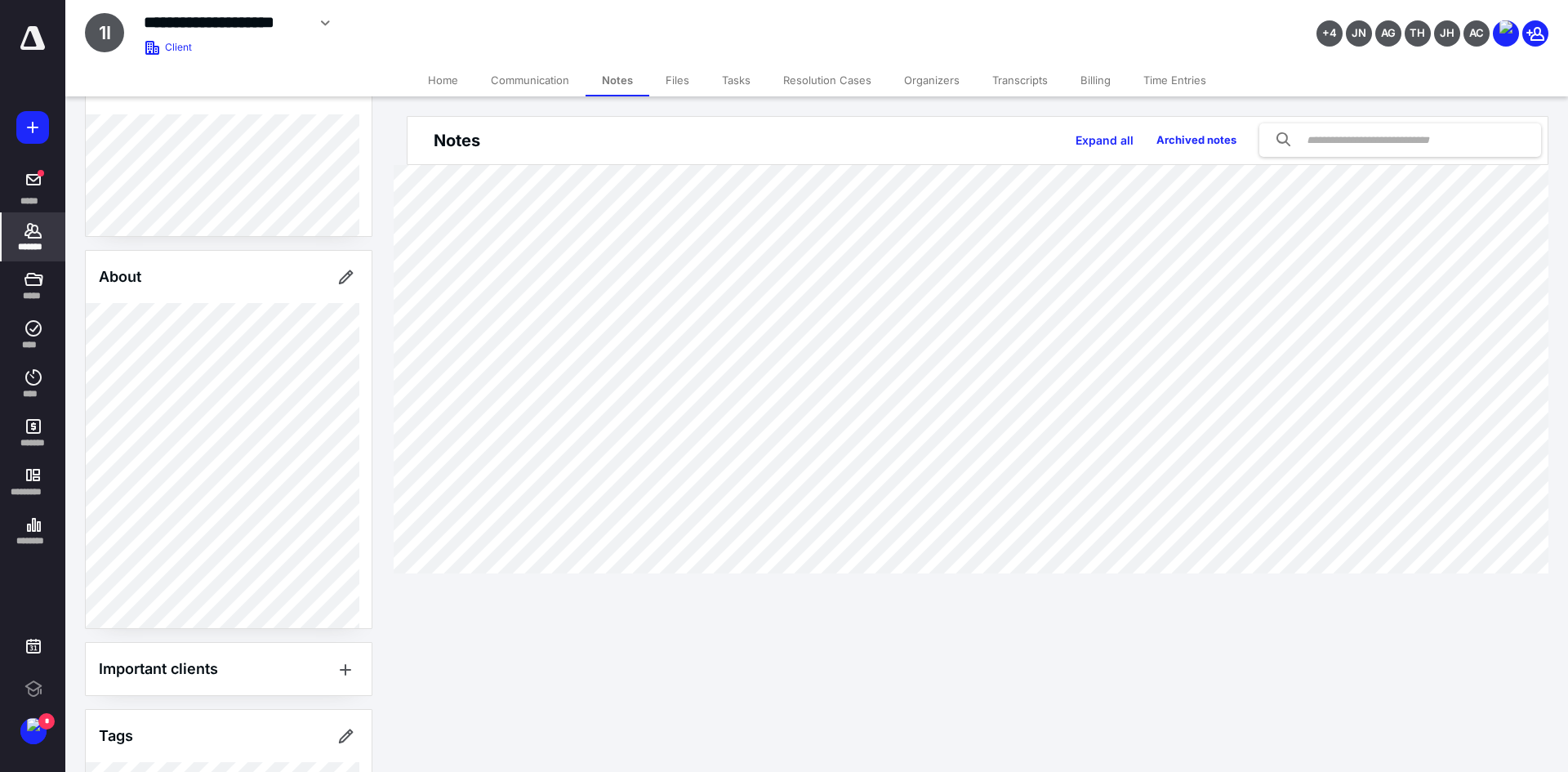 scroll, scrollTop: 0, scrollLeft: 0, axis: both 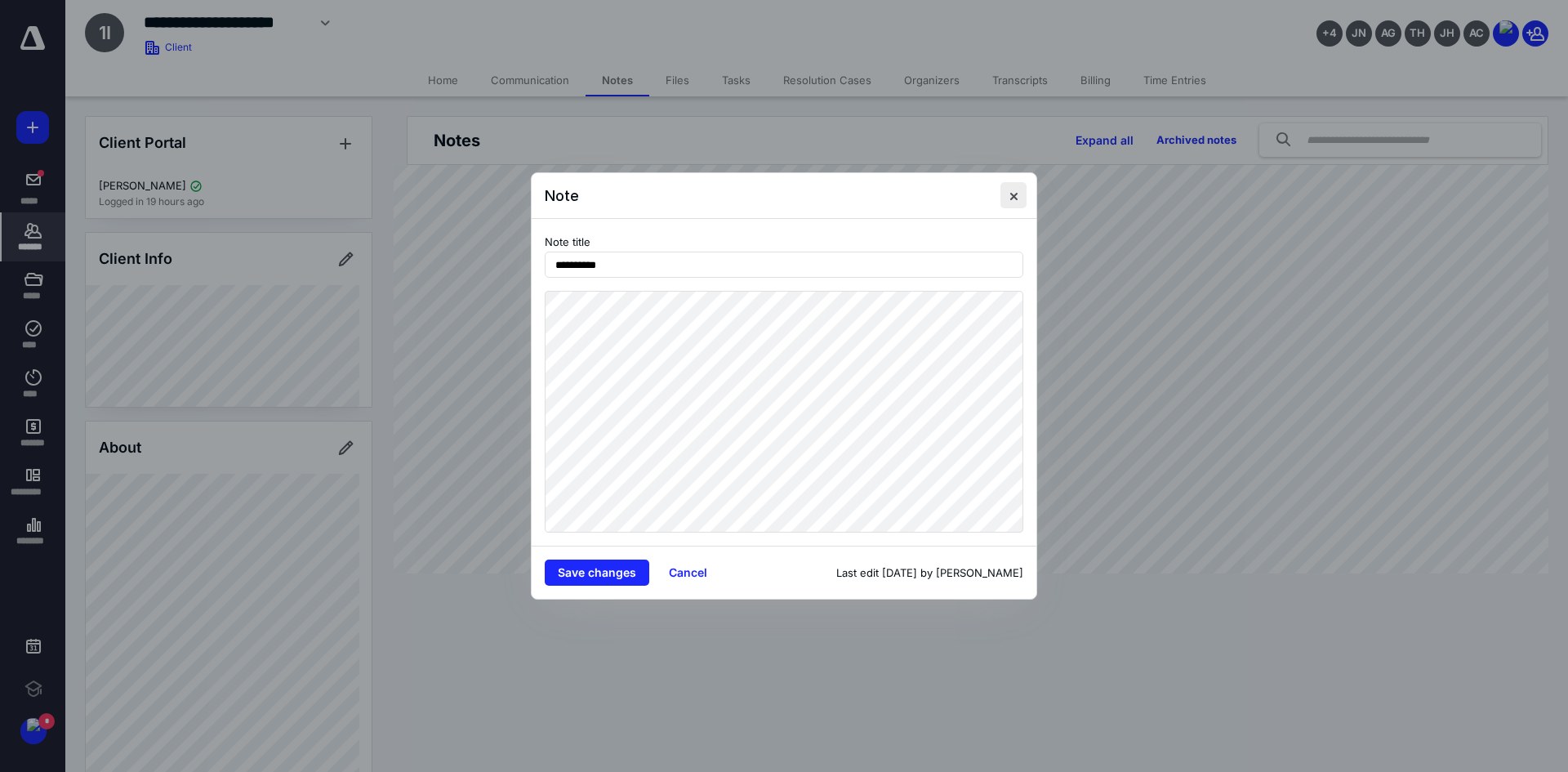 click at bounding box center [1013, 195] 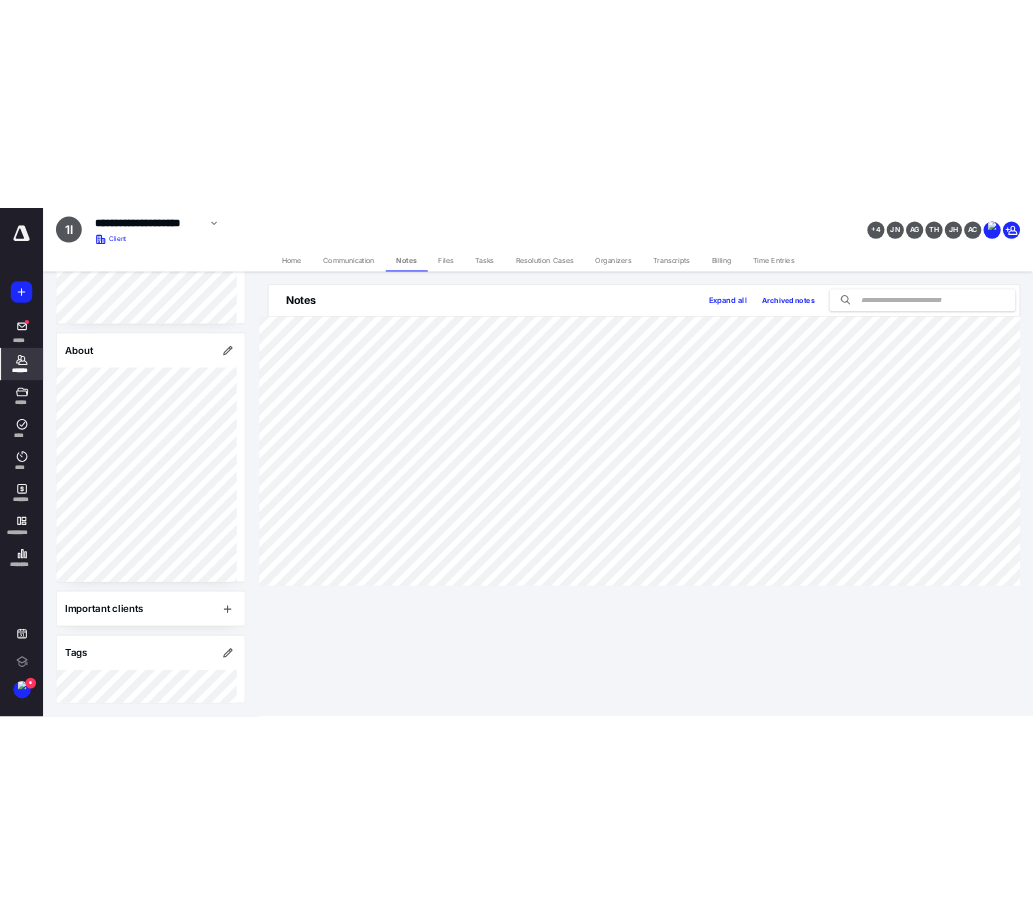 scroll, scrollTop: 0, scrollLeft: 0, axis: both 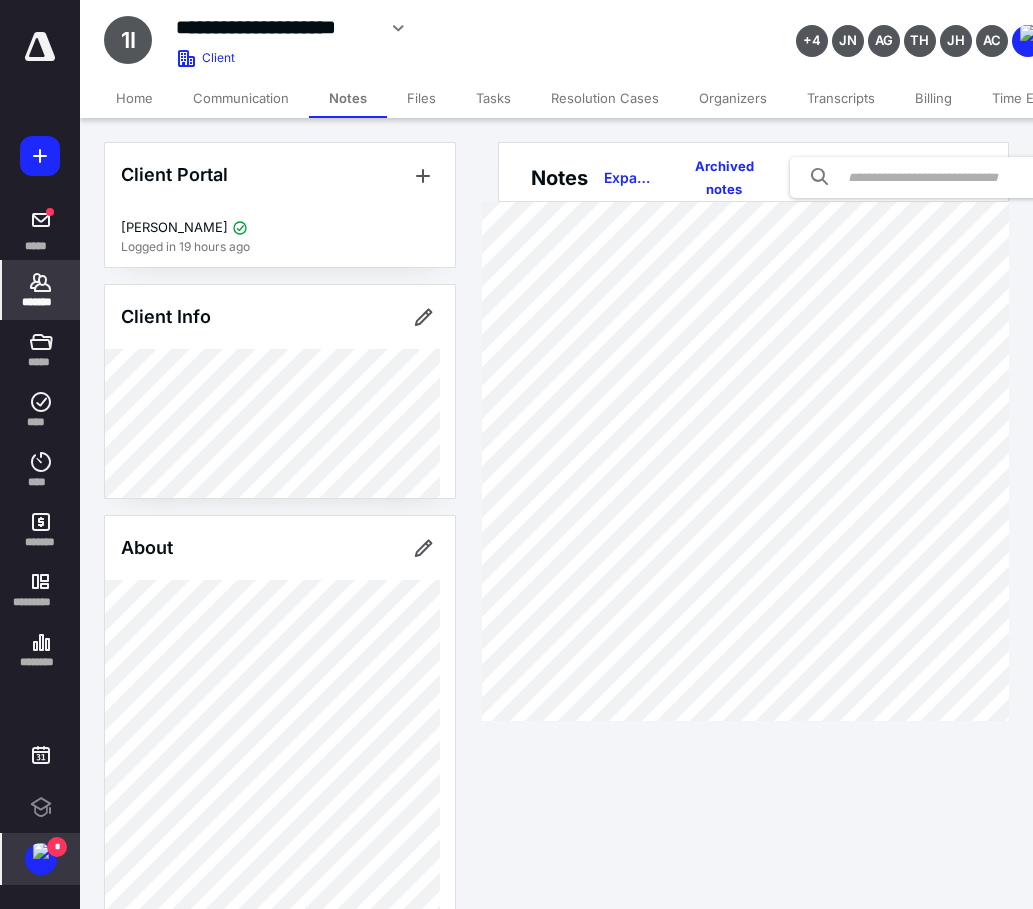 click on "*" at bounding box center [57, 847] 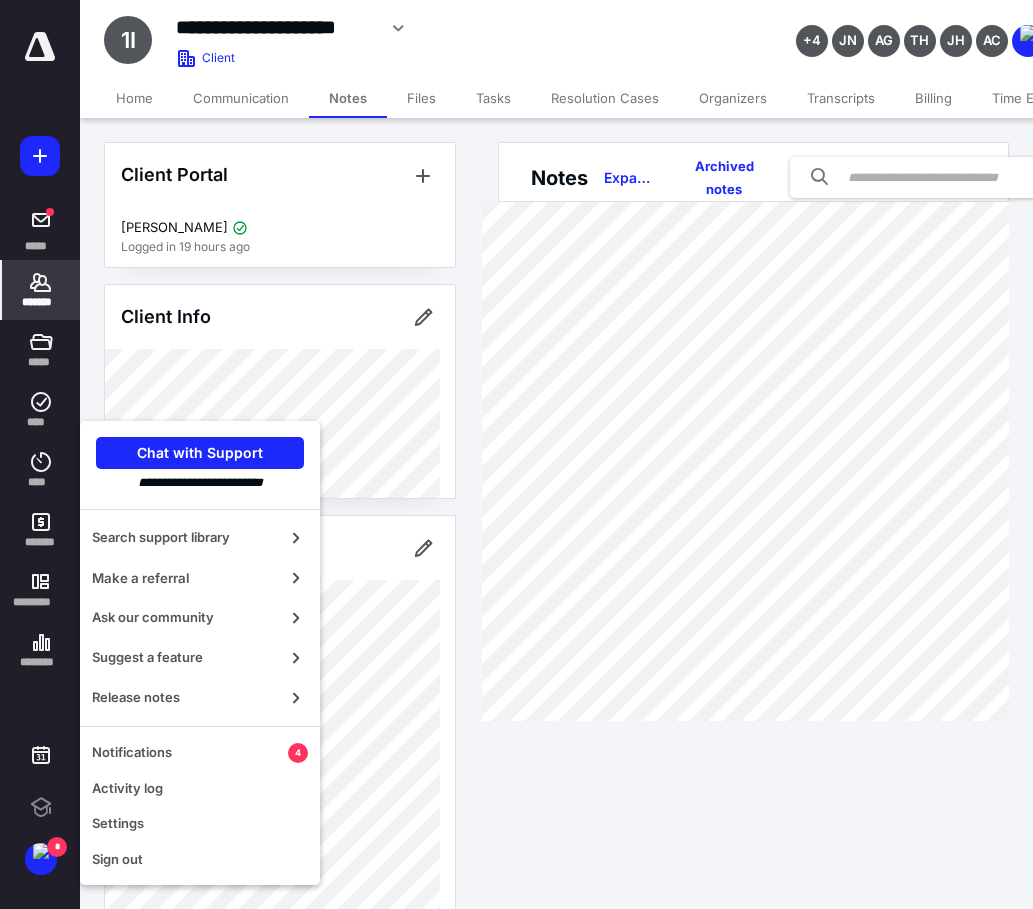 click on "**********" at bounding box center [516, 454] 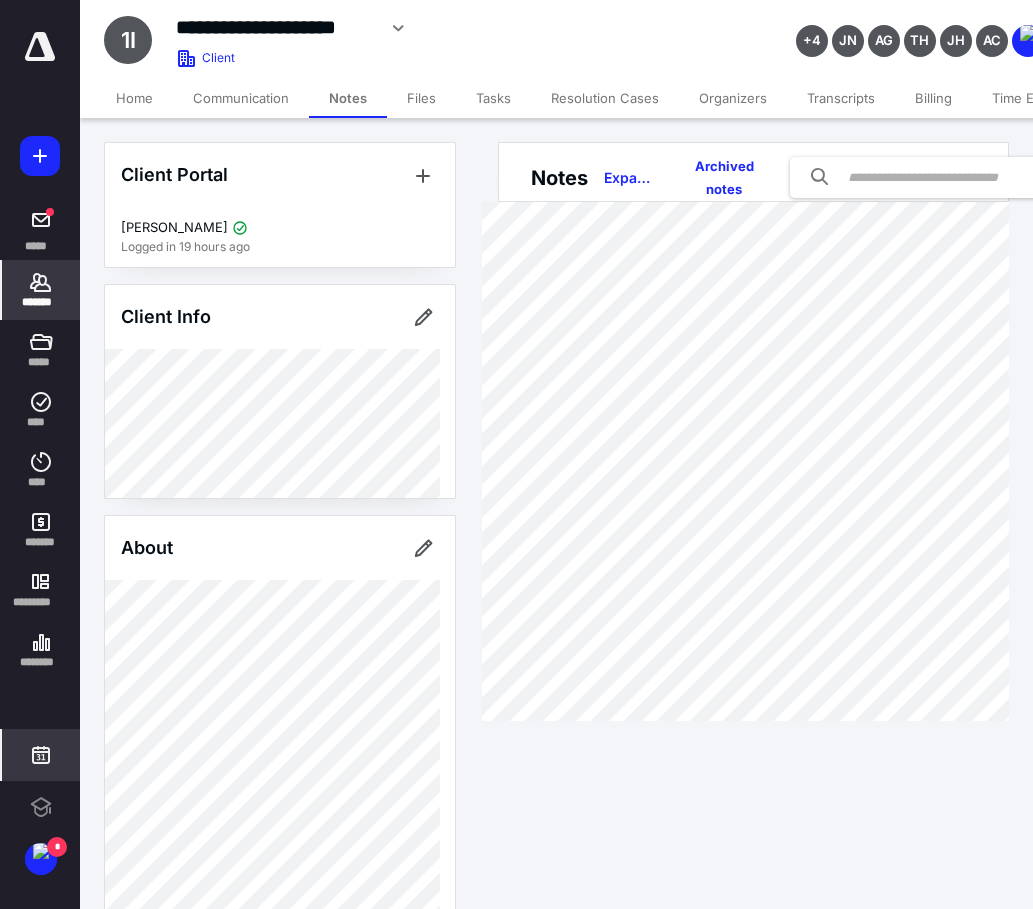 click 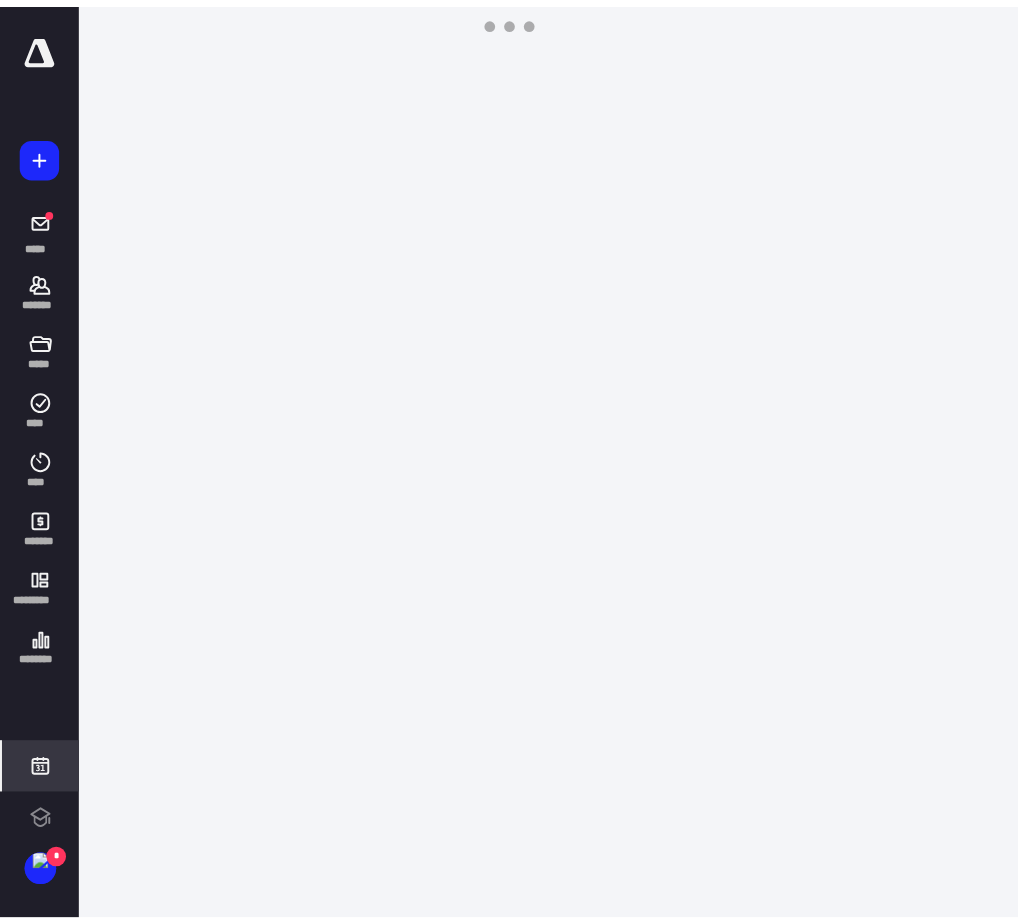scroll, scrollTop: 385, scrollLeft: 0, axis: vertical 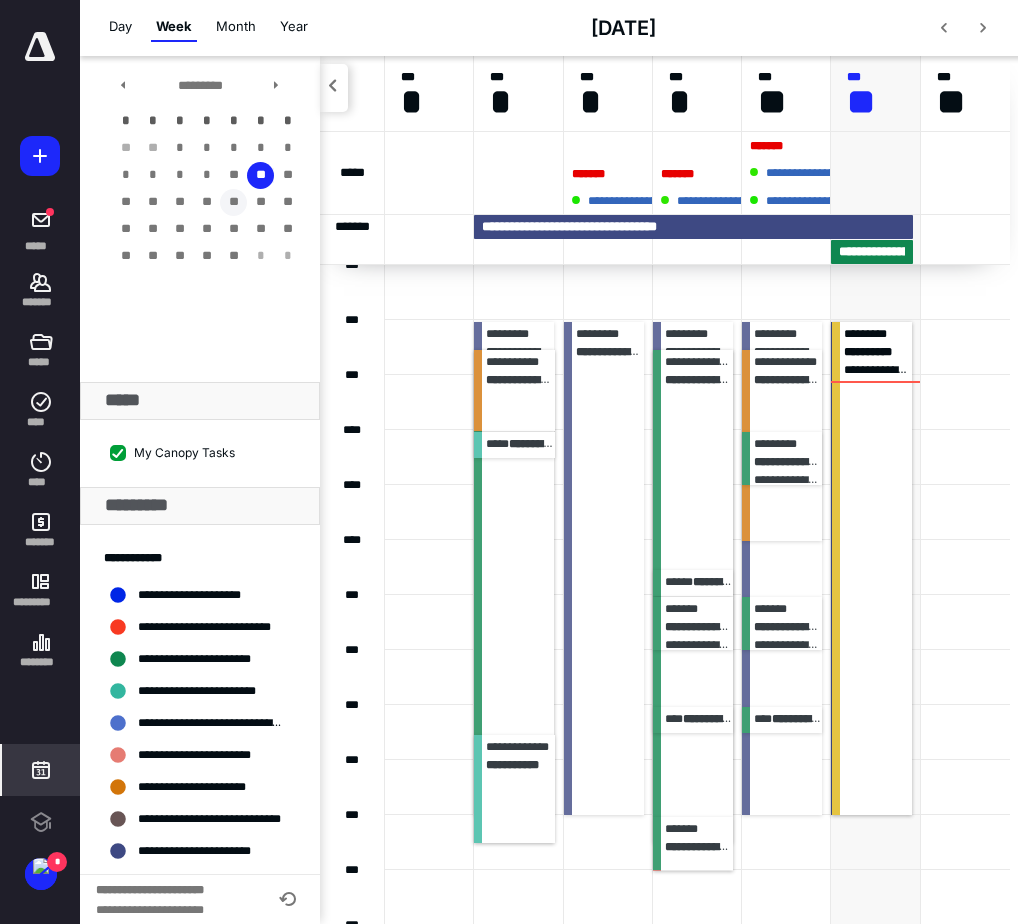 click on "**" at bounding box center [233, 202] 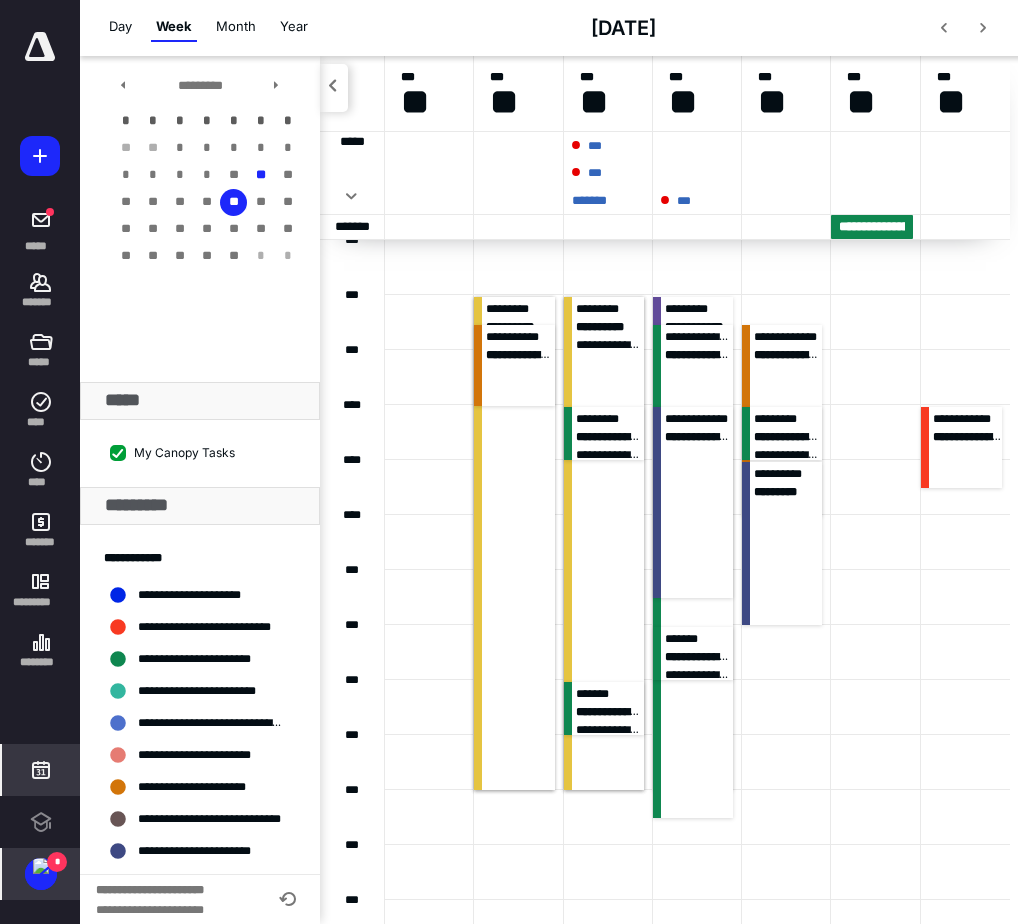 click at bounding box center [41, 866] 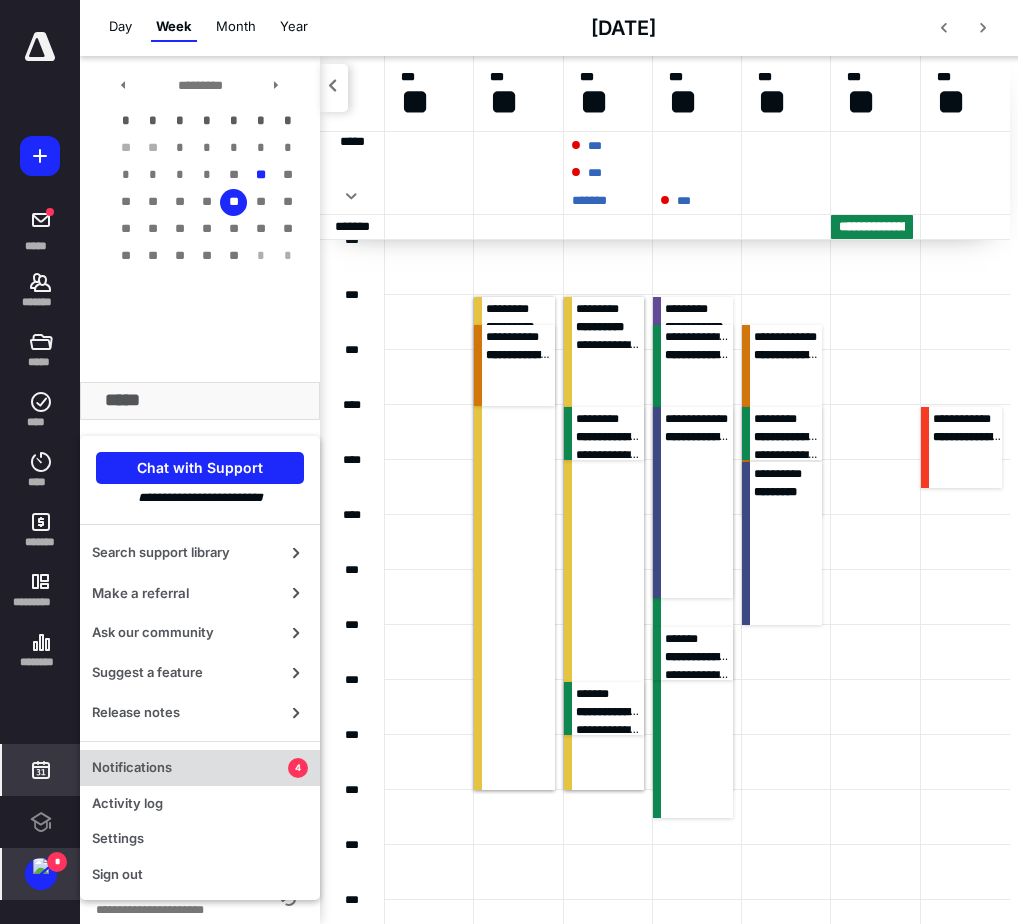 click on "Notifications" at bounding box center [190, 768] 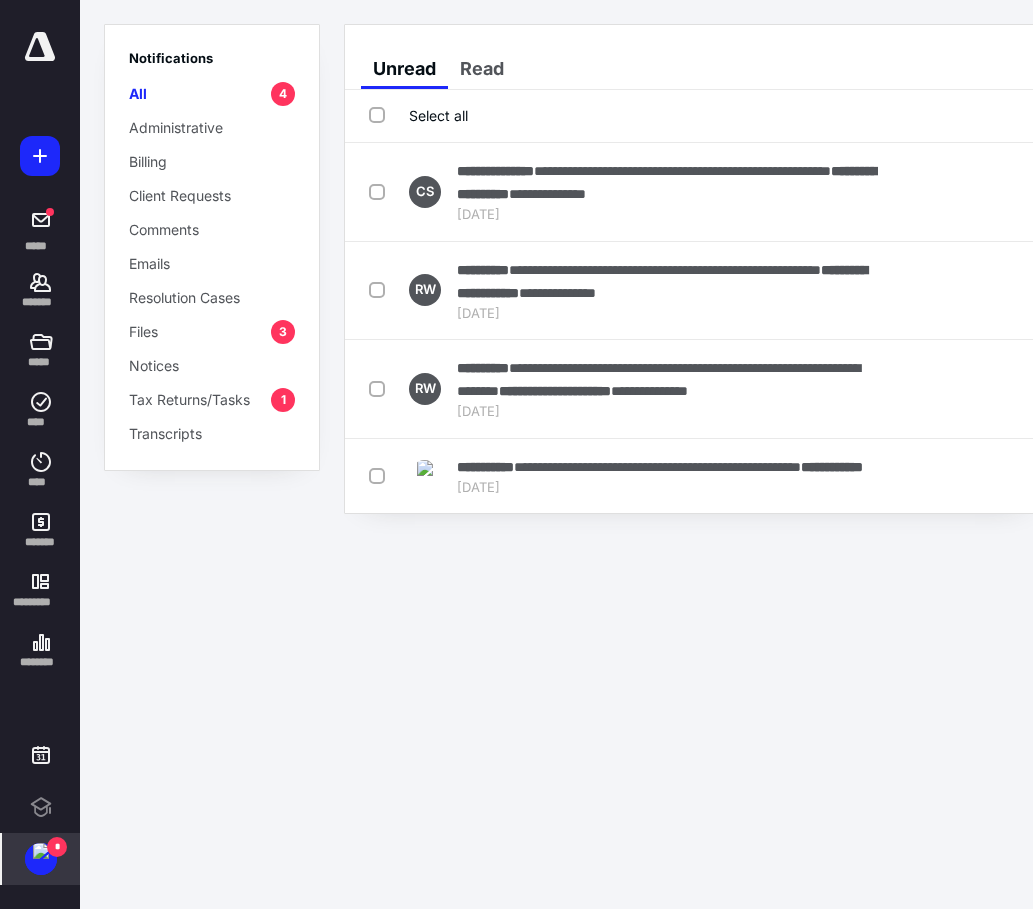 scroll, scrollTop: 0, scrollLeft: 10, axis: horizontal 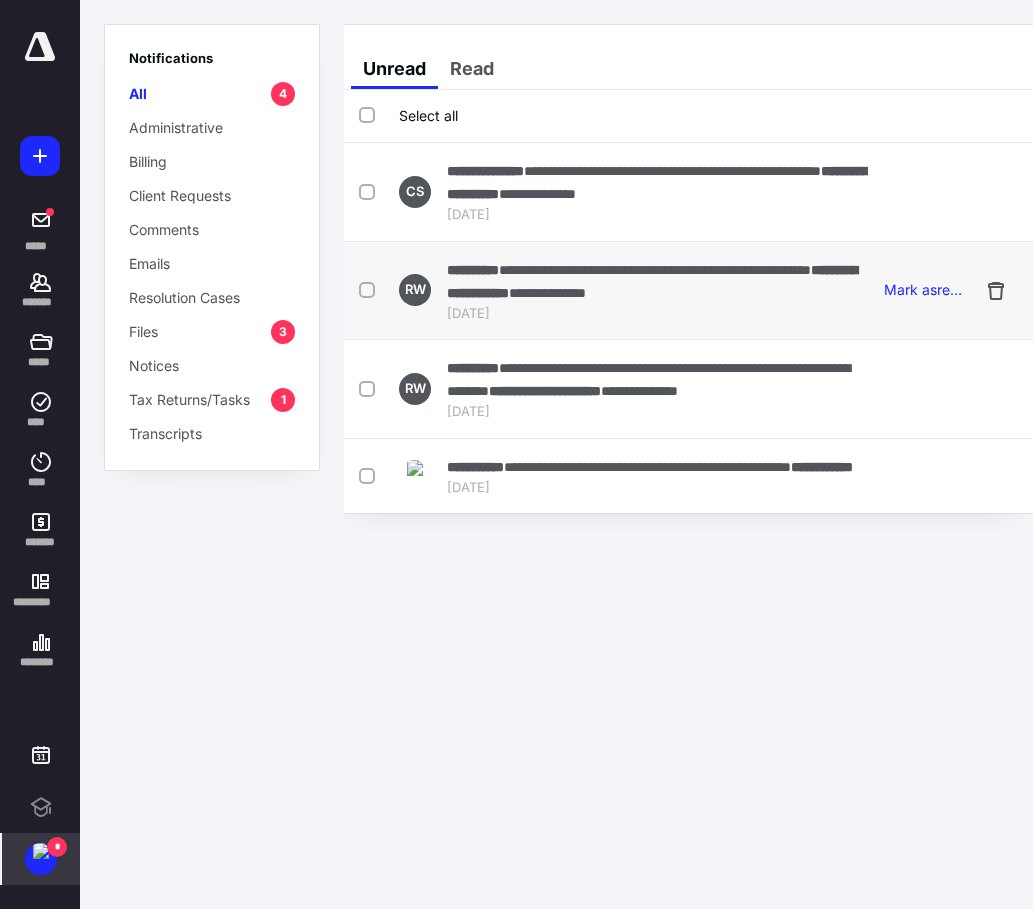 click at bounding box center [371, 289] 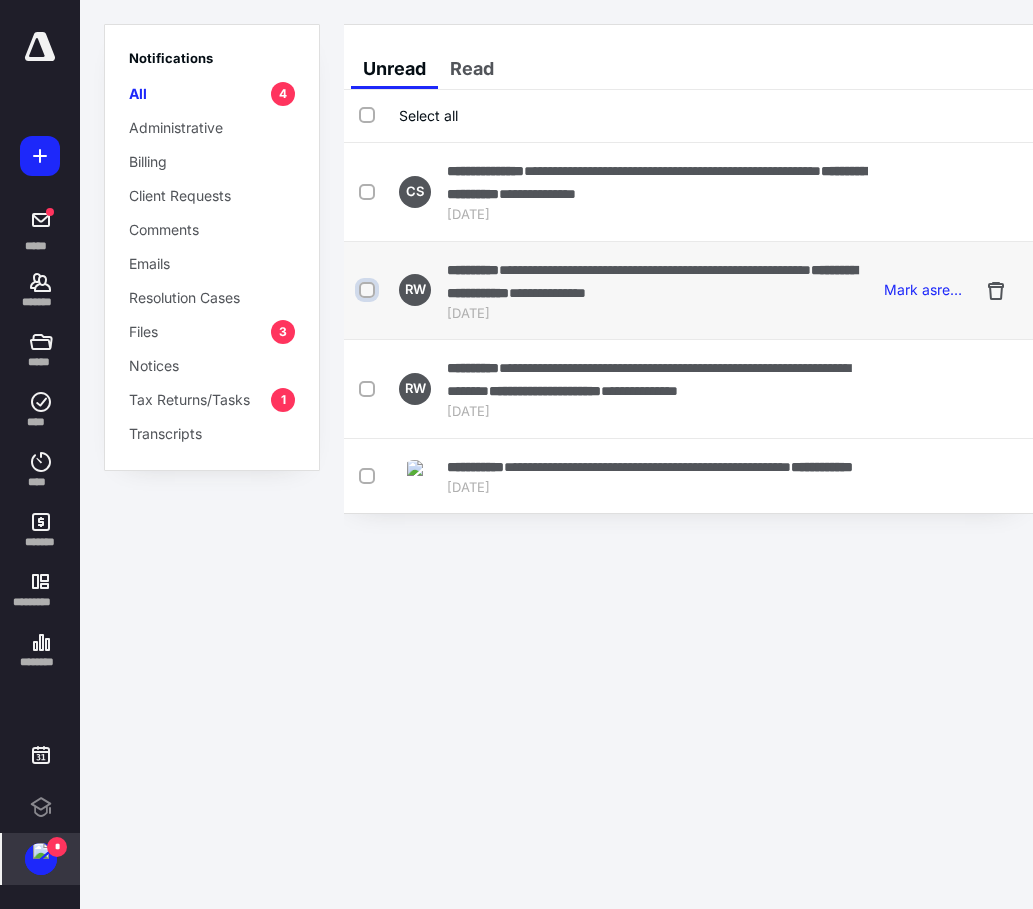 click at bounding box center (369, 290) 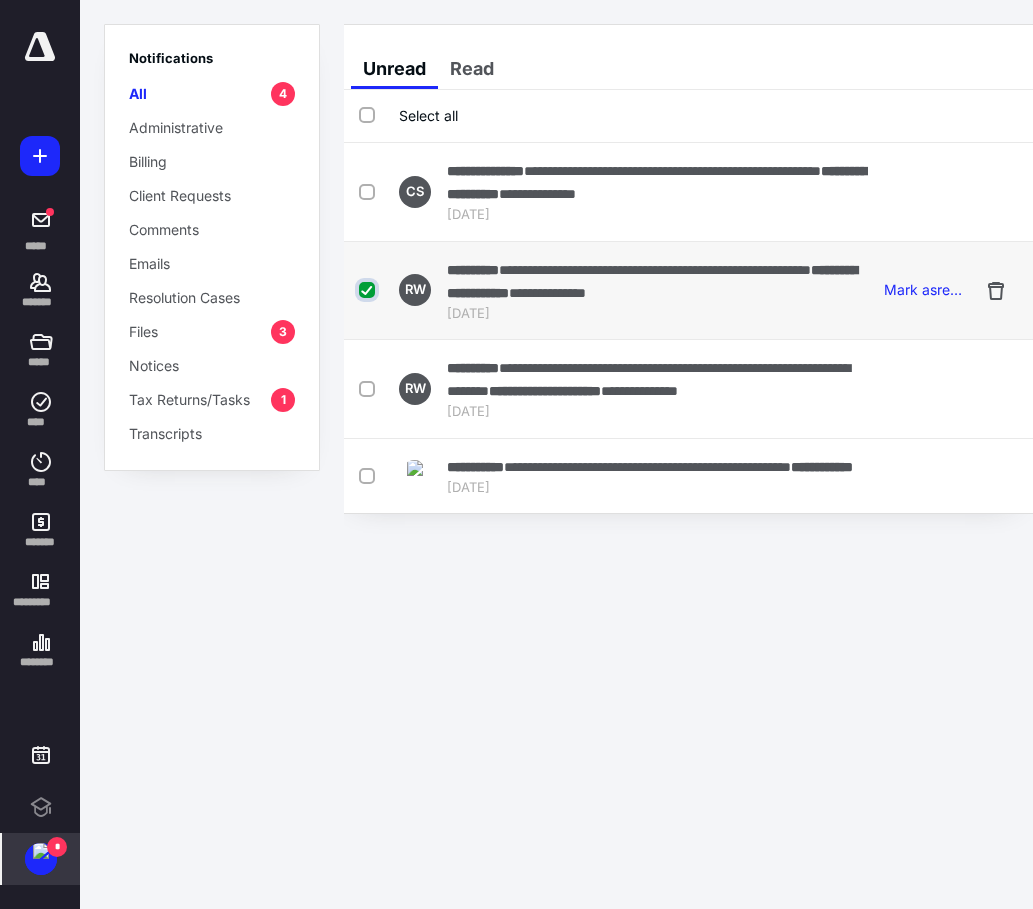 checkbox on "true" 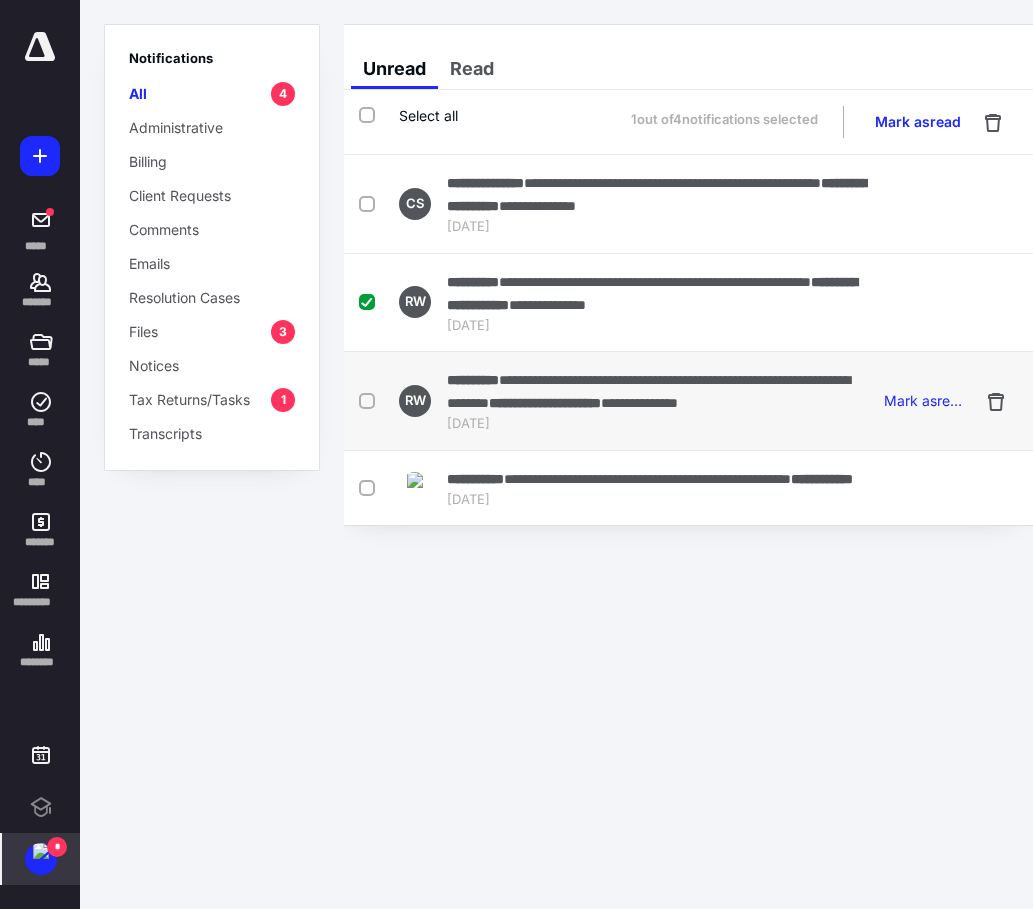 click at bounding box center (371, 400) 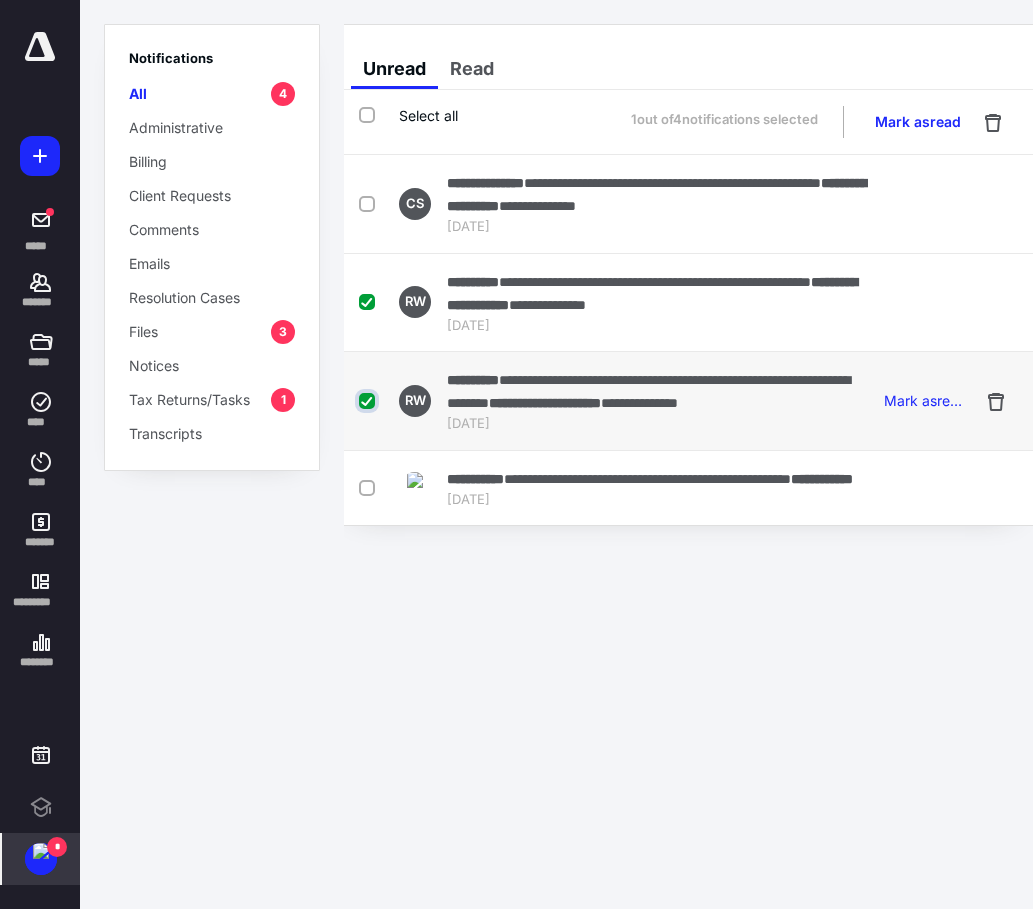 checkbox on "true" 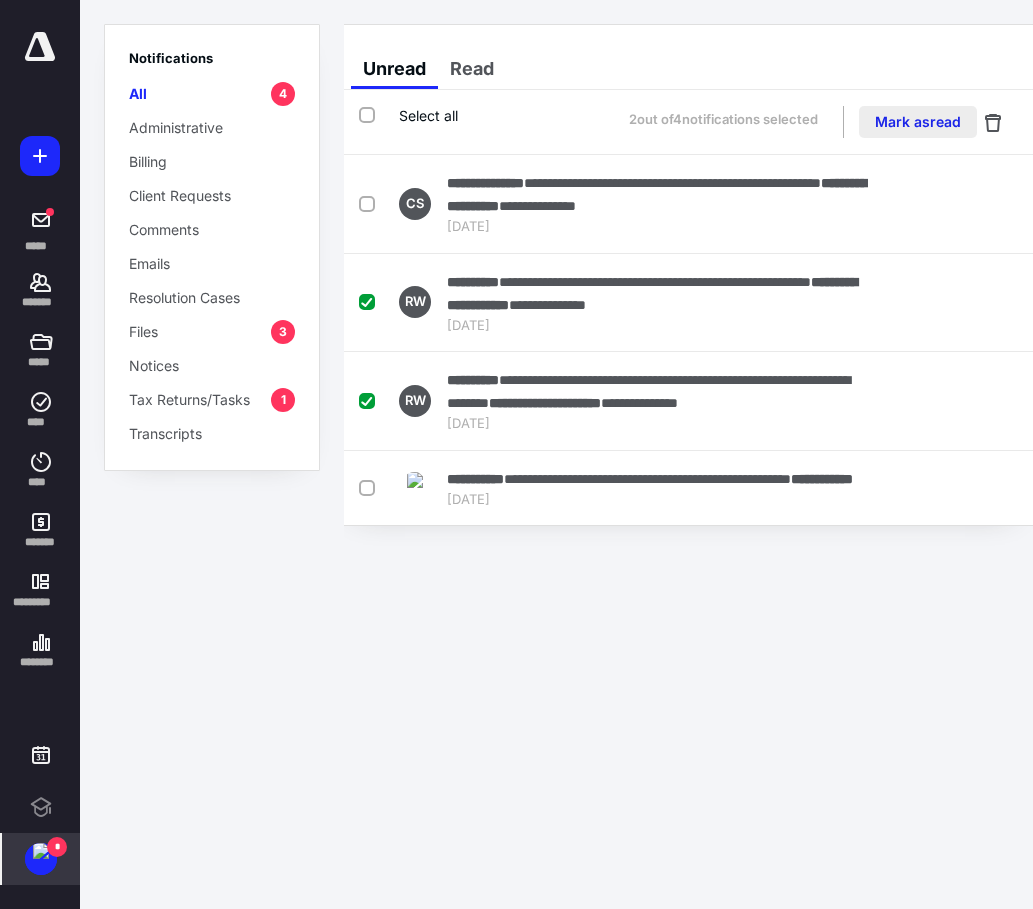 click on "Mark as  read" at bounding box center [918, 122] 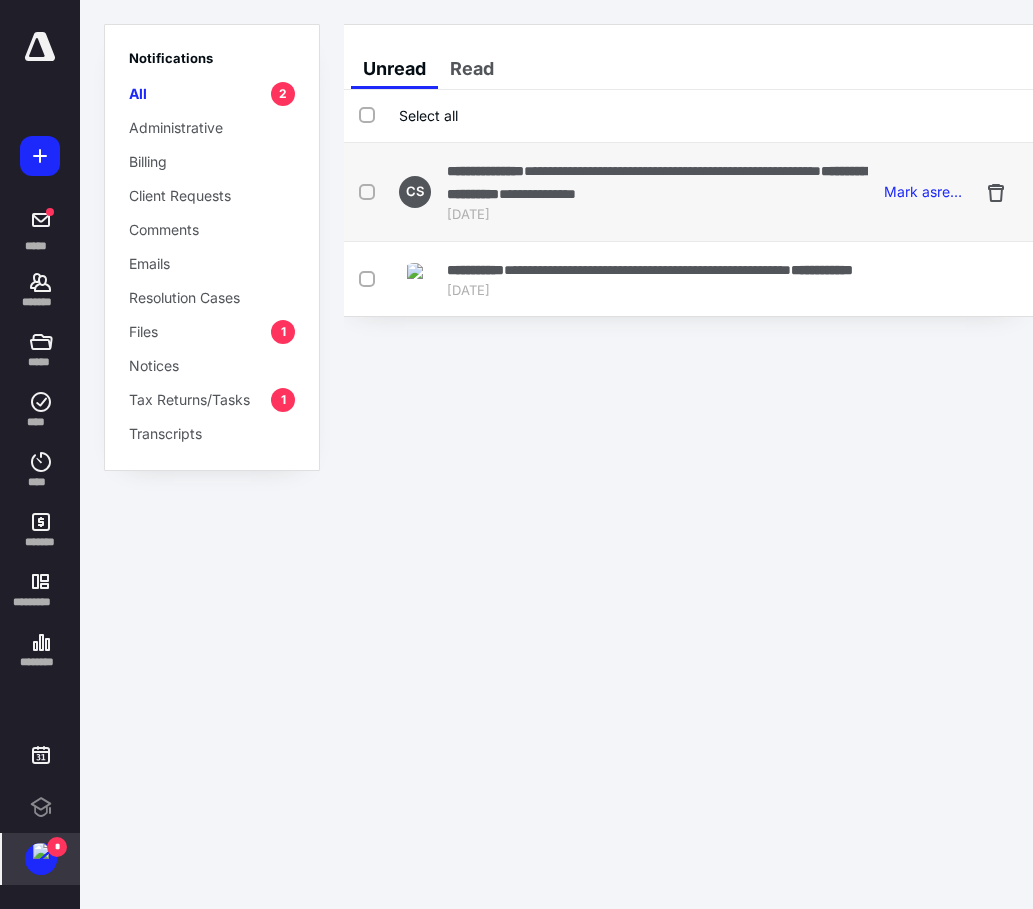 click on "**********" at bounding box center (657, 182) 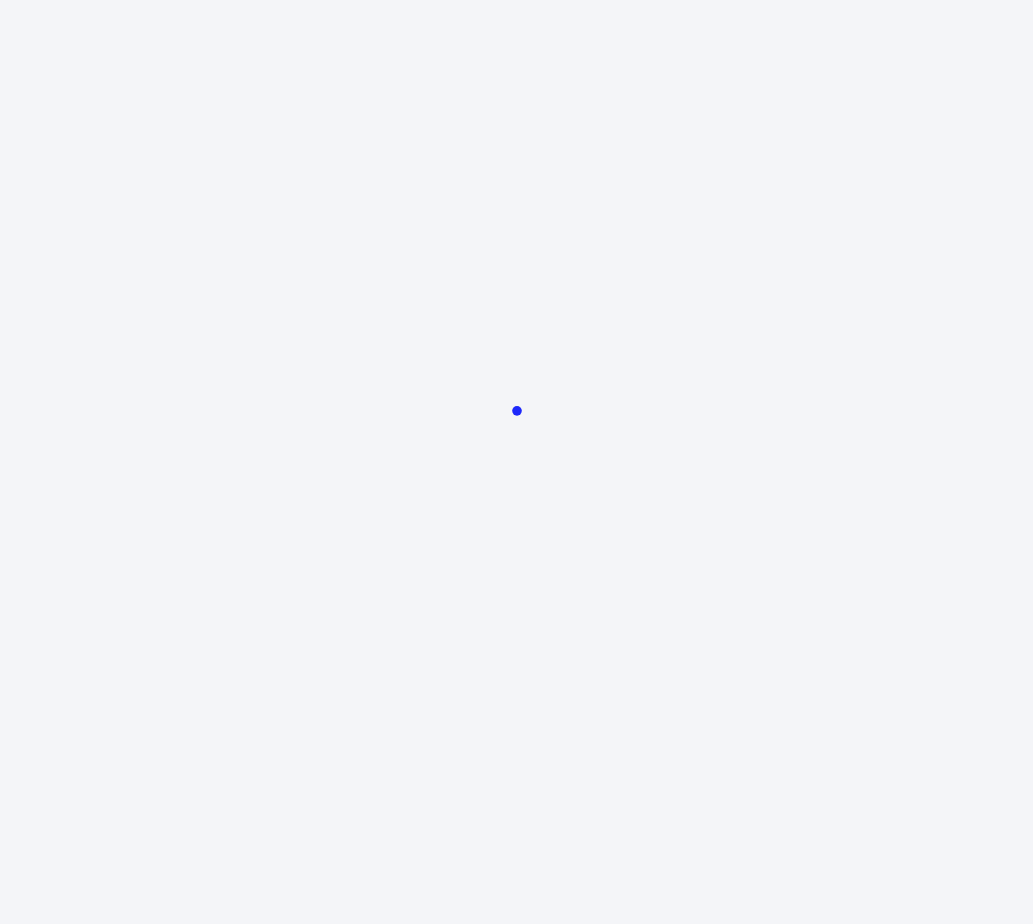 scroll, scrollTop: 0, scrollLeft: 0, axis: both 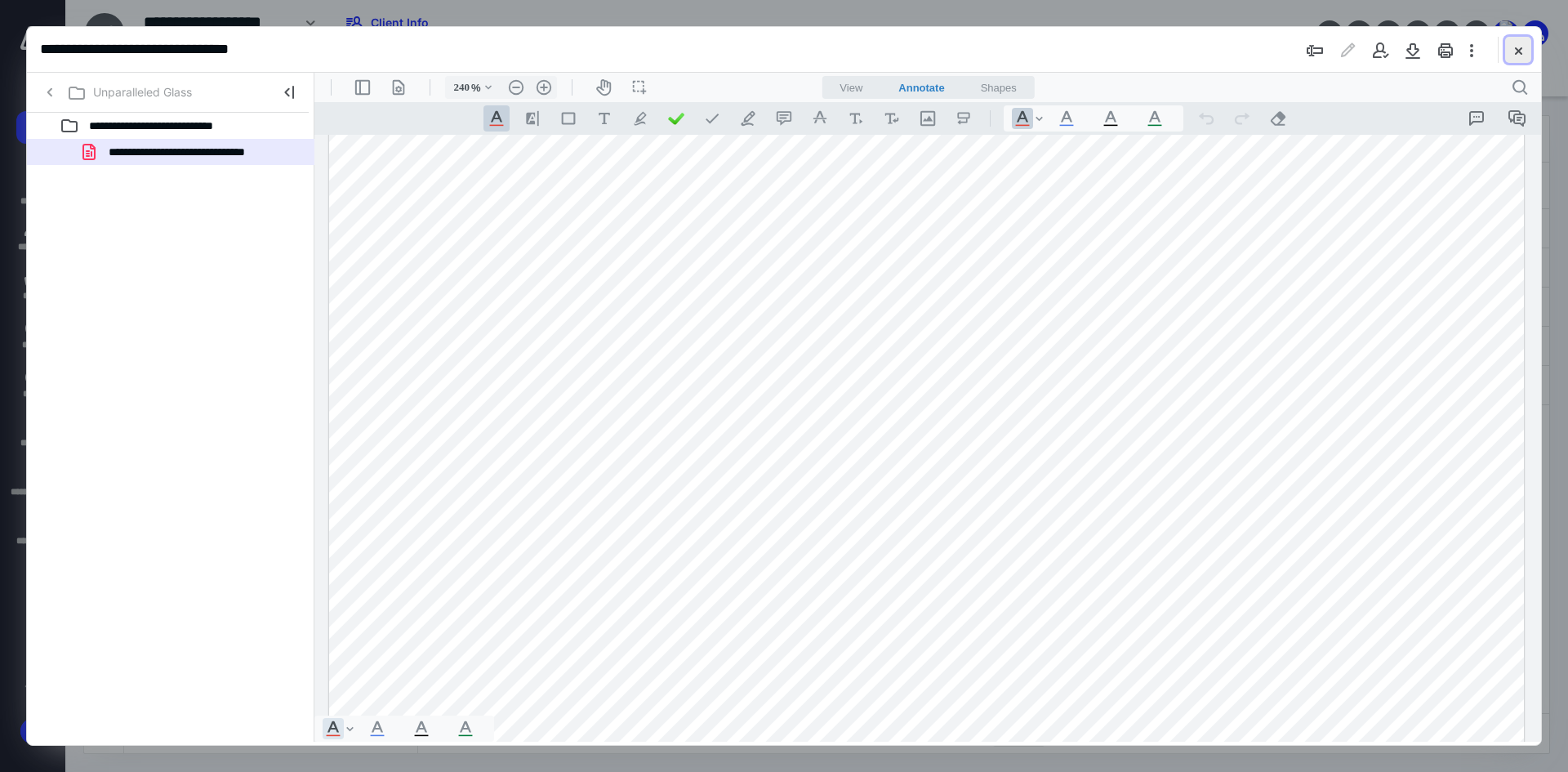 click at bounding box center (1518, 50) 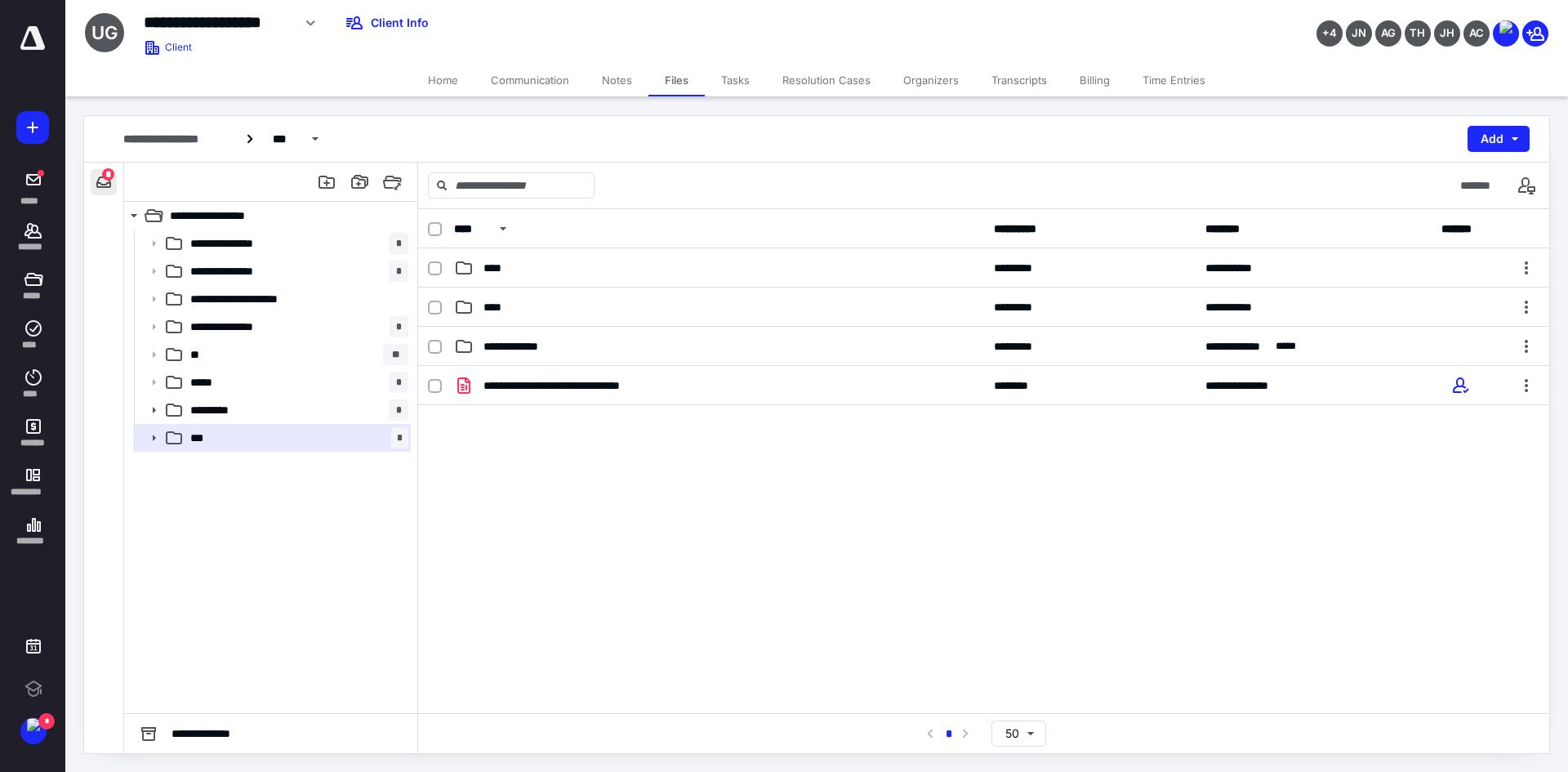 click at bounding box center [104, 182] 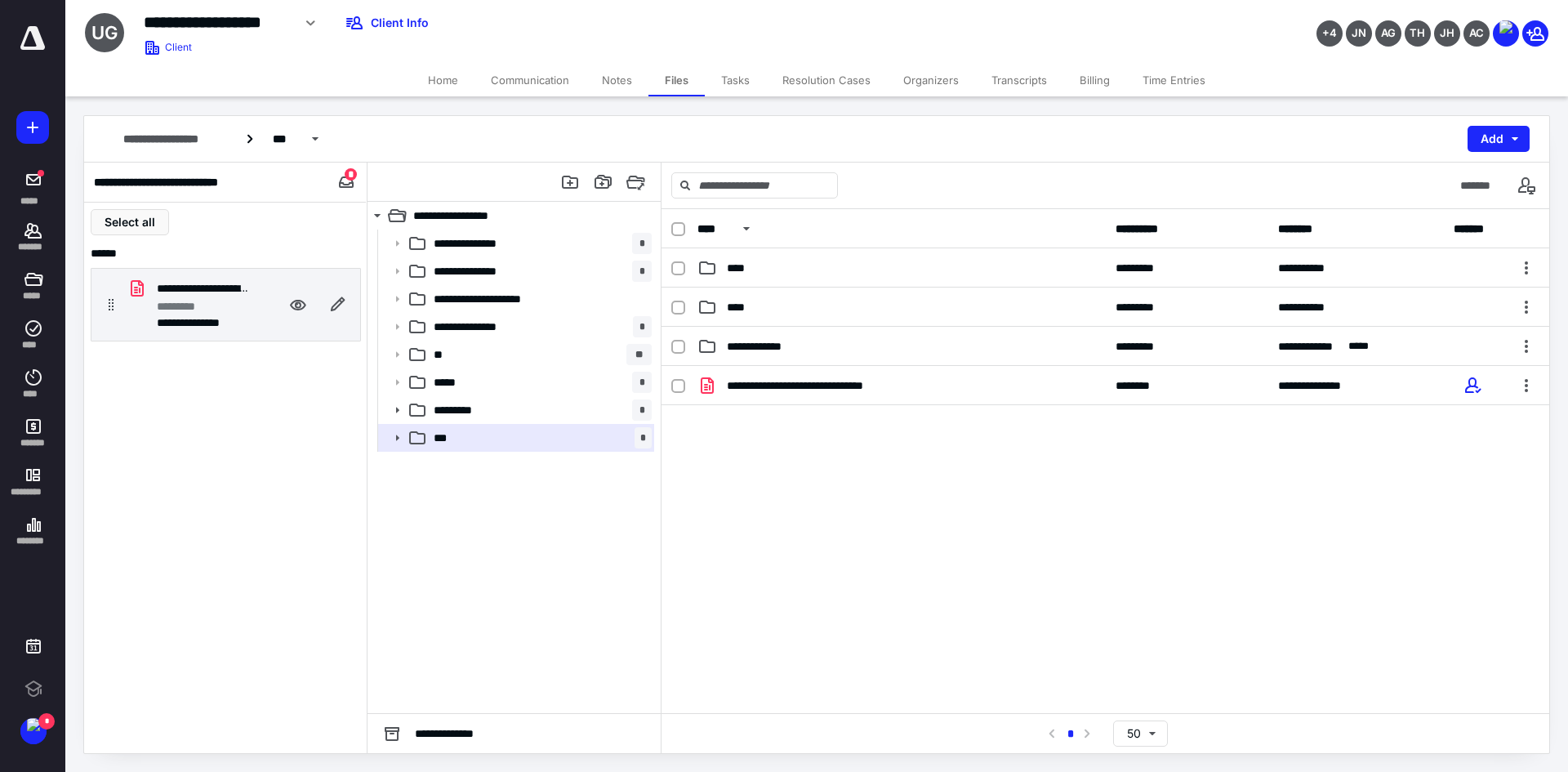 click 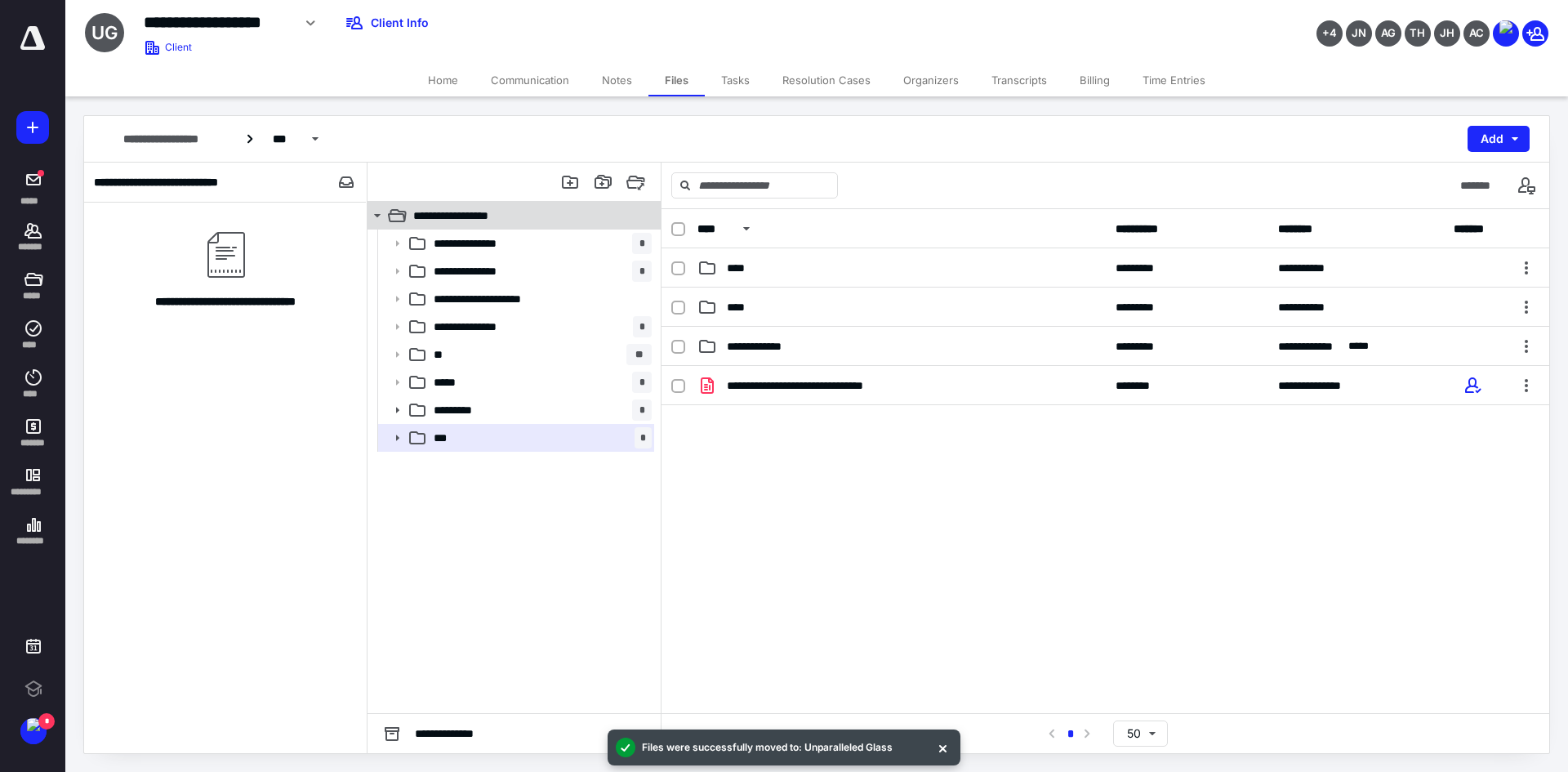 click on "**********" at bounding box center [464, 216] 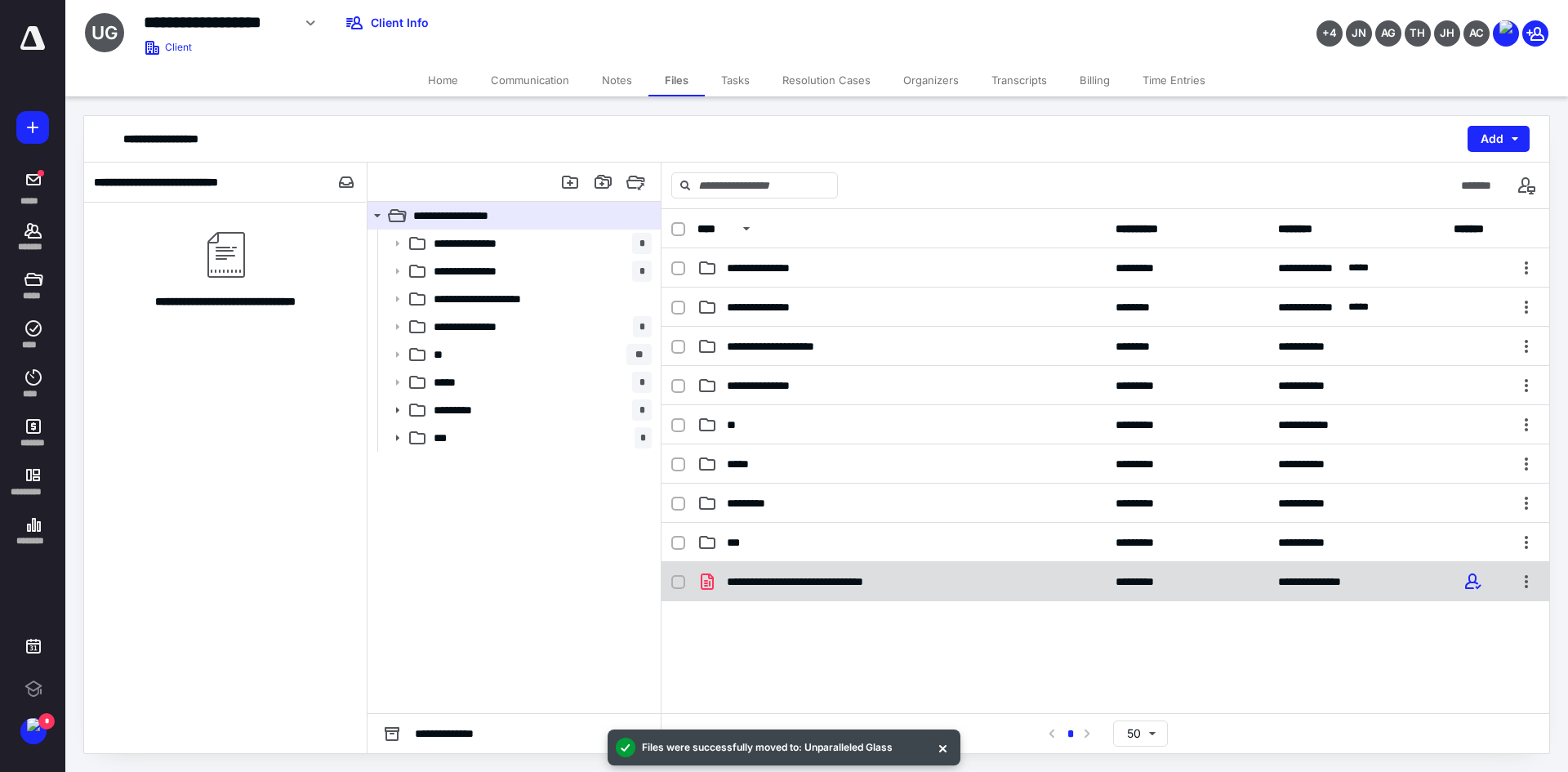 checkbox on "true" 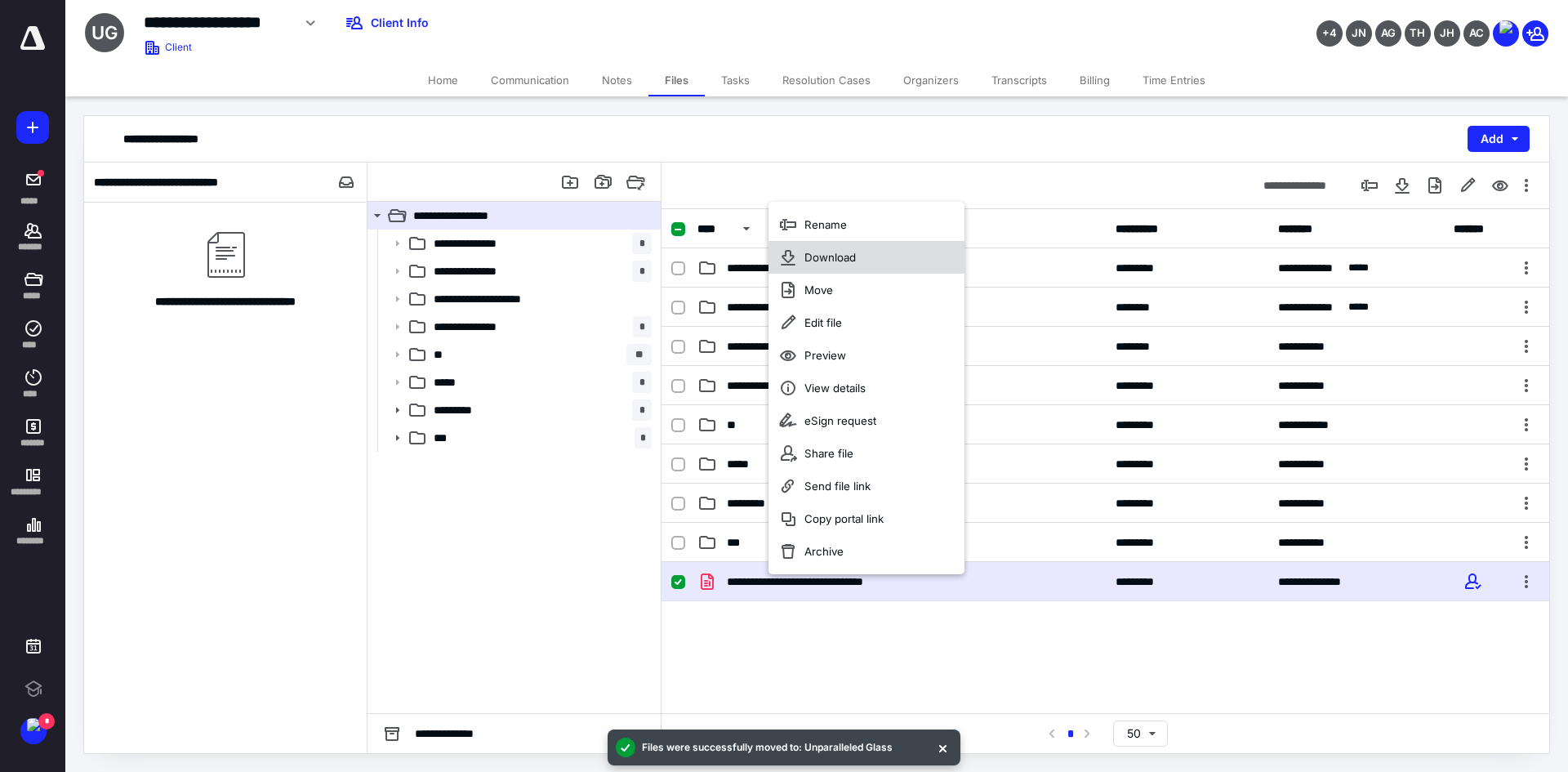 click on "Download" at bounding box center (866, 257) 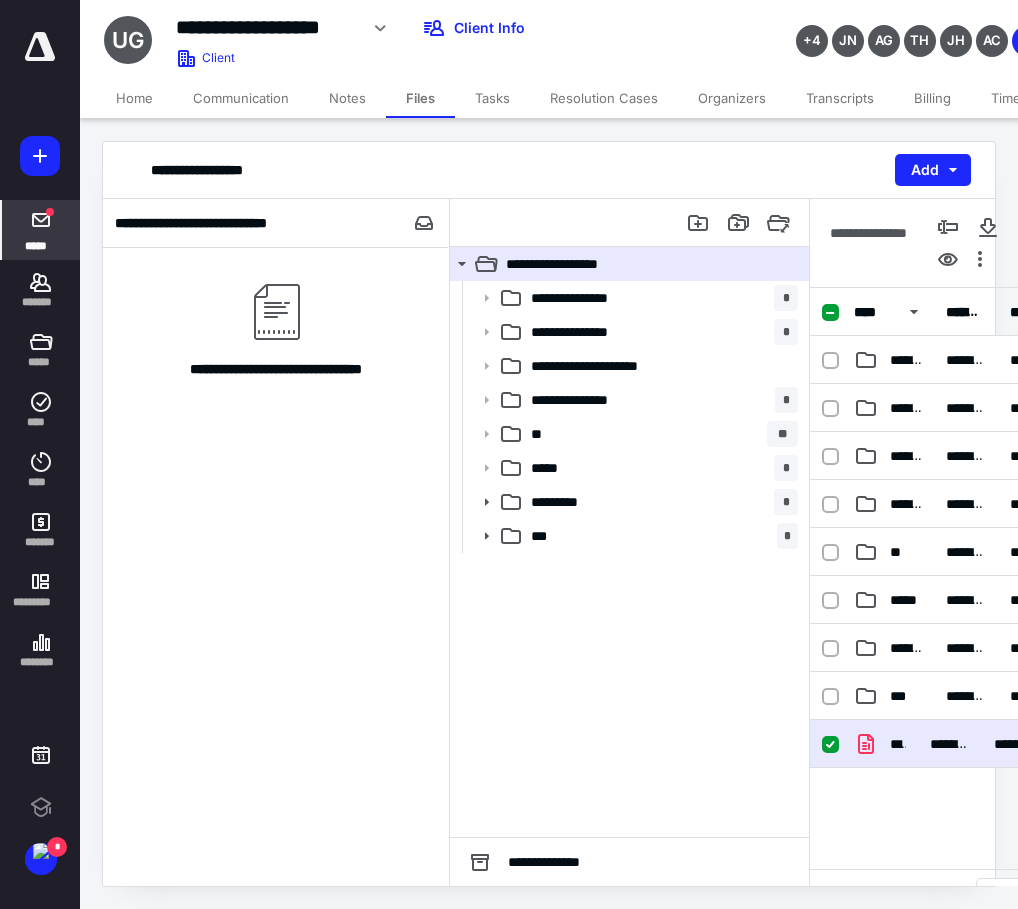 click 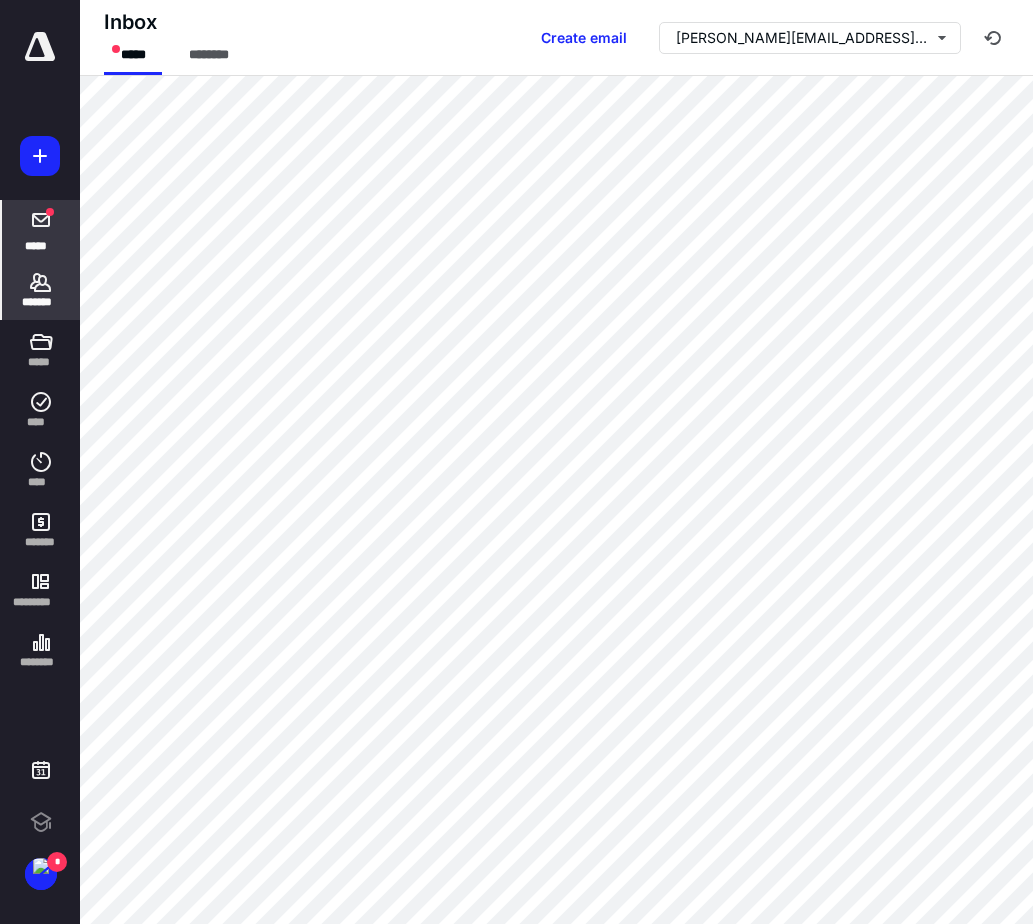 click on "*******" at bounding box center [41, 302] 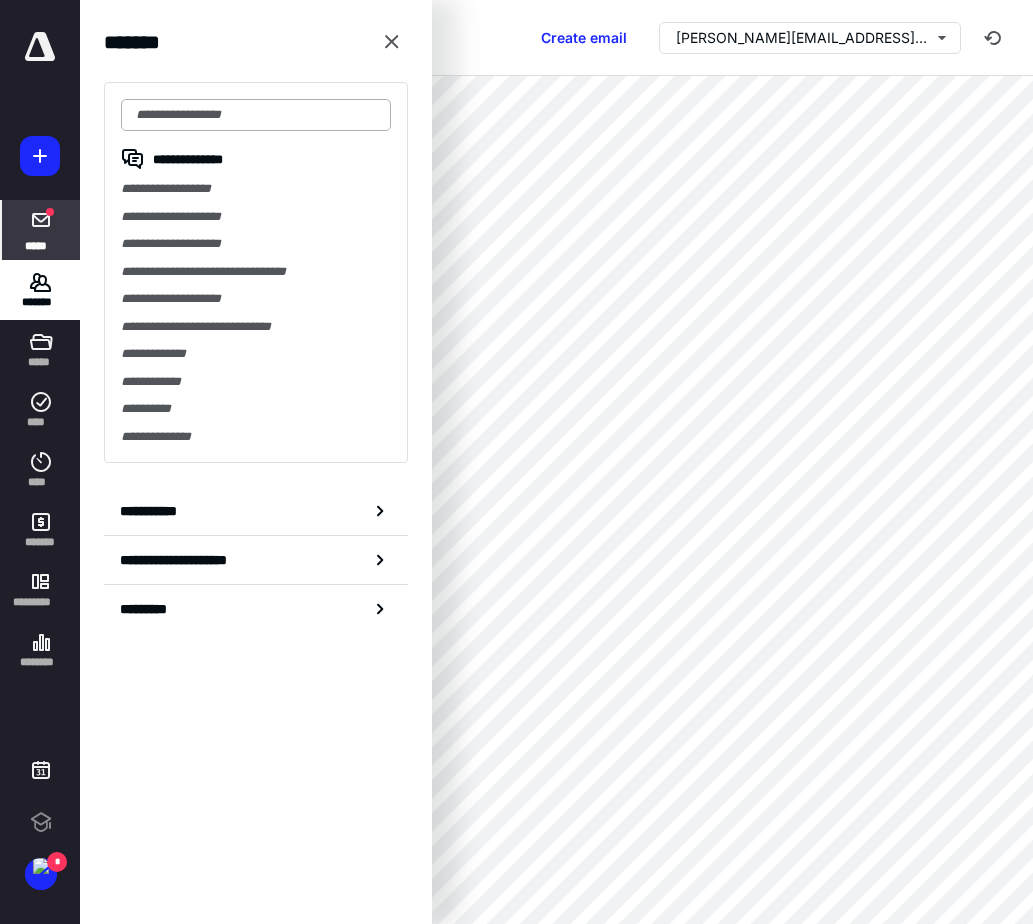 click at bounding box center [256, 115] 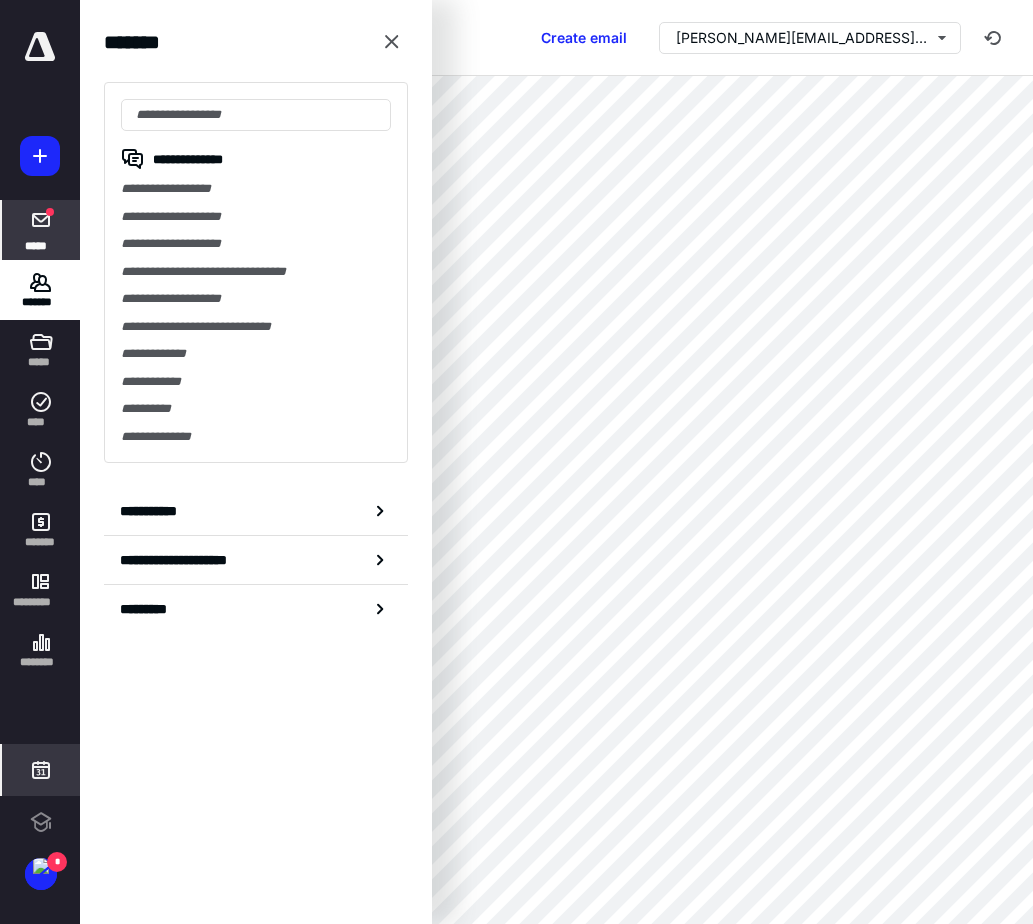 click at bounding box center (41, 770) 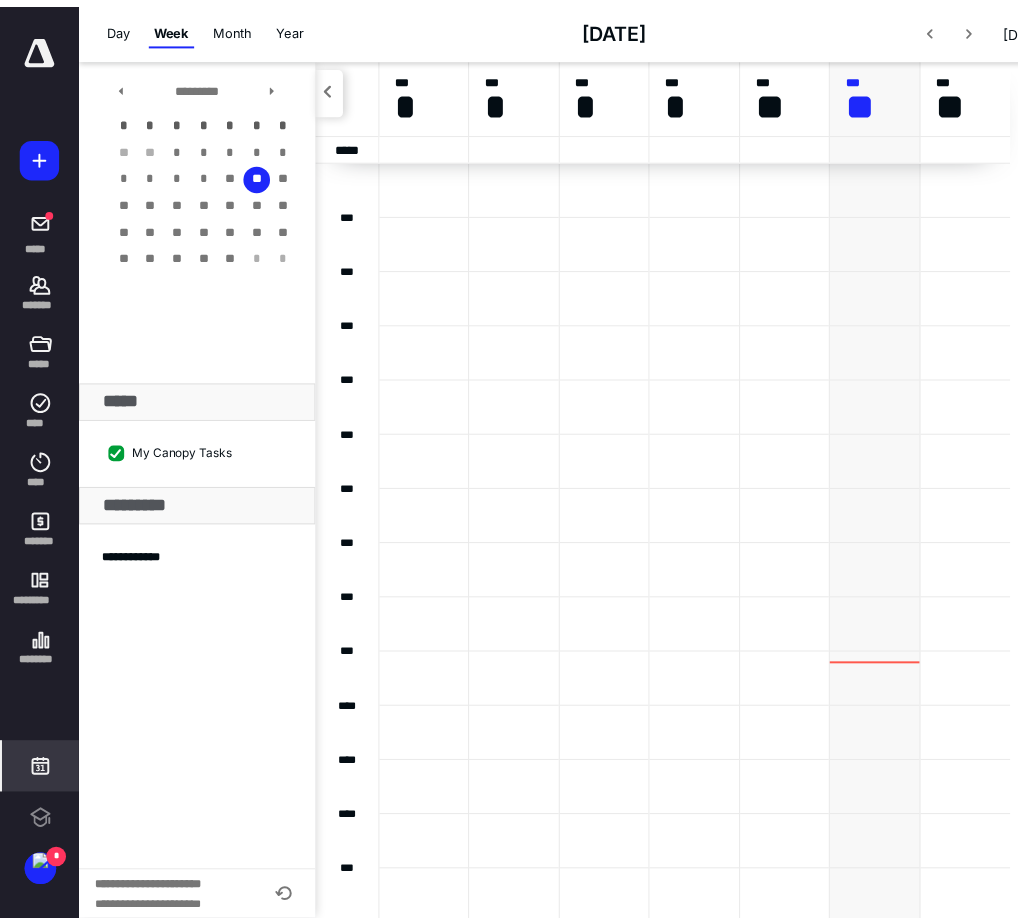 scroll, scrollTop: 385, scrollLeft: 0, axis: vertical 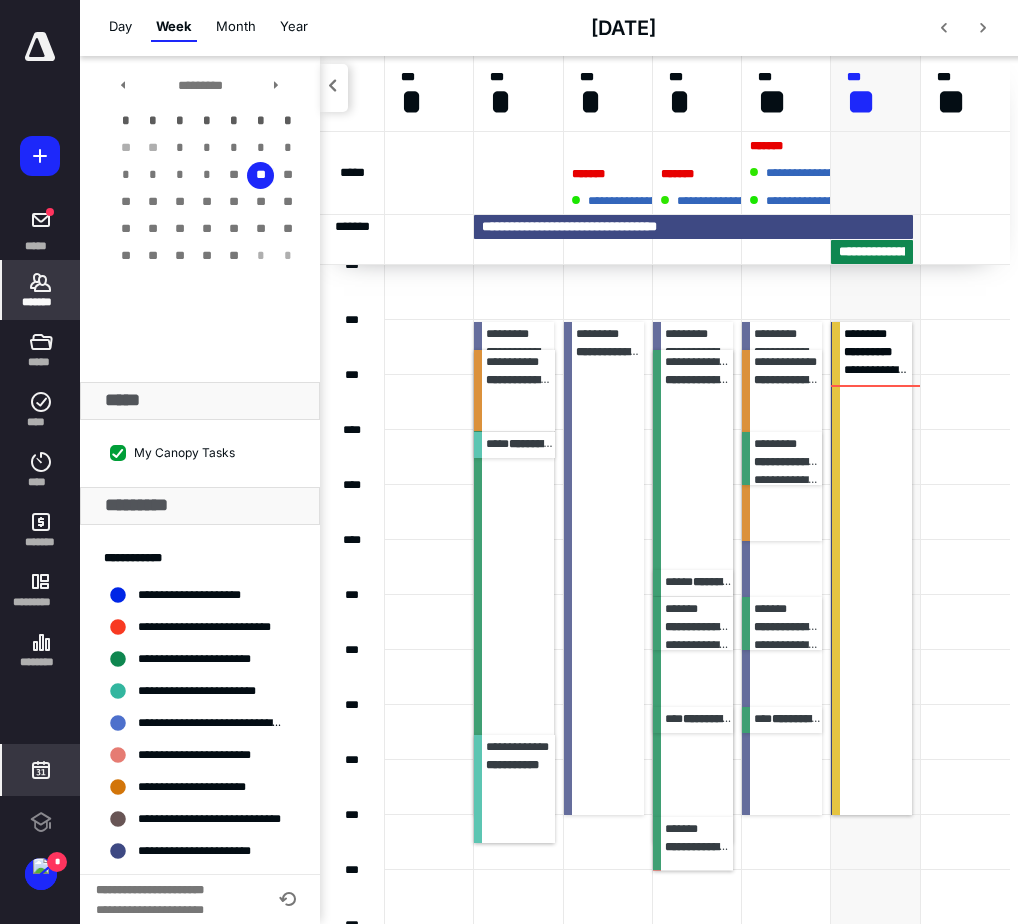 click on "*******" at bounding box center (41, 302) 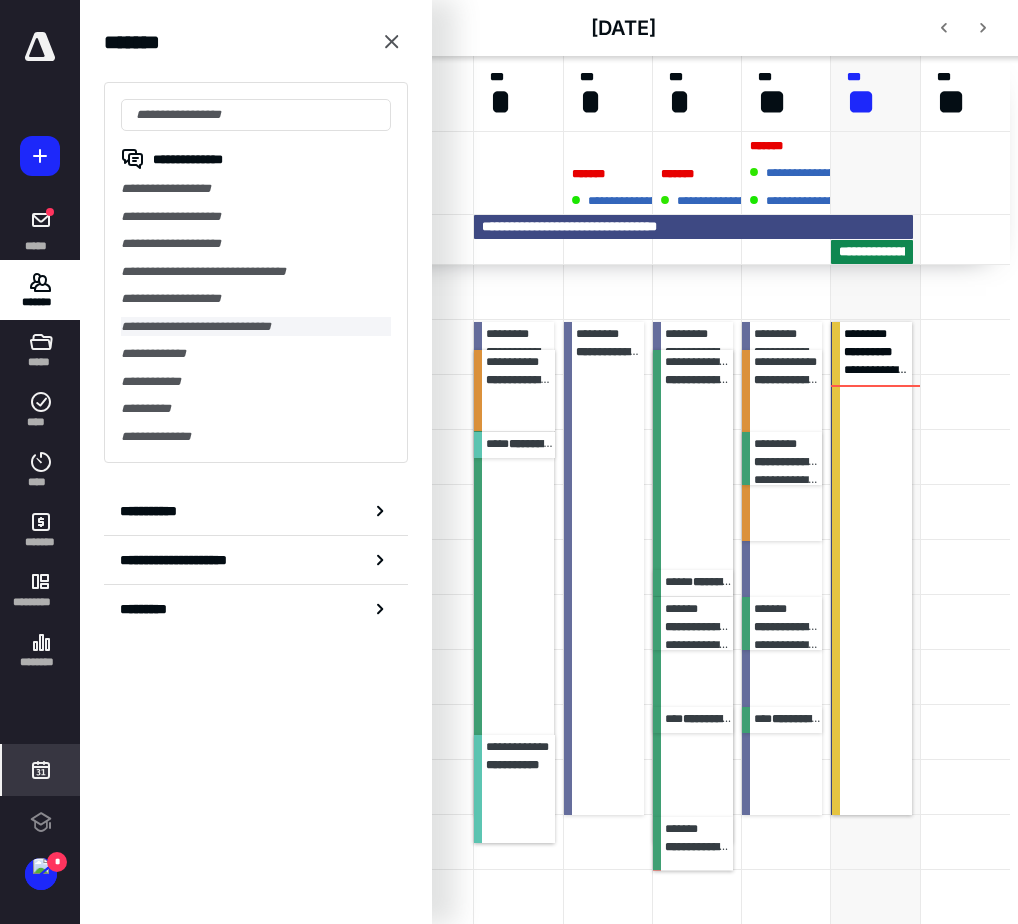 click on "**********" at bounding box center (256, 327) 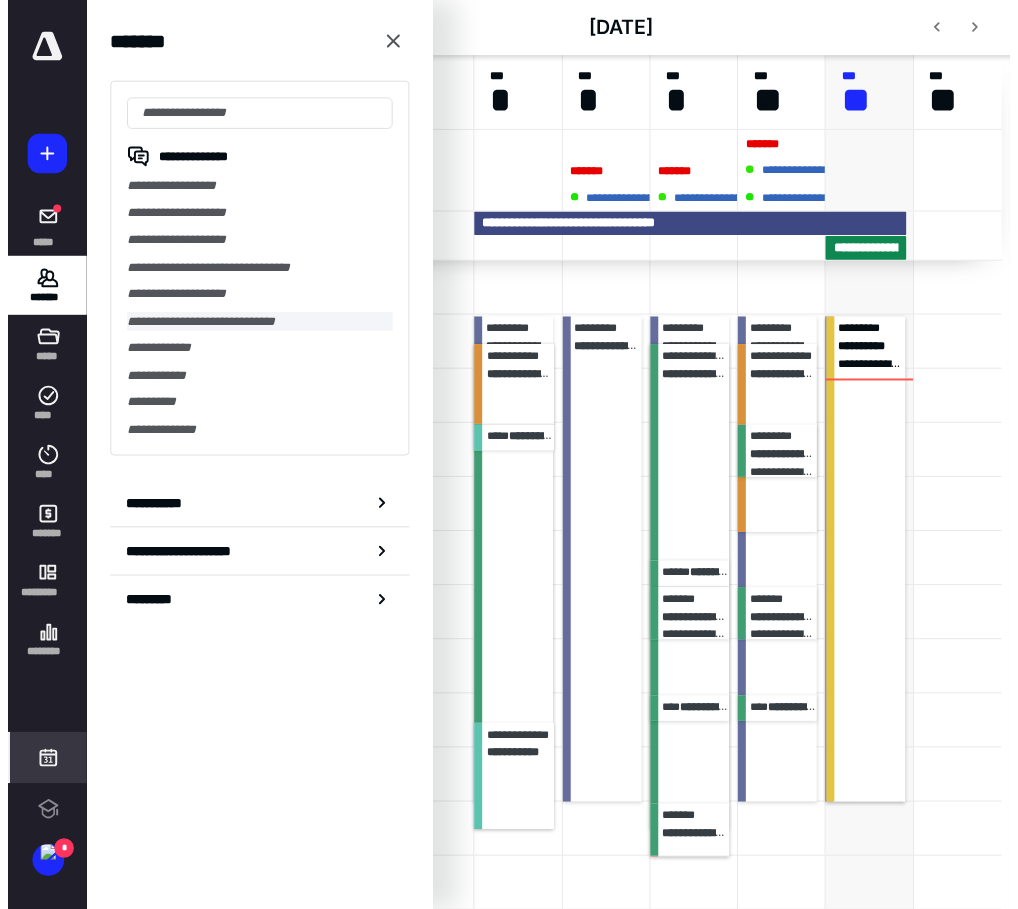 scroll, scrollTop: 0, scrollLeft: 0, axis: both 